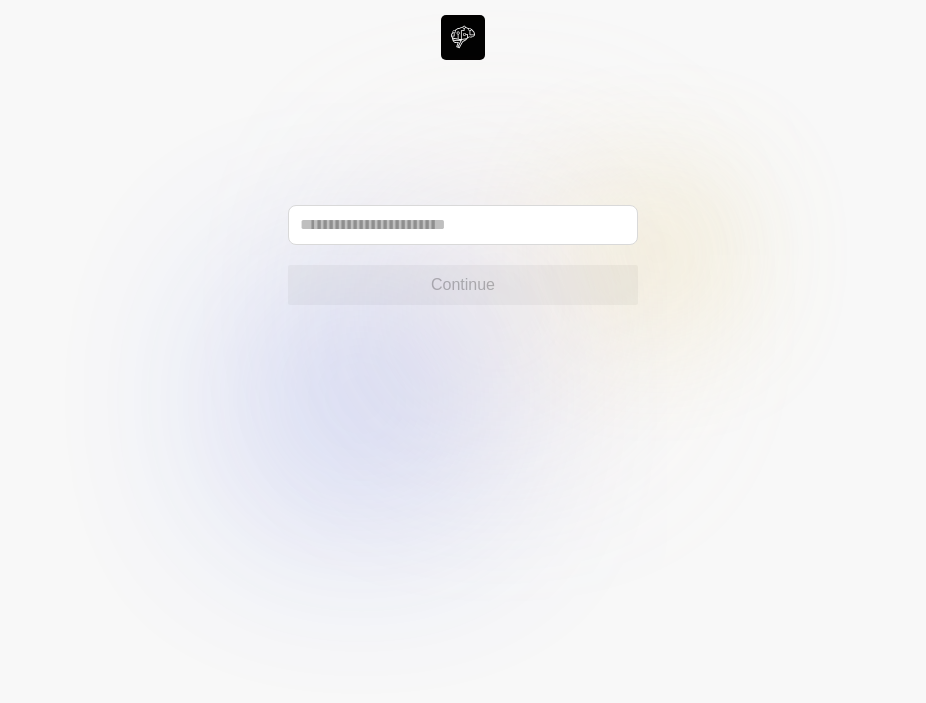 scroll, scrollTop: 0, scrollLeft: 0, axis: both 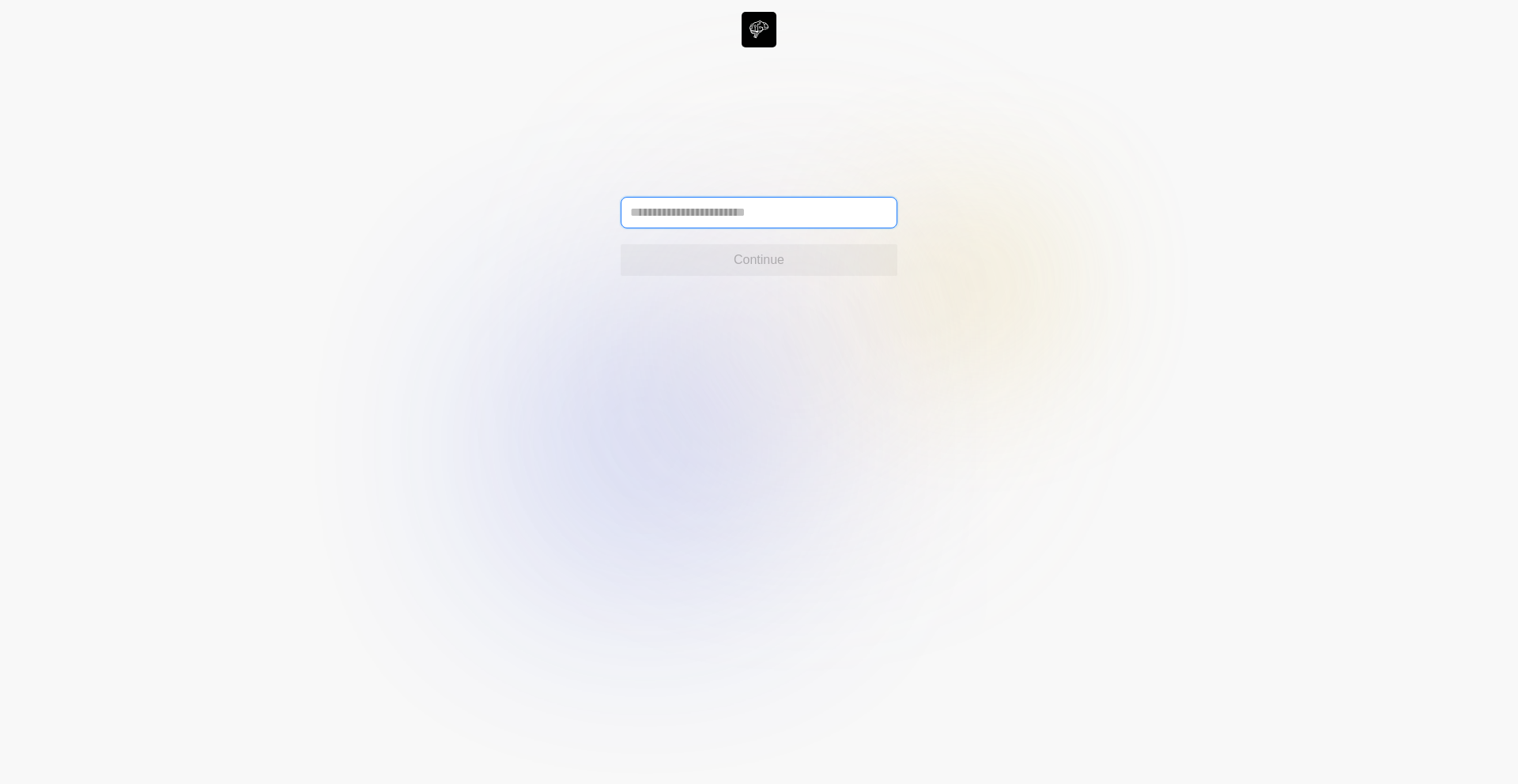 click at bounding box center (759, 213) 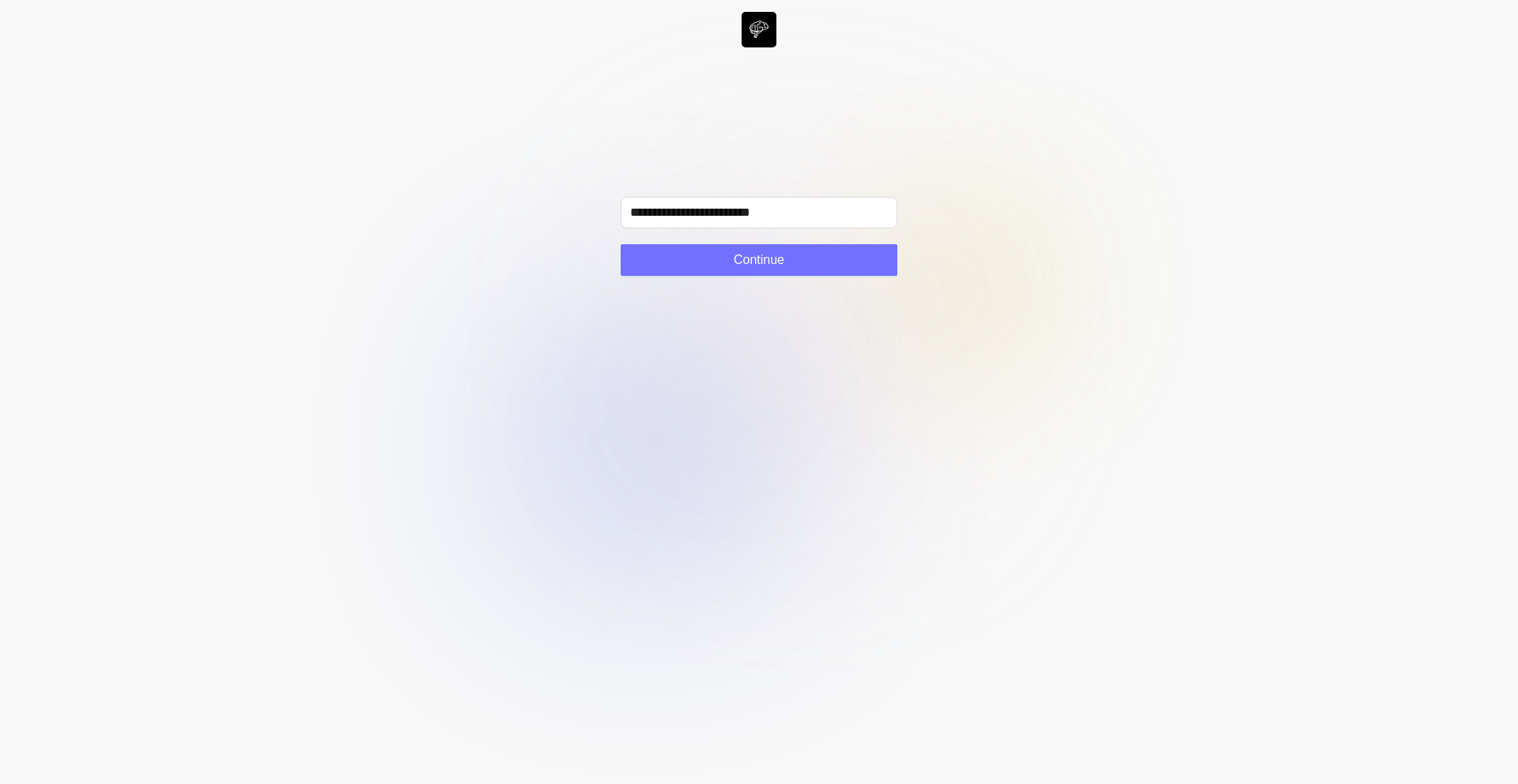 click 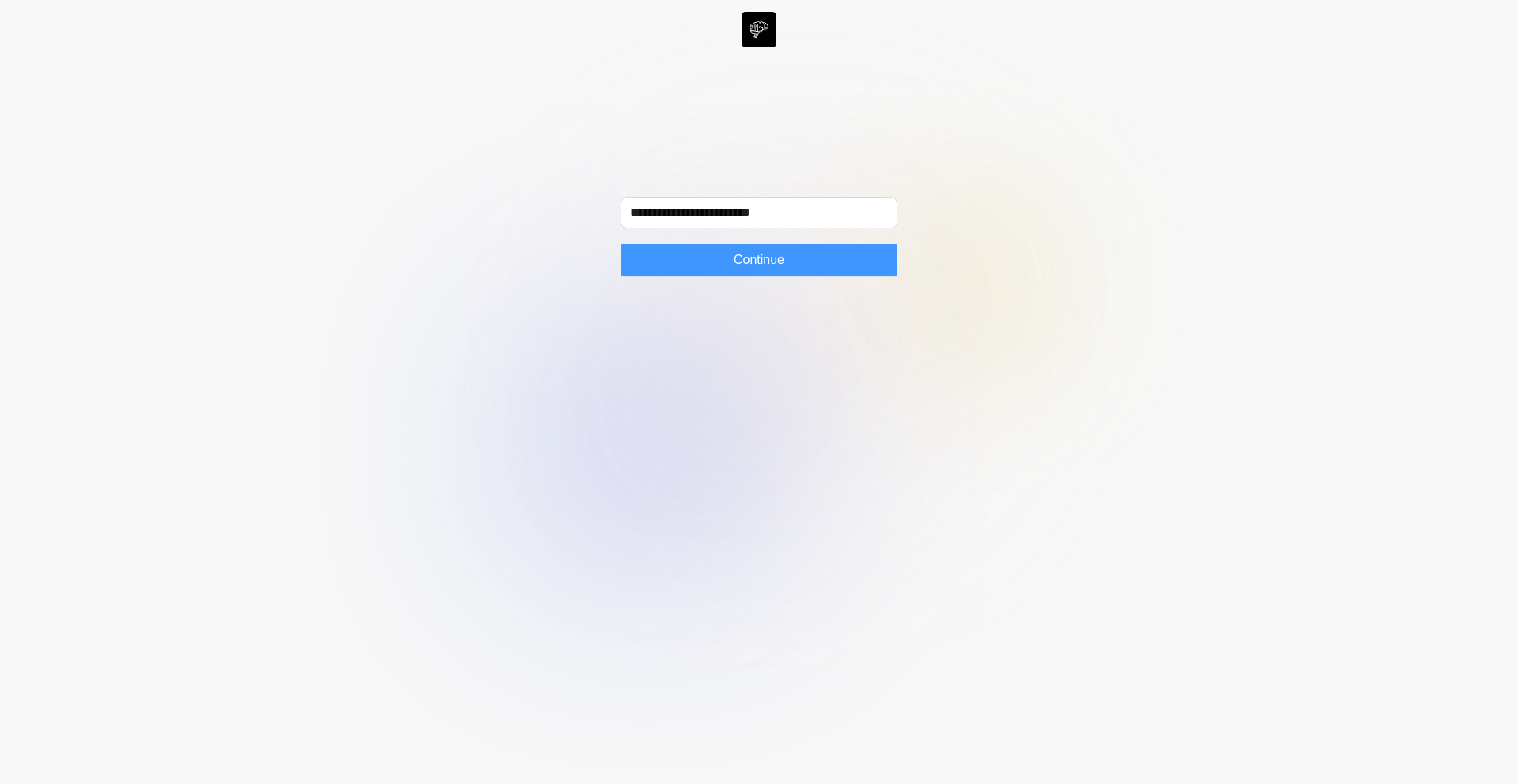click on "Continue" at bounding box center (759, 260) 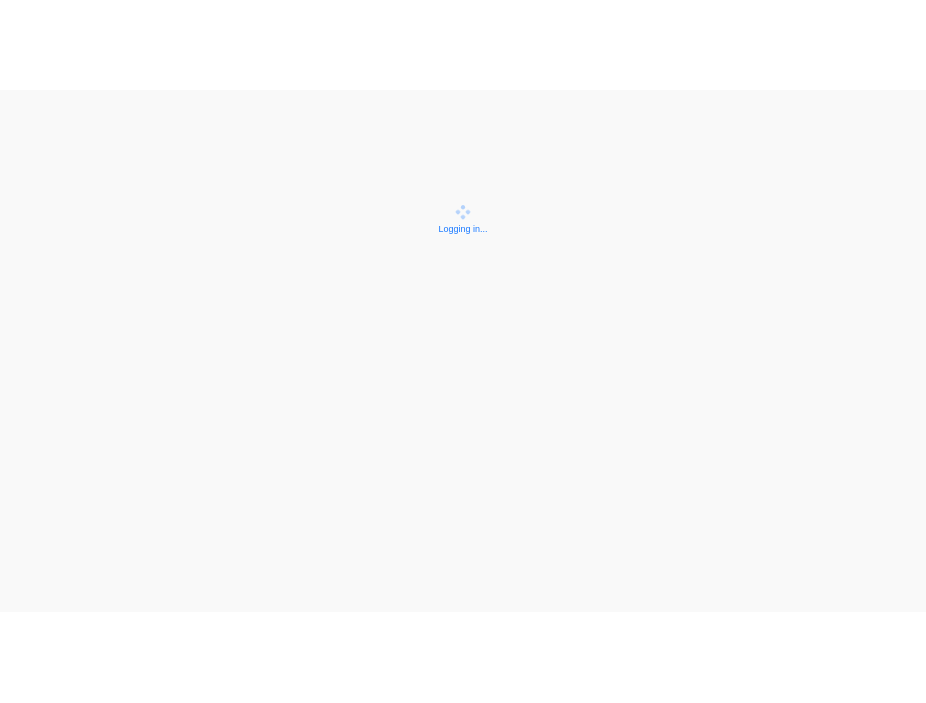 scroll, scrollTop: 0, scrollLeft: 0, axis: both 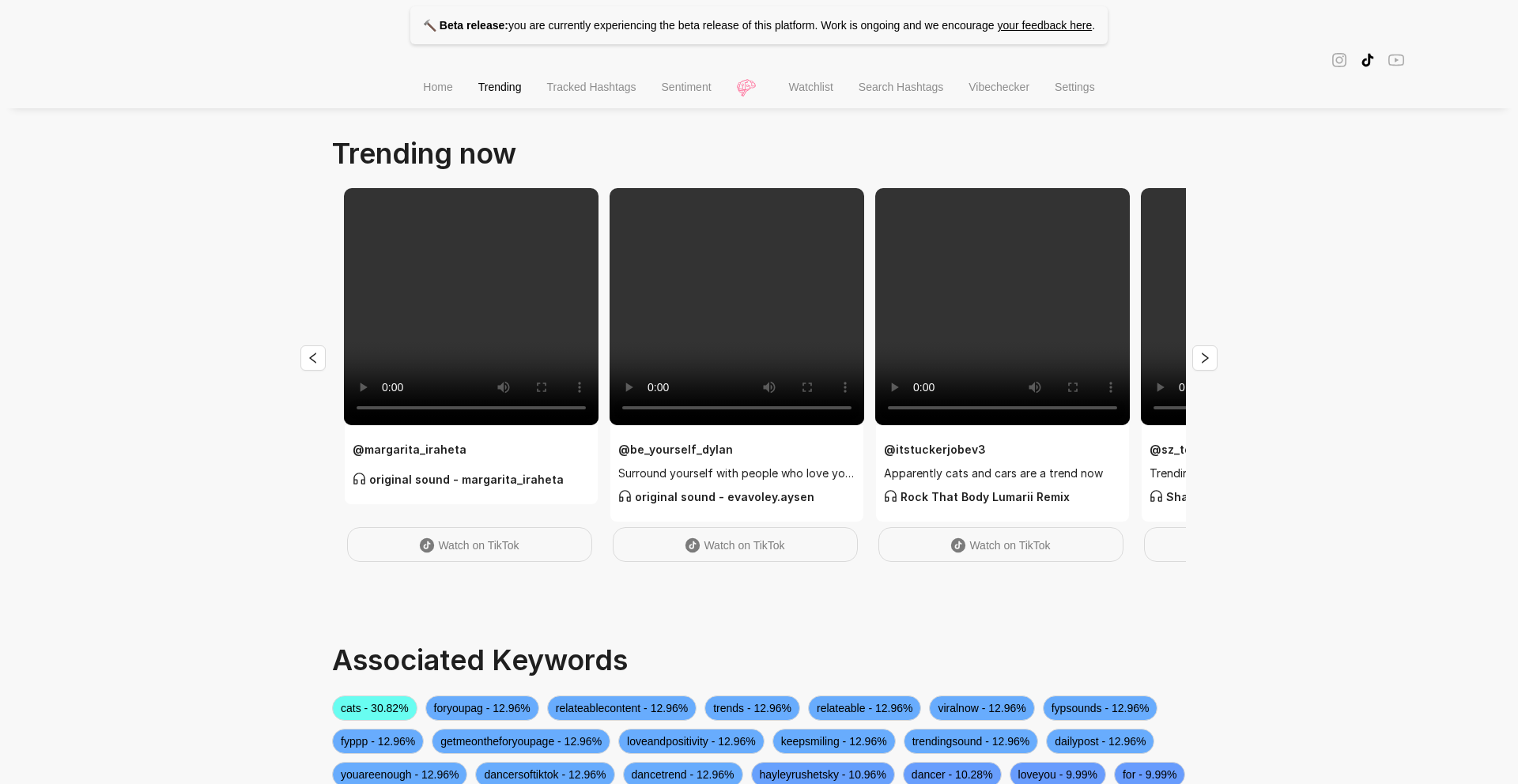 click on "Tracked Hashtags" at bounding box center [591, 87] 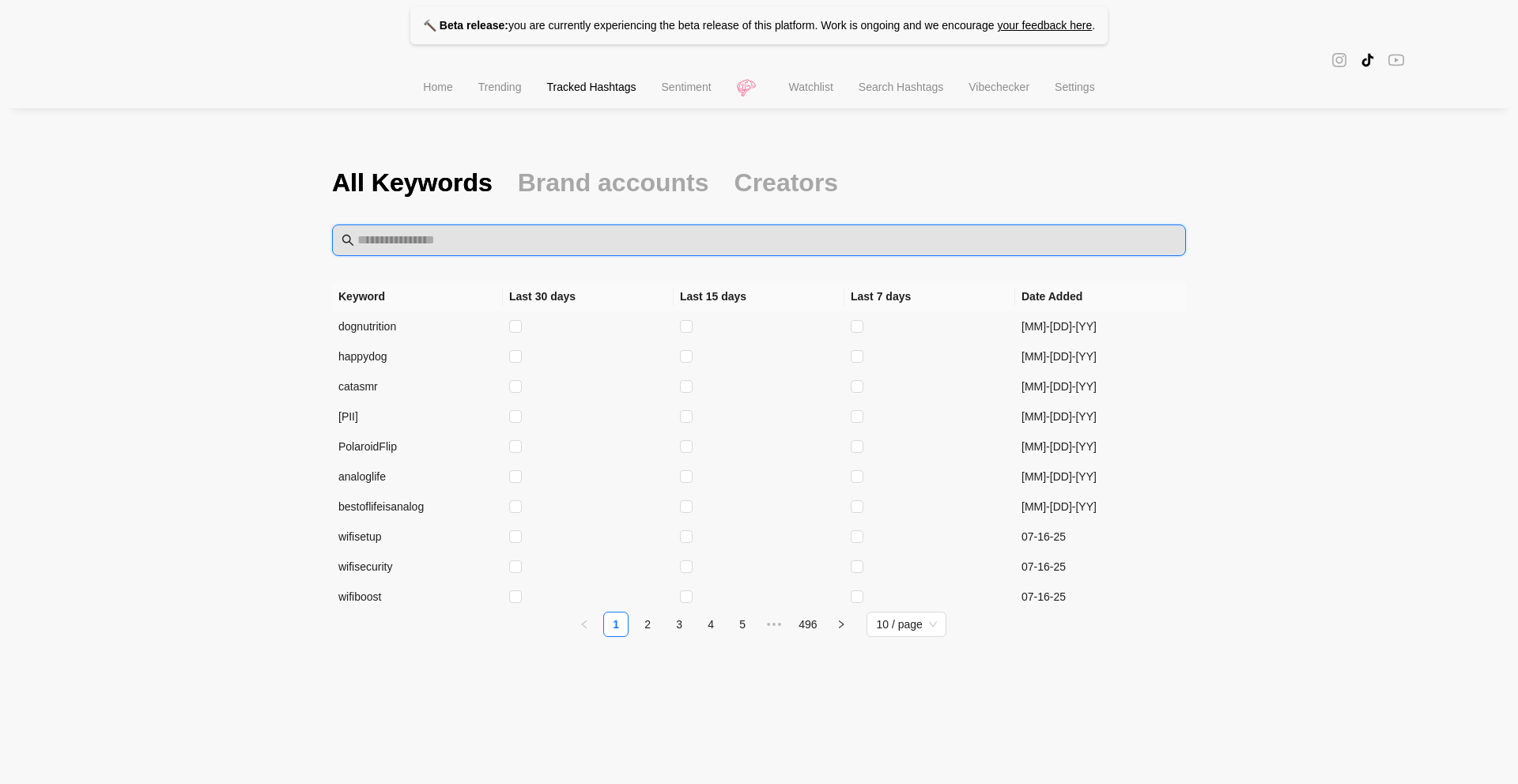 click at bounding box center [767, 240] 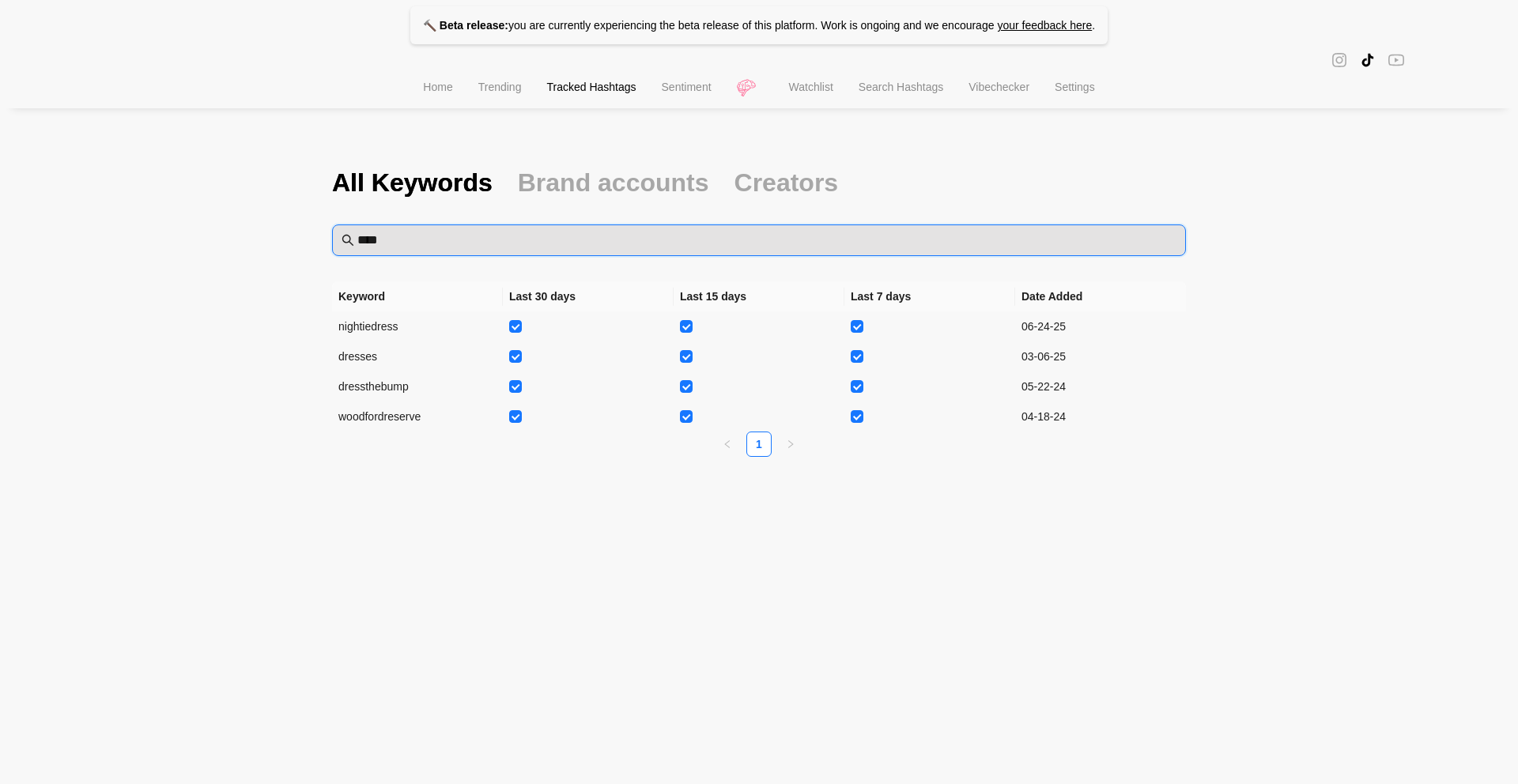 type on "****" 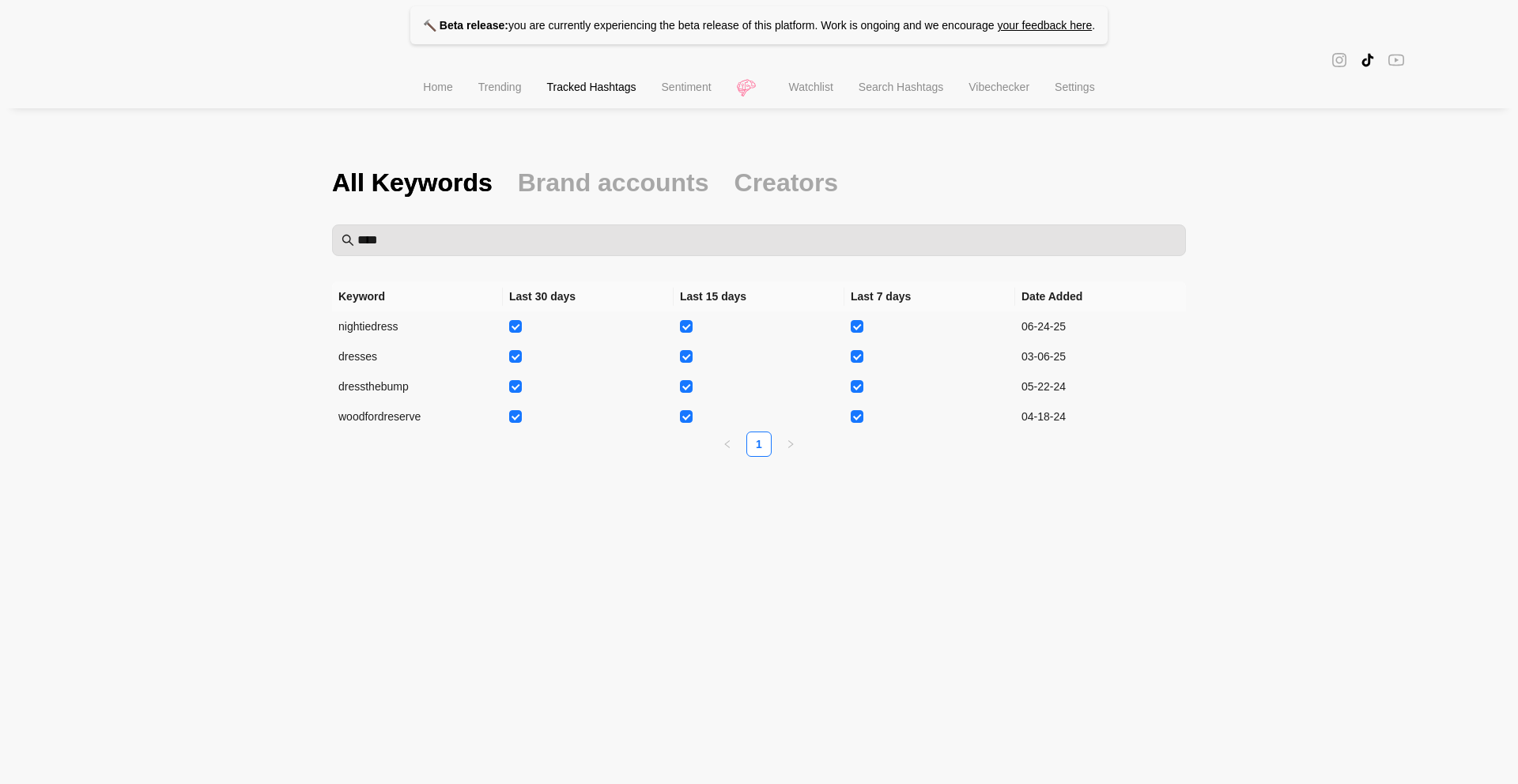 click on "Search Hashtags" at bounding box center [901, 89] 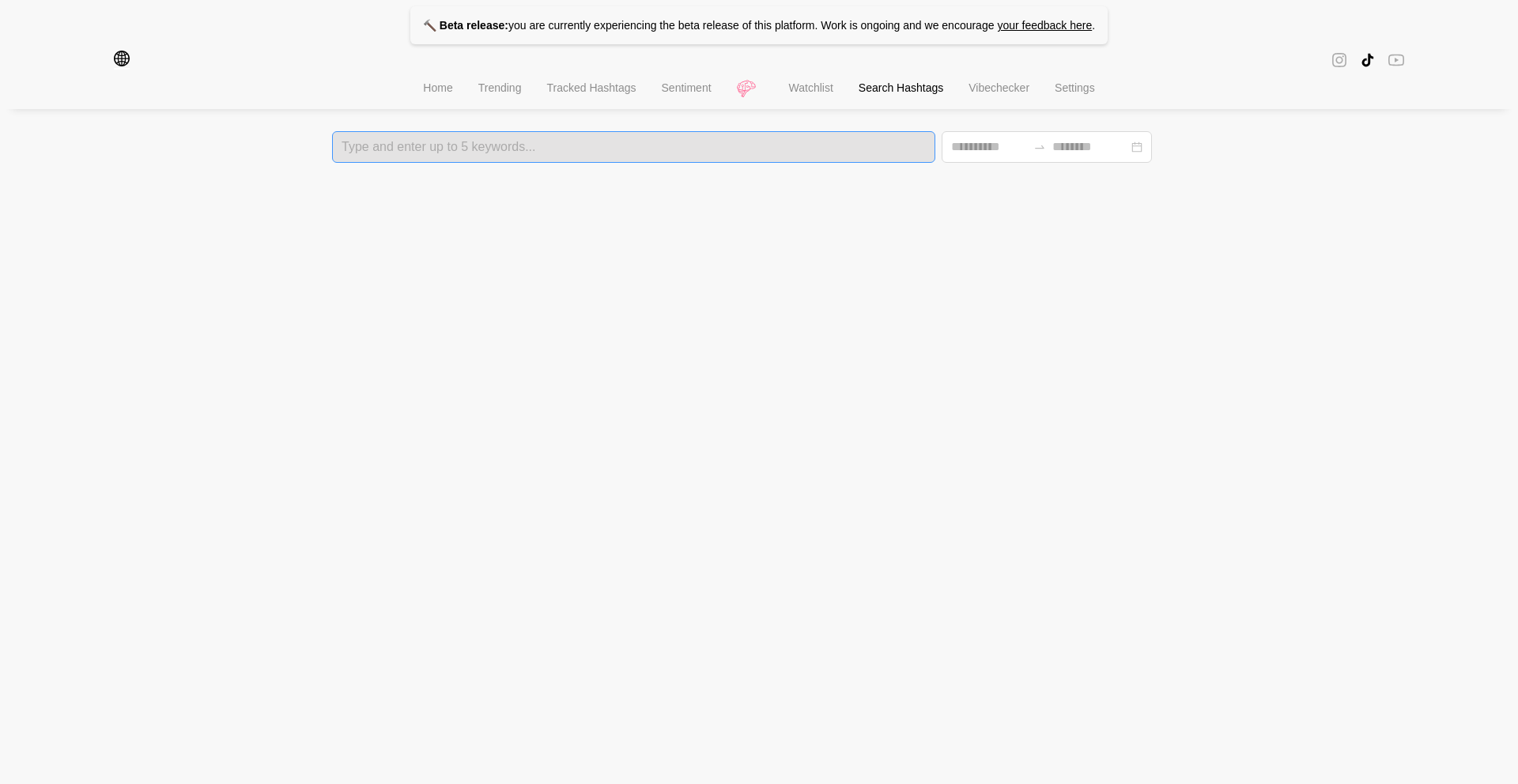 click on "Type and enter up to 5 keywords..." at bounding box center [633, 147] 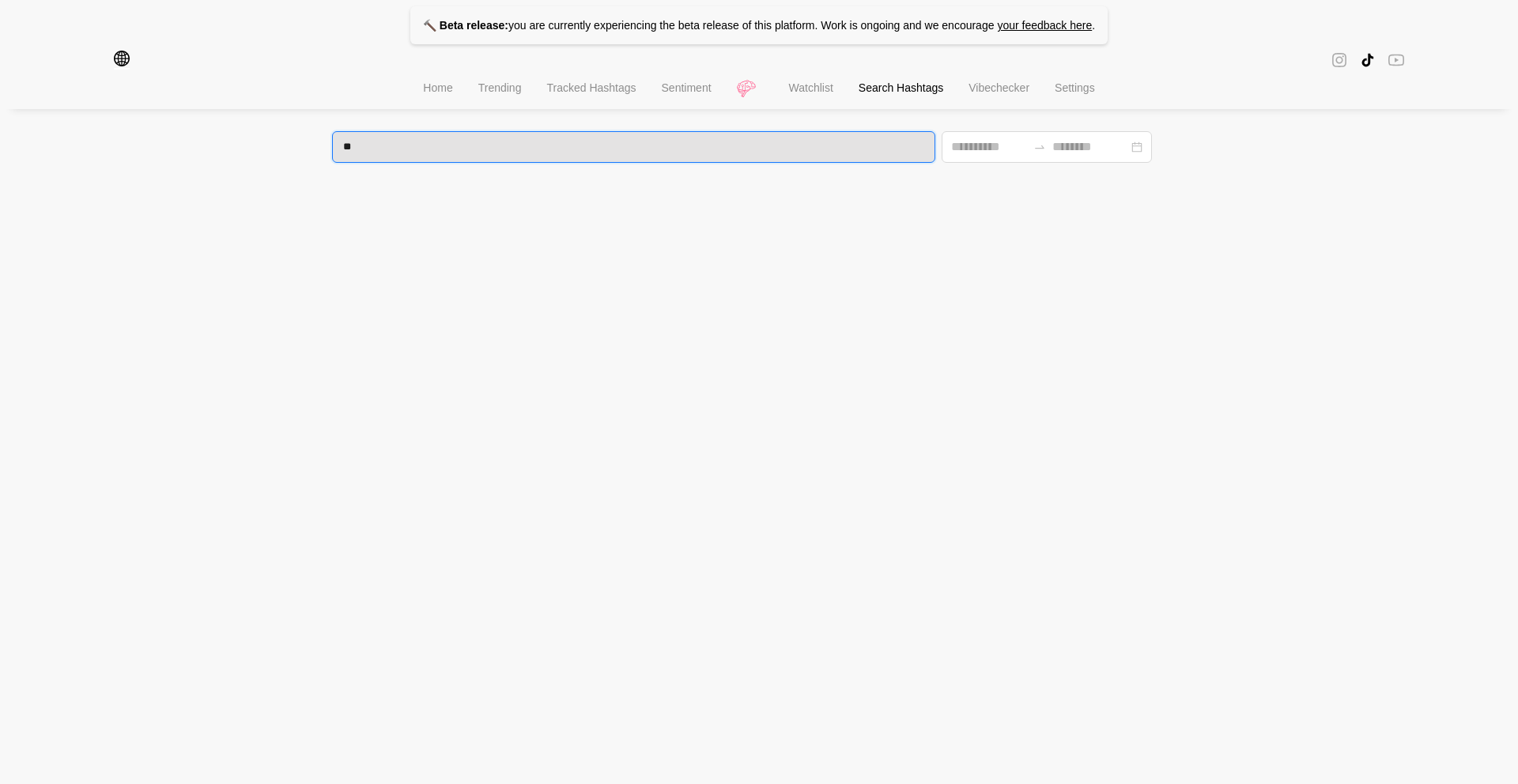 type on "*" 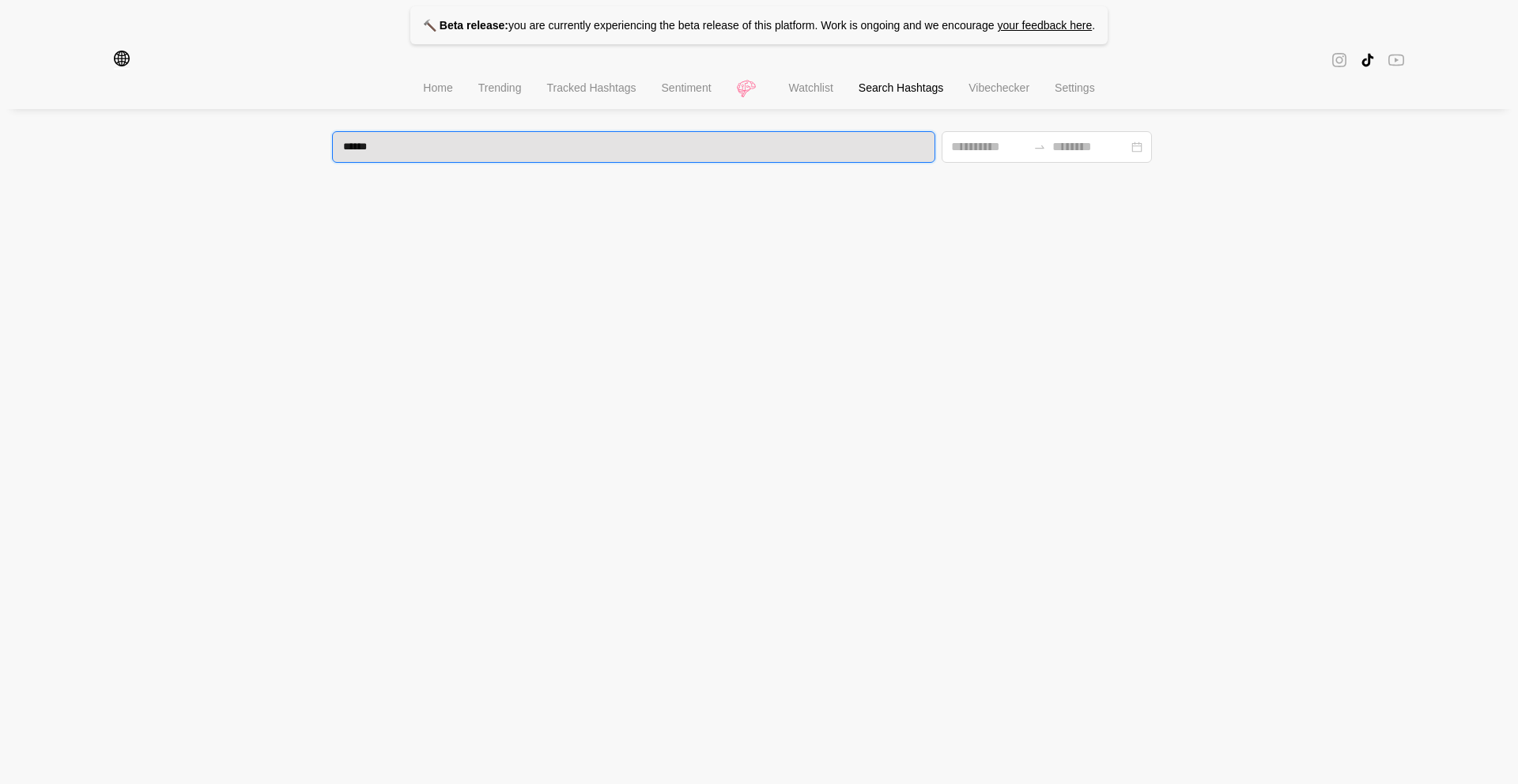 type on "*******" 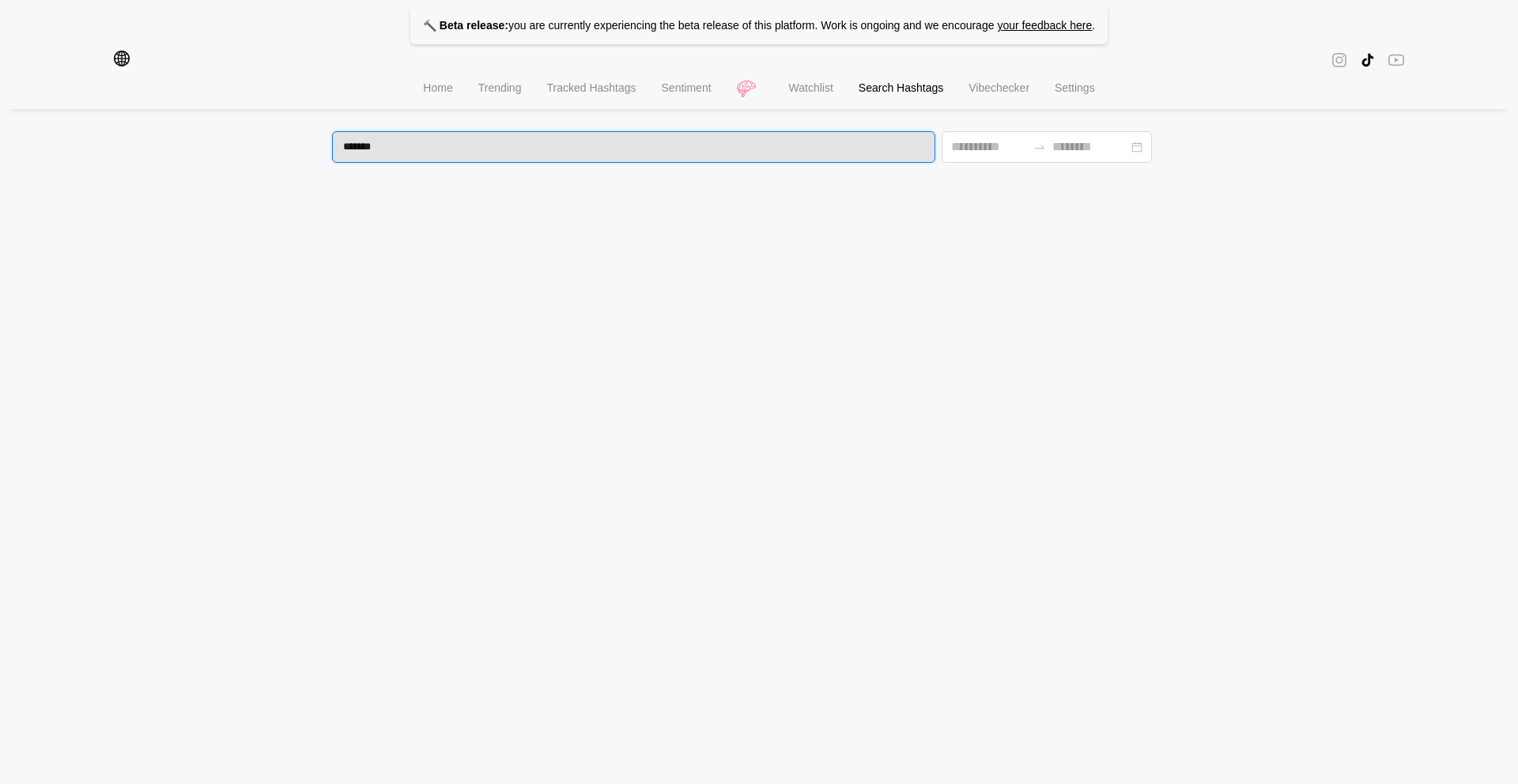 type 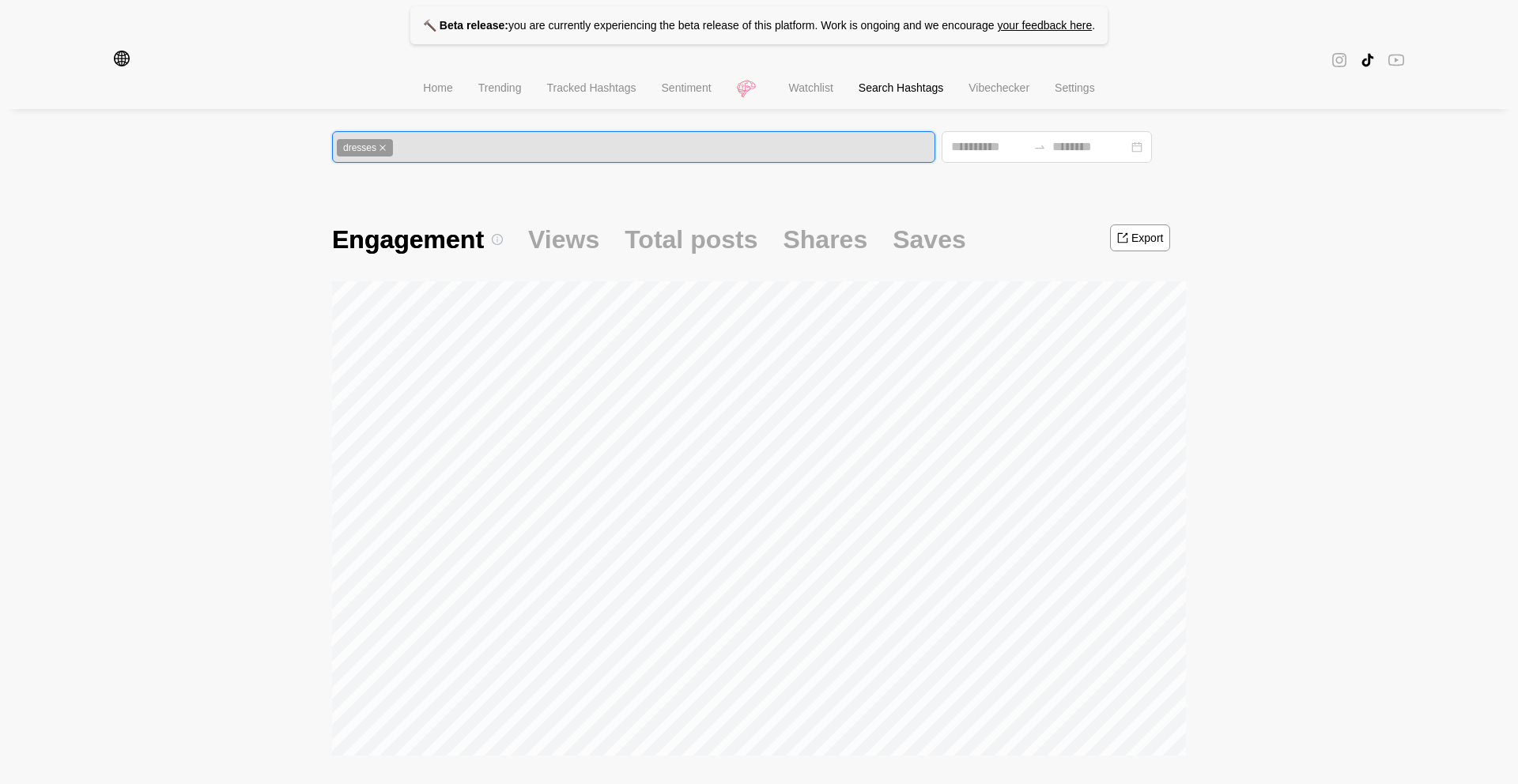 click on "Home" at bounding box center [437, 89] 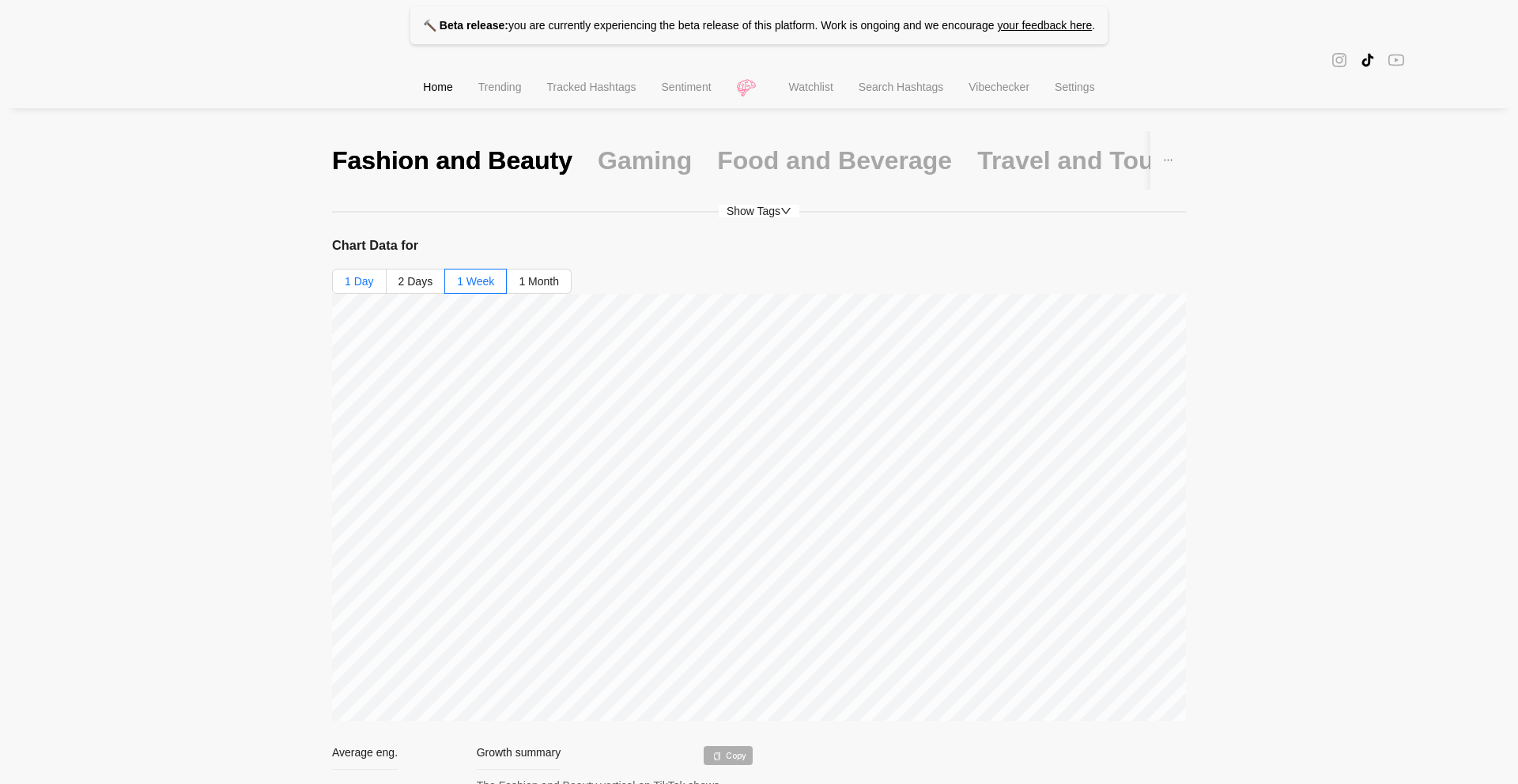 scroll, scrollTop: 224, scrollLeft: 0, axis: vertical 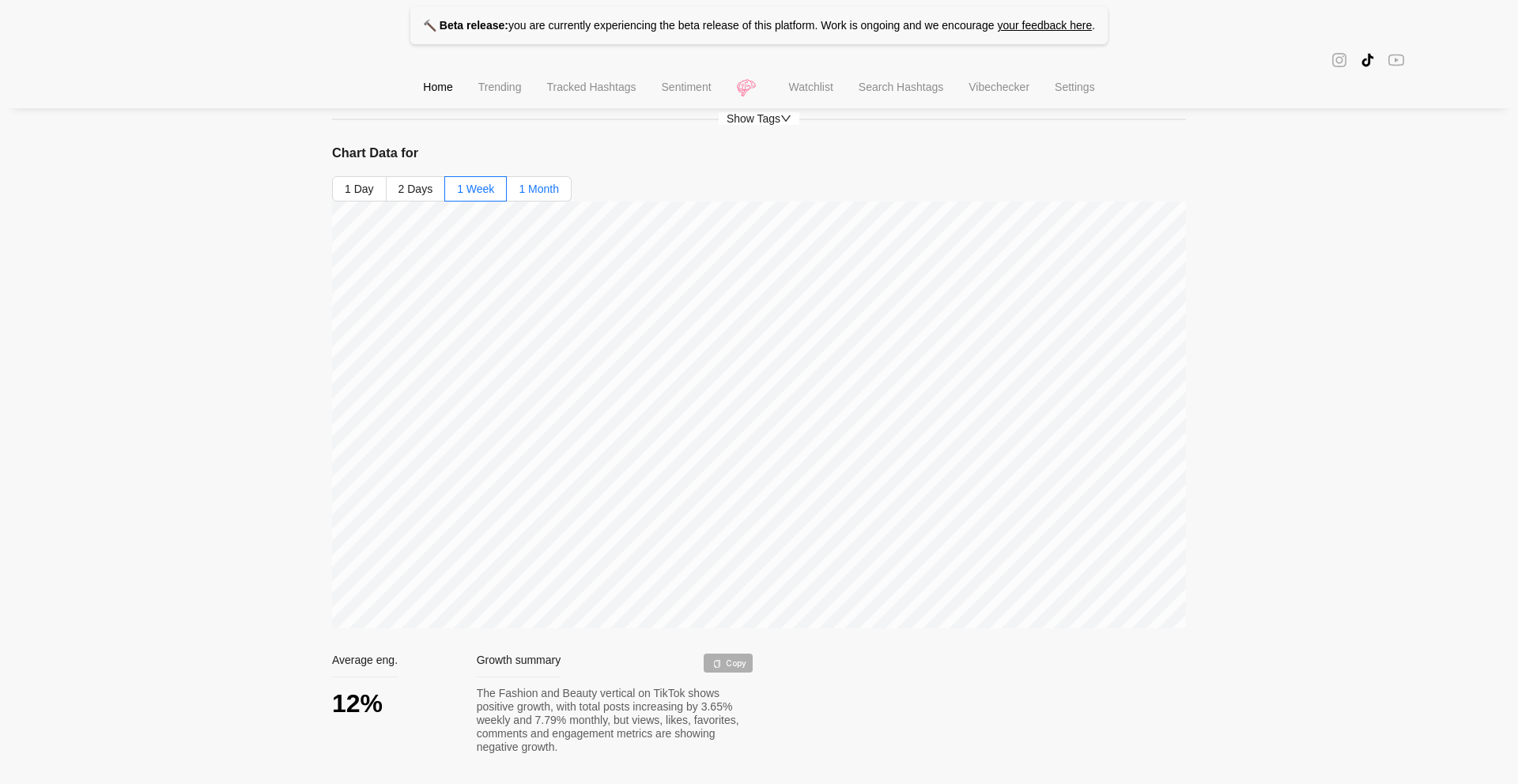 click on "1 Month" at bounding box center [539, 189] 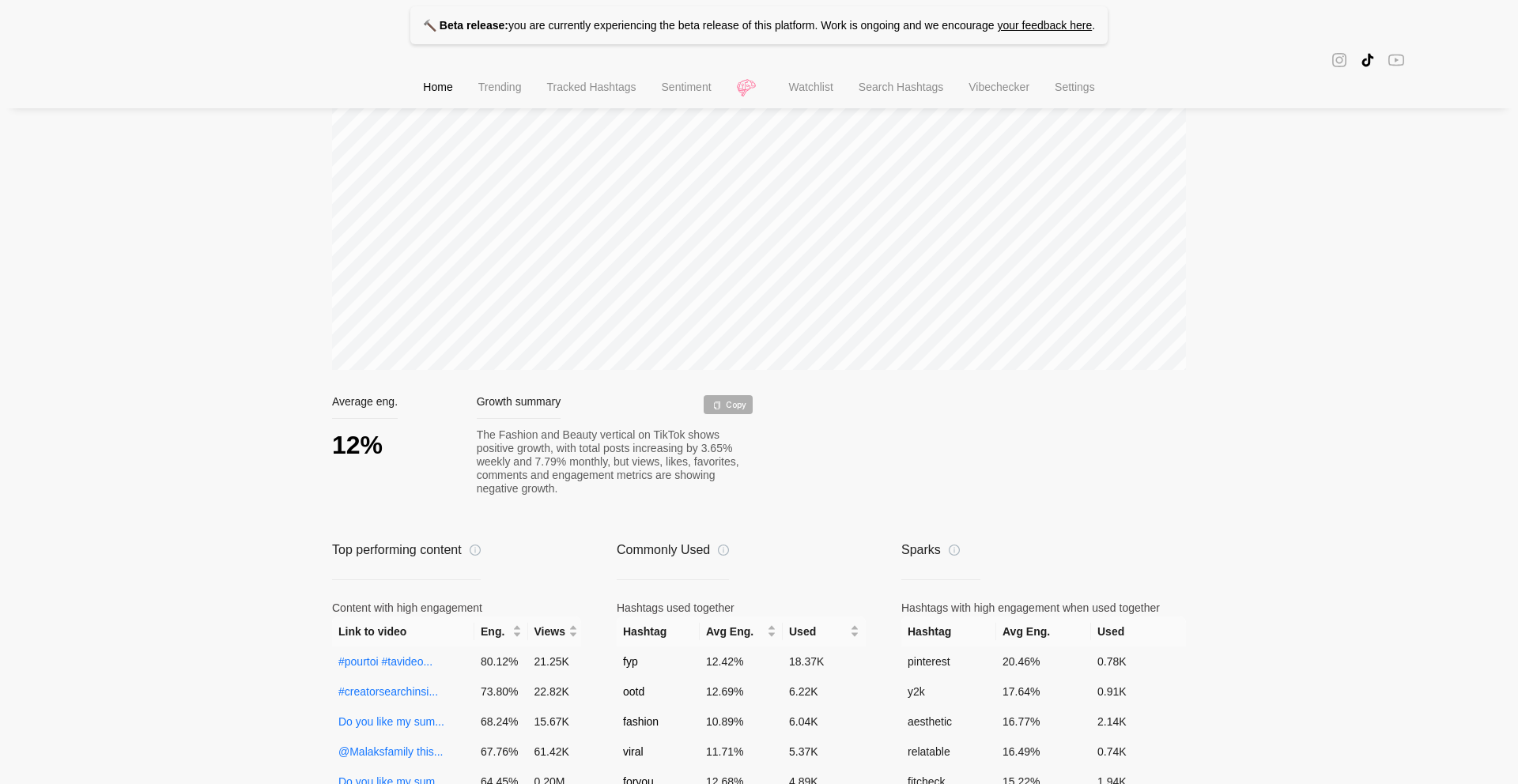 scroll, scrollTop: 435, scrollLeft: 0, axis: vertical 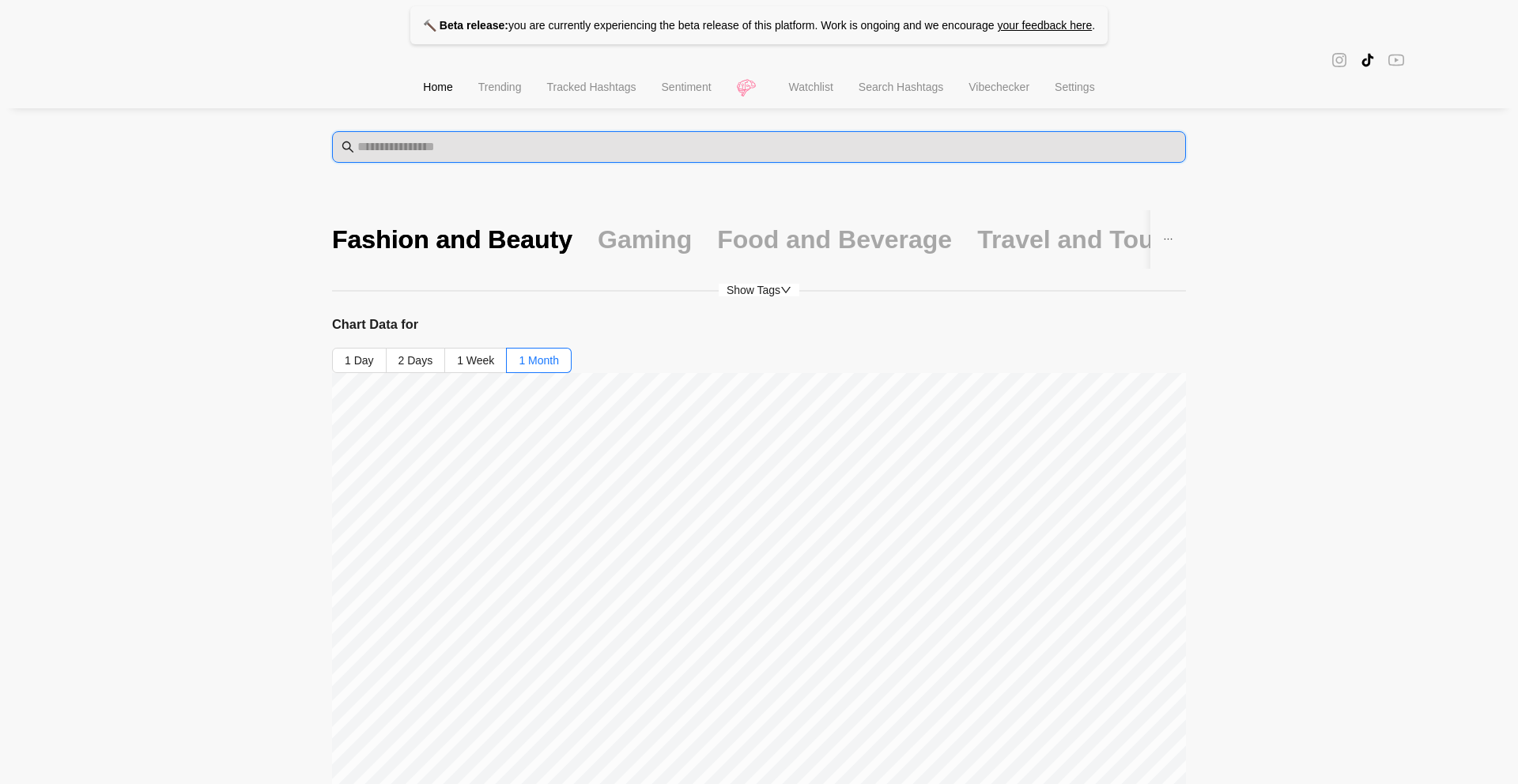 click at bounding box center (767, 147) 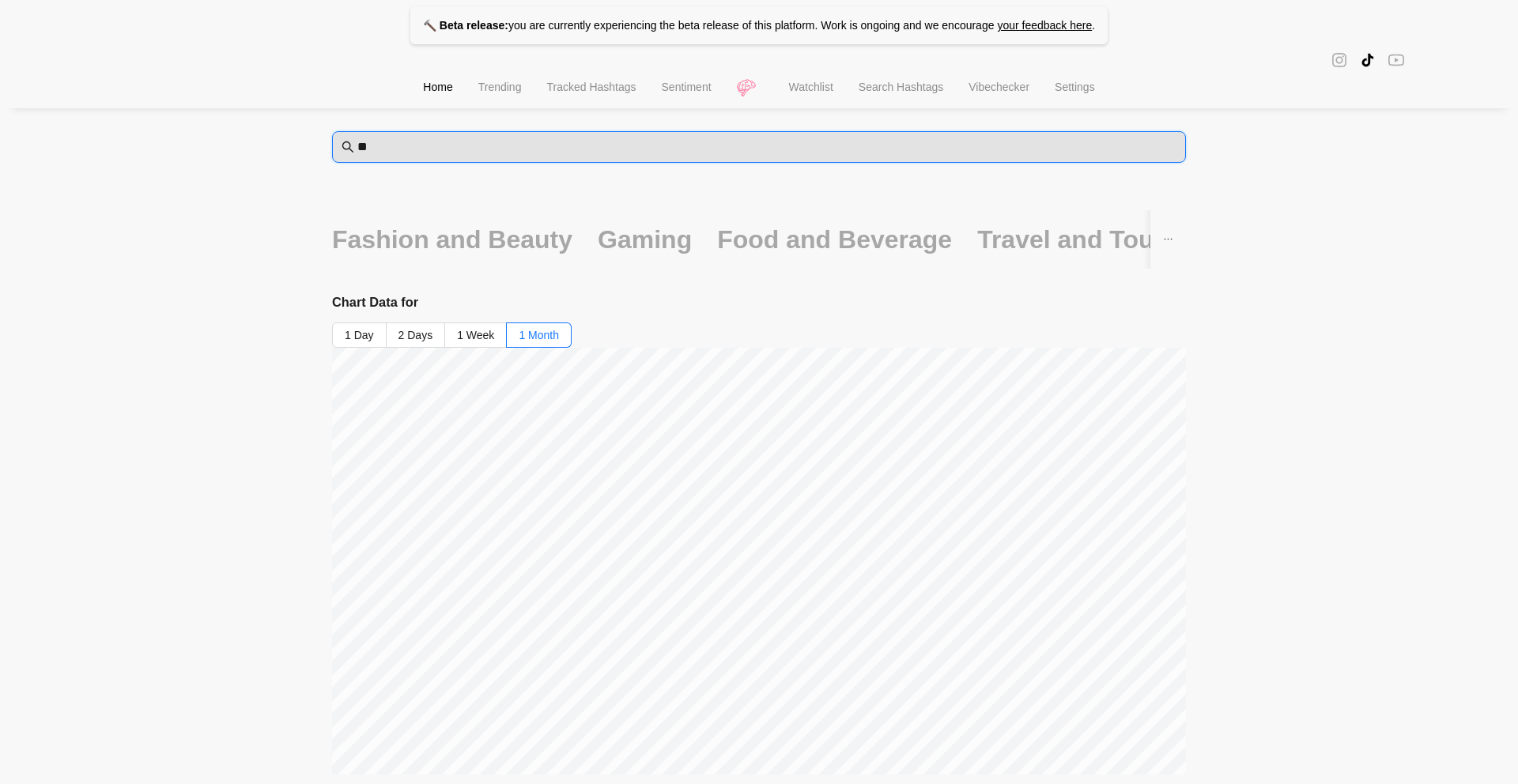 type on "*" 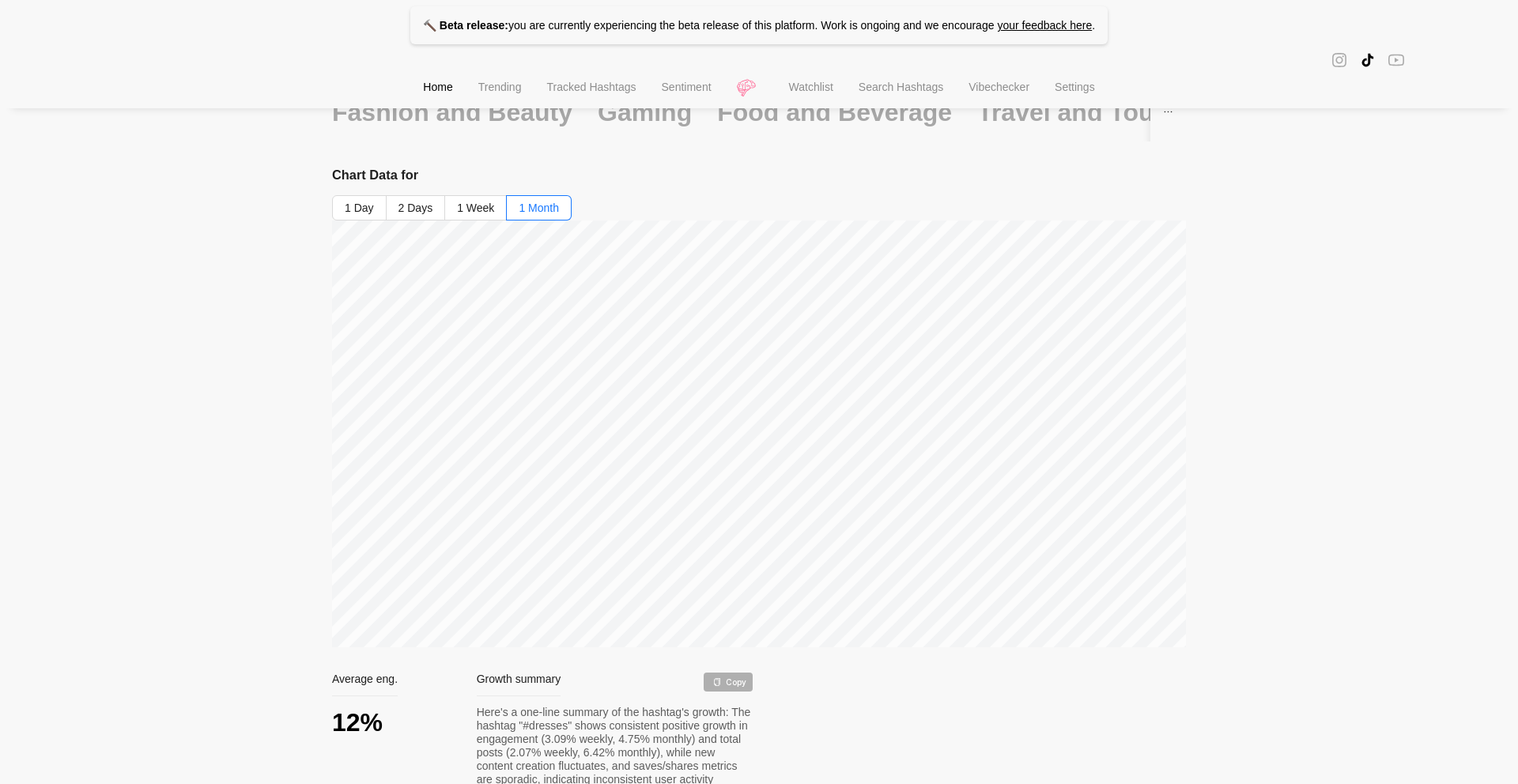 scroll, scrollTop: 0, scrollLeft: 0, axis: both 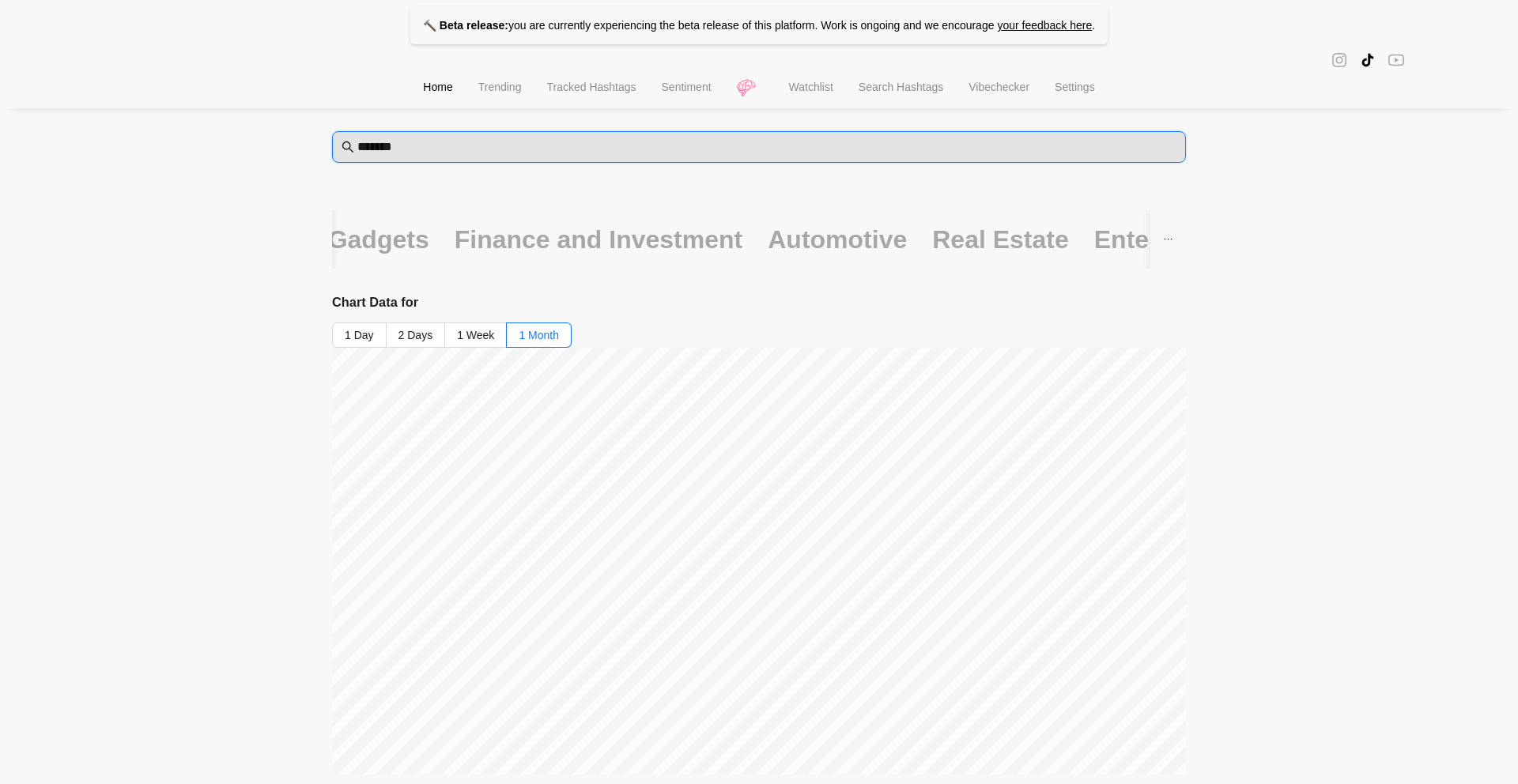 type on "*******" 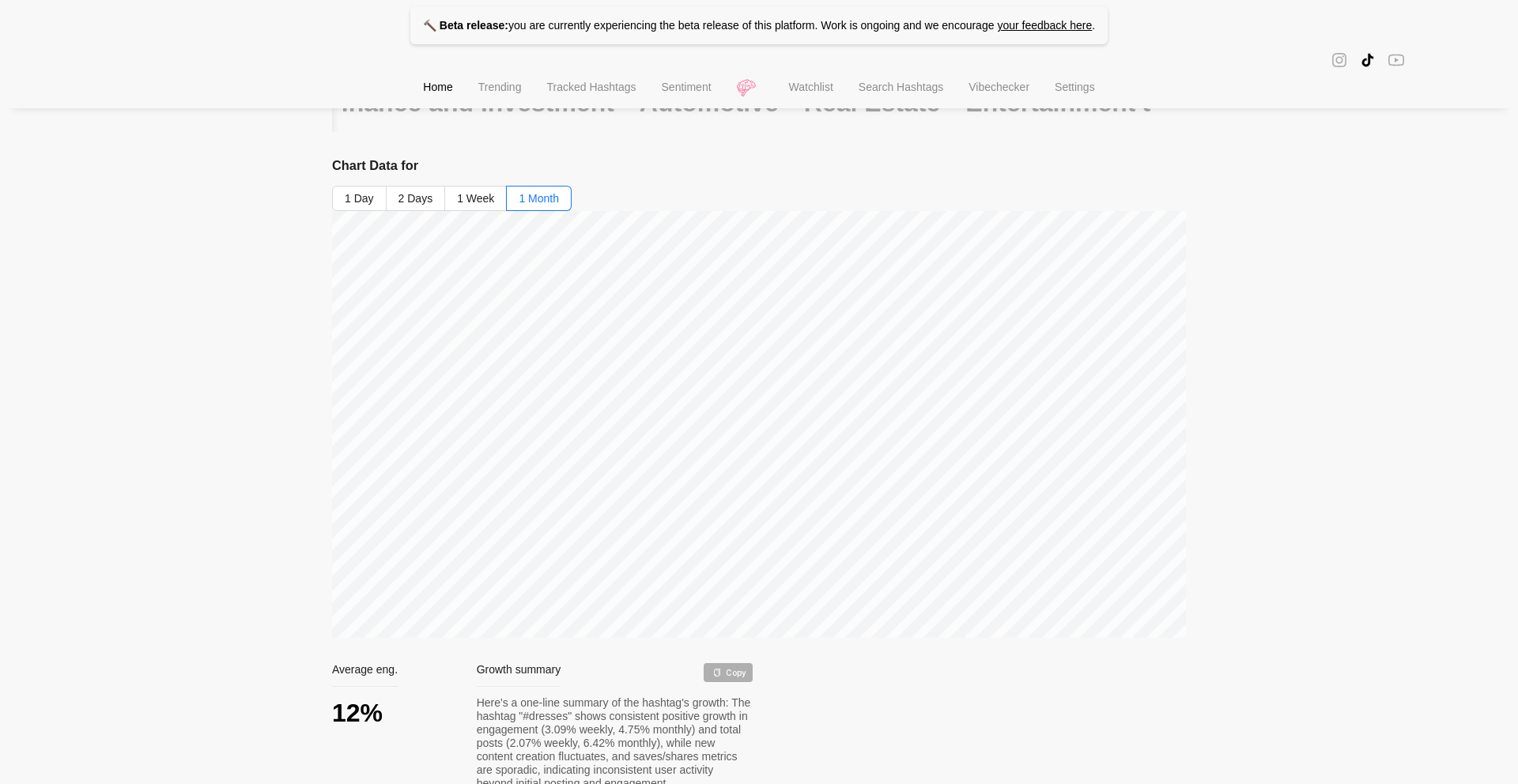scroll, scrollTop: 279, scrollLeft: 0, axis: vertical 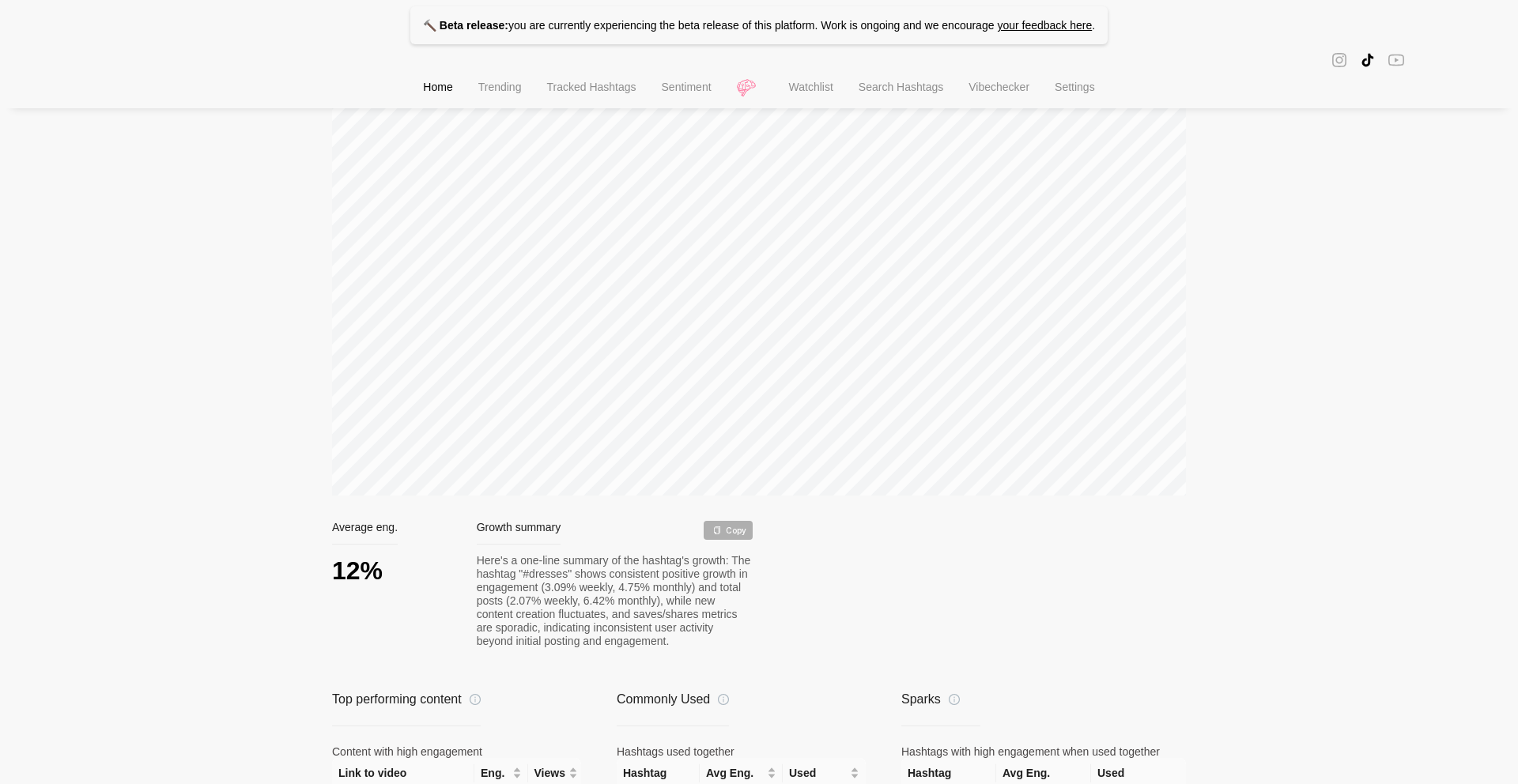 click on "Search Hashtags" at bounding box center (901, 89) 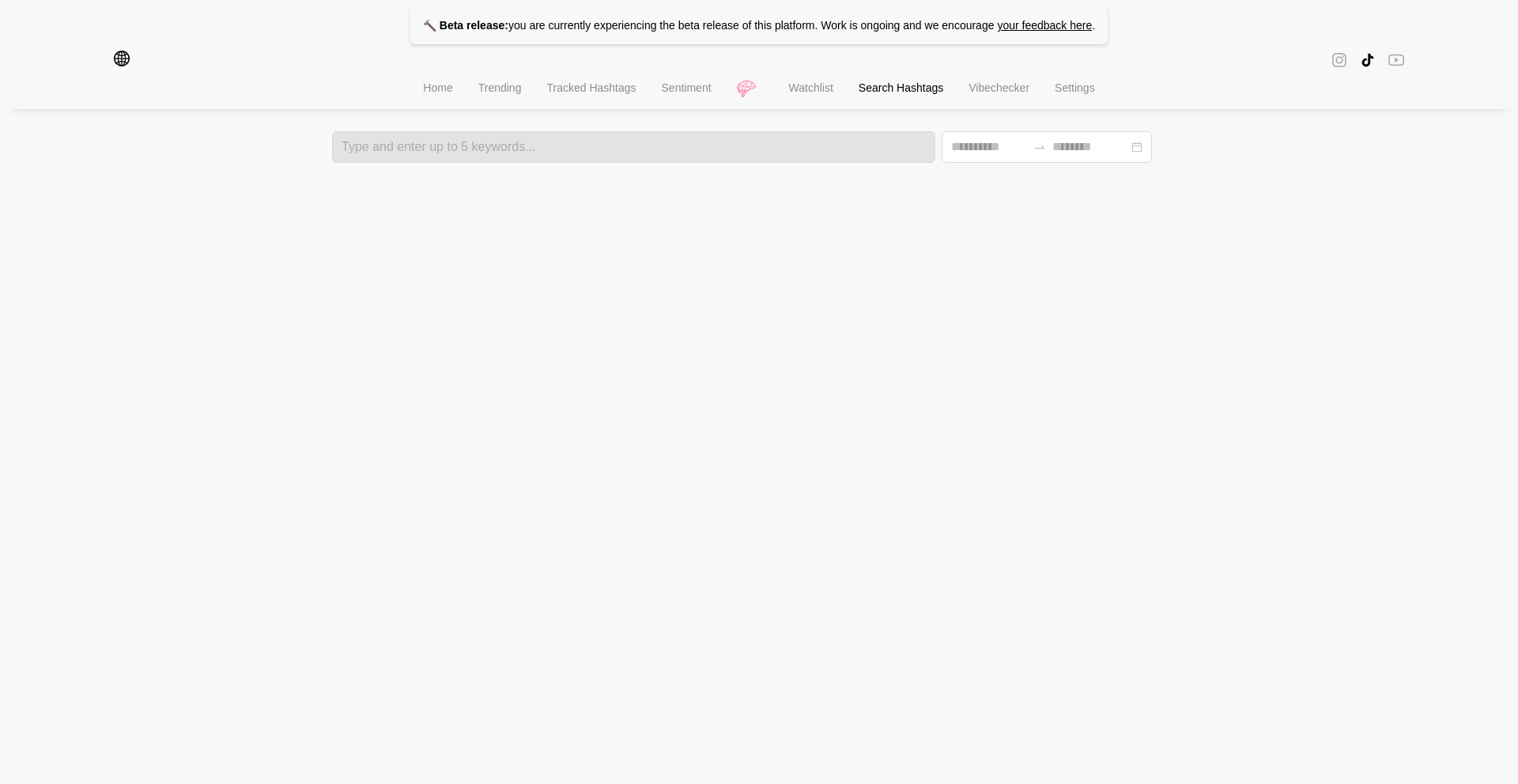 scroll, scrollTop: 0, scrollLeft: 0, axis: both 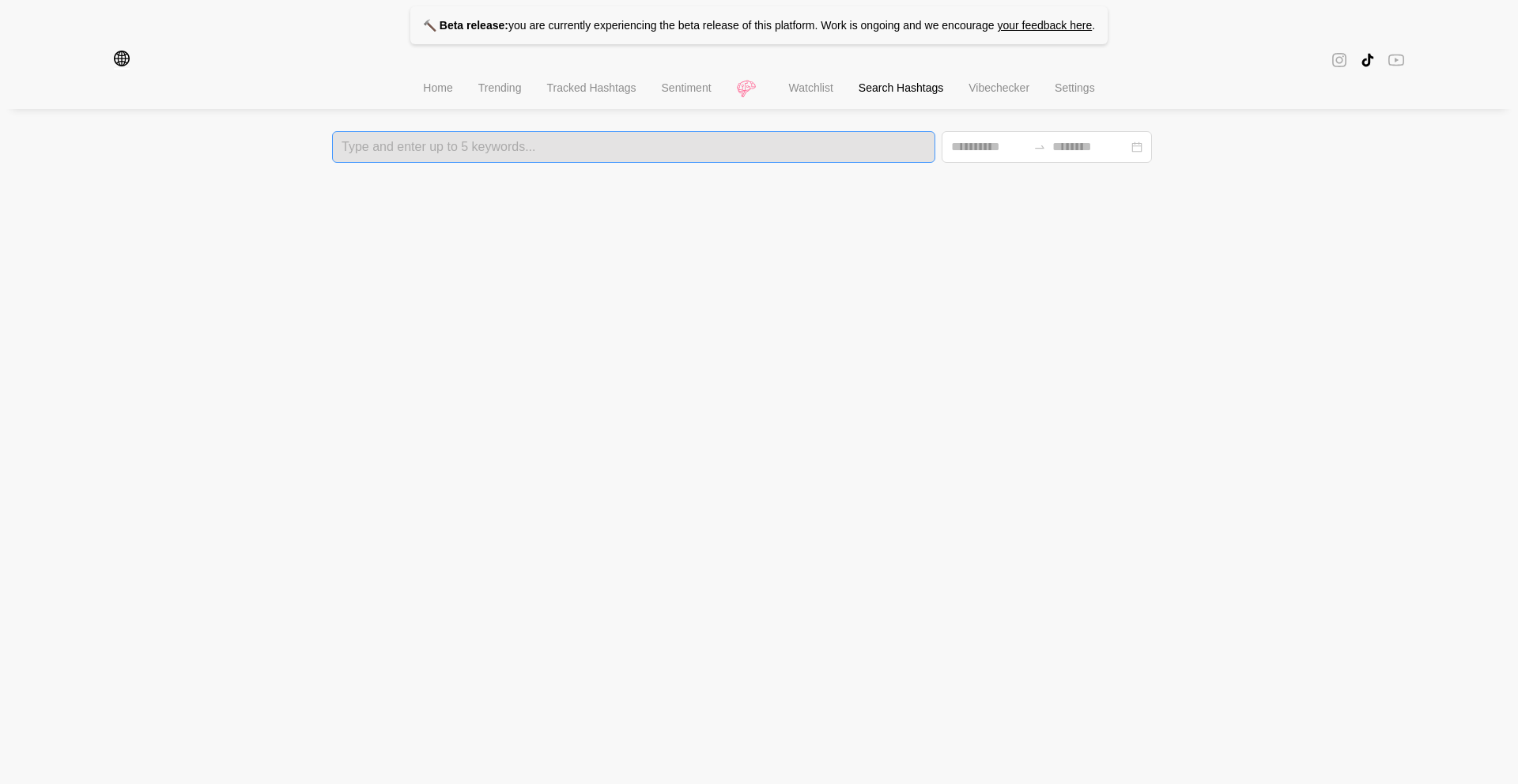 click on "Type and enter up to 5 keywords..." at bounding box center (633, 147) 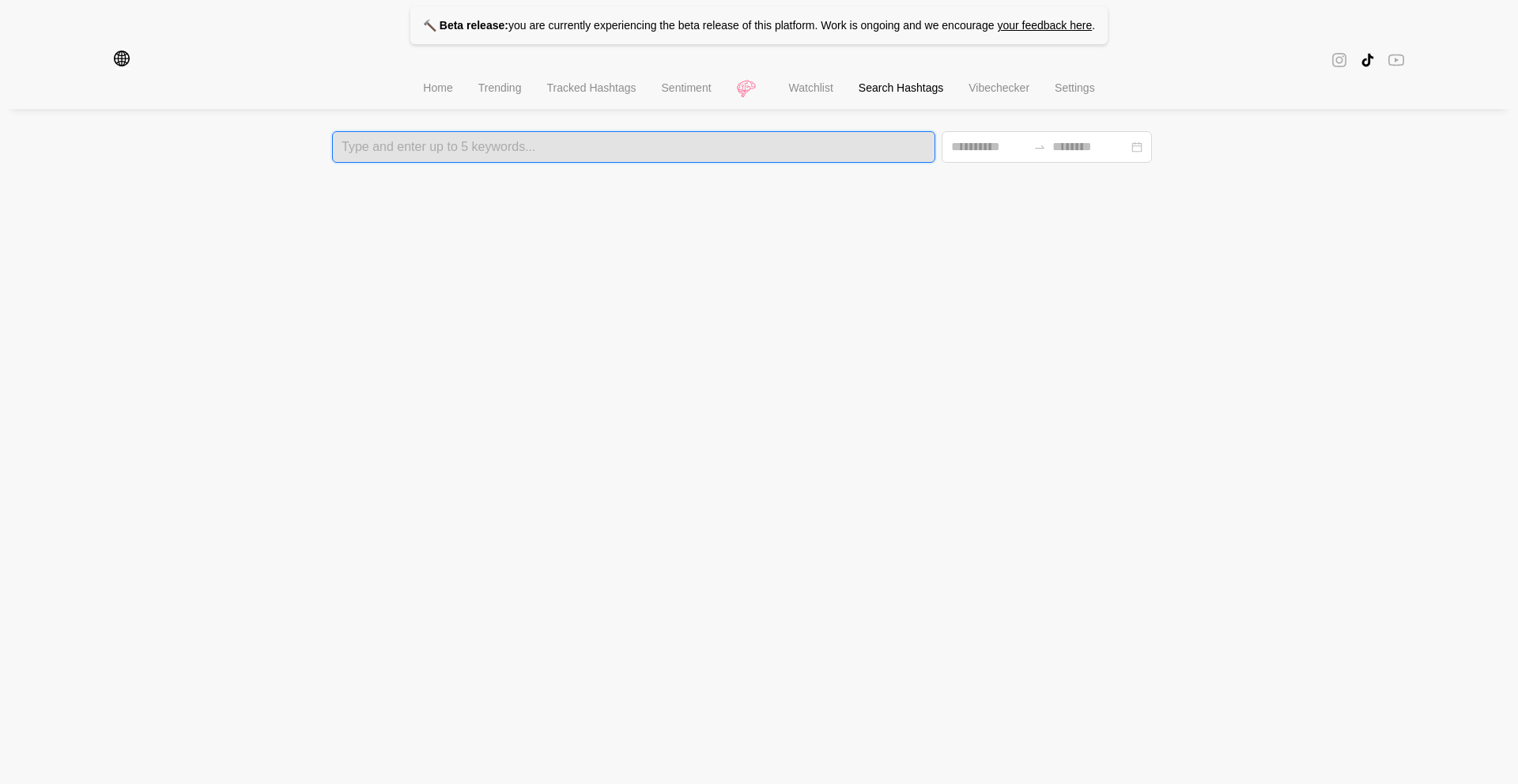 type on "*" 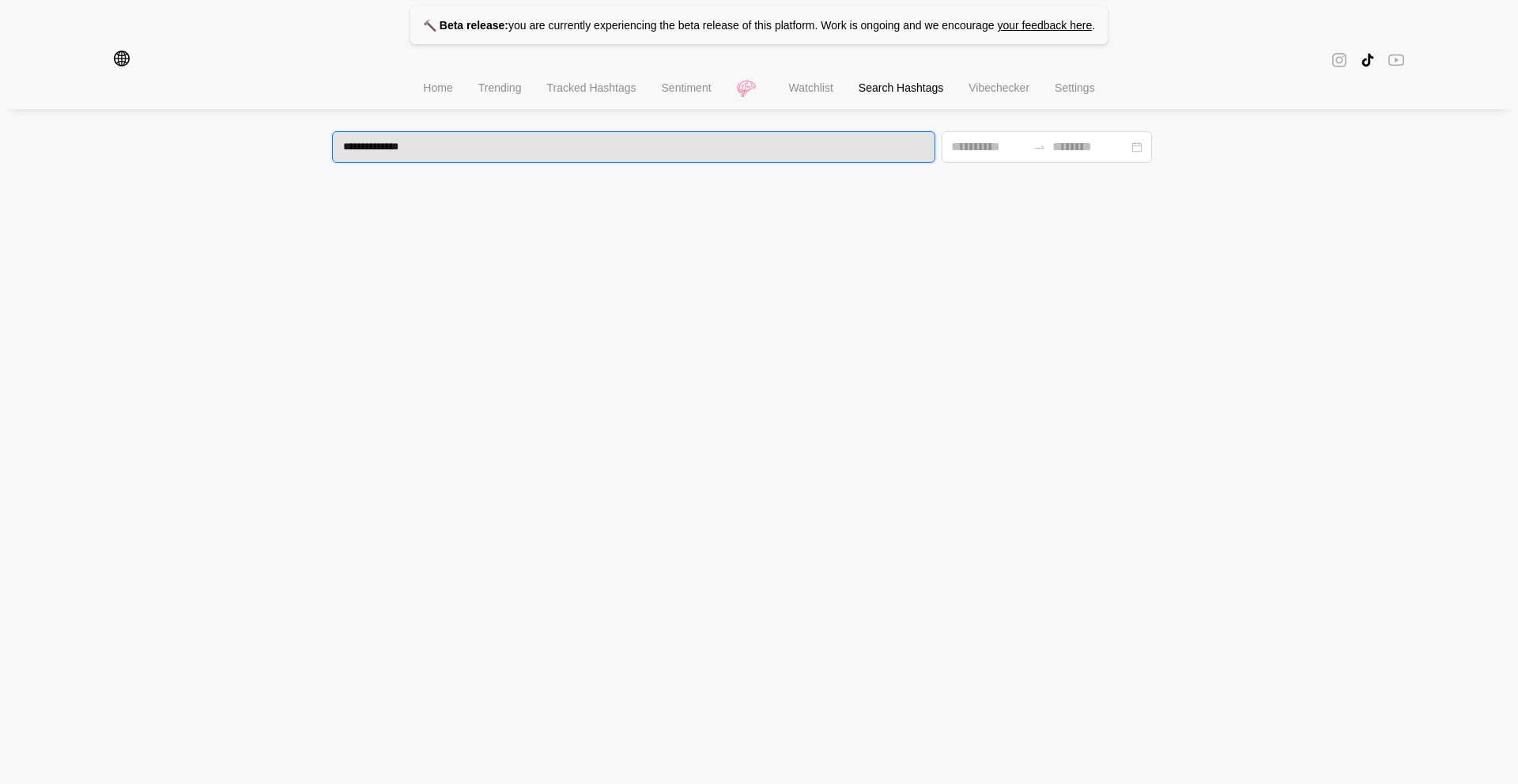 type on "**********" 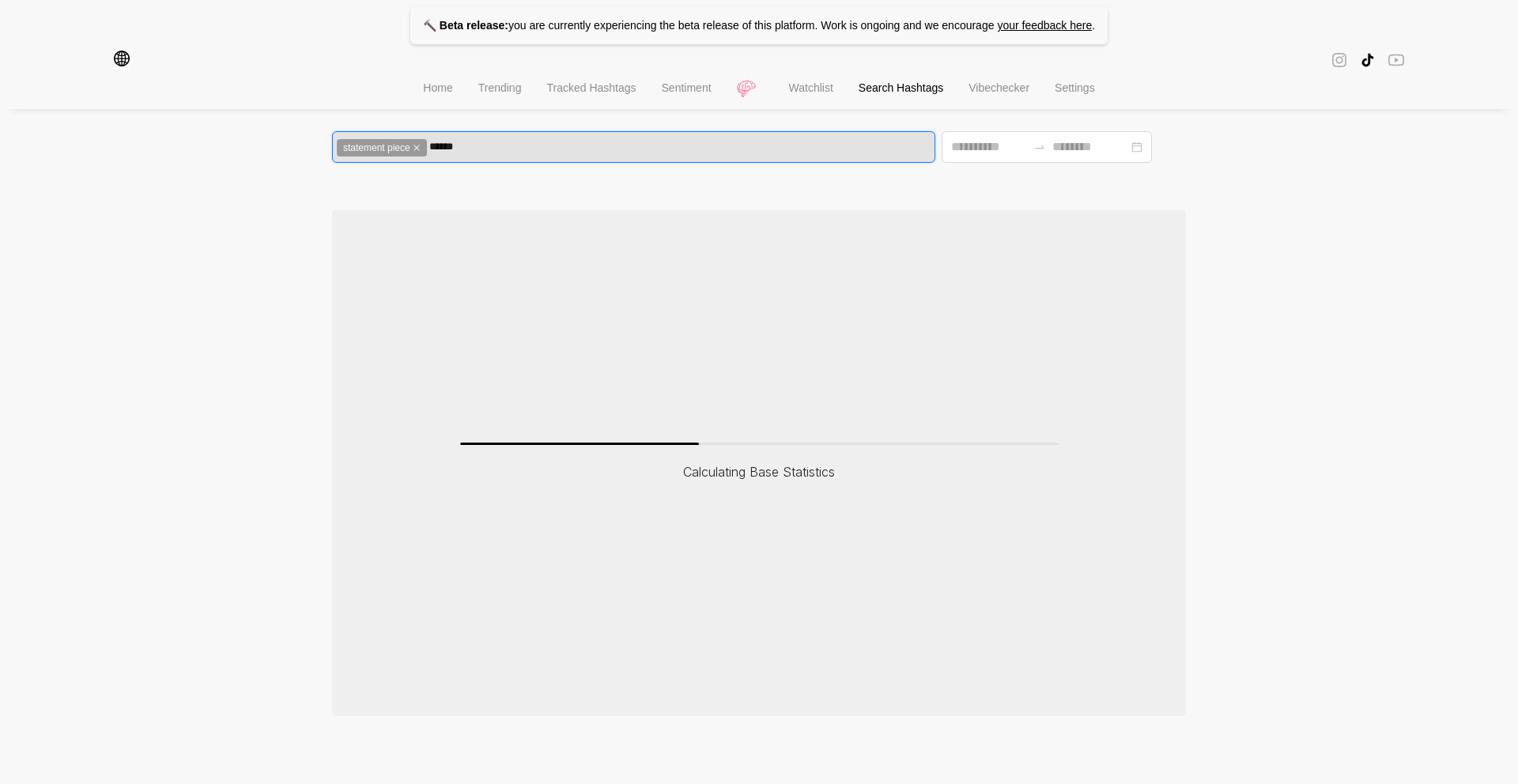 type on "*******" 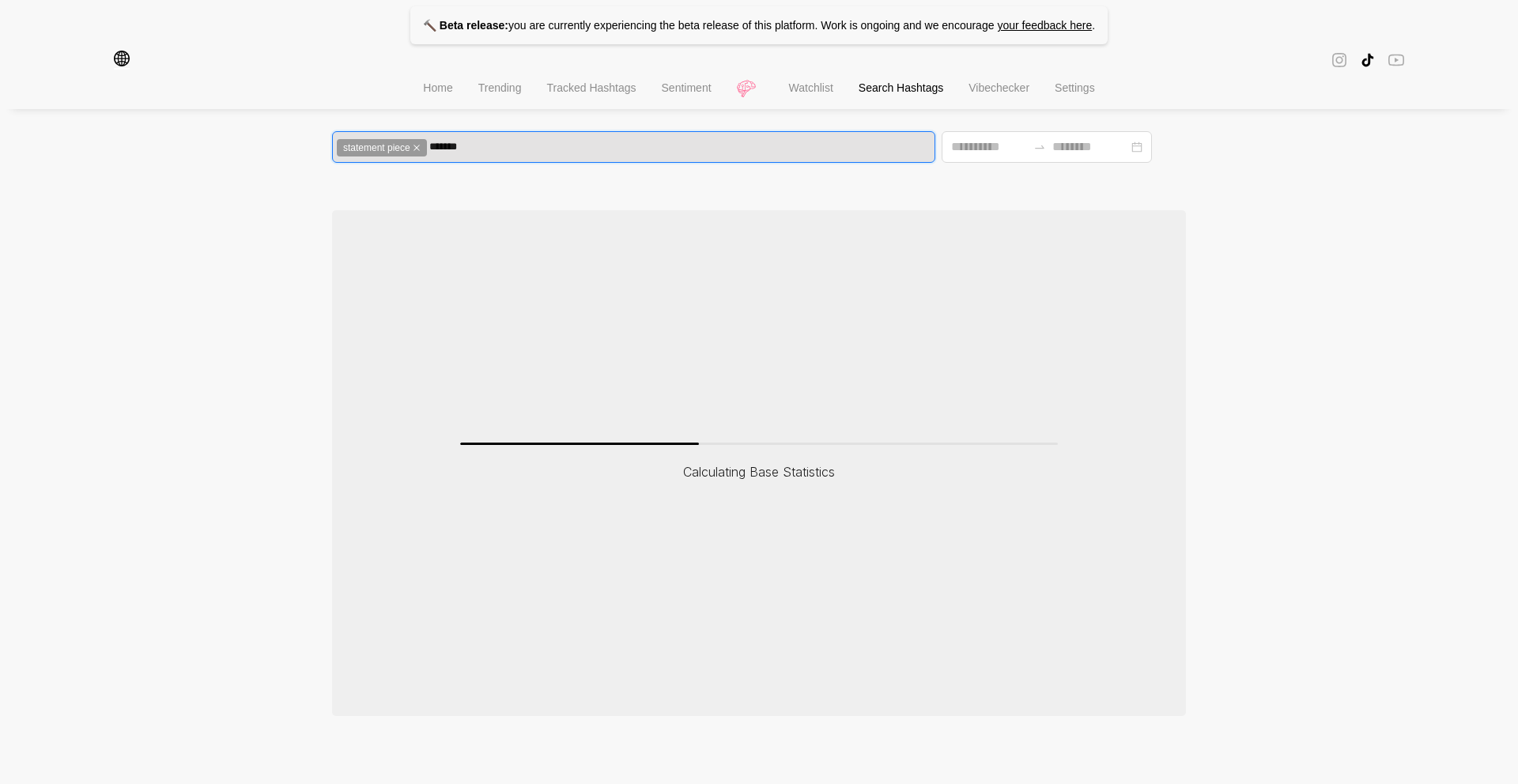 type 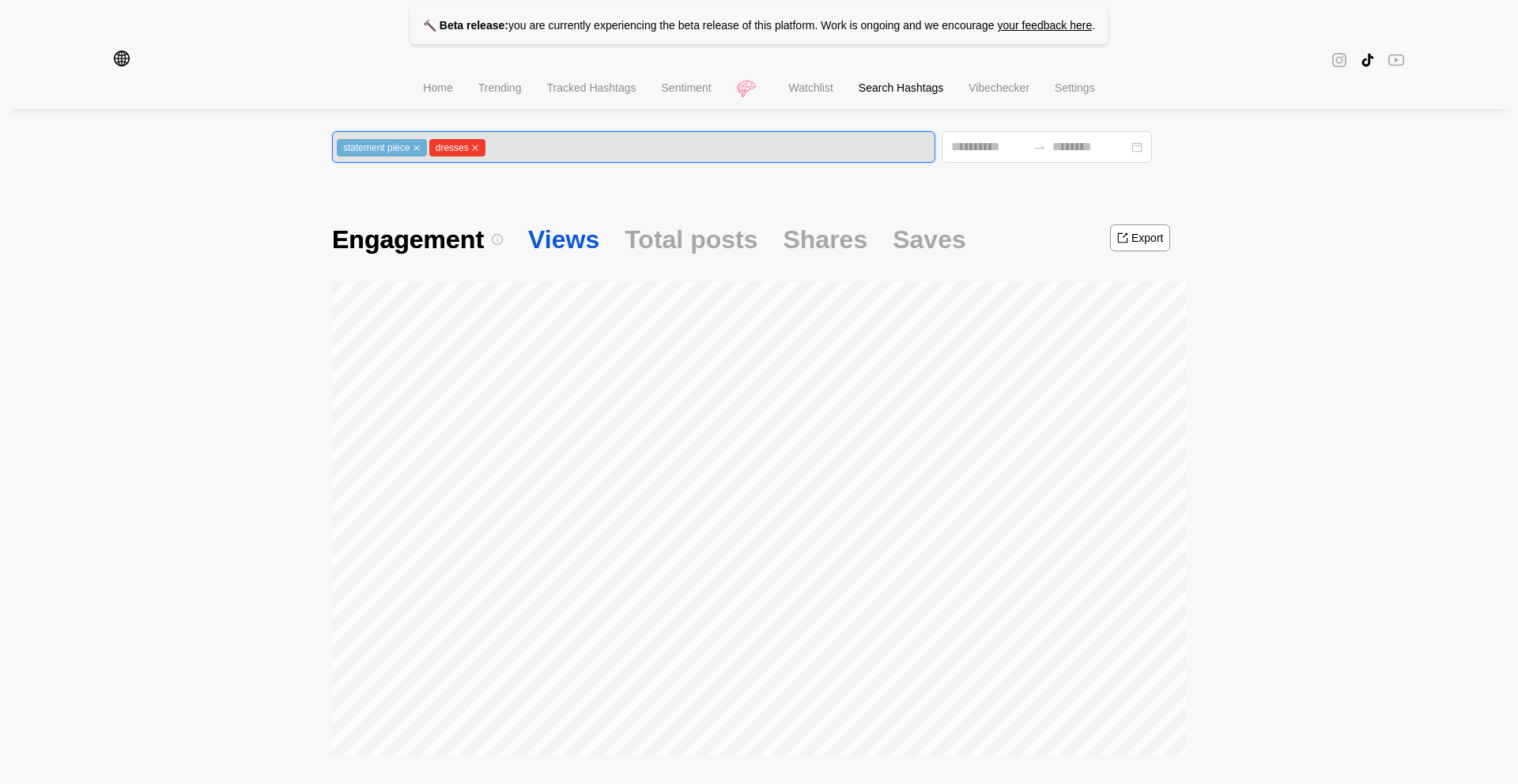 click on "Views" at bounding box center [564, 239] 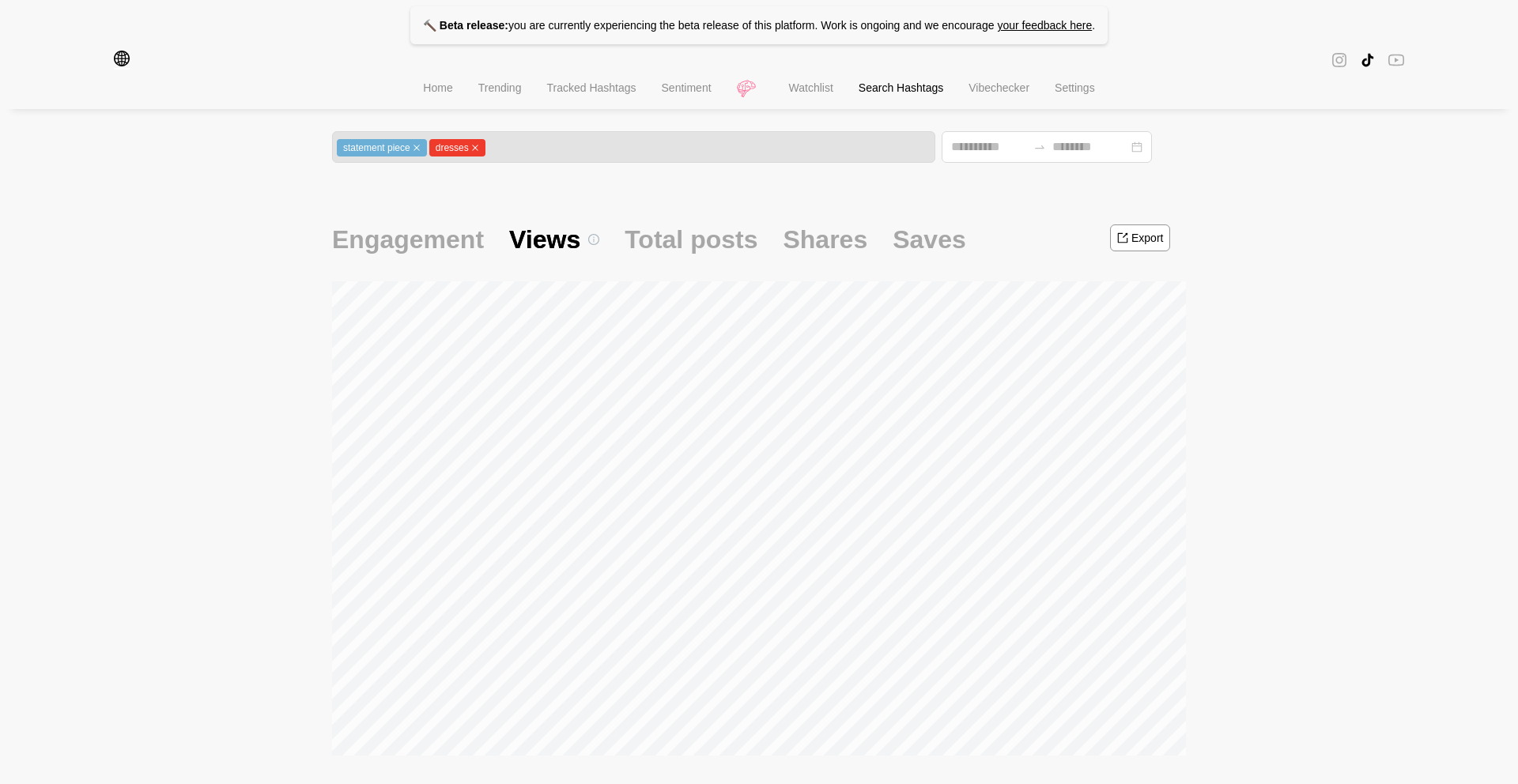 click on "Home Trending Tracked Hashtags Sentiment Watchlist Search Hashtags Vibechecker Settings" at bounding box center [759, 89] 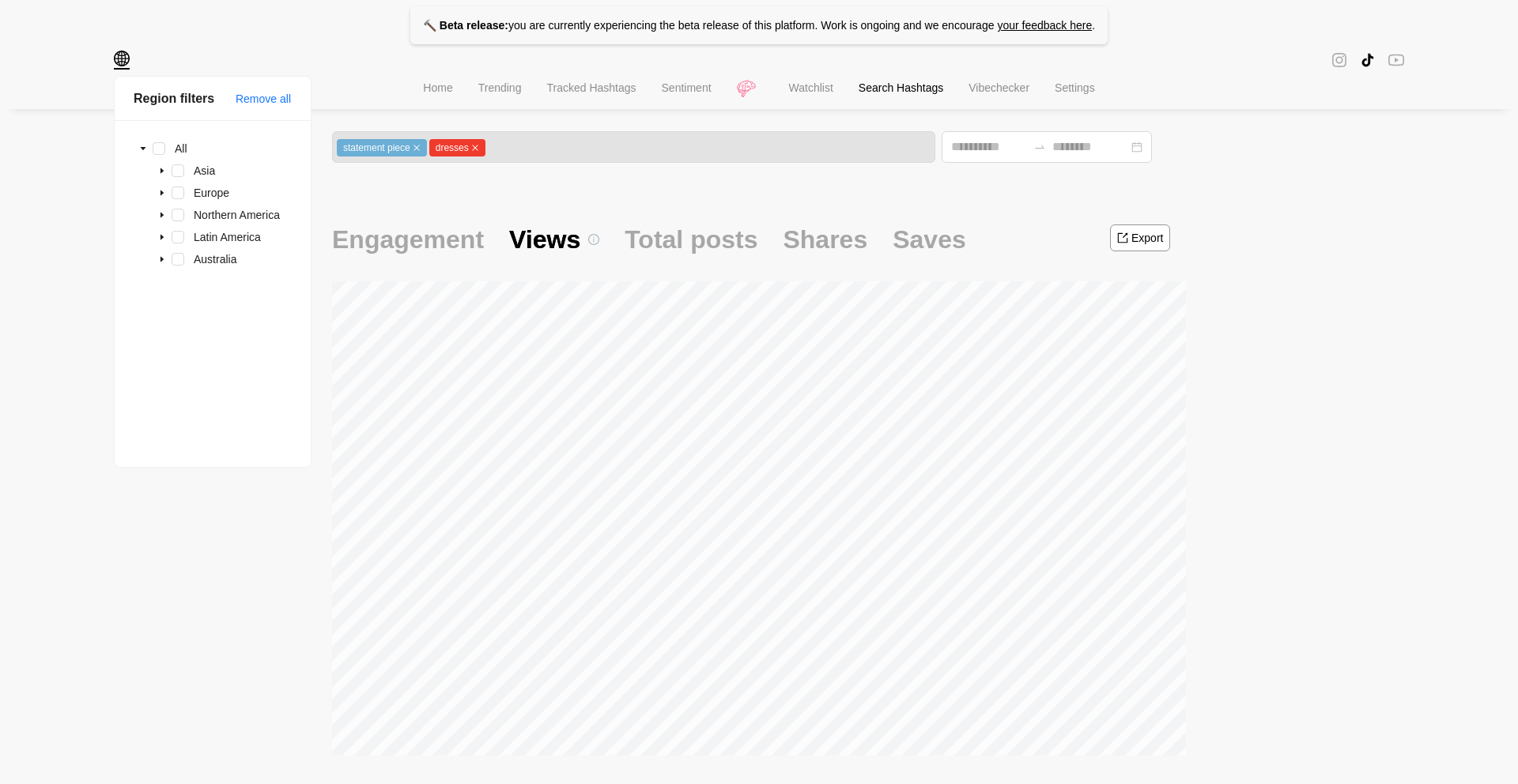 click on "Europe" at bounding box center (183, 194) 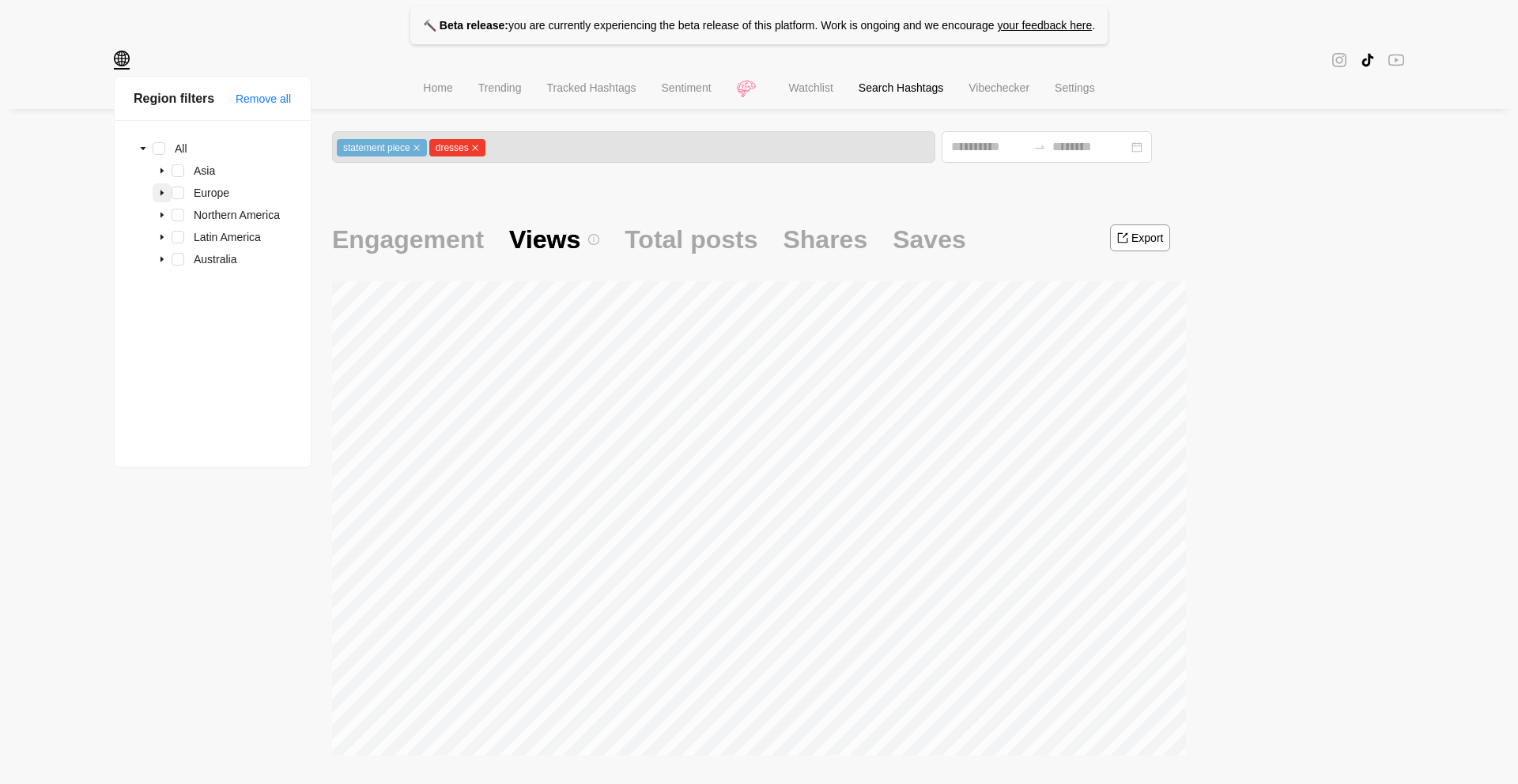 click at bounding box center [162, 193] 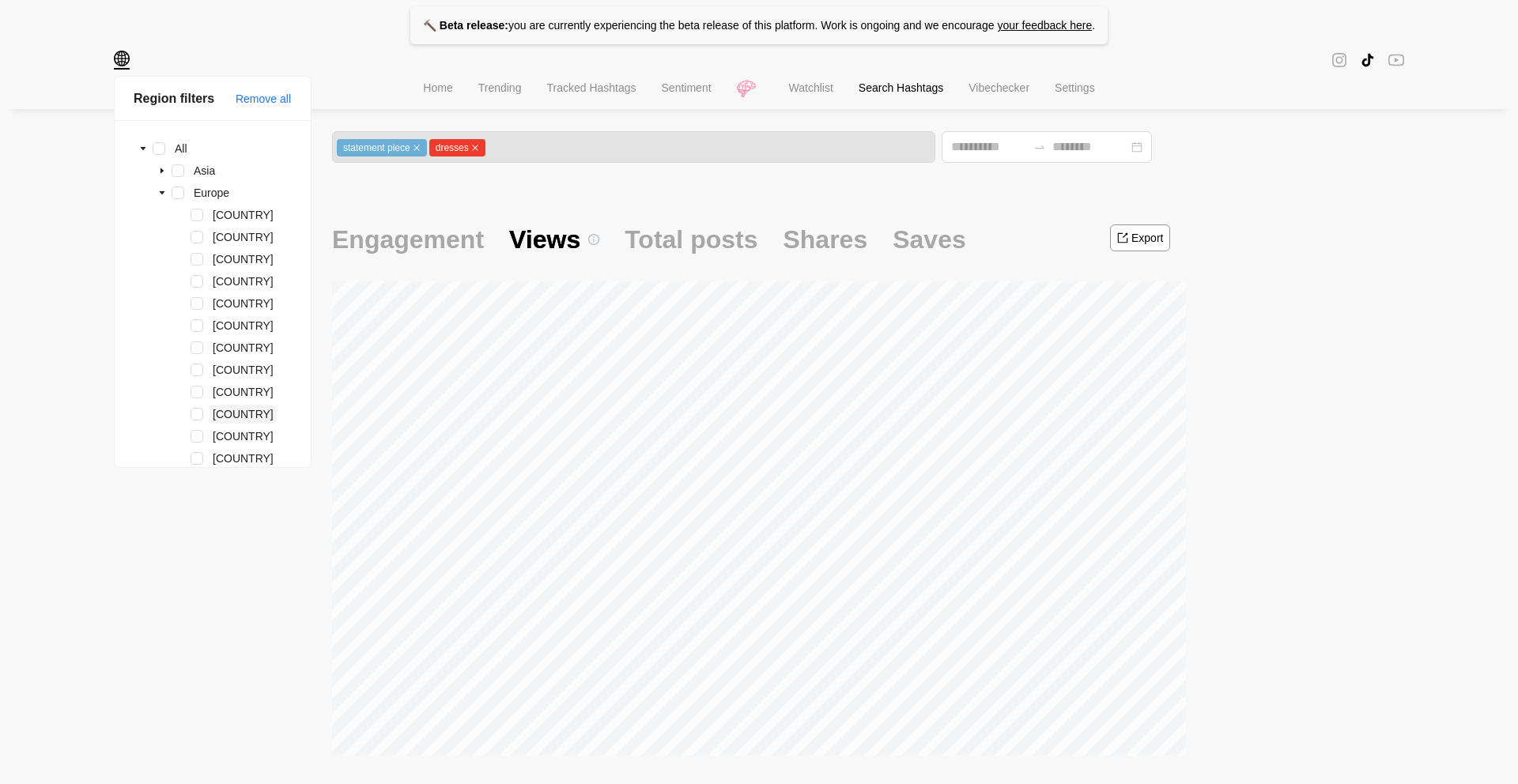 click on "United Kingdom" at bounding box center [243, 414] 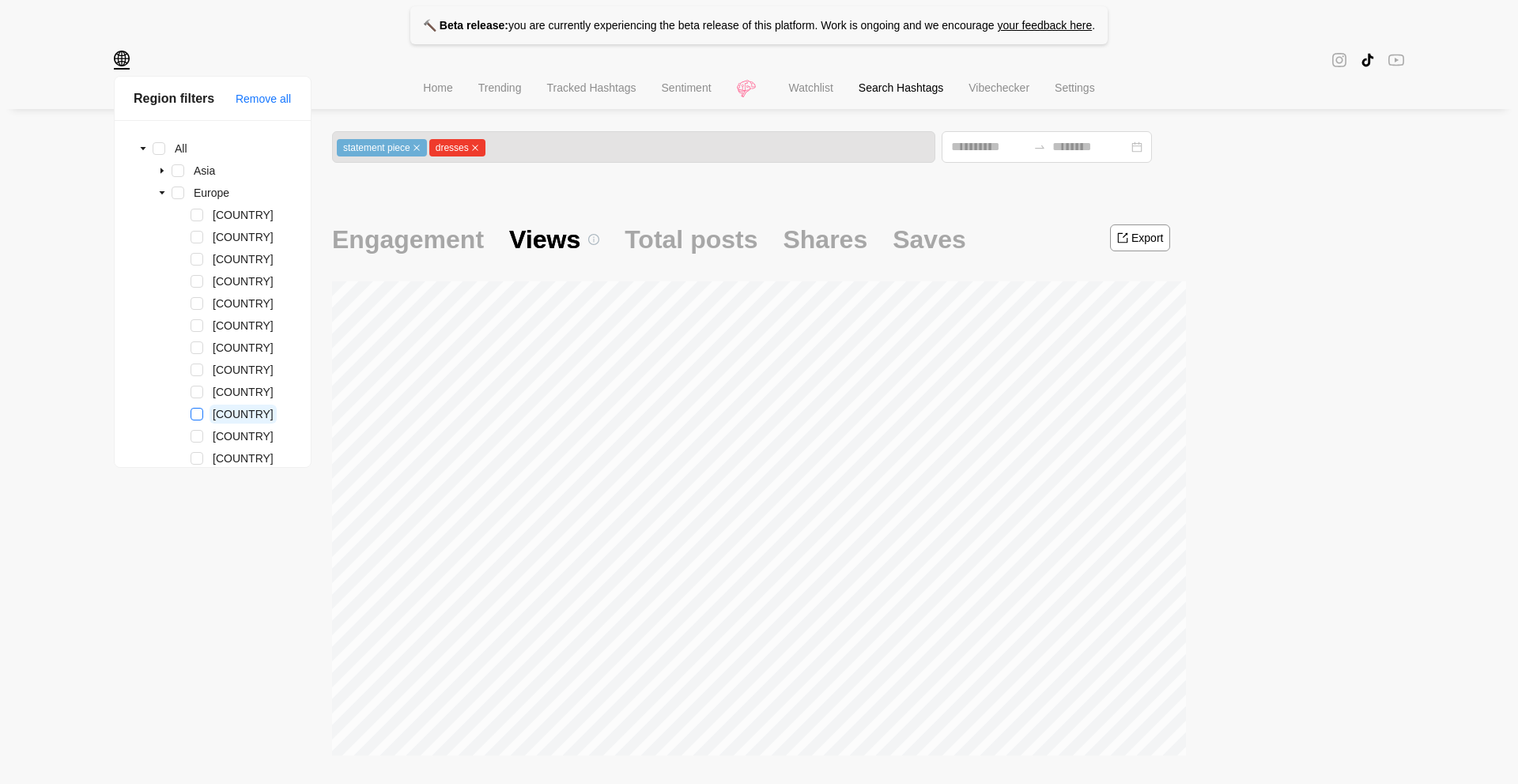 click at bounding box center (197, 414) 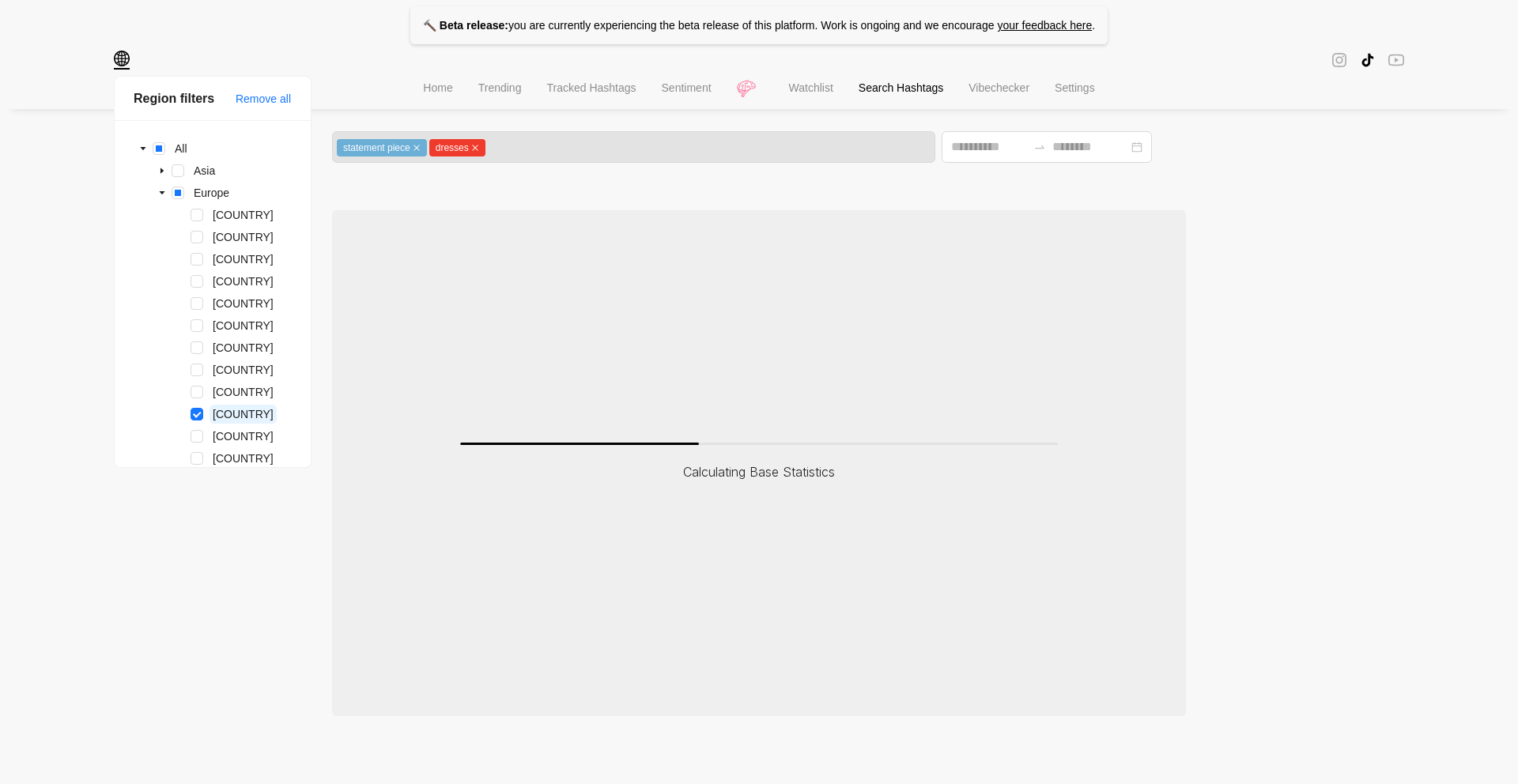 click on "🔨 Beta release:  you are currently experiencing the beta release of this platform. Work is ongoing and we encourage   your feedback here . Region filters Remove all All Asia Europe Denmark Estonia Finland Iceland Republic of Ireland Latvia Lithuania Norway Sweden United Kingdom Albania Andorra Bosnia and Herzegovina Croatia Cyprus Gibraltar Greece Italy Republic of Macedonia Montenegro Portugal Serbia Slovenia Spain Belarus Bulgaria Czech Republic Hungary Moldova Poland Romania Russia Slovakia Ukraine Austria Belgium France Germany Liechtenstein Luxembourg Monaco Netherlands Switzerland Northern America Latin America Australia Home Trending Tracked Hashtags Sentiment Watchlist Search Hashtags Vibechecker Settings statement piece dresses   Calculating Base Statistics" at bounding box center (759, 358) 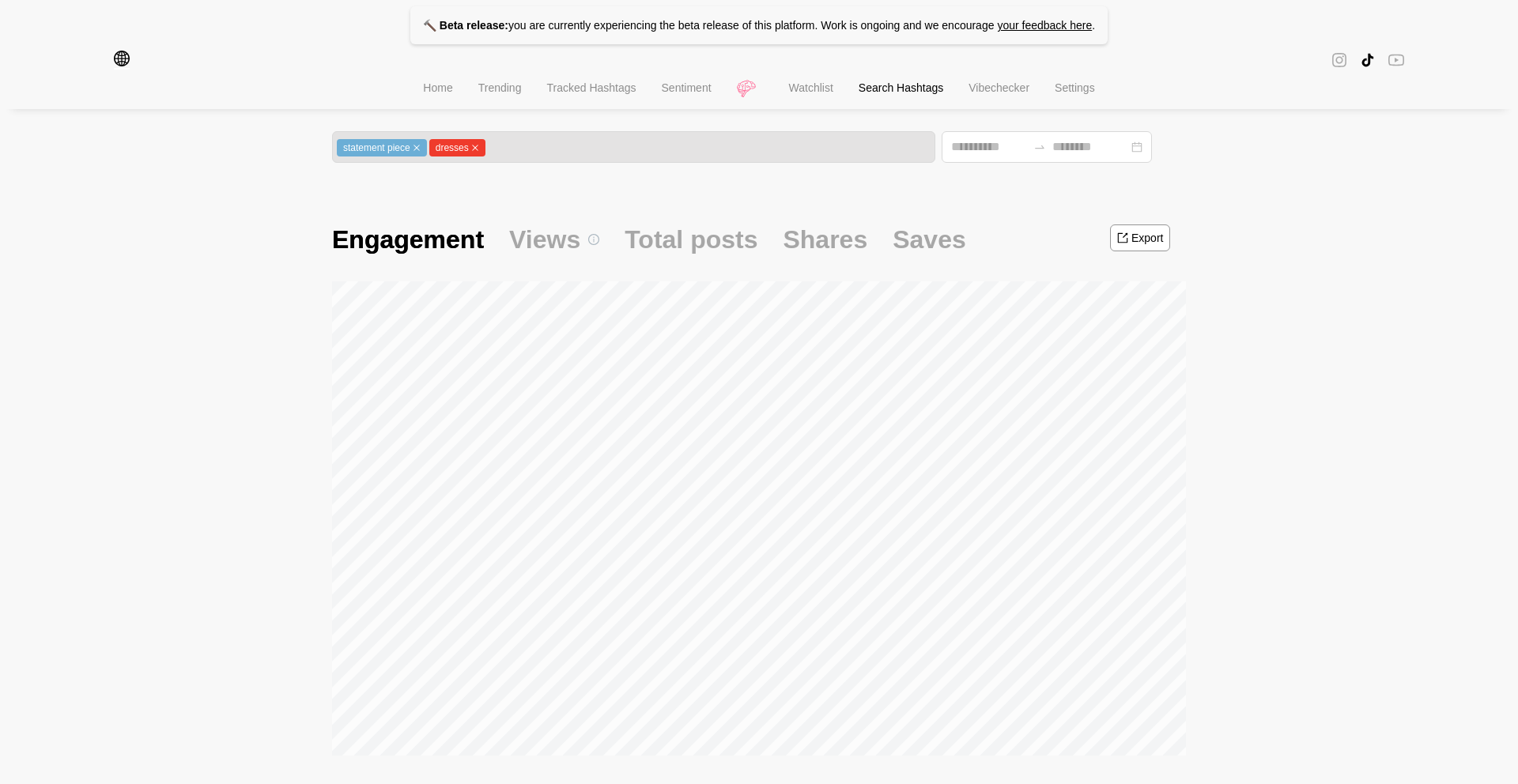 click on "Trending" at bounding box center (500, 88) 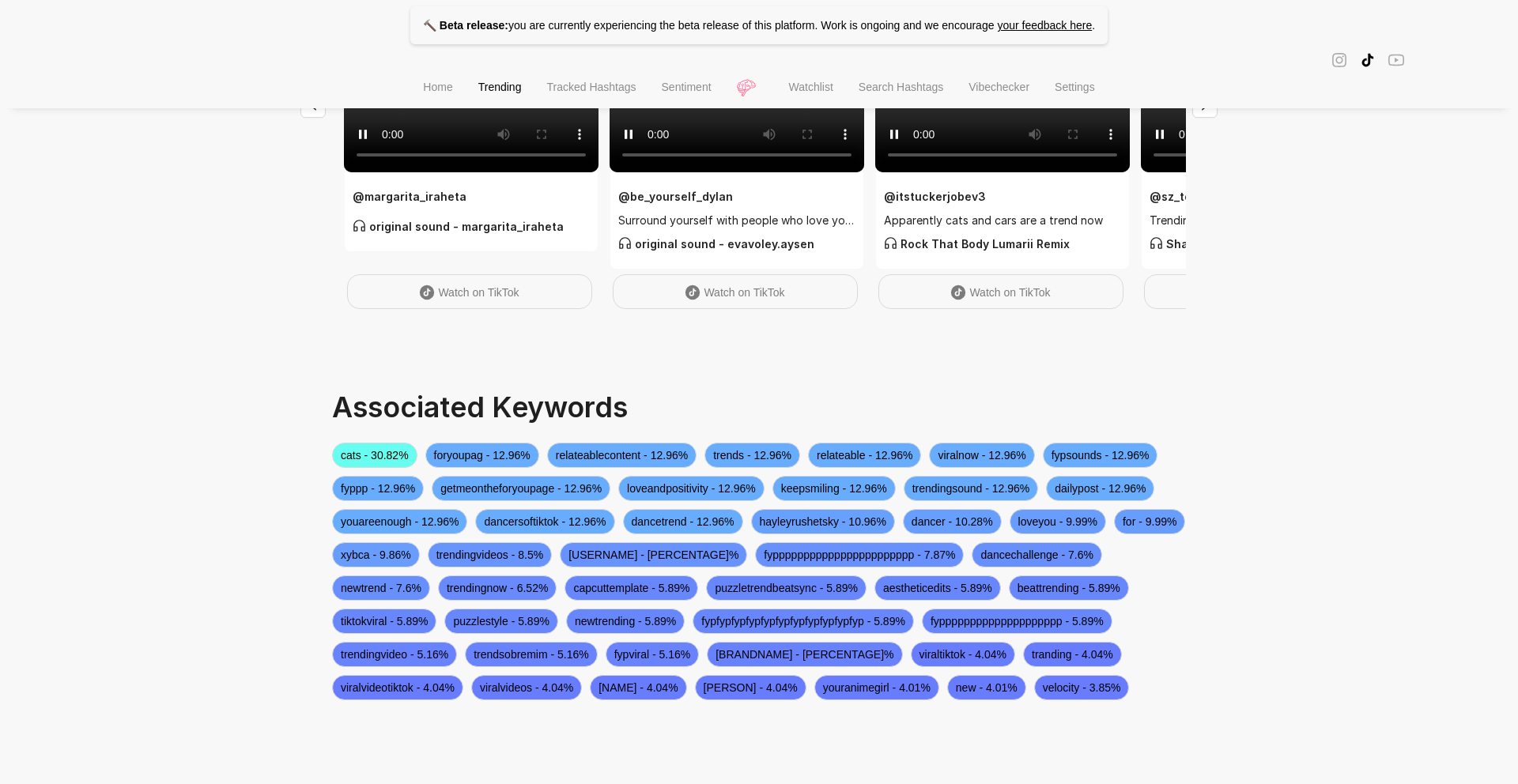scroll, scrollTop: 0, scrollLeft: 0, axis: both 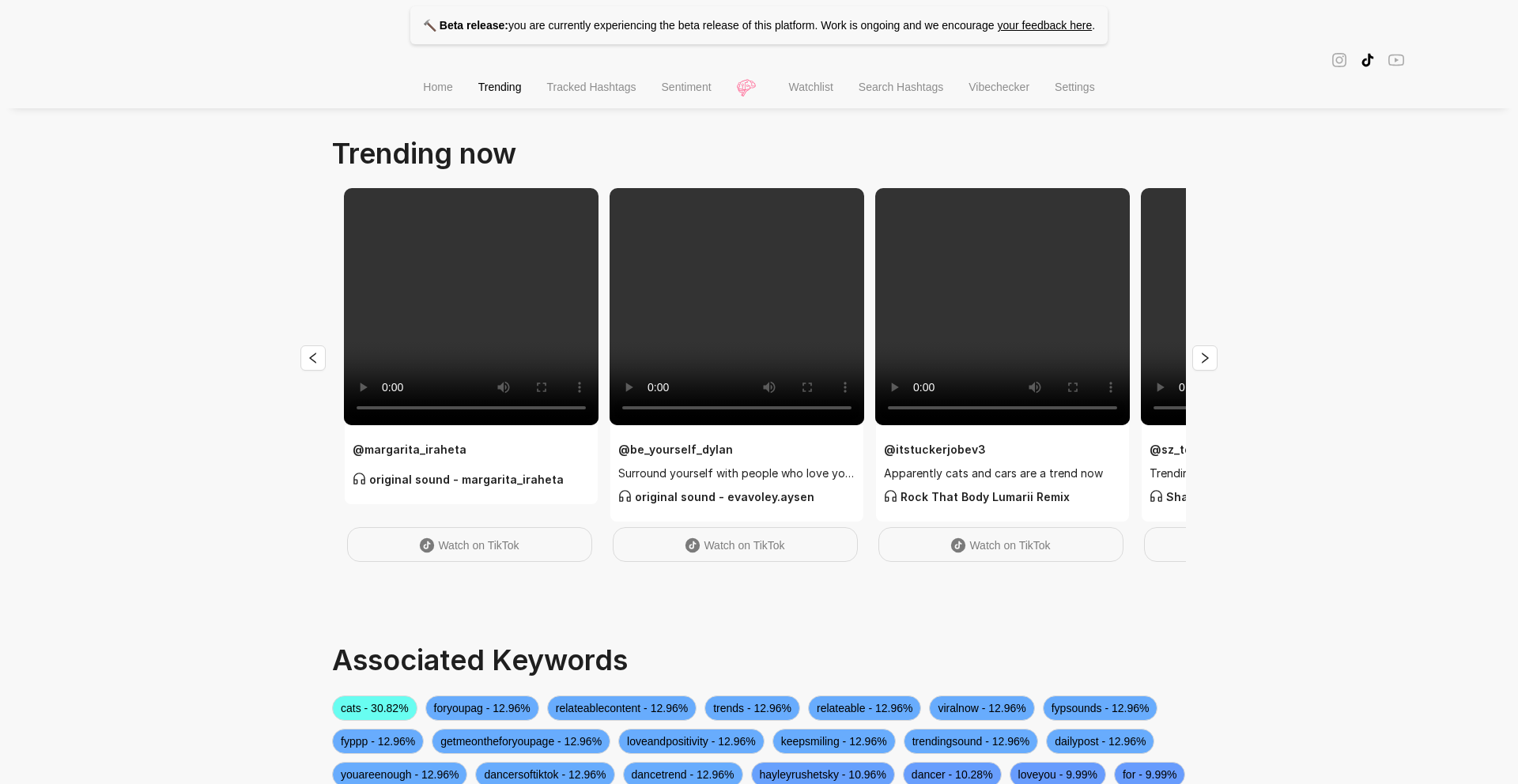 click on "Home" at bounding box center [437, 89] 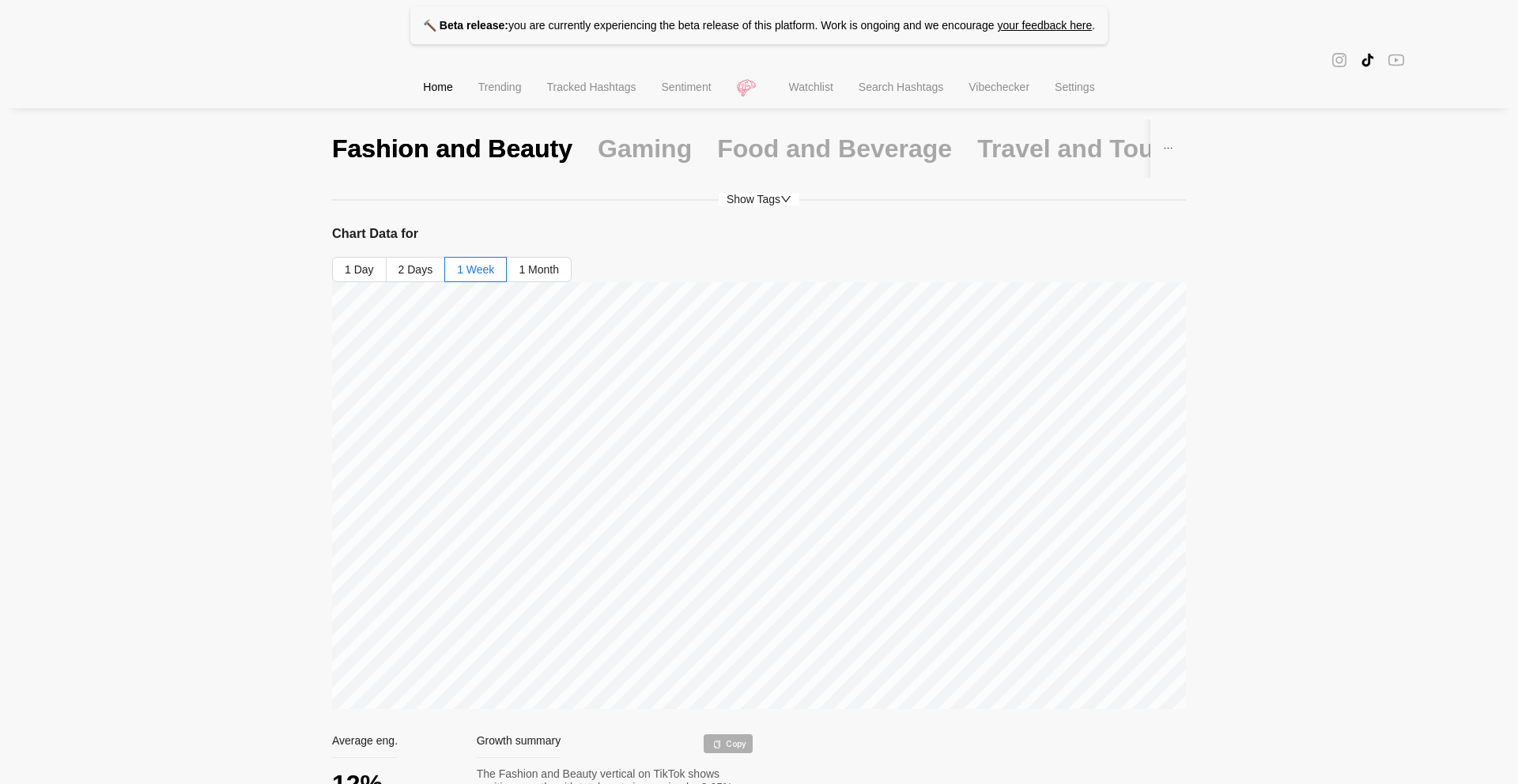 scroll, scrollTop: 97, scrollLeft: 0, axis: vertical 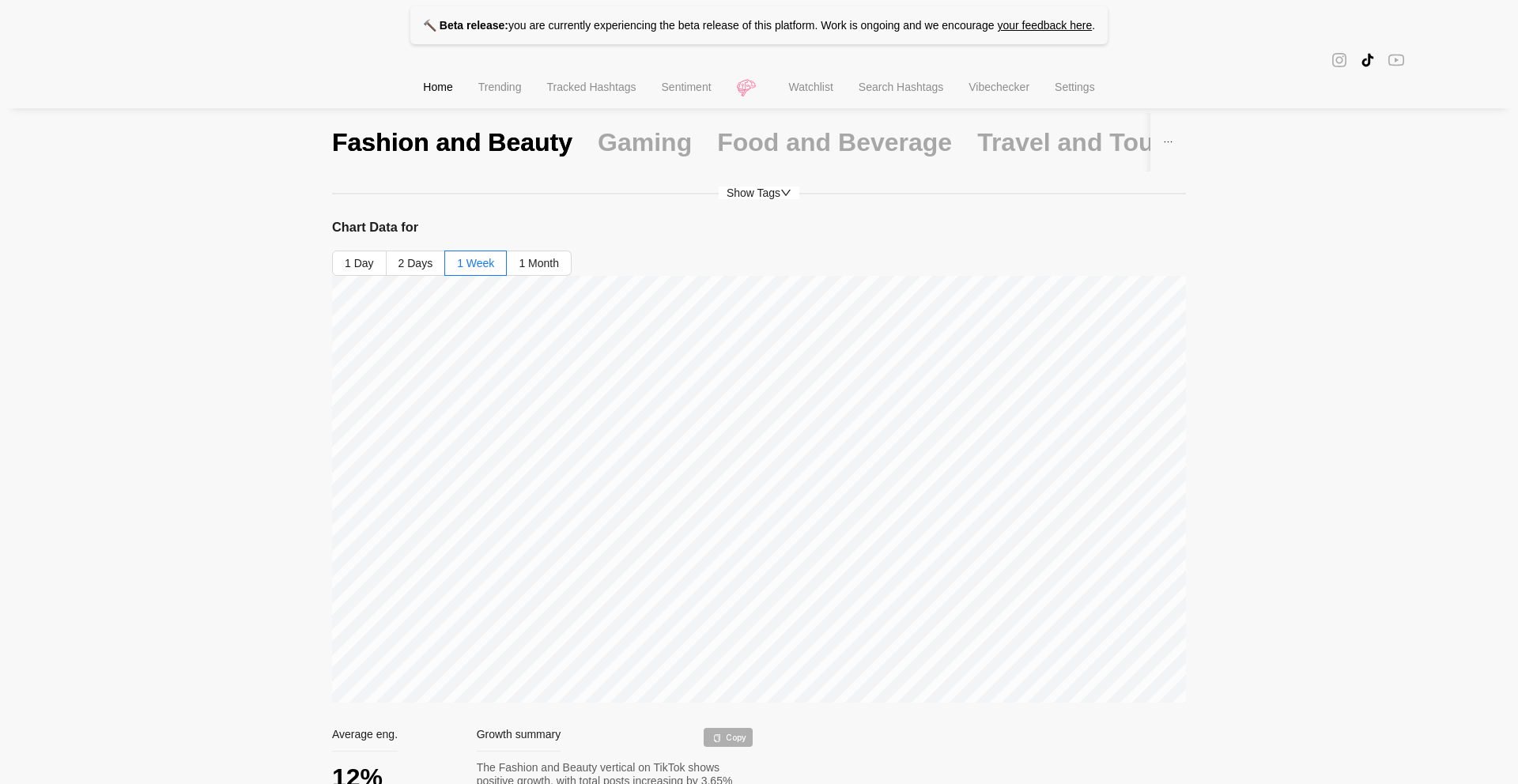 click 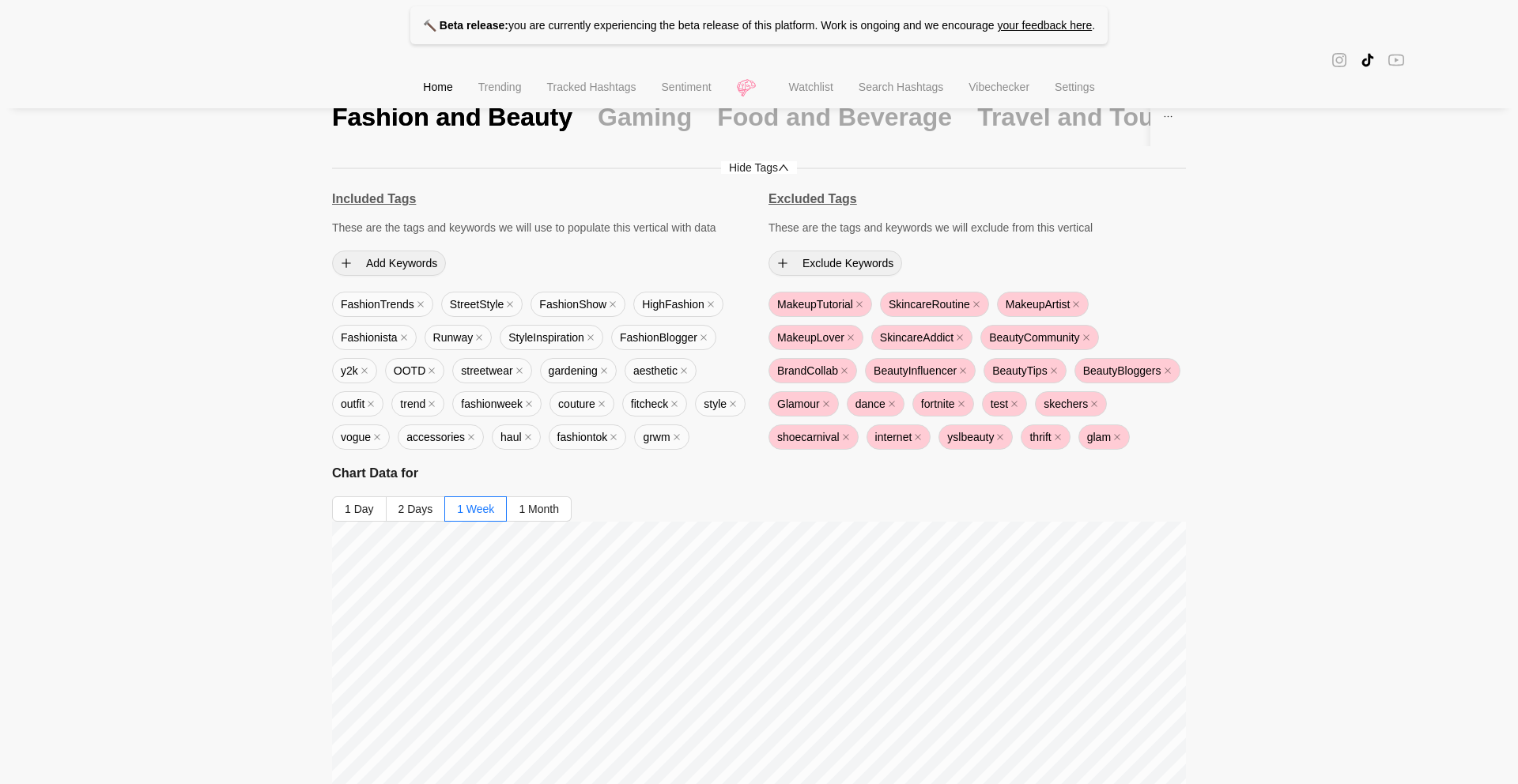 scroll, scrollTop: 137, scrollLeft: 0, axis: vertical 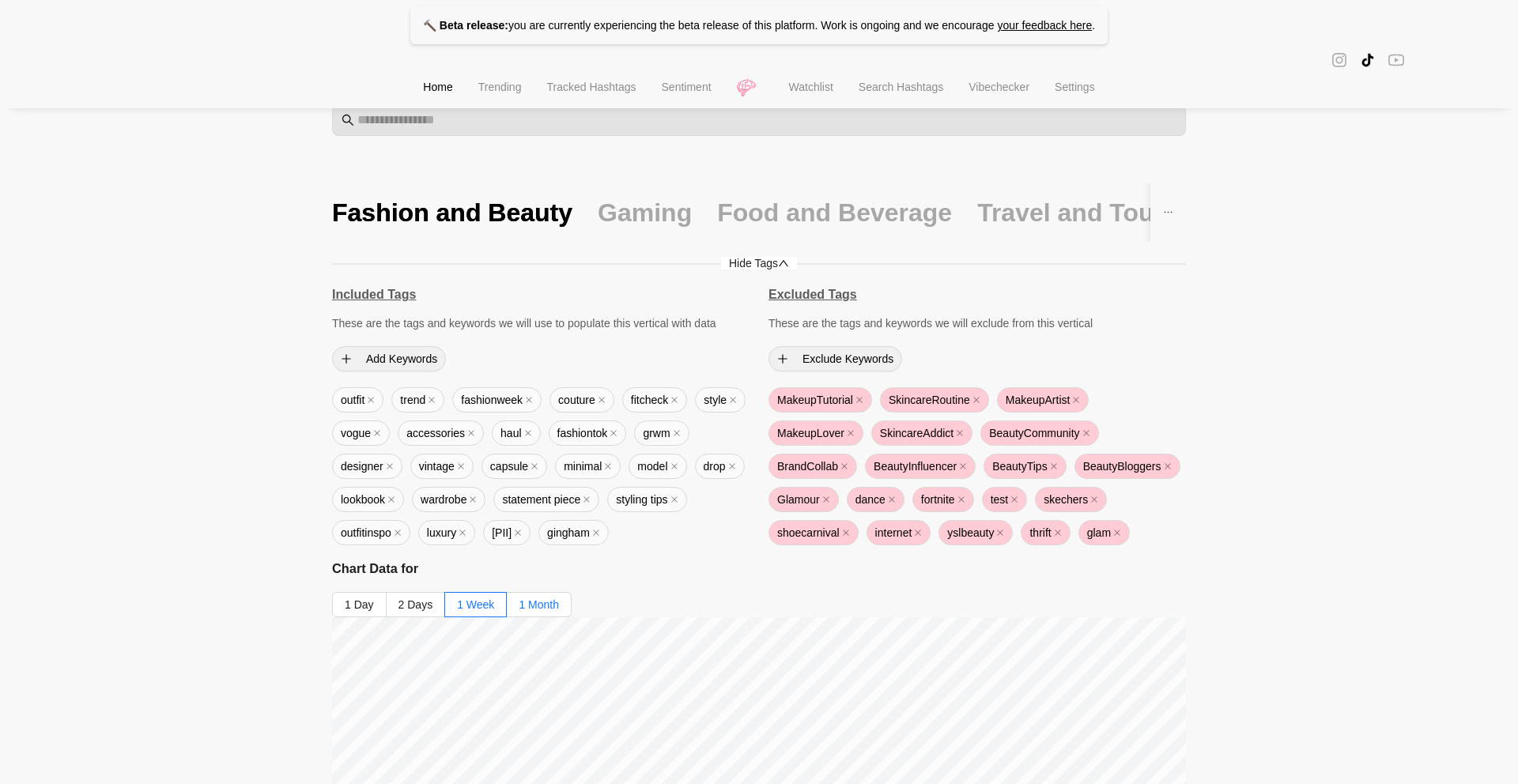 click on "1 Month" at bounding box center (539, 605) 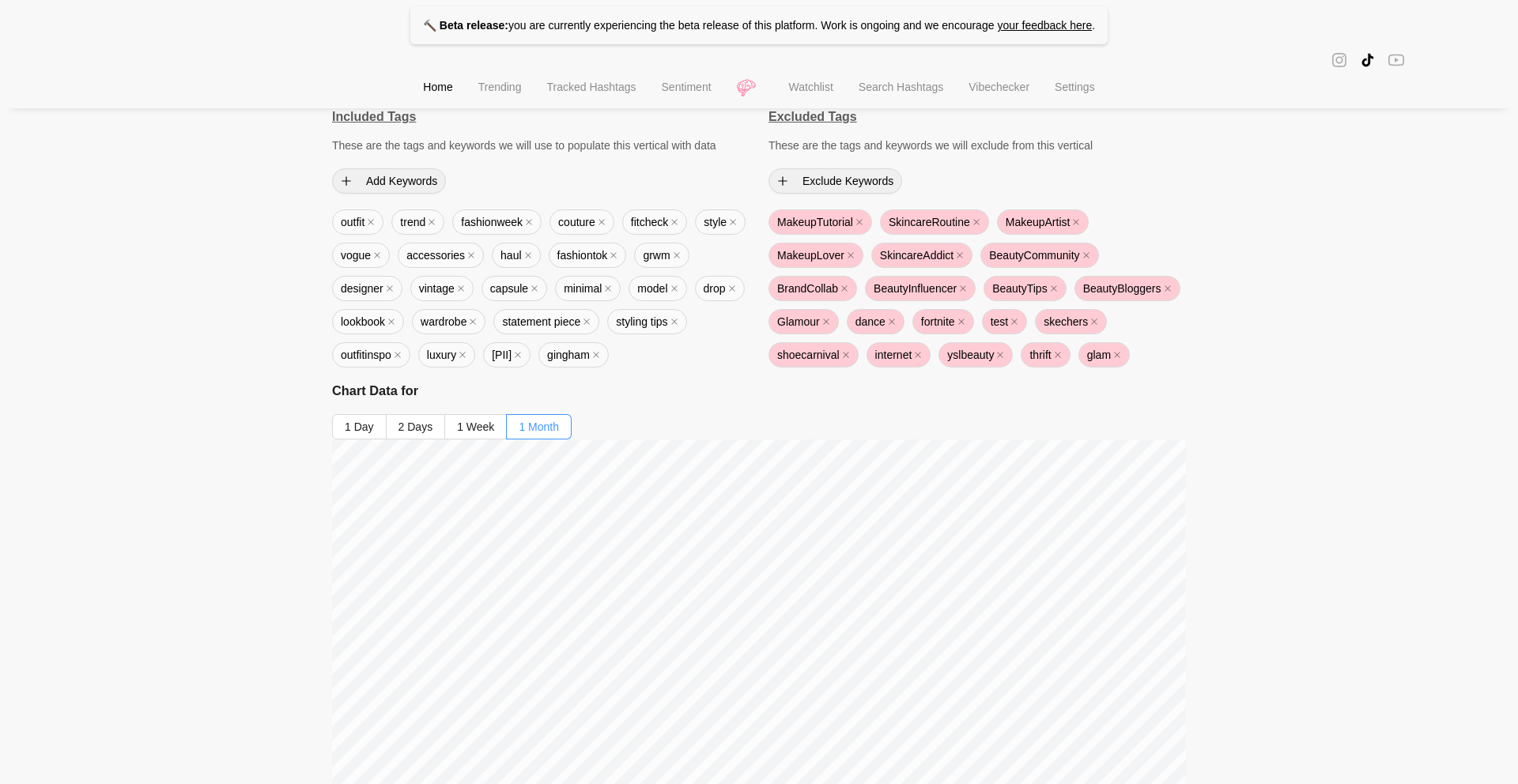 scroll, scrollTop: 481, scrollLeft: 0, axis: vertical 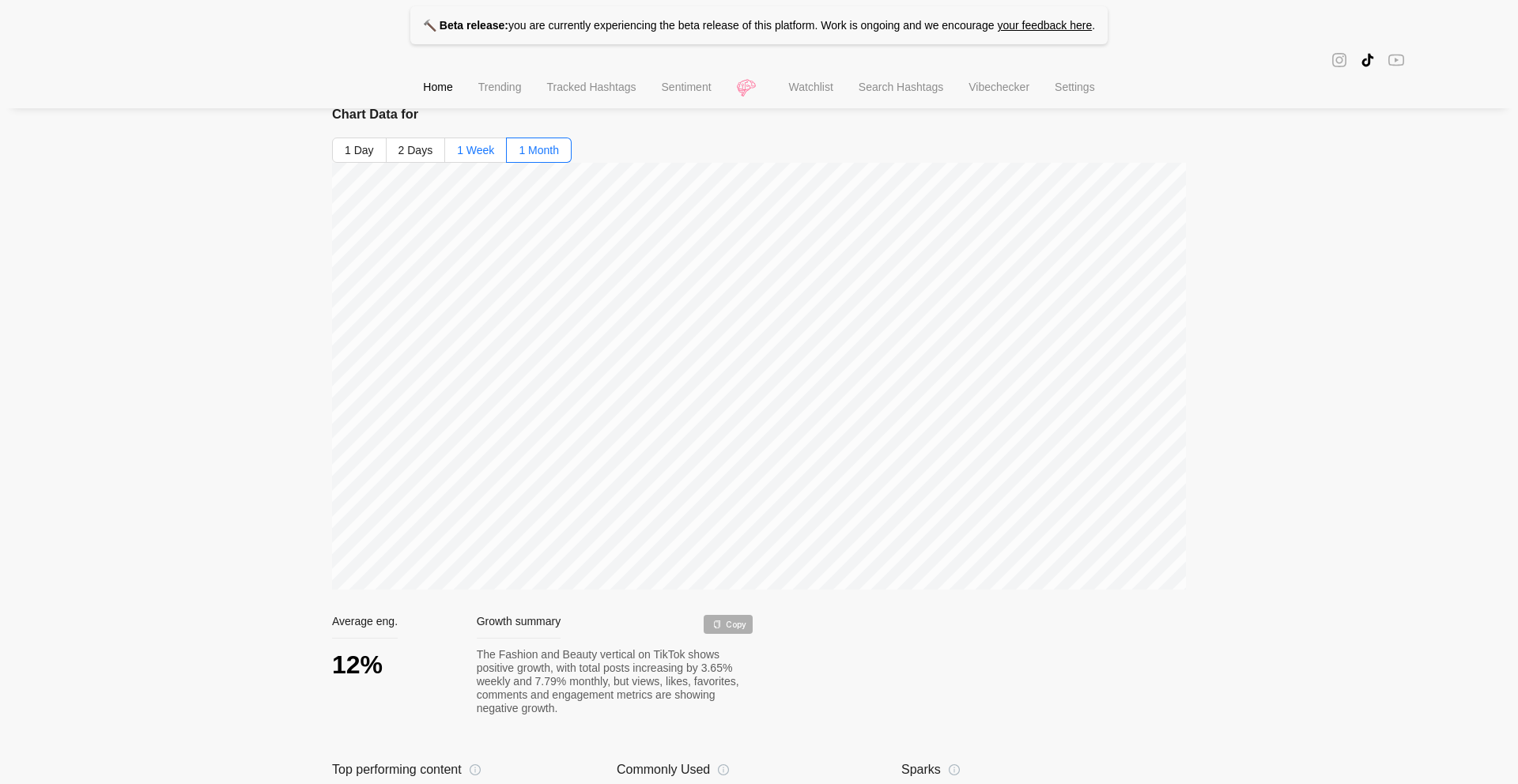 click on "1 Week" at bounding box center (475, 150) 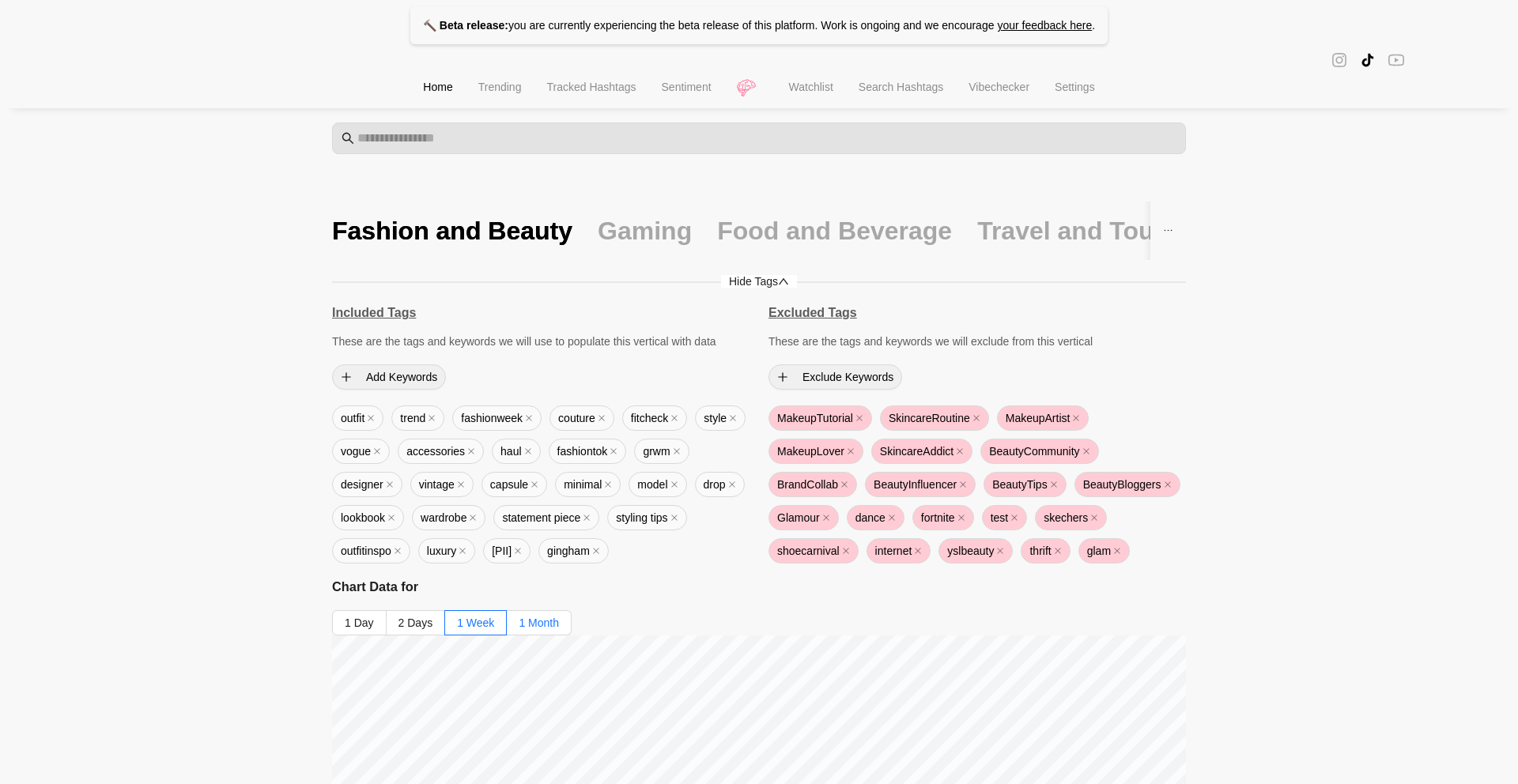 scroll, scrollTop: 0, scrollLeft: 0, axis: both 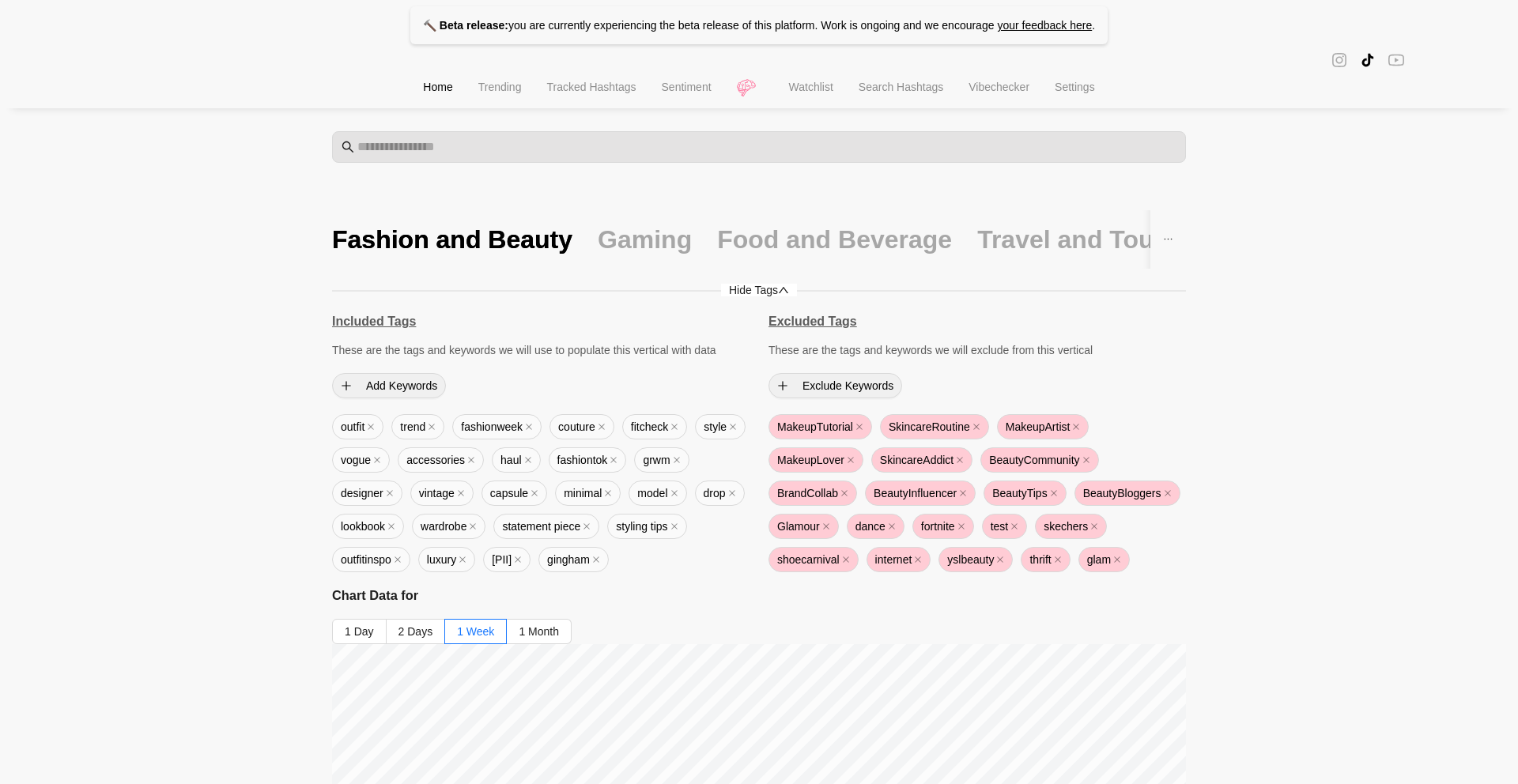 click on "🔨 Beta release:  you are currently experiencing the beta release of this platform. Work is ongoing and we encourage   your feedback here . Home Trending Tracked Hashtags Sentiment Watchlist Search Hashtags Vibechecker Settings Fashion and Beauty Gaming Food and Beverage Travel and Tourism Health and Fitness Tech and Gadgets Finance and Investment Automotive Real Estate Entertainment and Media Hide Tags  Included Tags These are the tags and keywords we will use to populate this vertical with data Add Keywords  FashionTrends StreetStyle FashionShow HighFashion Fashionista Runway StyleInspiration FashionBlogger y2k OOTD streetwear gardening aesthetic outfit trend fashionweek couture fitcheck style vogue accessories haul fashiontok grwm designer vintage capsule minimal model drop lookbook wardrobe statement piece styling tips outfitinspo luxury aylering gingham Excluded Tags These are the tags and keywords we will exclude from this vertical Exclude Keywords  MakeupTutorial SkincareRoutine MakeupArtist Glamour" at bounding box center (759, 994) 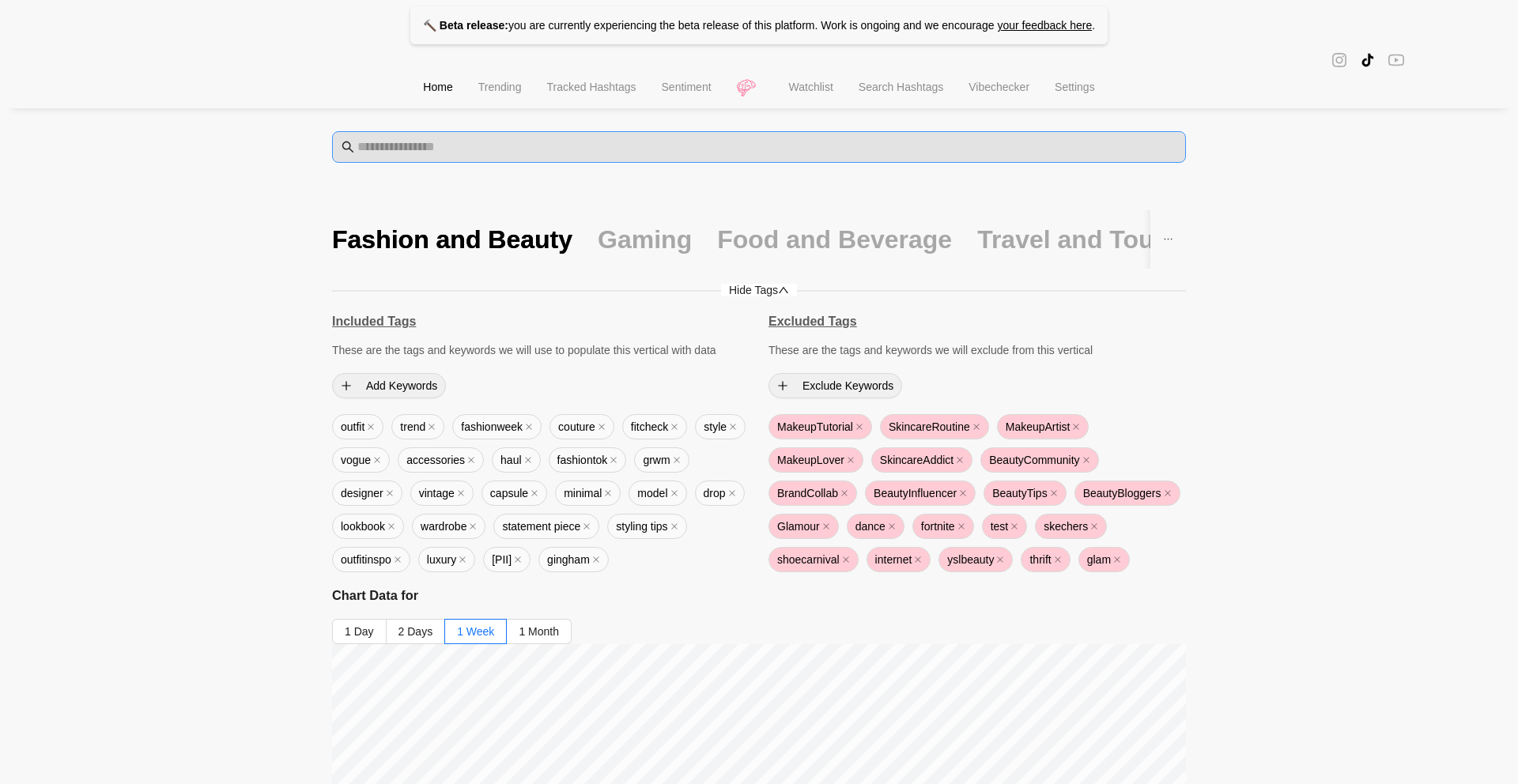 click at bounding box center (759, 147) 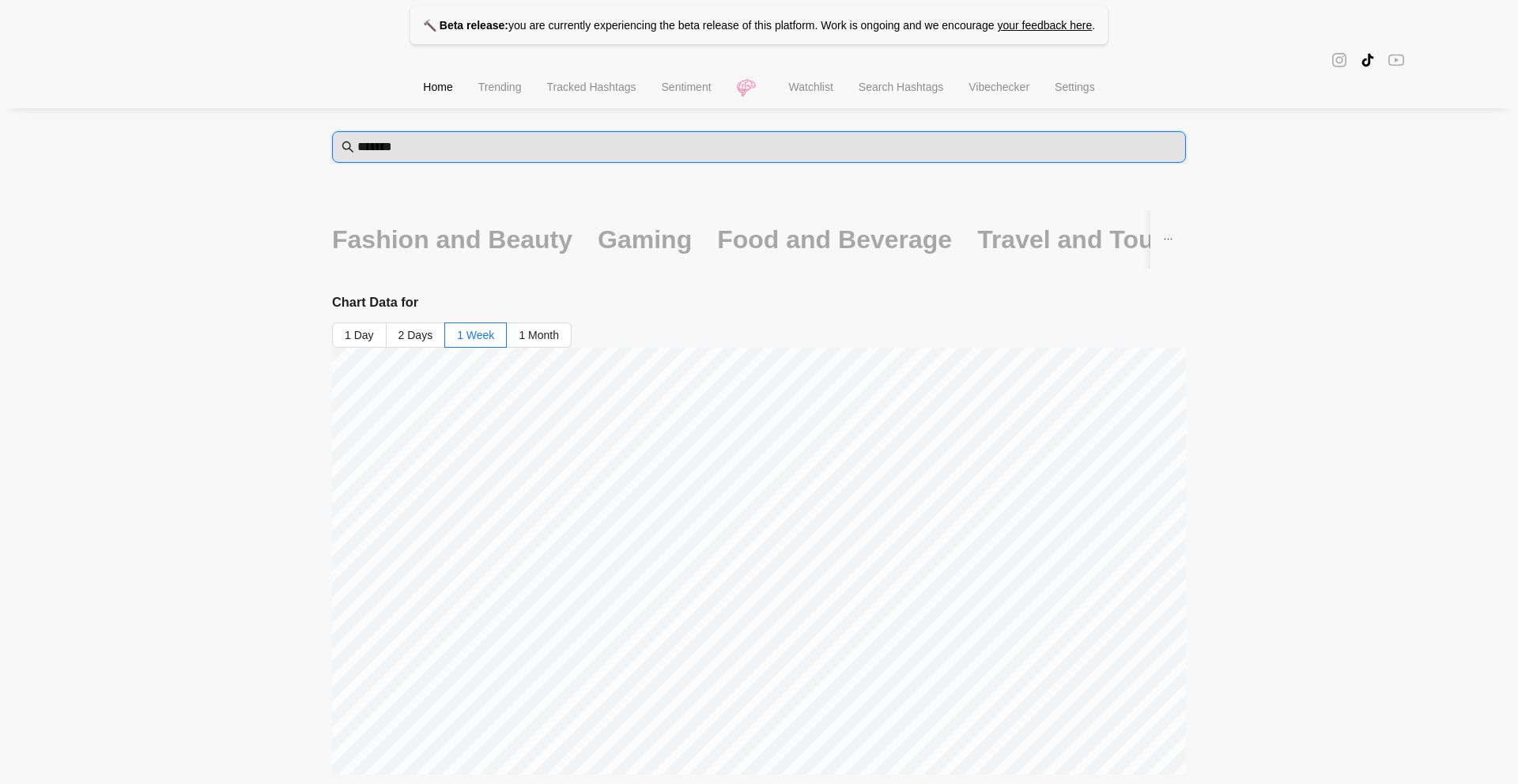 type on "*******" 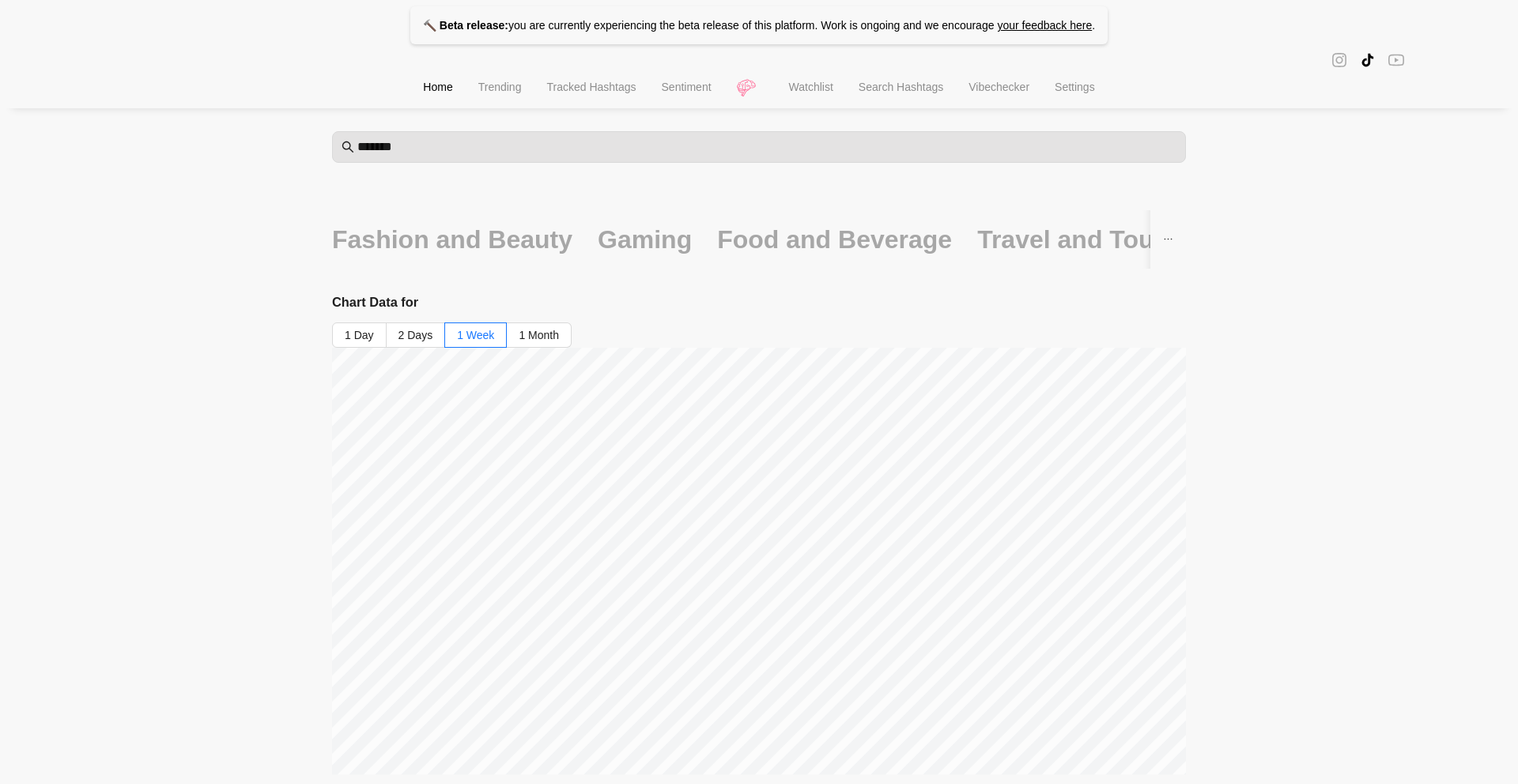 click on "Tracked Hashtags" at bounding box center (591, 89) 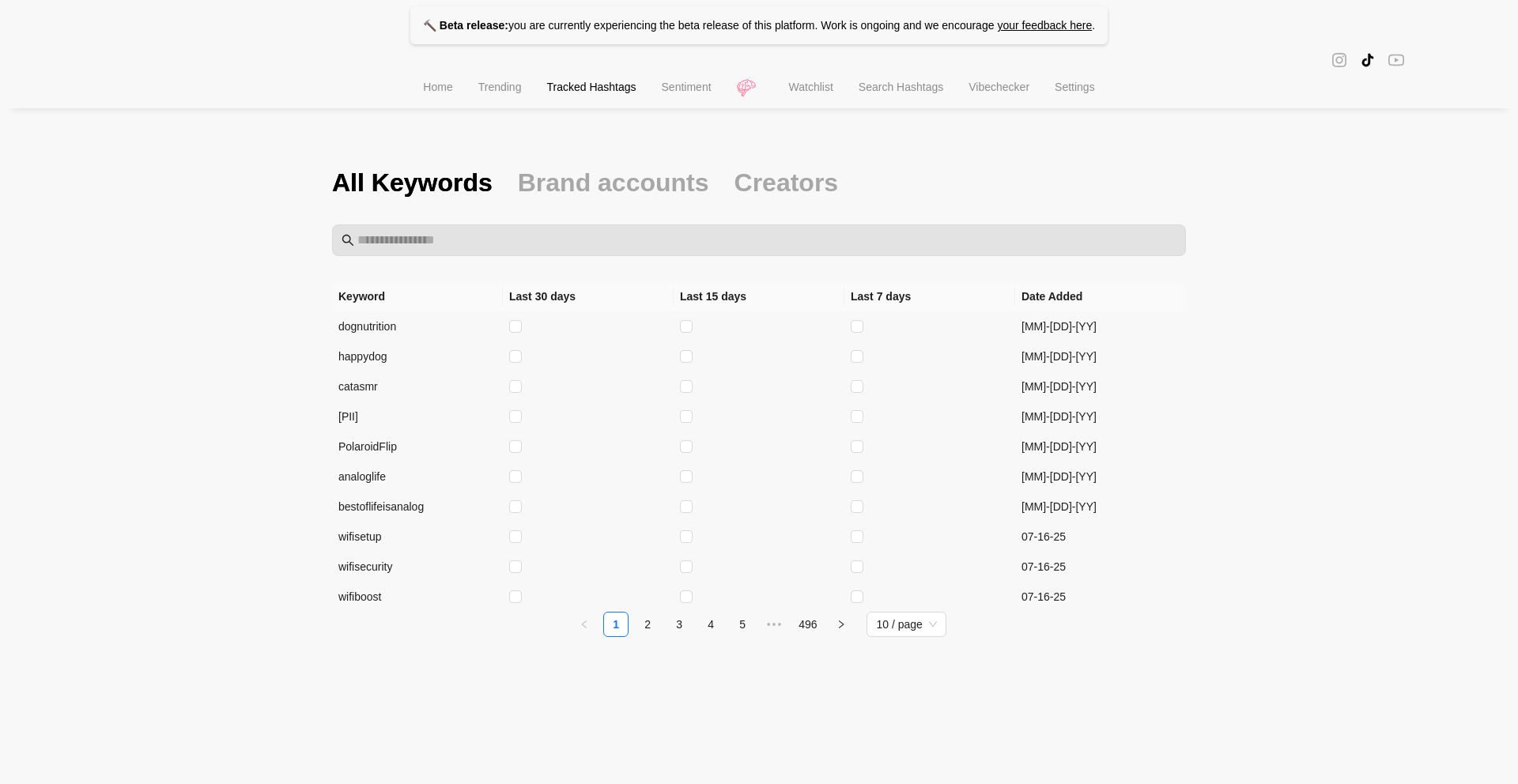 click on "Search Hashtags" at bounding box center (901, 87) 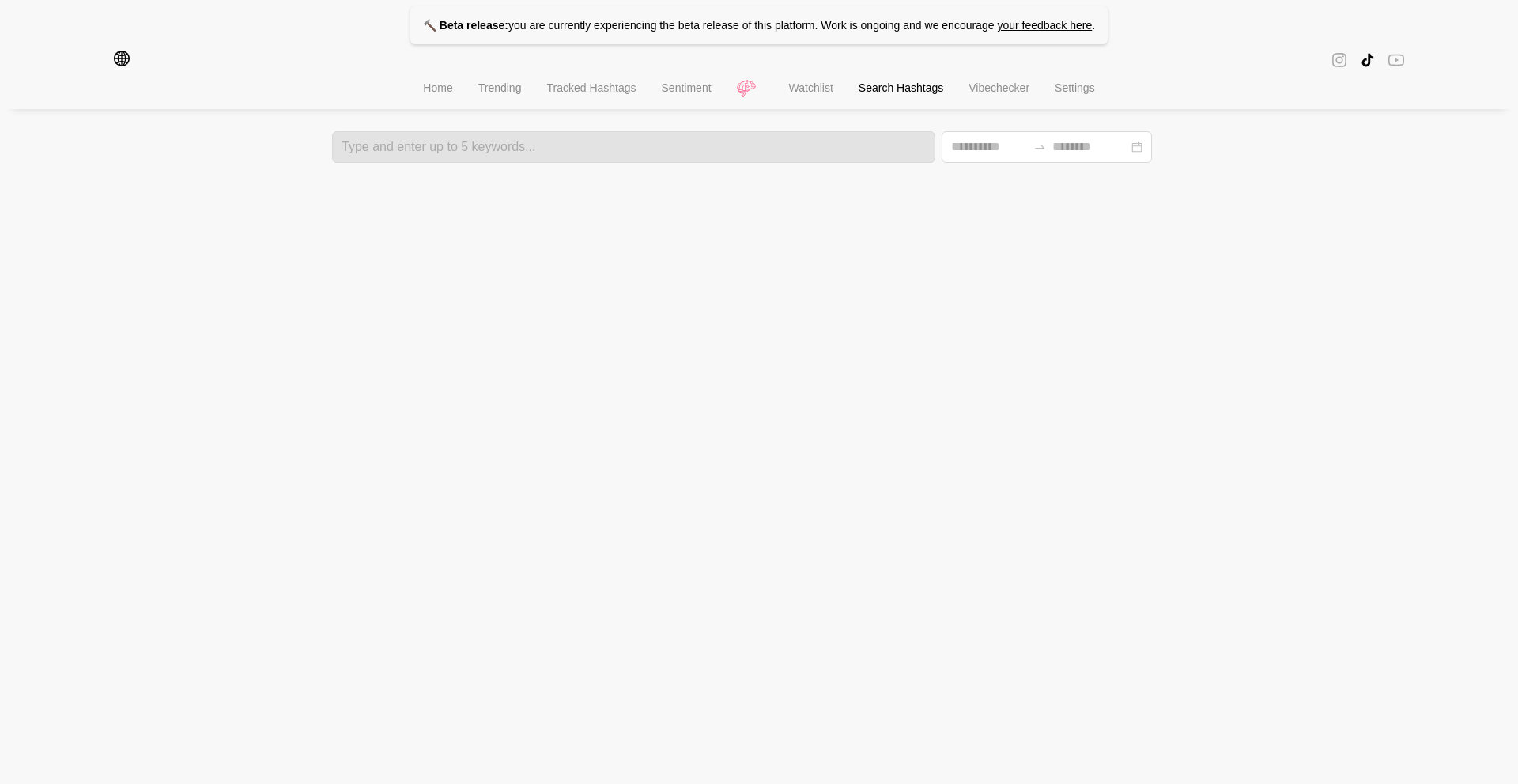 click on "🔨 Beta release:  you are currently experiencing the beta release of this platform. Work is ongoing and we encourage   your feedback here . Region filters Remove all All Asia Europe Northern America Latin America Australia Home Trending Tracked Hashtags Sentiment Watchlist Search Hashtags Vibechecker Settings   Type and enter up to 5 keywords..." at bounding box center (759, 81) 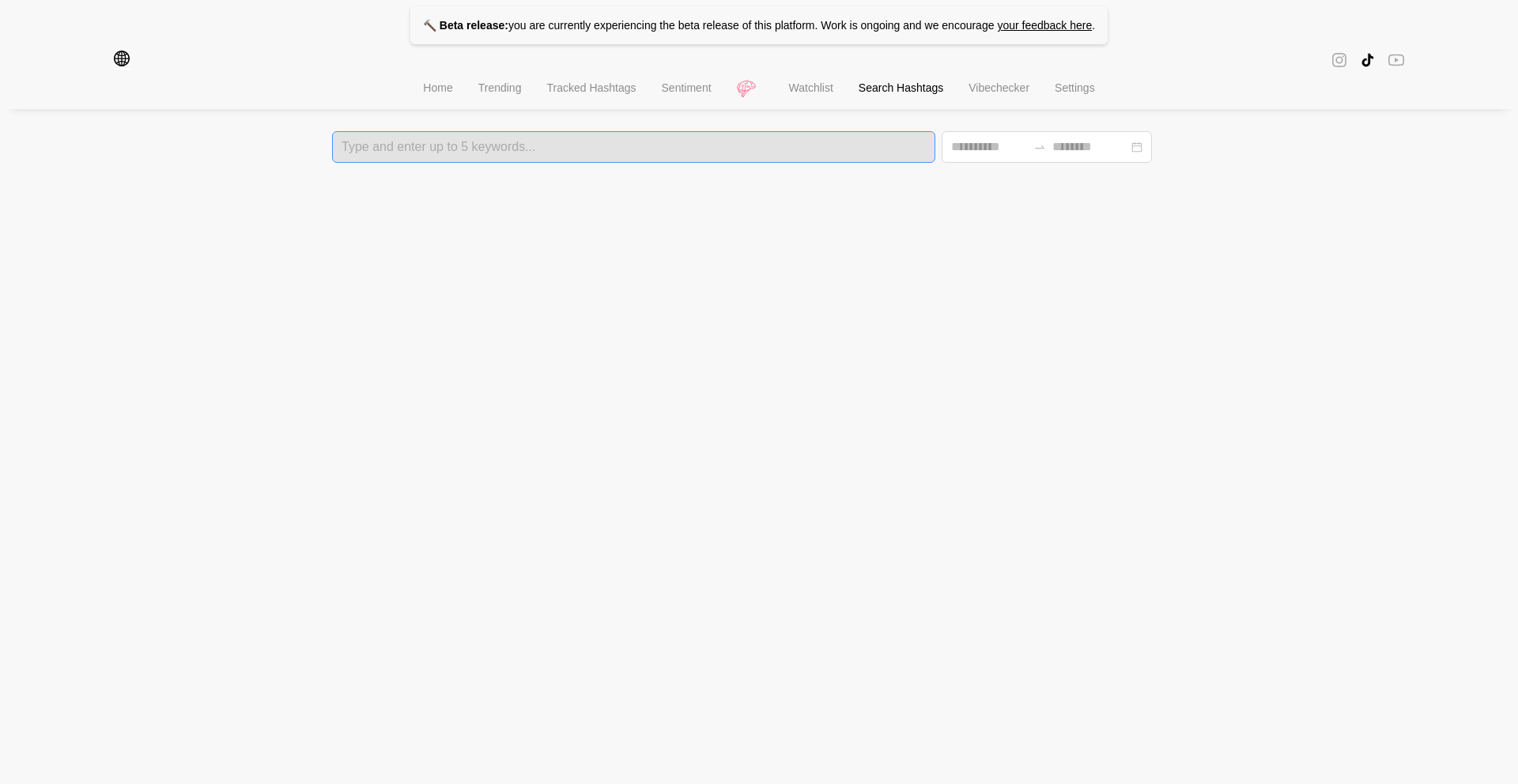 click at bounding box center (633, 147) 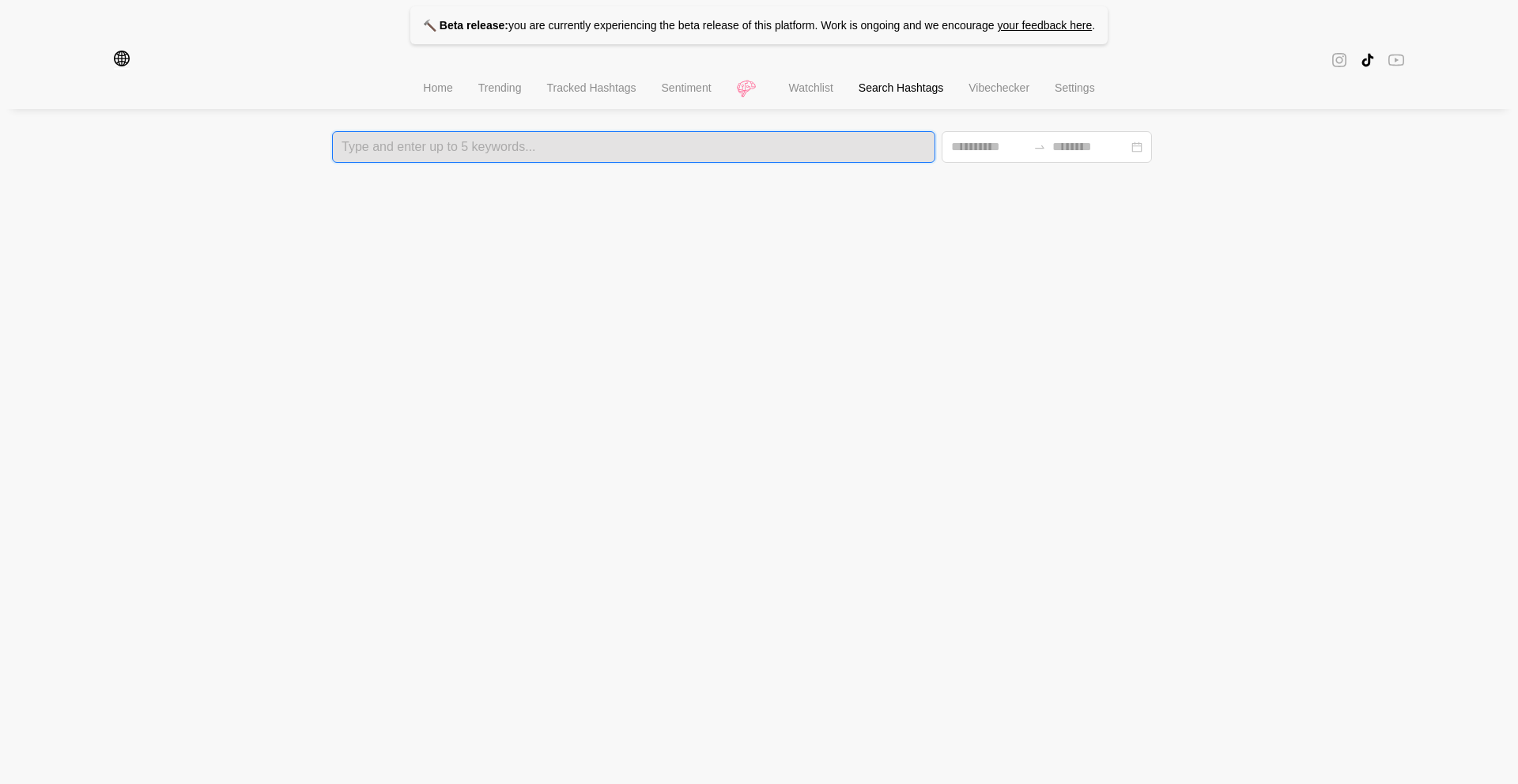 type on "*" 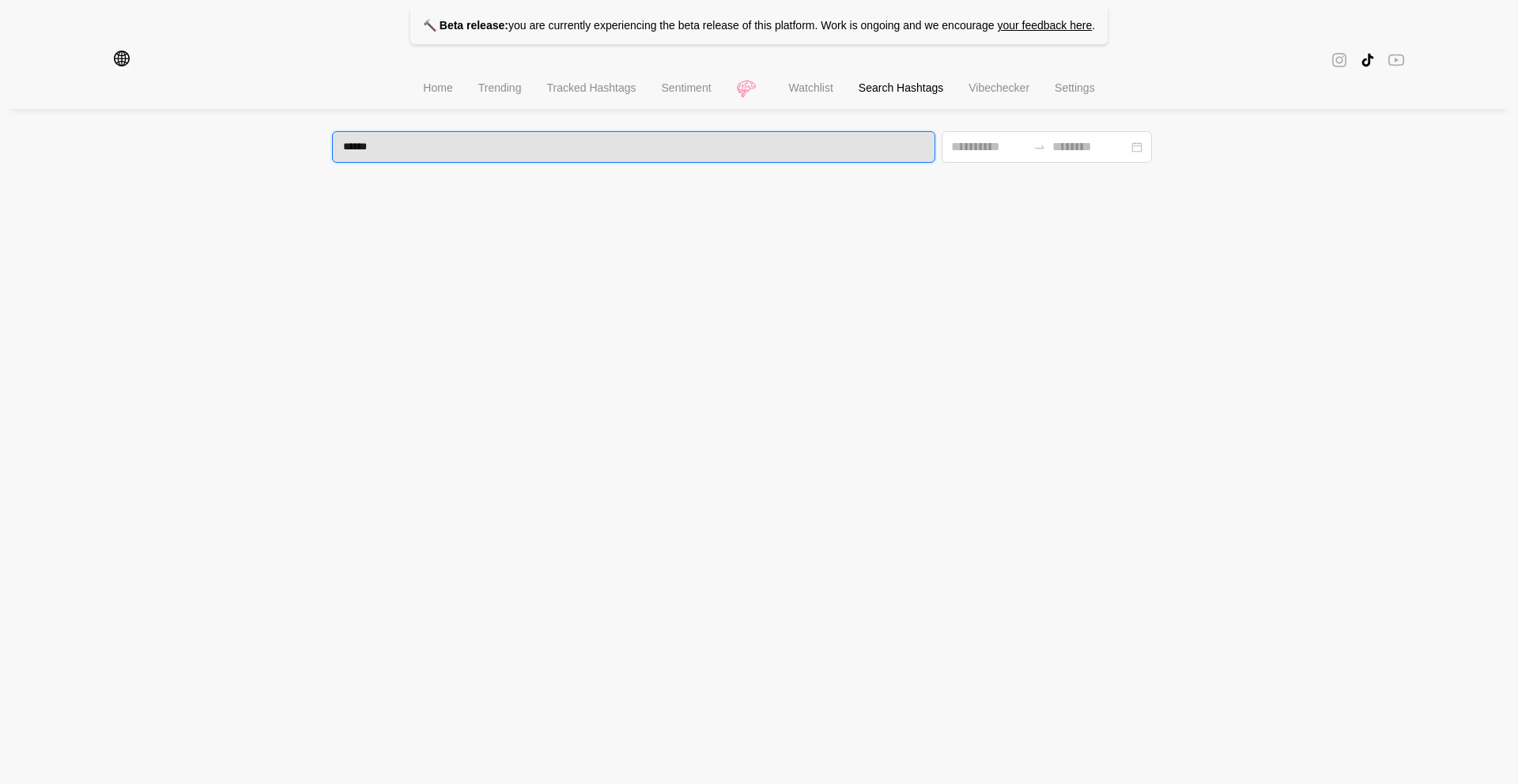 type on "*******" 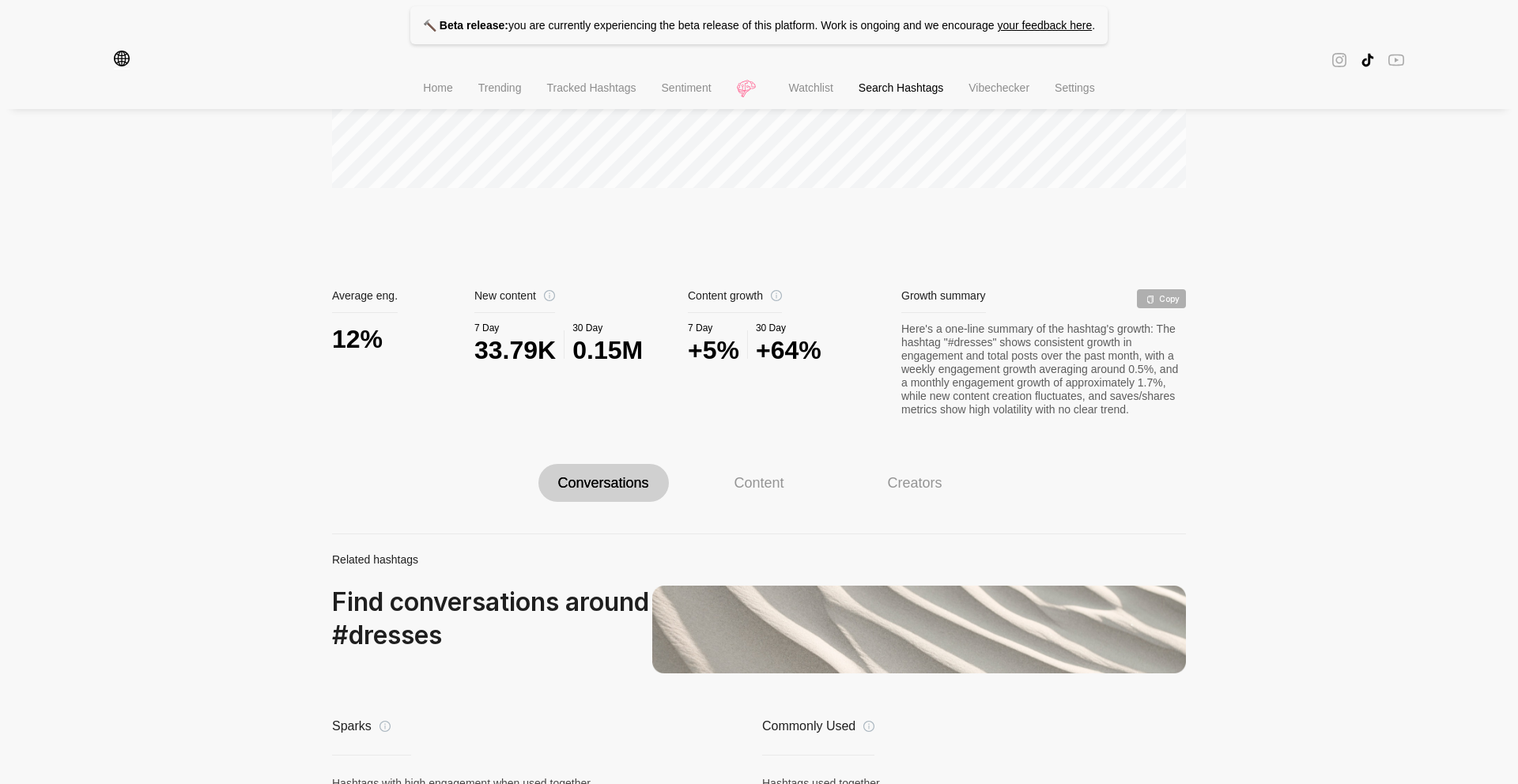 scroll, scrollTop: 620, scrollLeft: 0, axis: vertical 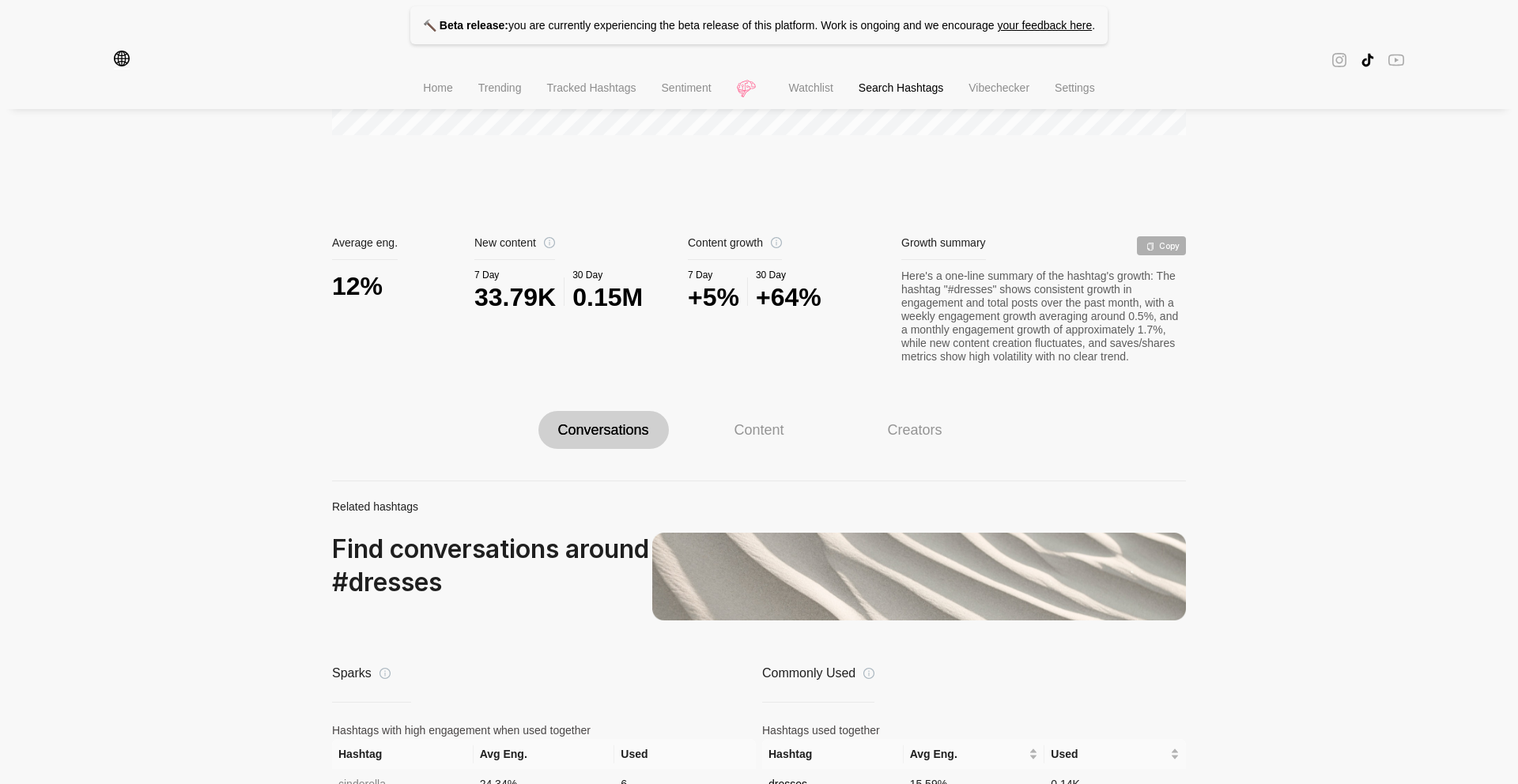 click on "Content" at bounding box center (759, 430) 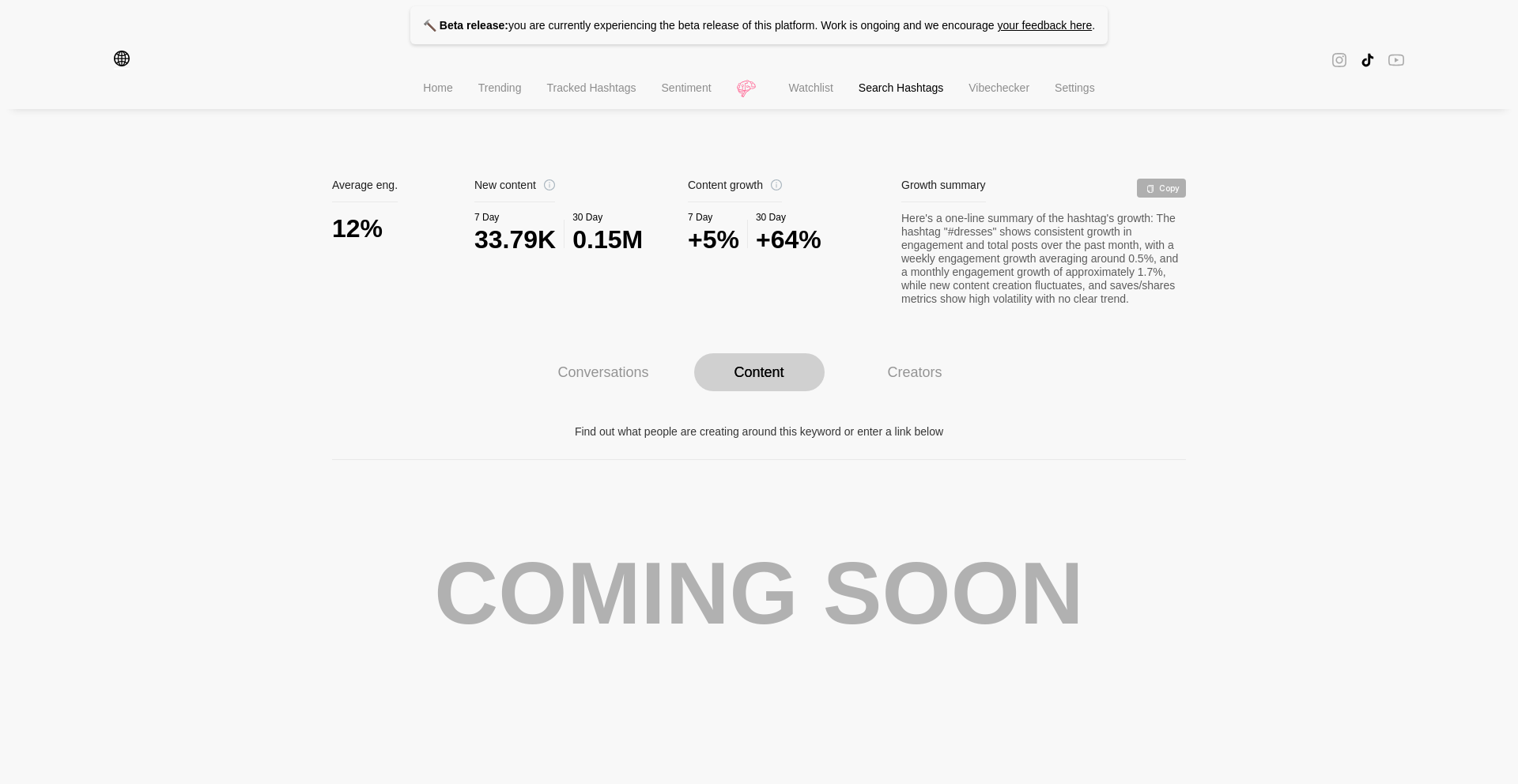 scroll, scrollTop: 679, scrollLeft: 0, axis: vertical 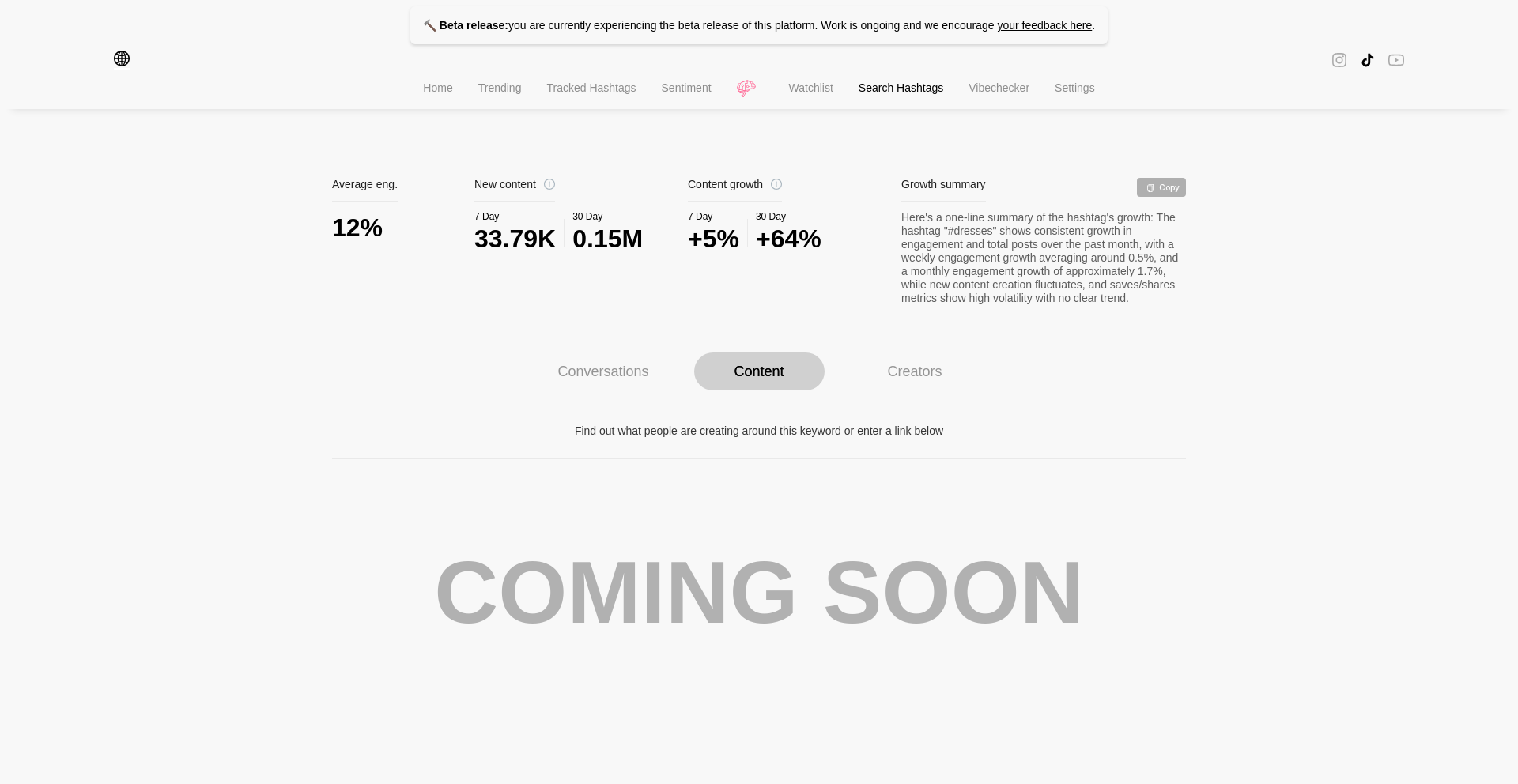 click on "Conversations Content Creators Related hashtags Find conversations around # dresses Sparks Hashtags with high engagement when used together Hashtag Avg Eng. Used       cinderella 24.34 % 6 swanlake 23.83 % 5 infinitynikki 23.83 % 5 princessjellyfish 23.83 % 5 viviennewestwood 23.83 % 5 cinderelladress 23.83 % 5 barbie 23.80 % 6 dresstok 23.47 % 8 weddingtiktok 21.39 % 7 weddingday 20.38 % 4 iconicdress 20.03 % 17 fashion 18.80 % 29 wedding 18.61 % 25 weddingdress 18.42 % 23 foryou 17.66 % 22 fyyyyyyyyyyyyyyyy 17.57 % 12 fyy 17.57 % 12 dream 17.57 % 12 dreamdress 17.28 % 13 gown 16.81 % 14 fyp 16.27 % 84 promdress 16.15 % 9 fashiontiktok 16.14 % 6 dress 16.10 % 26 viral 16.00 % 10 prom 15.62 % 12 dresses 15.59 % 0.14K grwm 14.81 % 4 foryoupage 14.38 % 21 explore 12.45 % 9 explorepage 12.42 % 10 style 11.97 % 5 outfitinspo 11.74 % 11 outfit 10.65 % 13 ootd 9.61 % 8 moda2000 9.58 % 5 quincea 9.16 % 10 quince 8.84 % 7 outfitideas 8.14 % 6 weddingguestdress 6.38 % 10 summer 5.84 % 8 kleider 5.83 % 4 5.27 % 6 %" at bounding box center (759, 593) 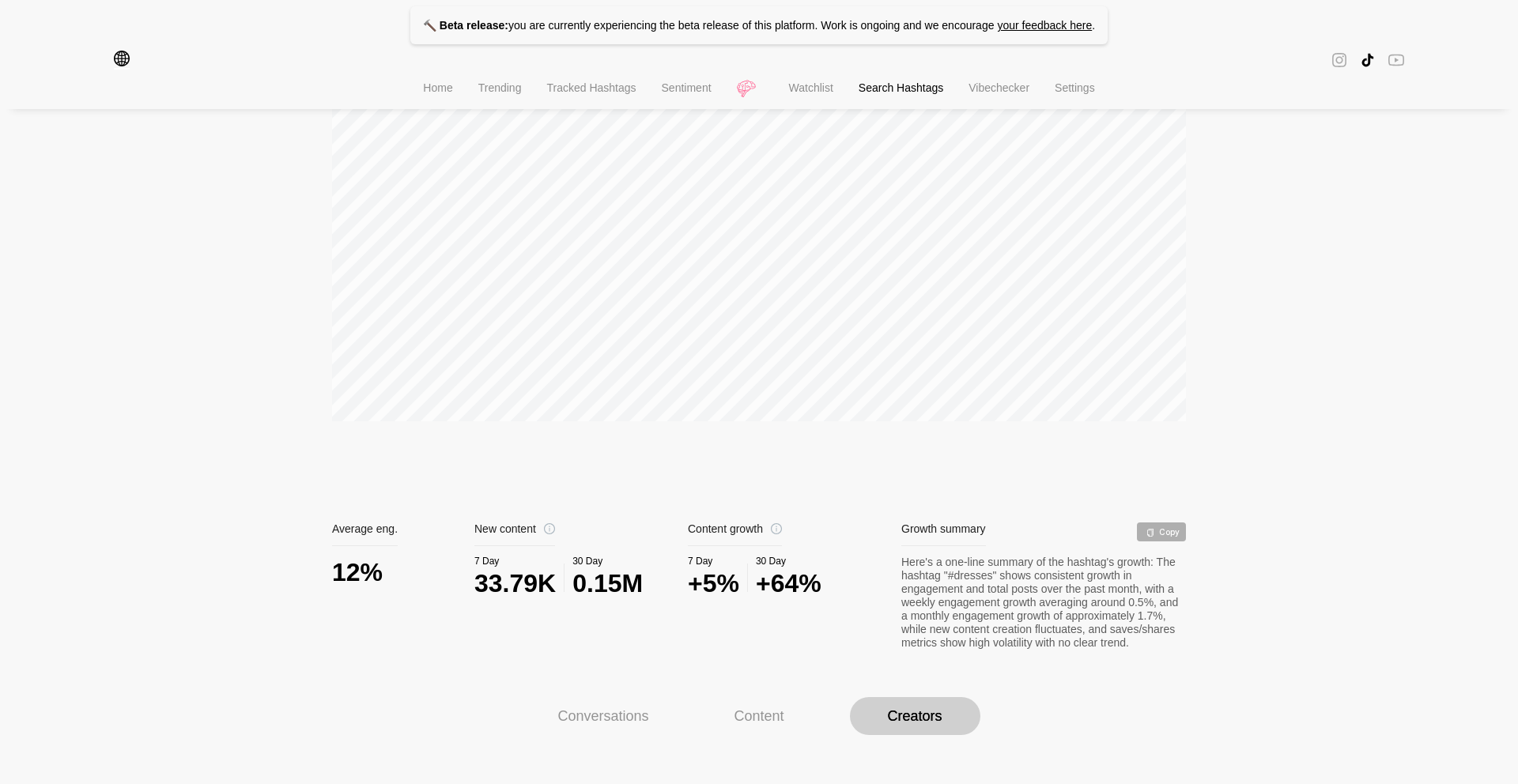 scroll, scrollTop: 439, scrollLeft: 0, axis: vertical 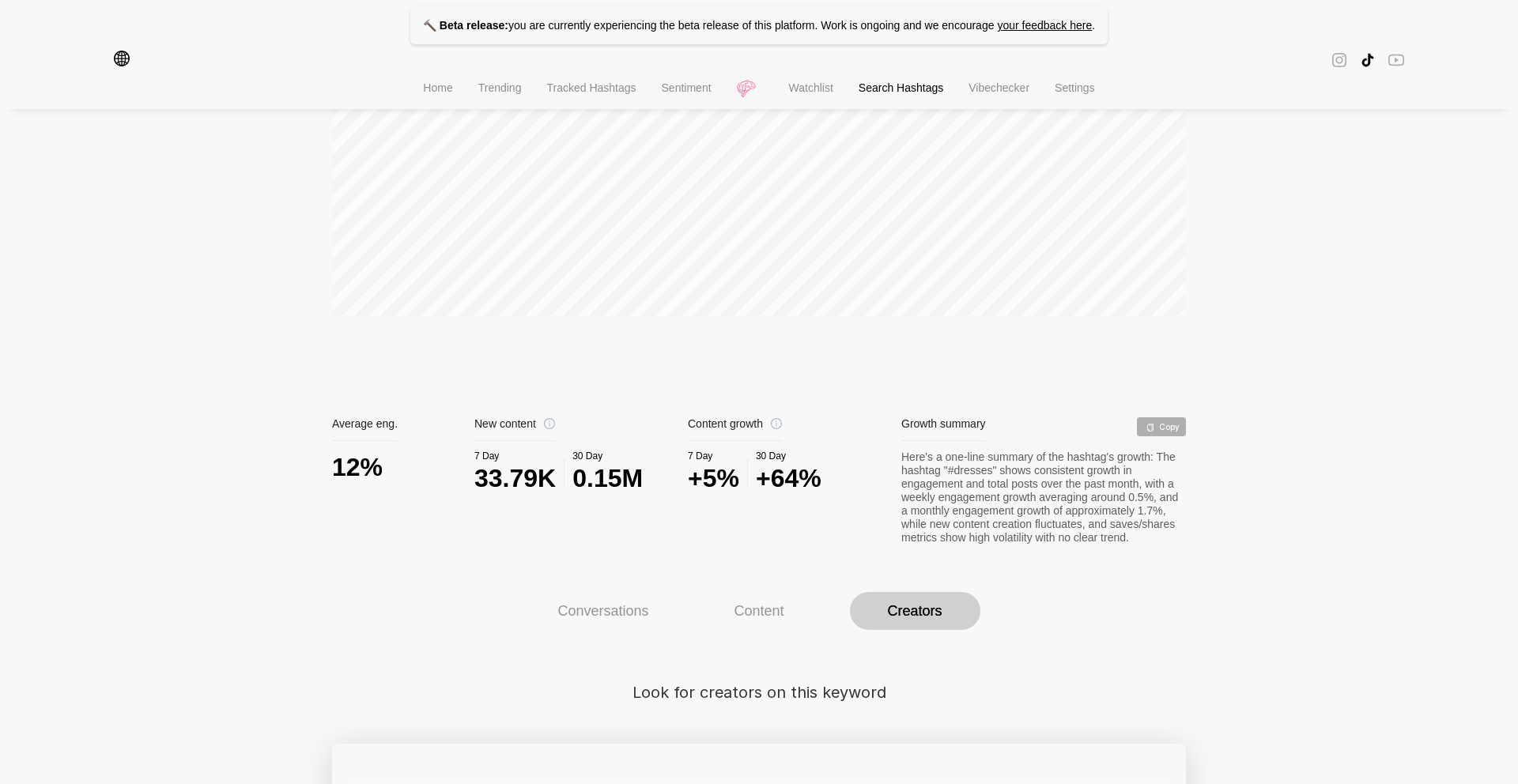 click on "Conversations" at bounding box center (603, 611) 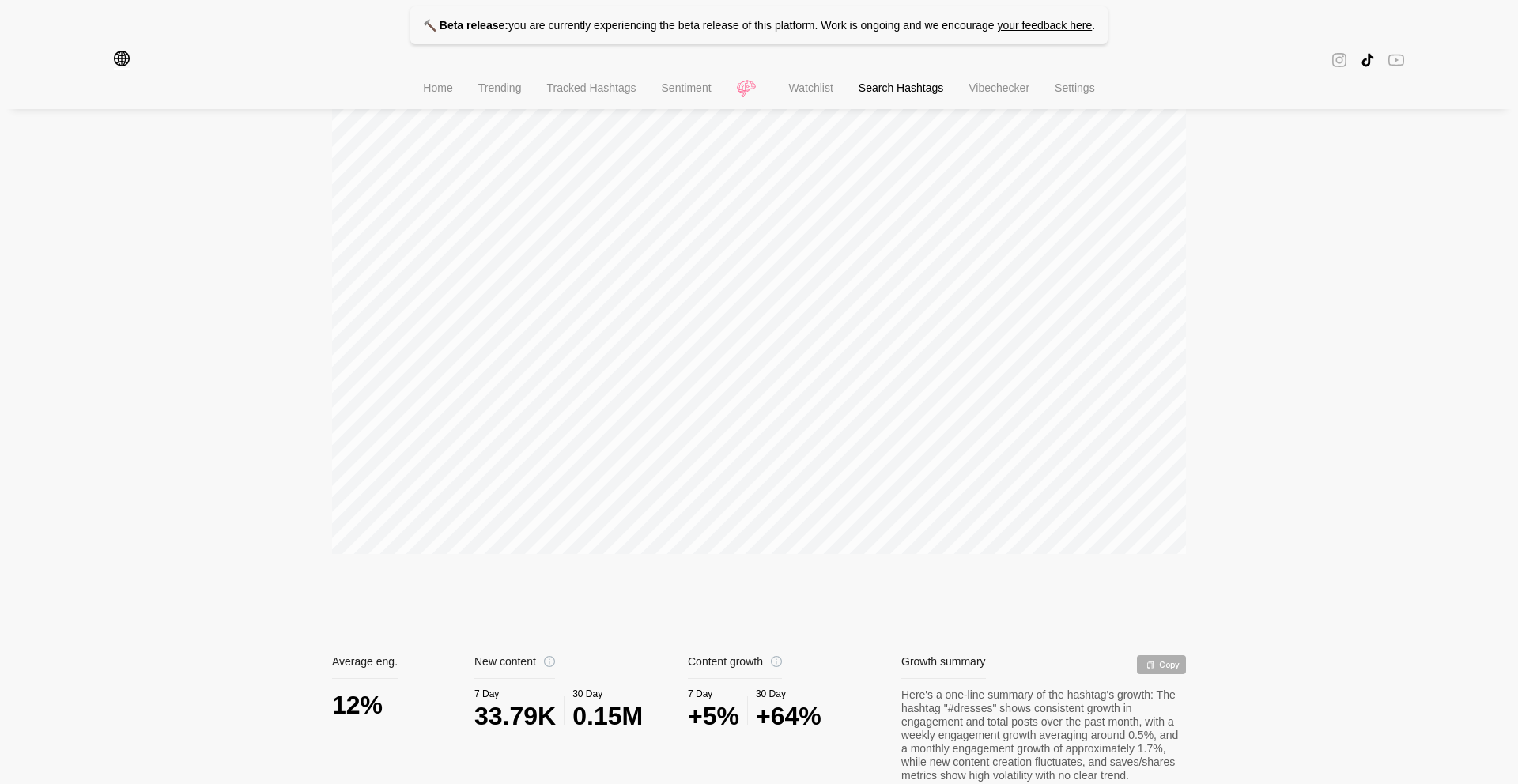 scroll, scrollTop: 586, scrollLeft: 0, axis: vertical 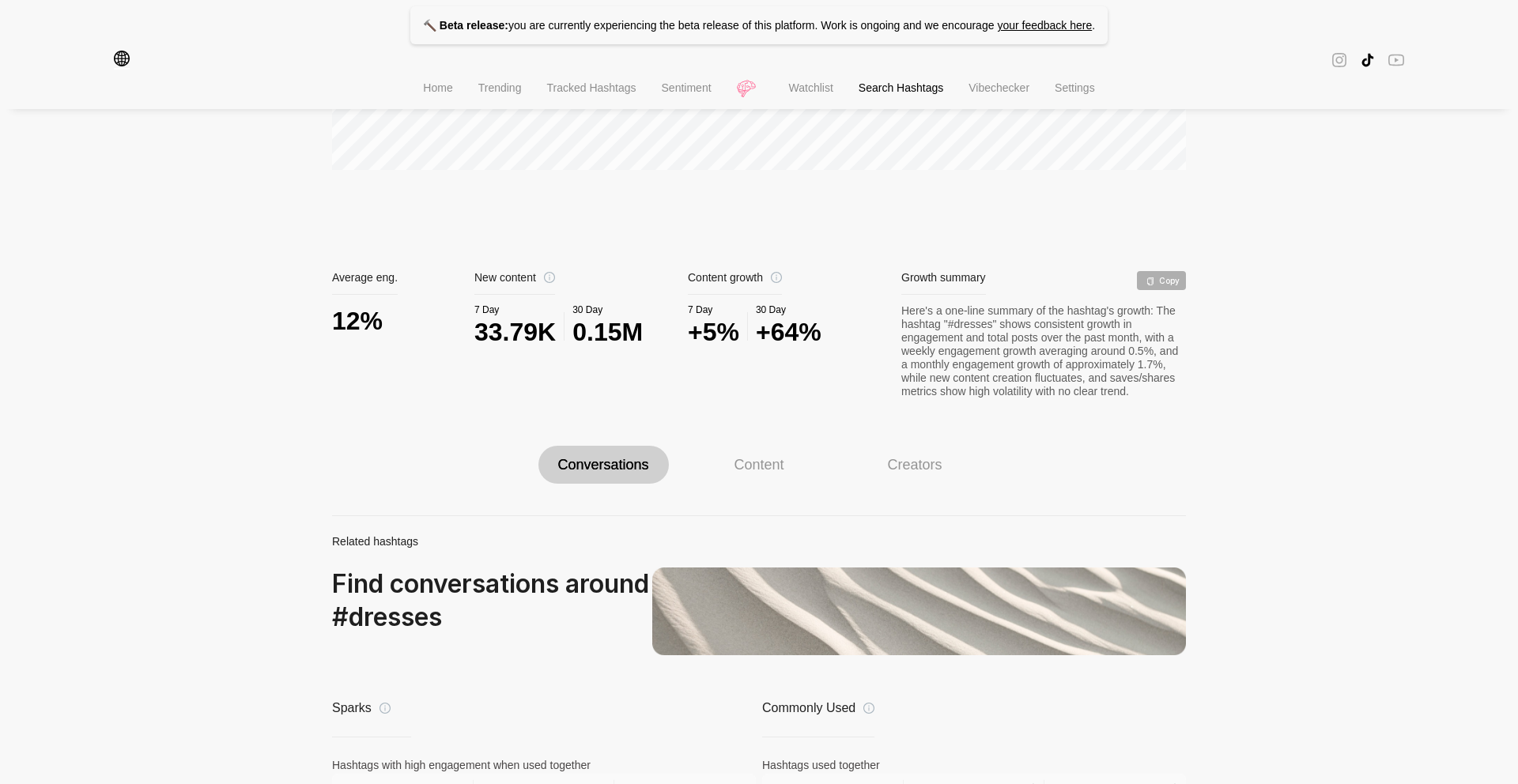 click on "+64%" at bounding box center (788, 332) 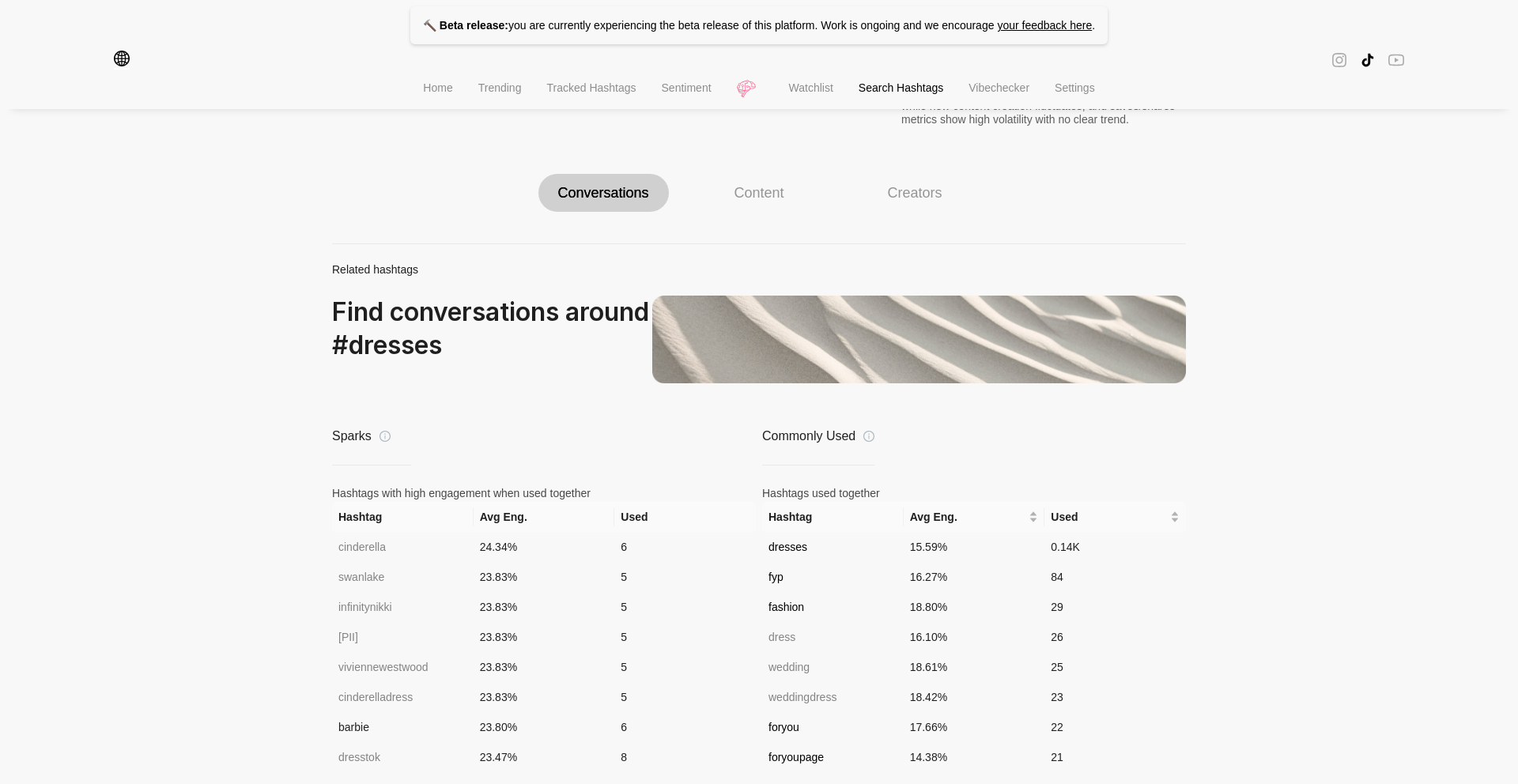 scroll, scrollTop: 862, scrollLeft: 0, axis: vertical 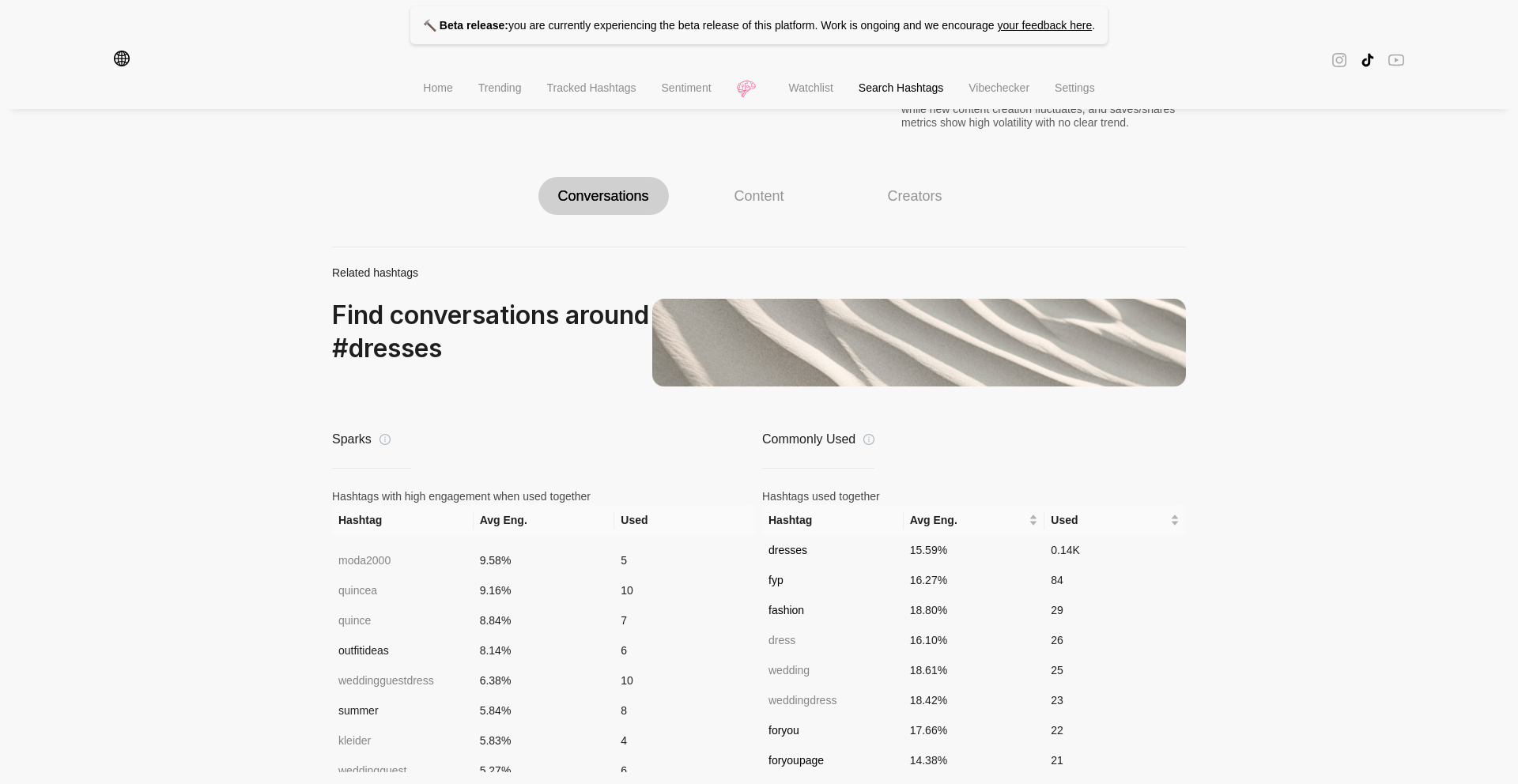 click on "Used" at bounding box center [685, 520] 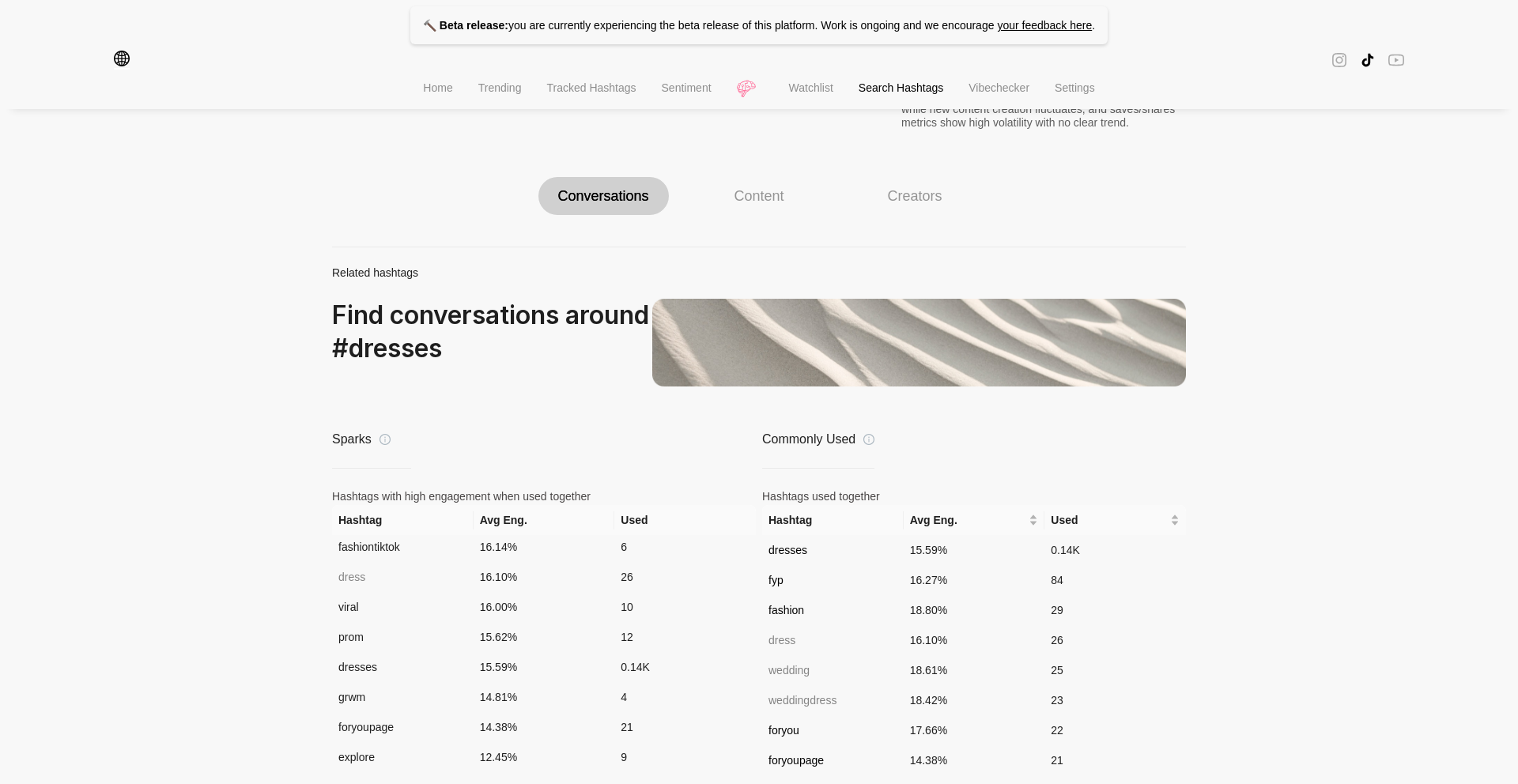 scroll, scrollTop: 0, scrollLeft: 0, axis: both 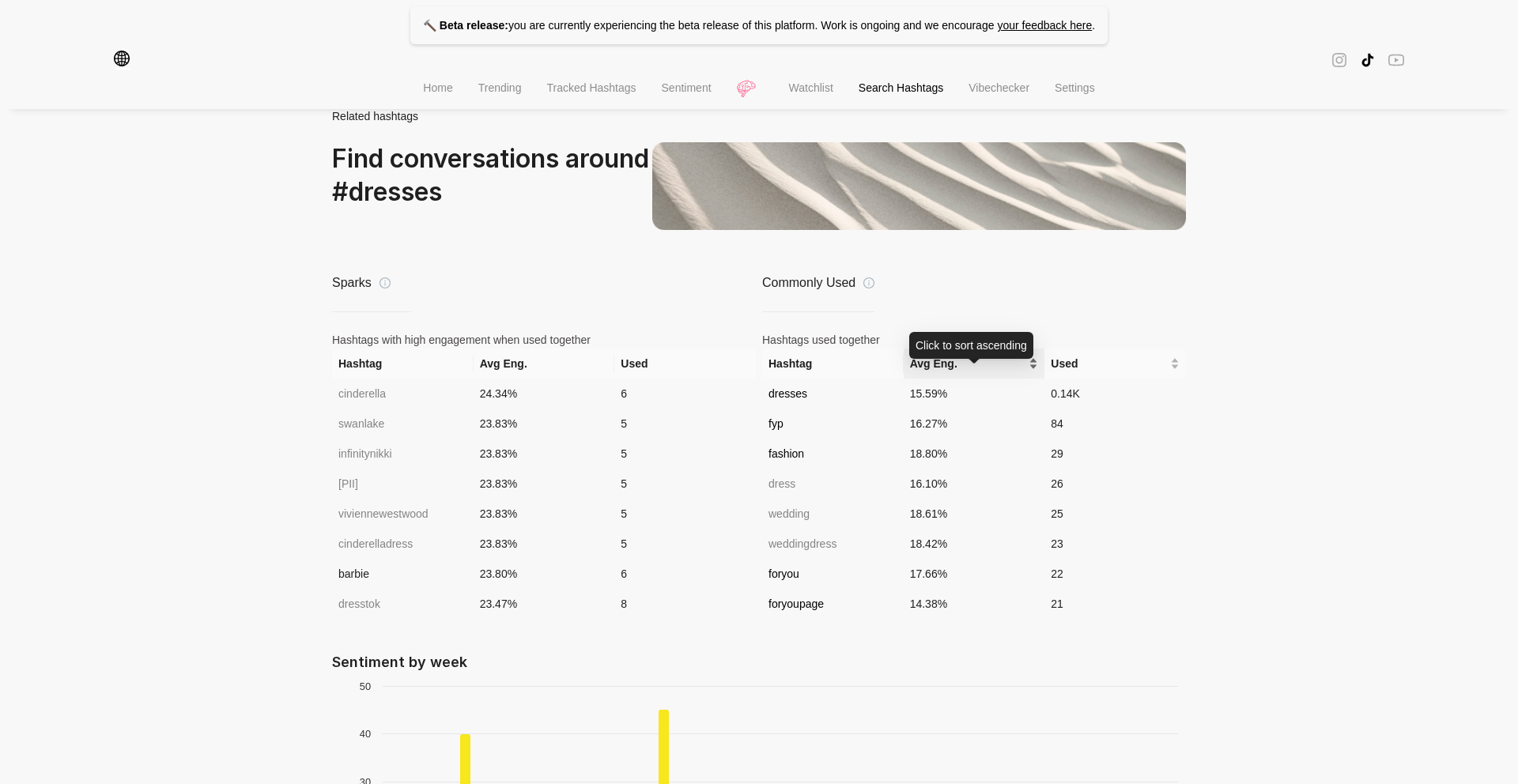 click on "Avg Eng." at bounding box center [974, 364] 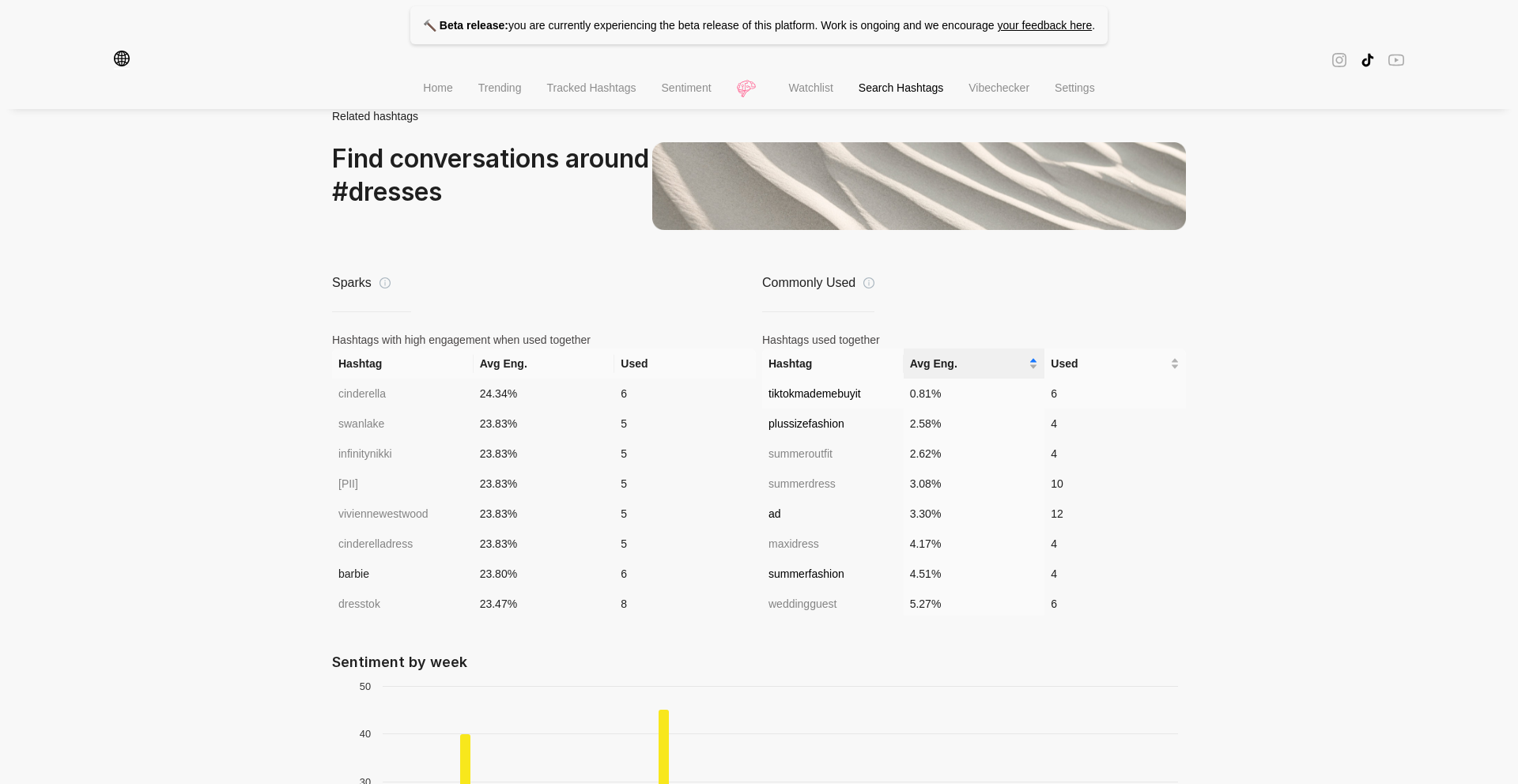 scroll, scrollTop: 969, scrollLeft: 0, axis: vertical 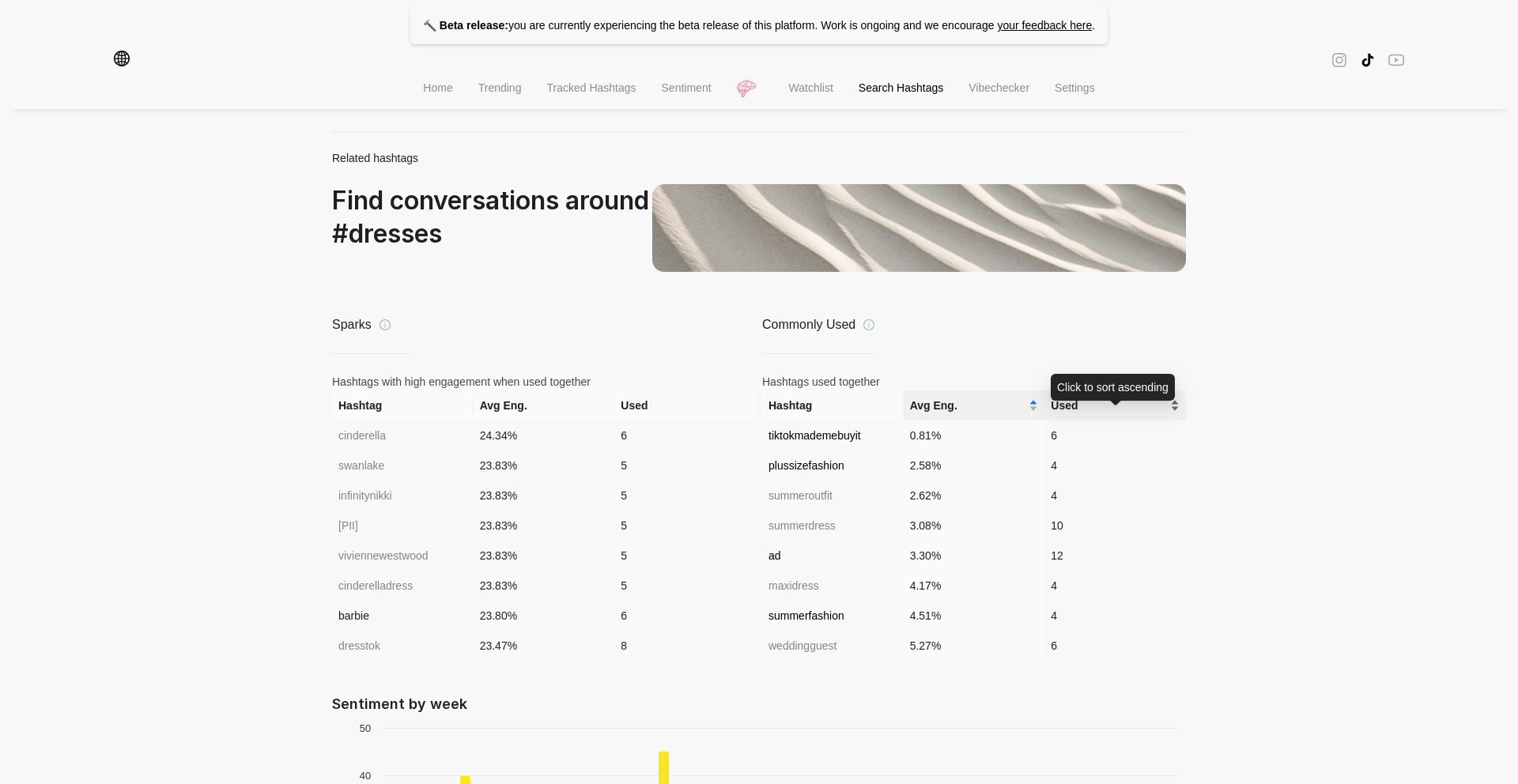 click on "Used" at bounding box center [1108, 405] 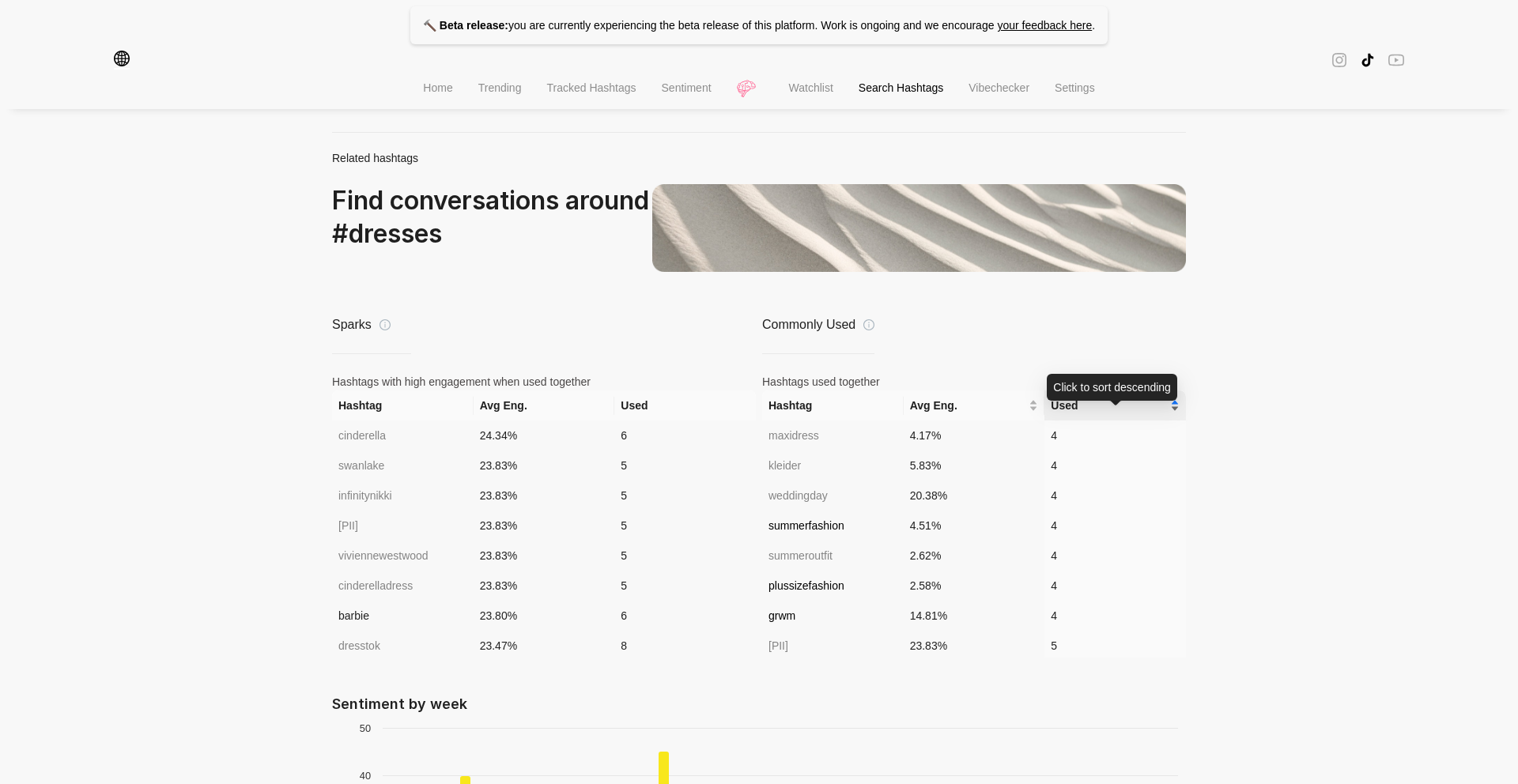 click on "Used" at bounding box center [1108, 405] 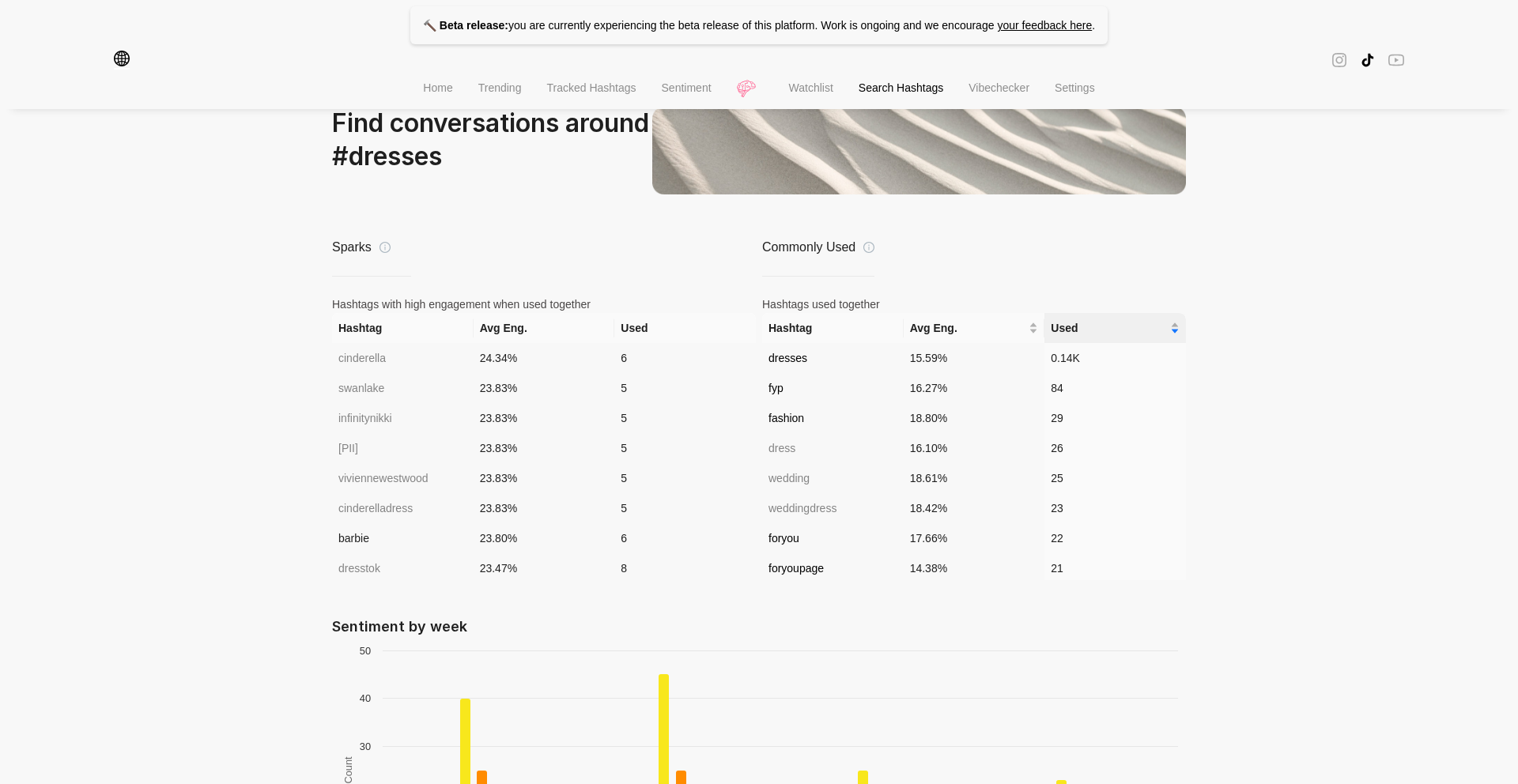 scroll, scrollTop: 1062, scrollLeft: 0, axis: vertical 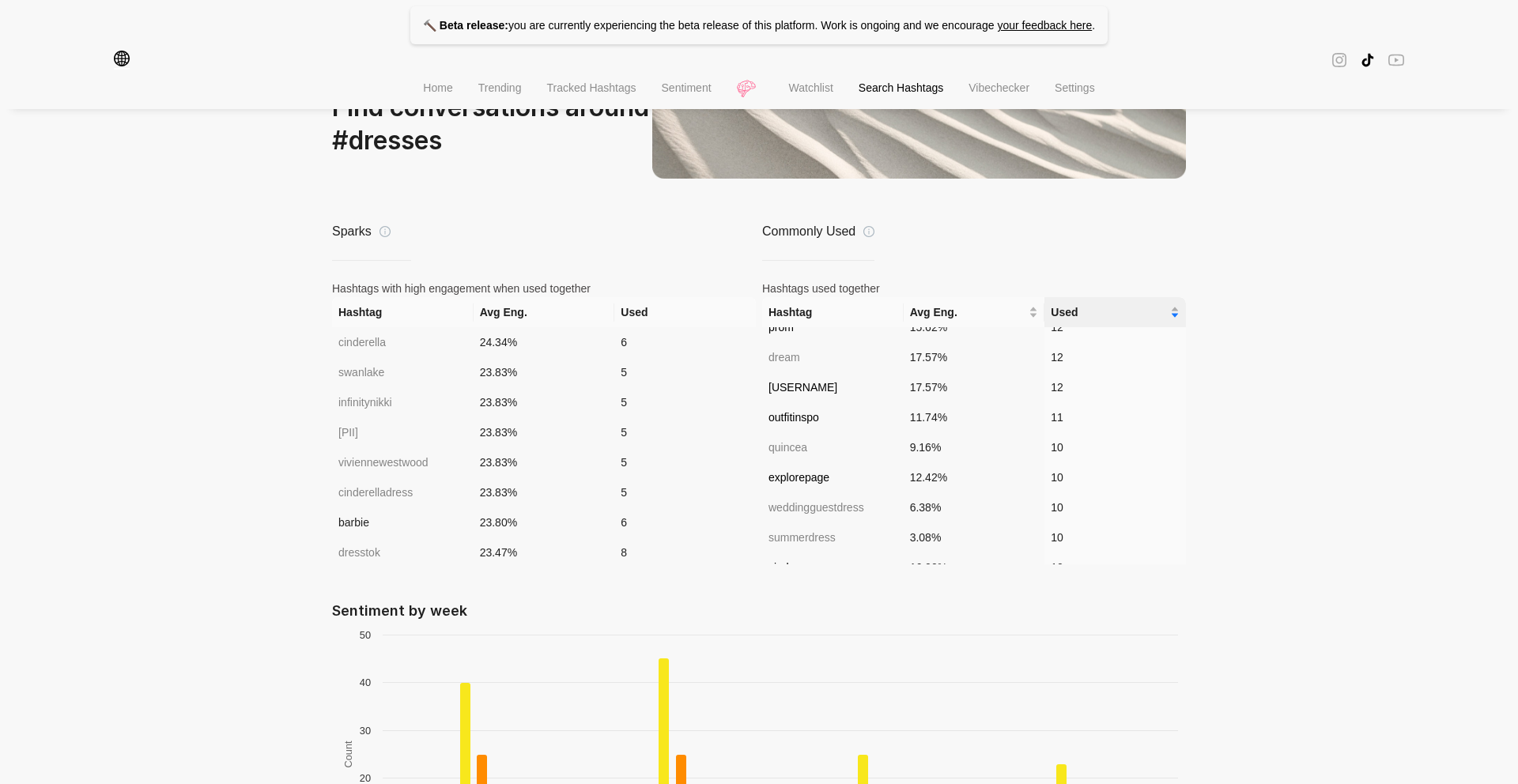 click 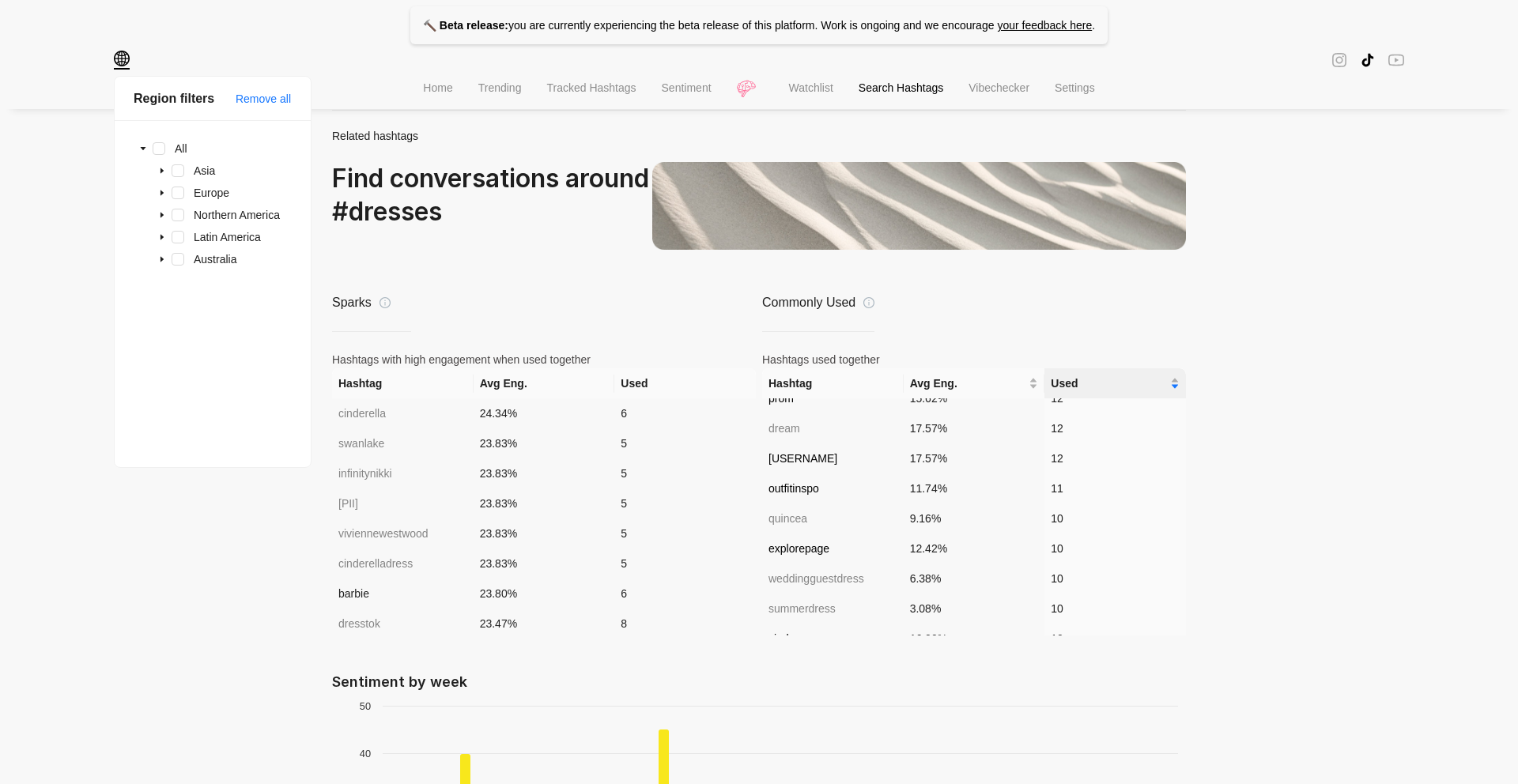 scroll, scrollTop: 965, scrollLeft: 0, axis: vertical 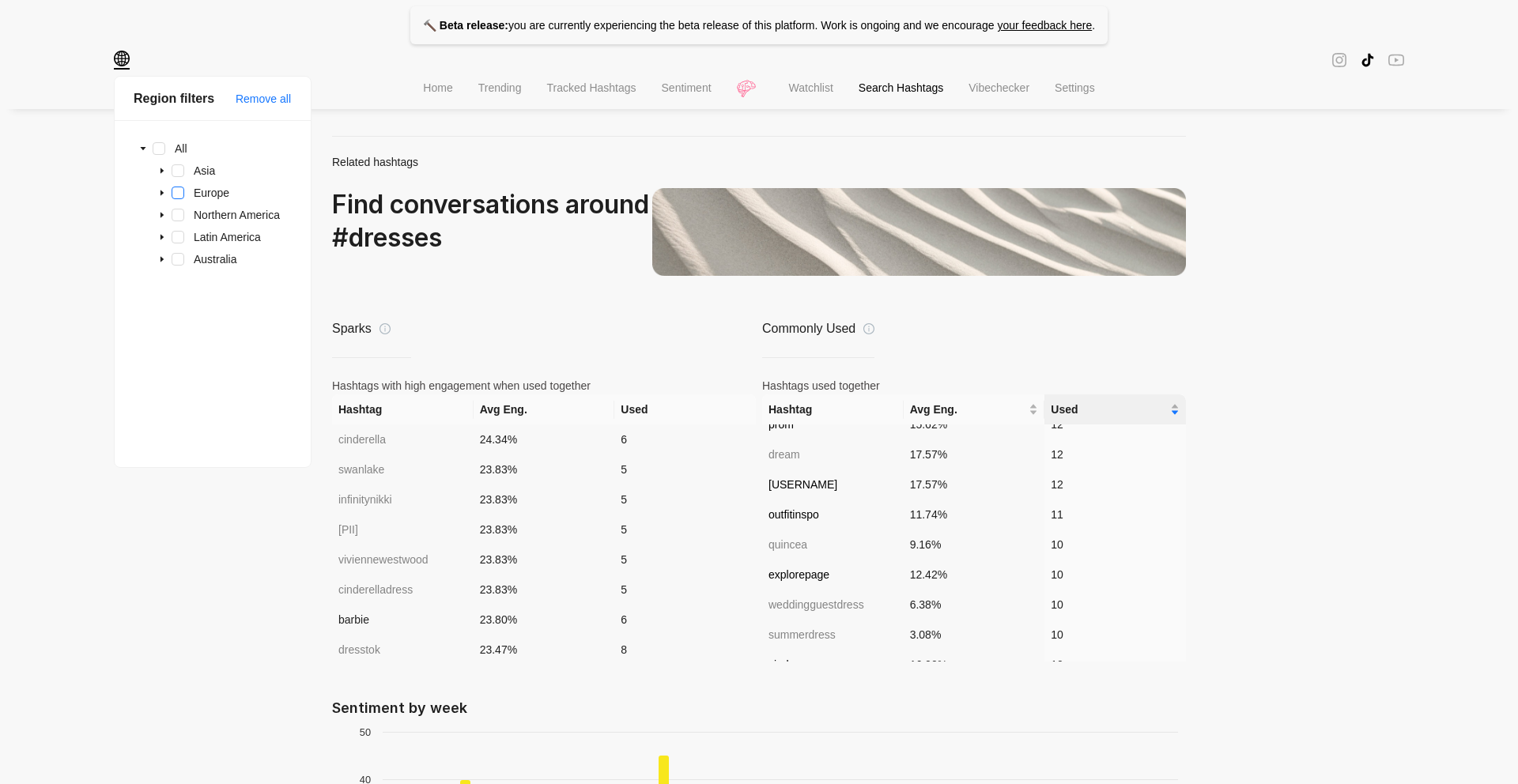click at bounding box center (178, 193) 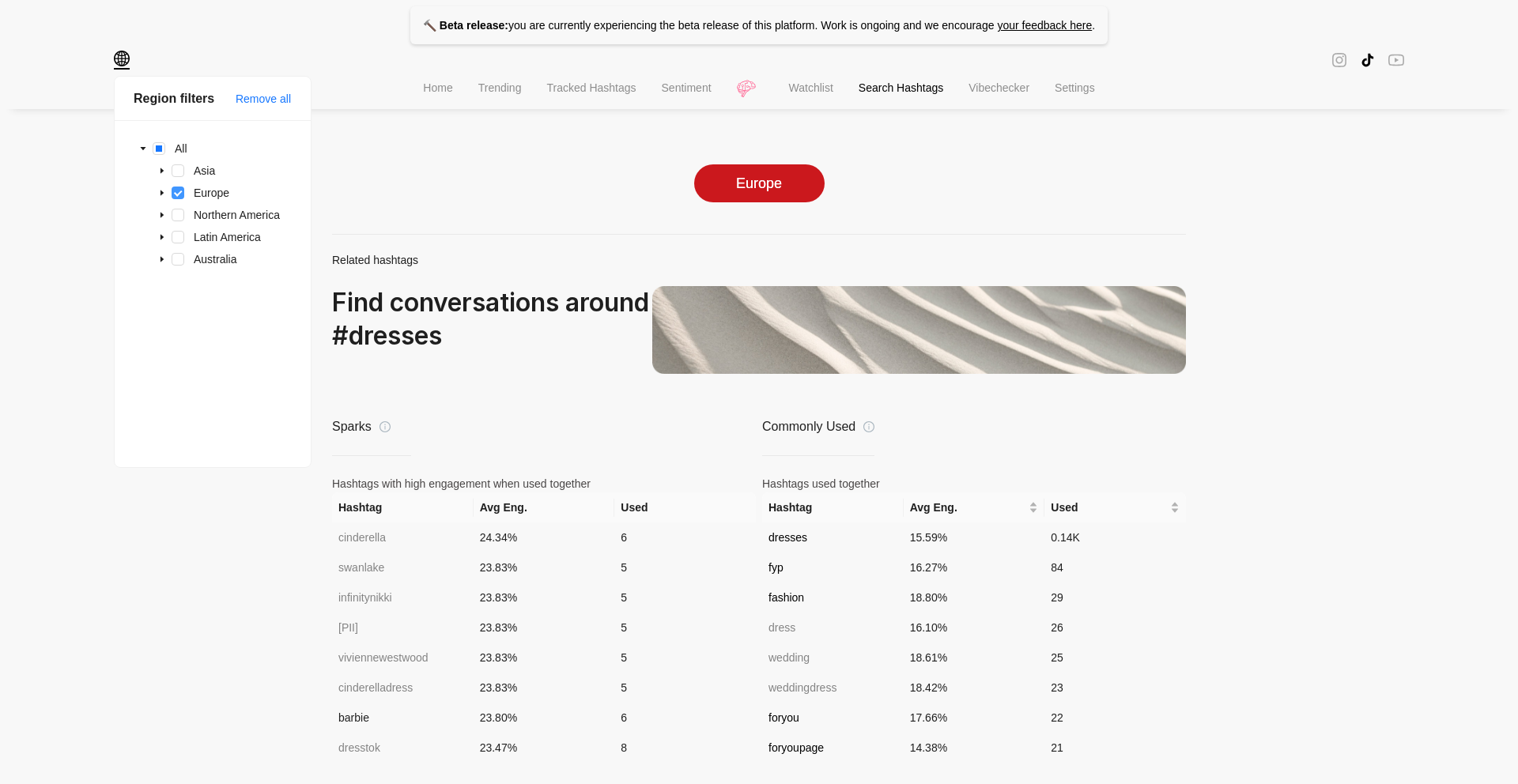 click at bounding box center (178, 193) 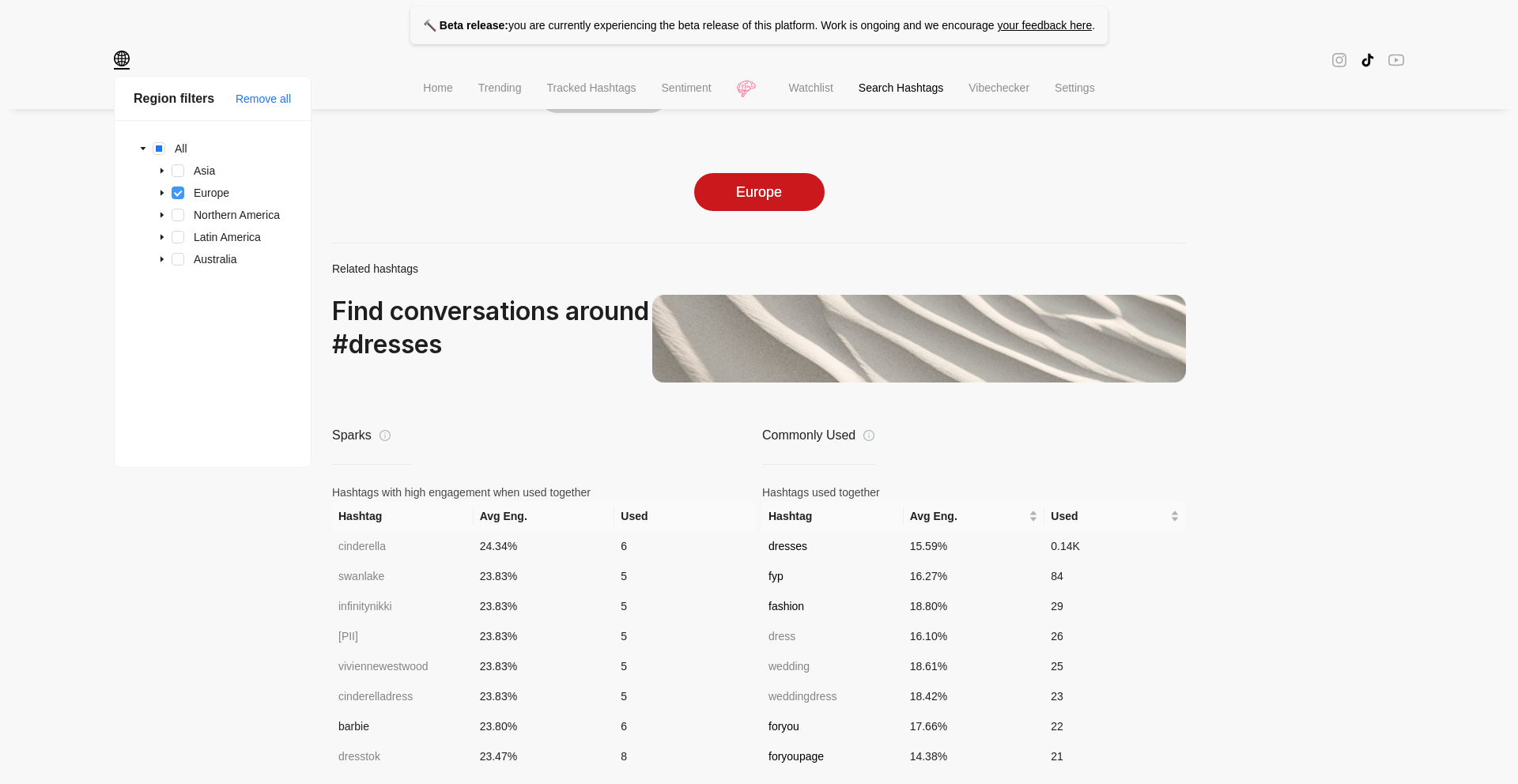 scroll, scrollTop: 965, scrollLeft: 0, axis: vertical 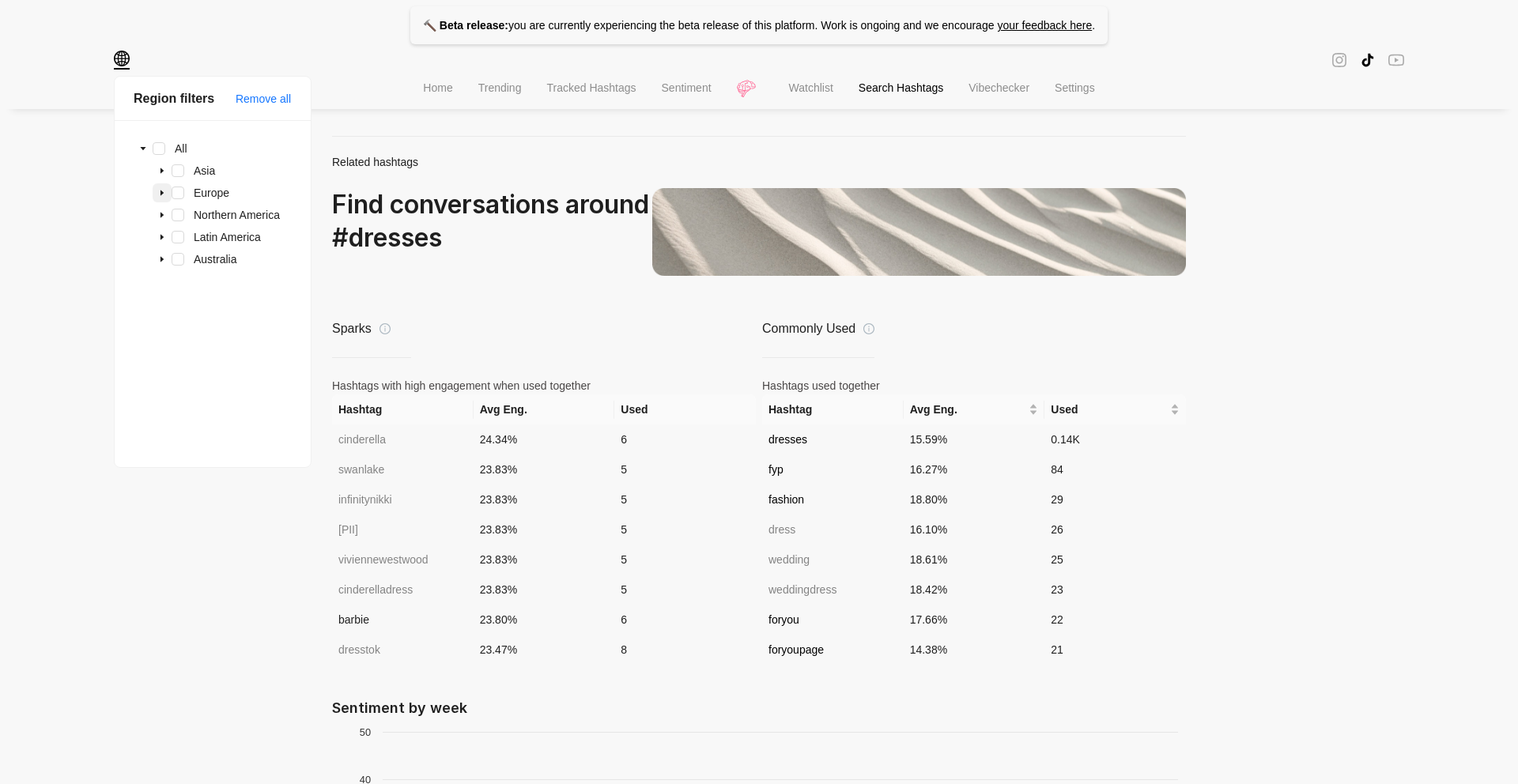 click at bounding box center (162, 193) 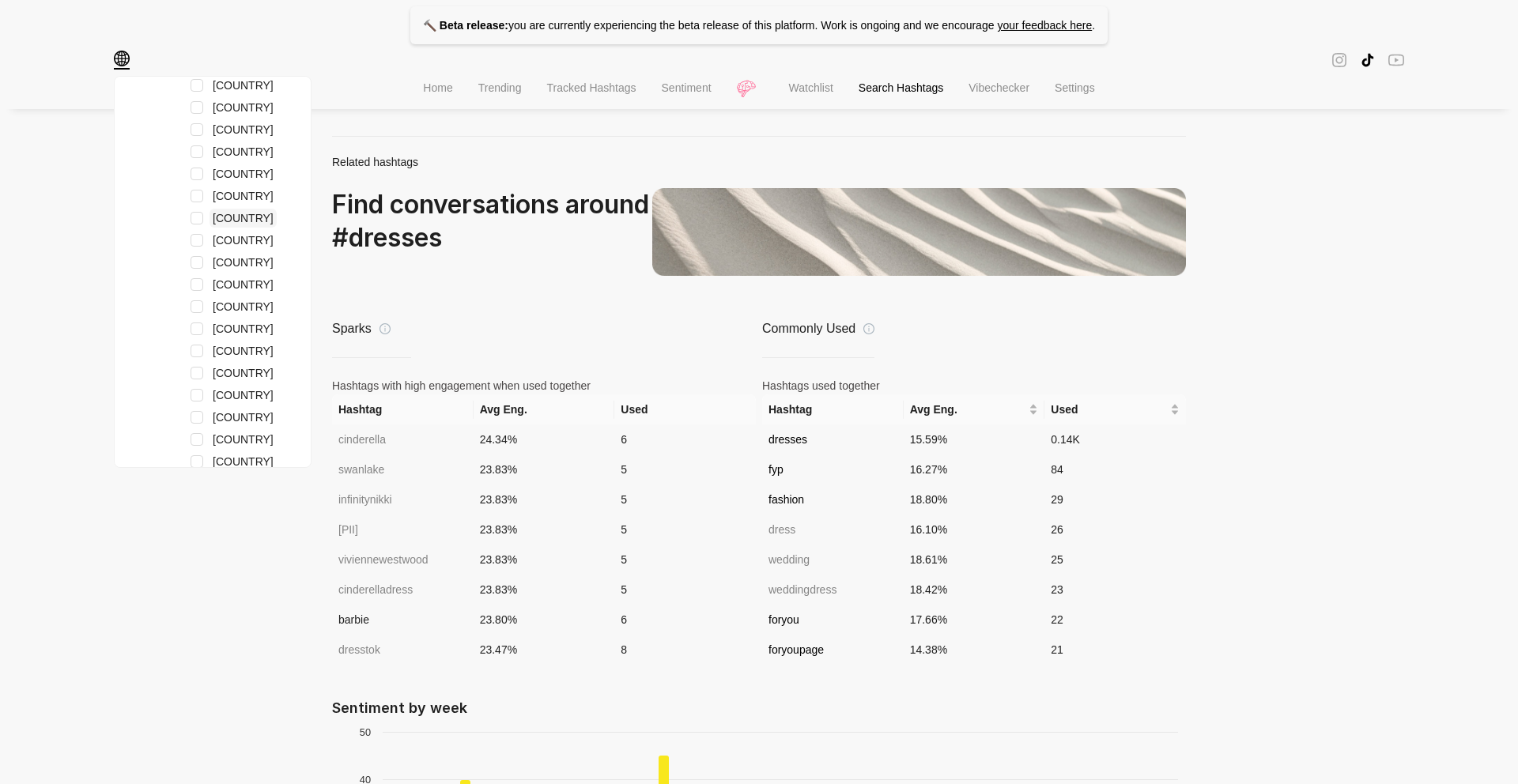 scroll, scrollTop: 156, scrollLeft: 0, axis: vertical 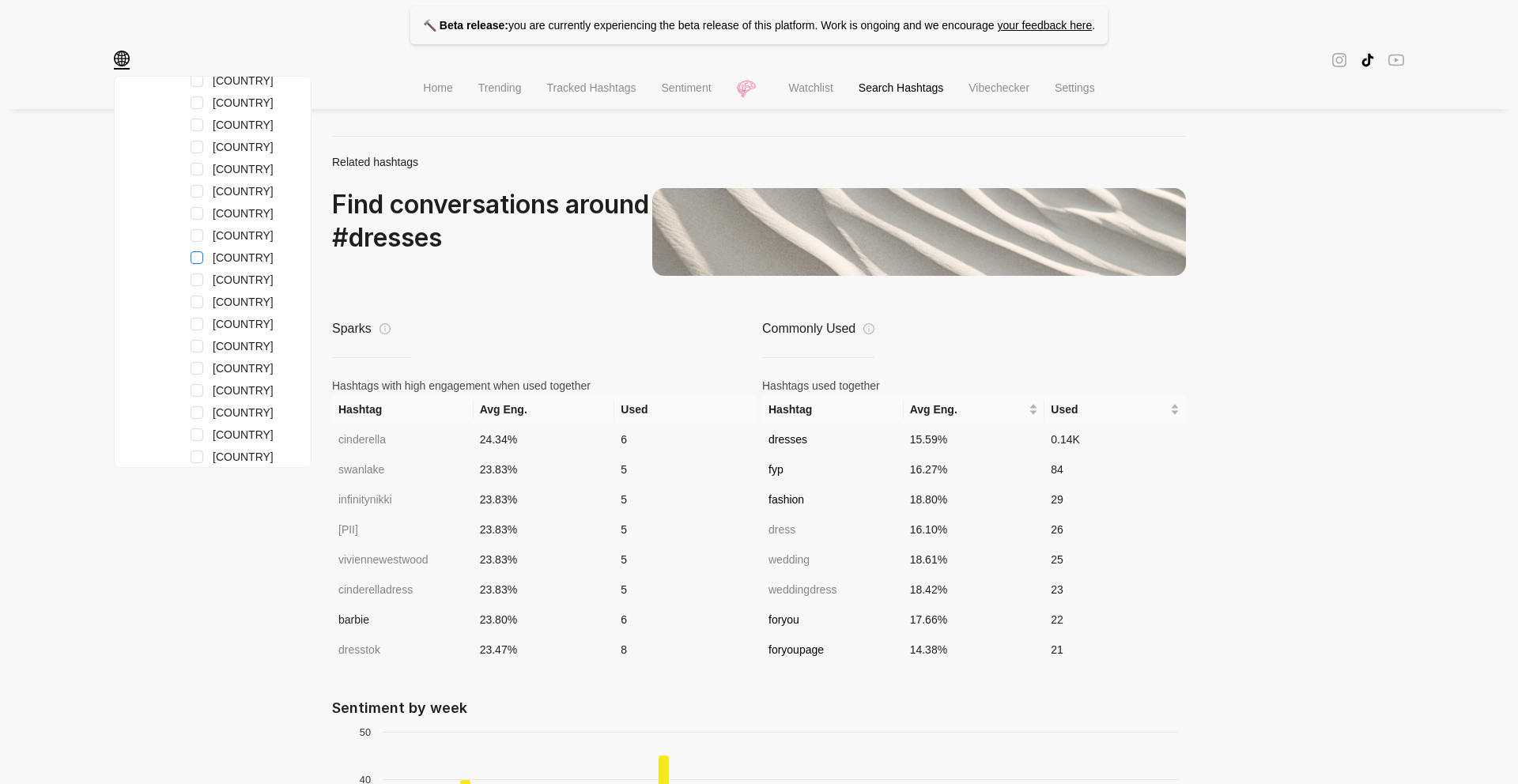 click at bounding box center [197, 258] 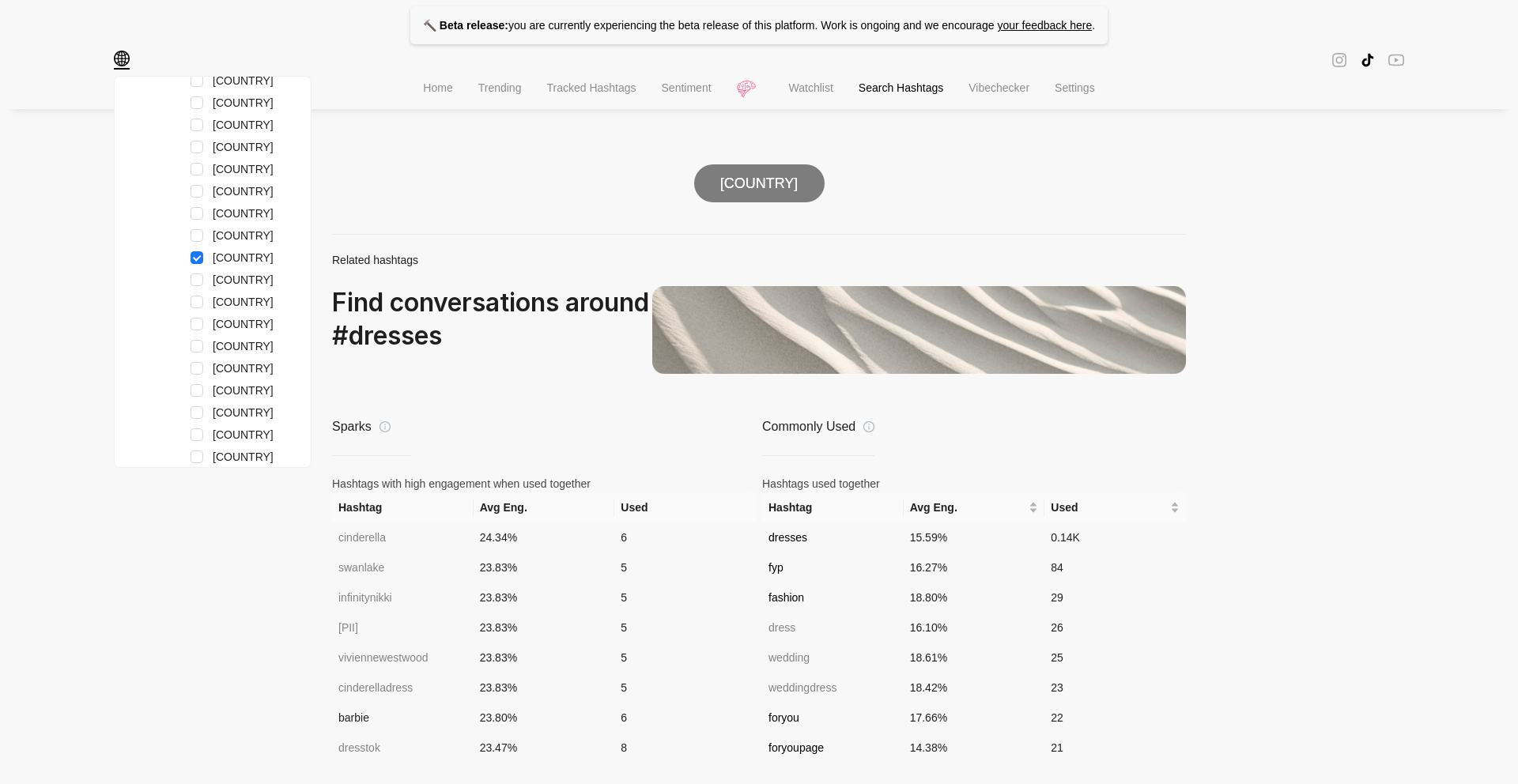 click on "🔨 Beta release:  you are currently experiencing the beta release of this platform. Work is ongoing and we encourage   your feedback here . Region filters Remove all All Asia Europe Denmark Estonia Finland Iceland Republic of Ireland Latvia Lithuania Norway Sweden United Kingdom Albania Andorra Bosnia and Herzegovina Croatia Cyprus Gibraltar Greece Italy Republic of Macedonia Montenegro Portugal Serbia Slovenia Spain Belarus Bulgaria Czech Republic Hungary Moldova Poland Romania Russia Slovakia Ukraine Austria Belgium France Germany Liechtenstein Luxembourg Monaco Netherlands Switzerland Northern America Latin America Australia Home Trending Tracked Hashtags Sentiment Watchlist Search Hashtags Vibechecker Settings dresses   Engagement Views Total posts Shares Saves Export Average eng. 12% New content 7 Day 33.79K 30 Day 0.15M Content growth 7 Day +5% 30 Day +64% Growth summary Copy Conversations Content Creators United Kingdom Related hashtags Find conversations around # dresses Sparks Hashtag Avg Eng." at bounding box center (759, 105) 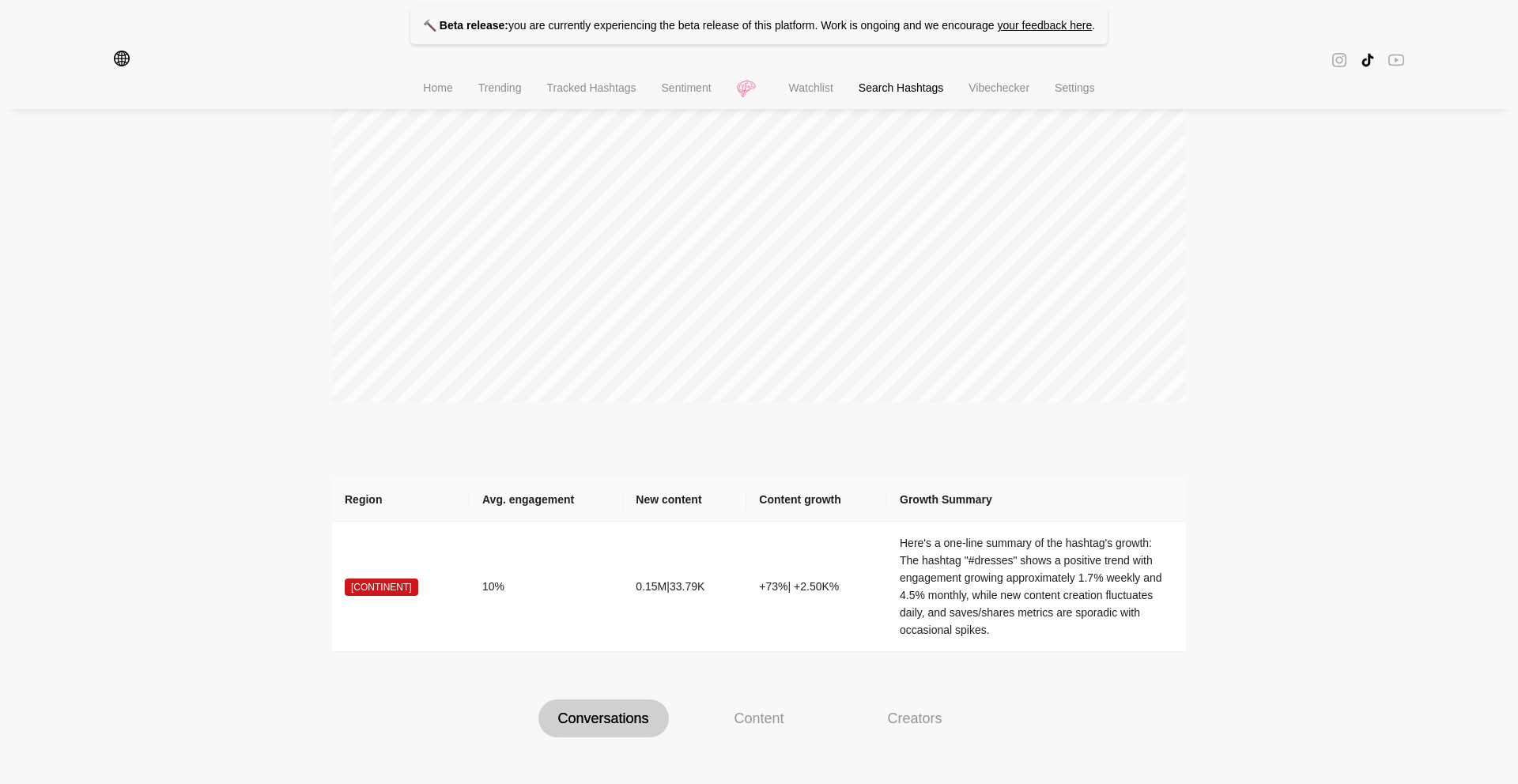 scroll, scrollTop: 0, scrollLeft: 0, axis: both 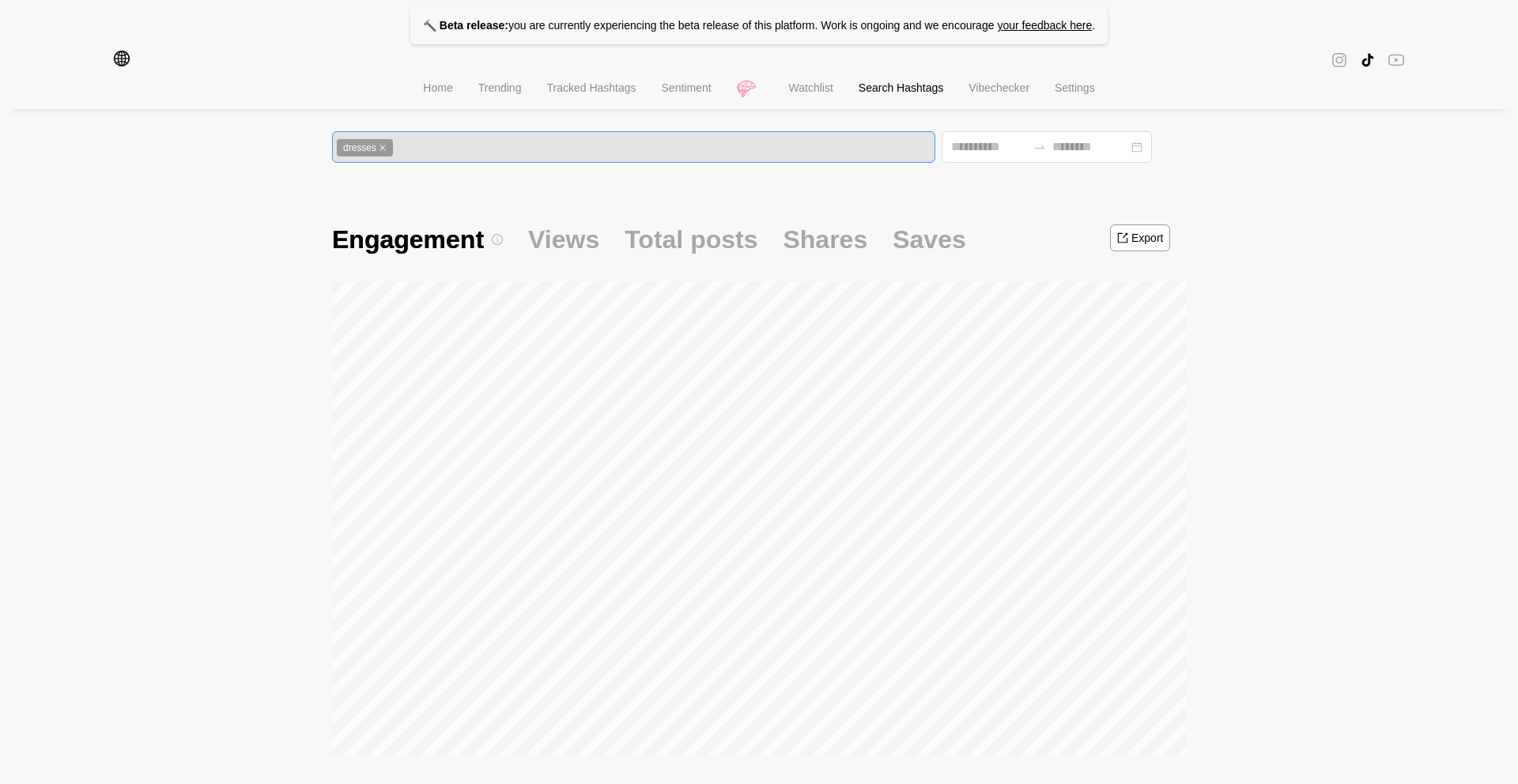 click on "dresses" at bounding box center [633, 147] 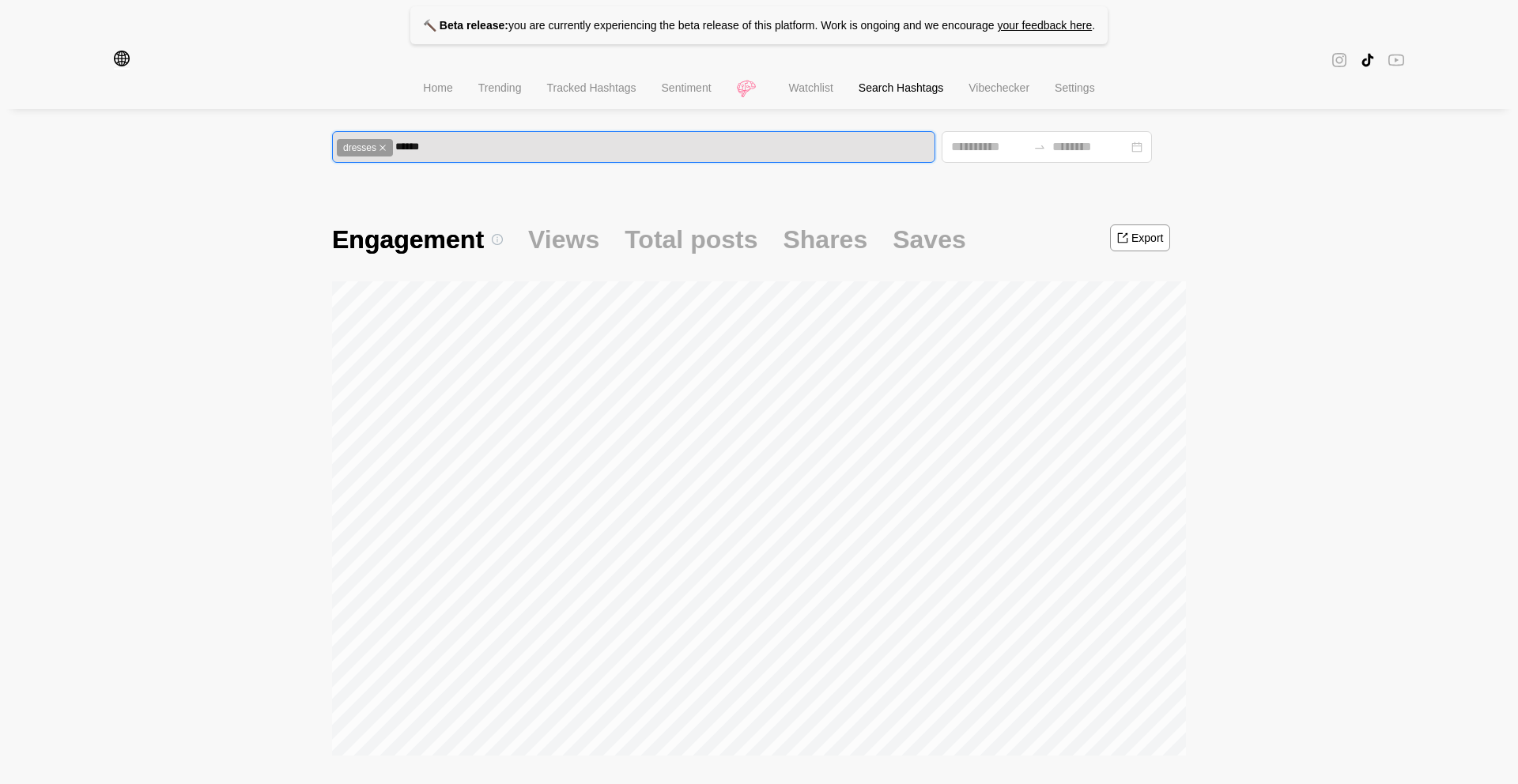 type on "*******" 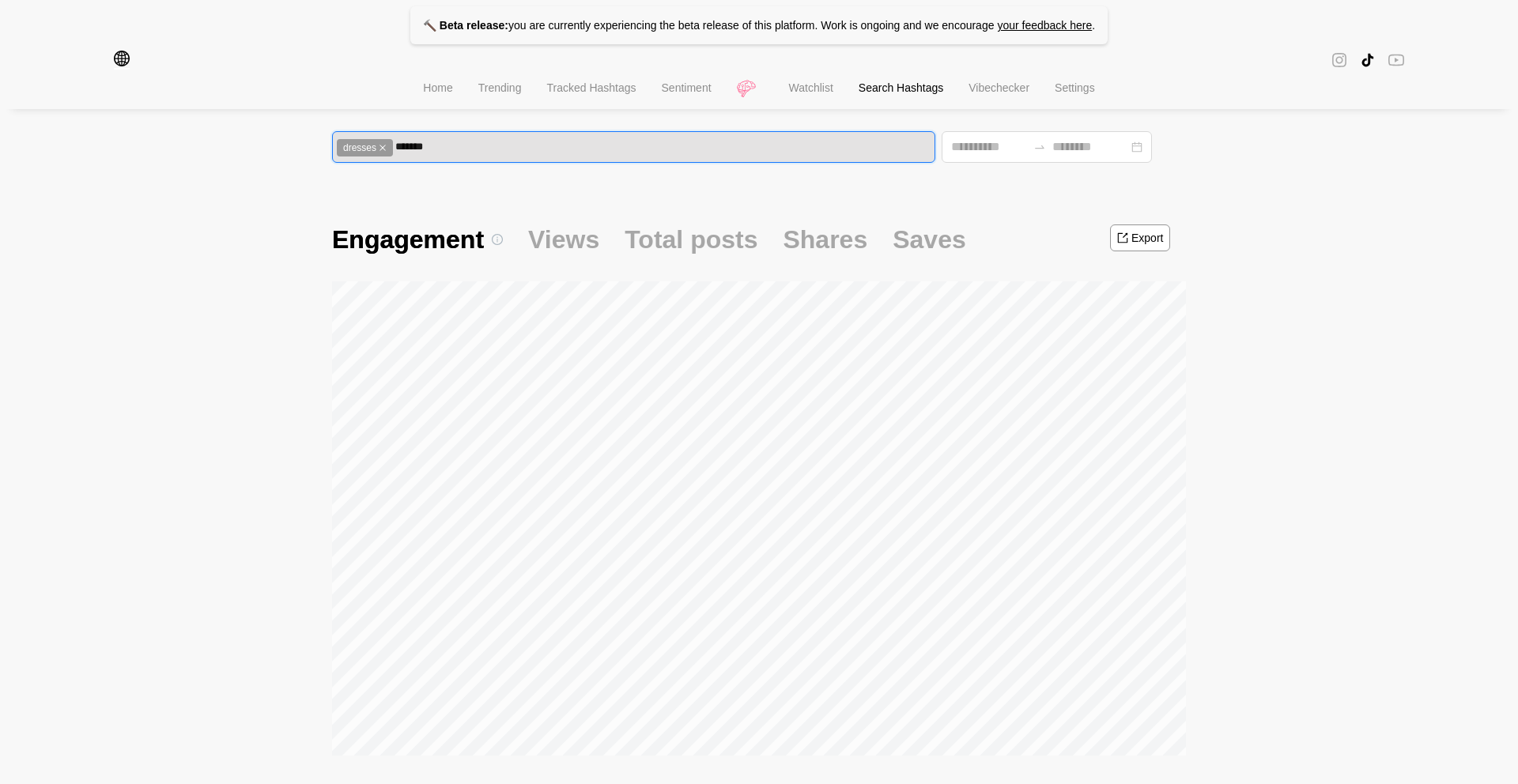 type 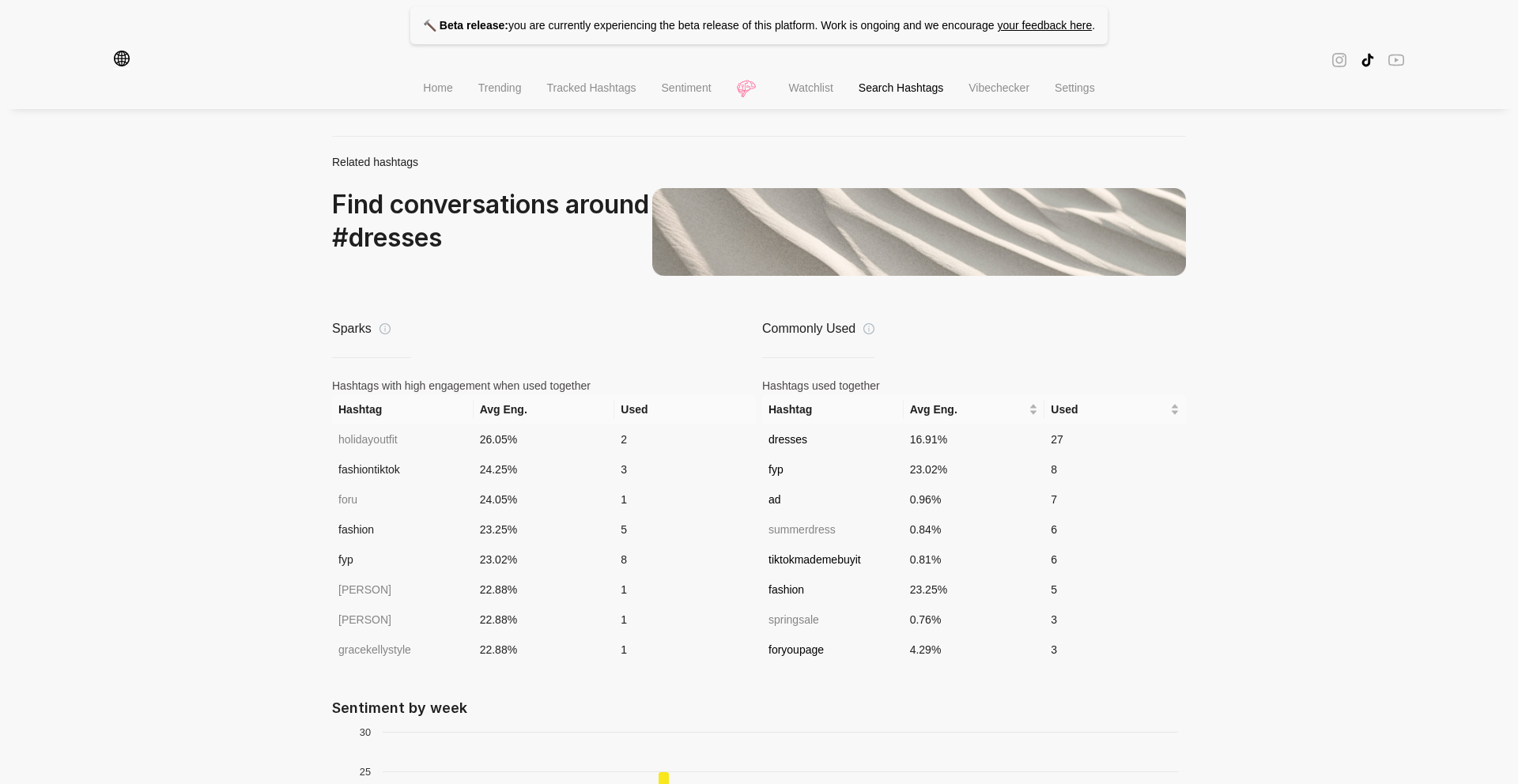 scroll, scrollTop: 1198, scrollLeft: 0, axis: vertical 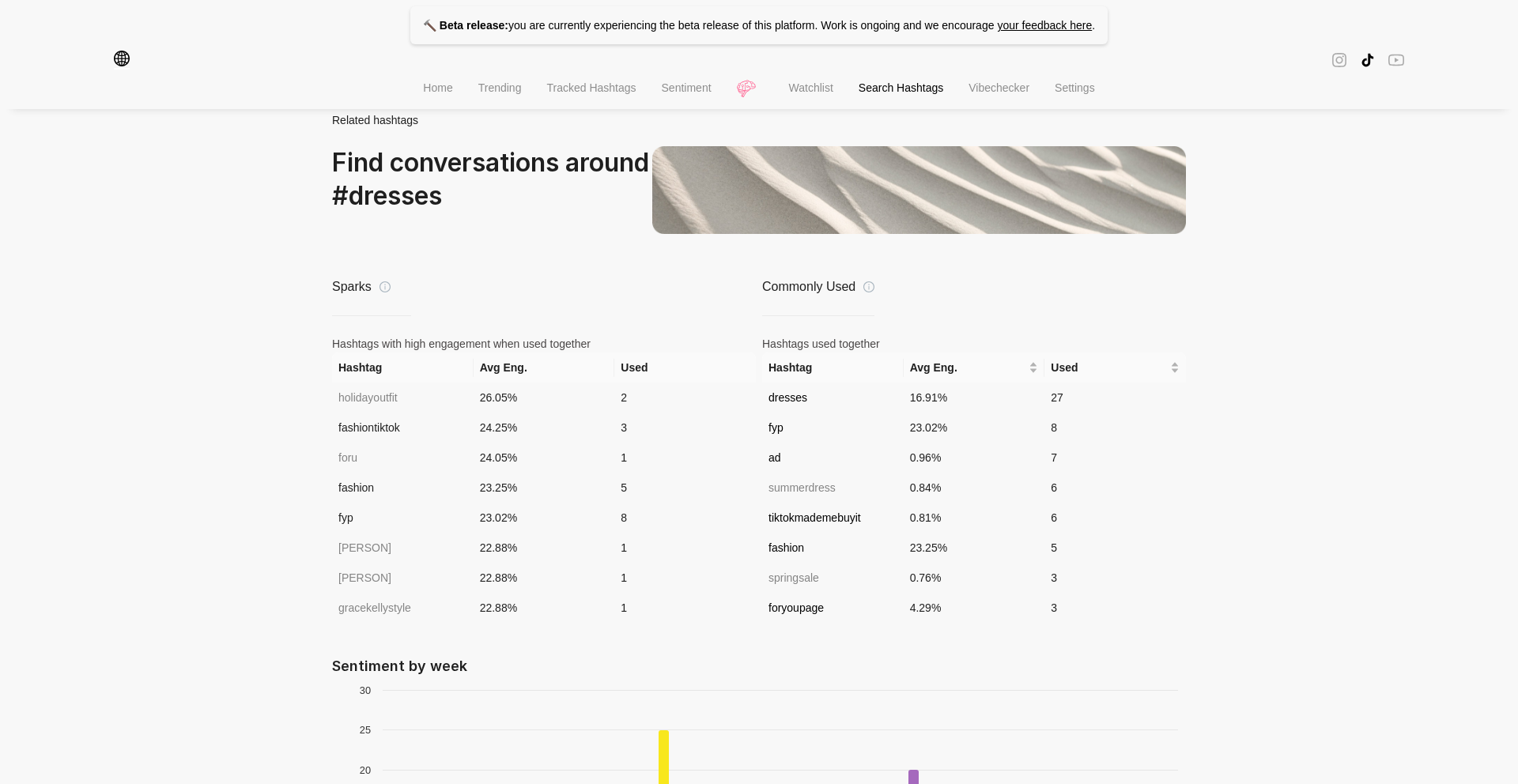 click at bounding box center (919, 190) 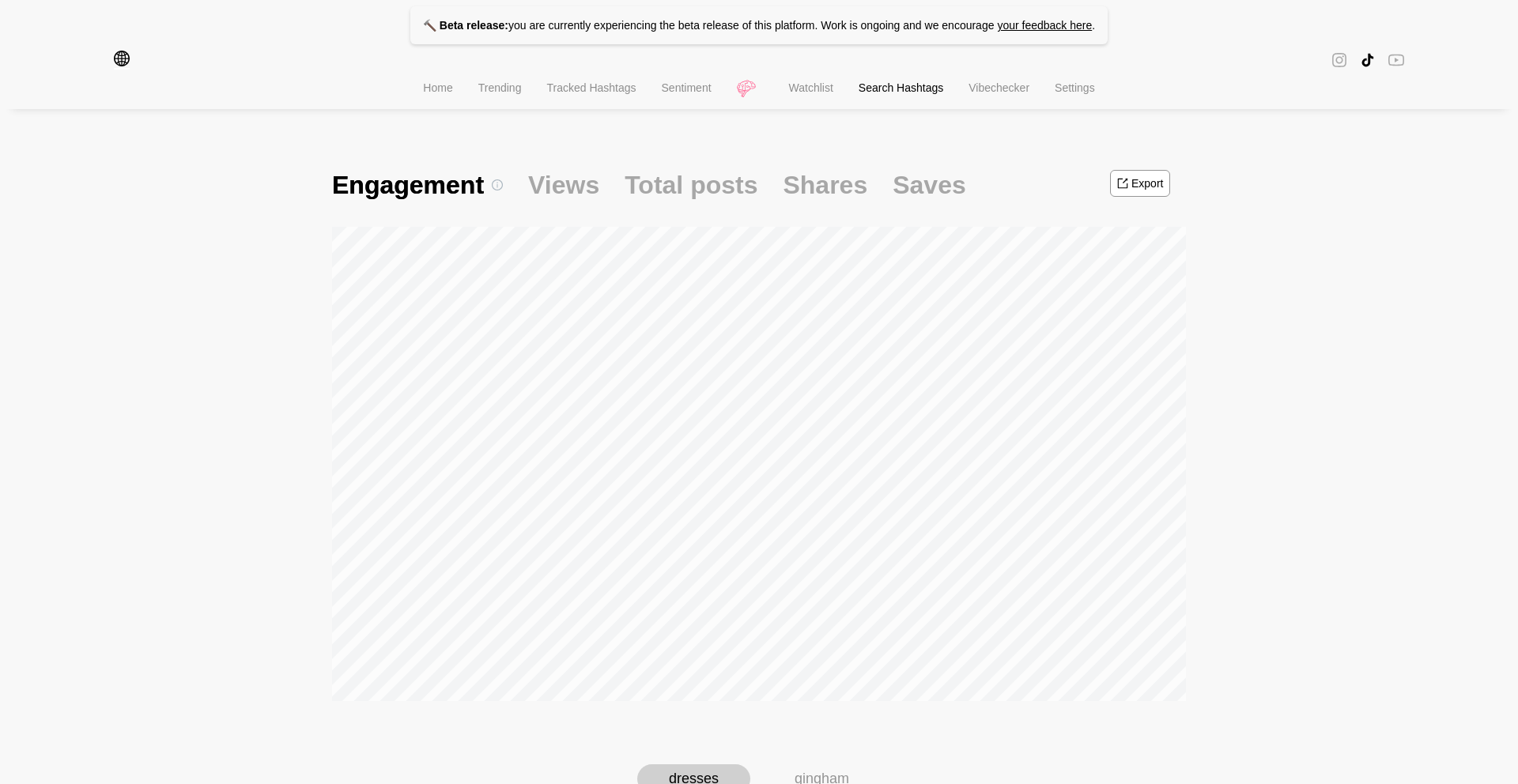 scroll, scrollTop: 0, scrollLeft: 0, axis: both 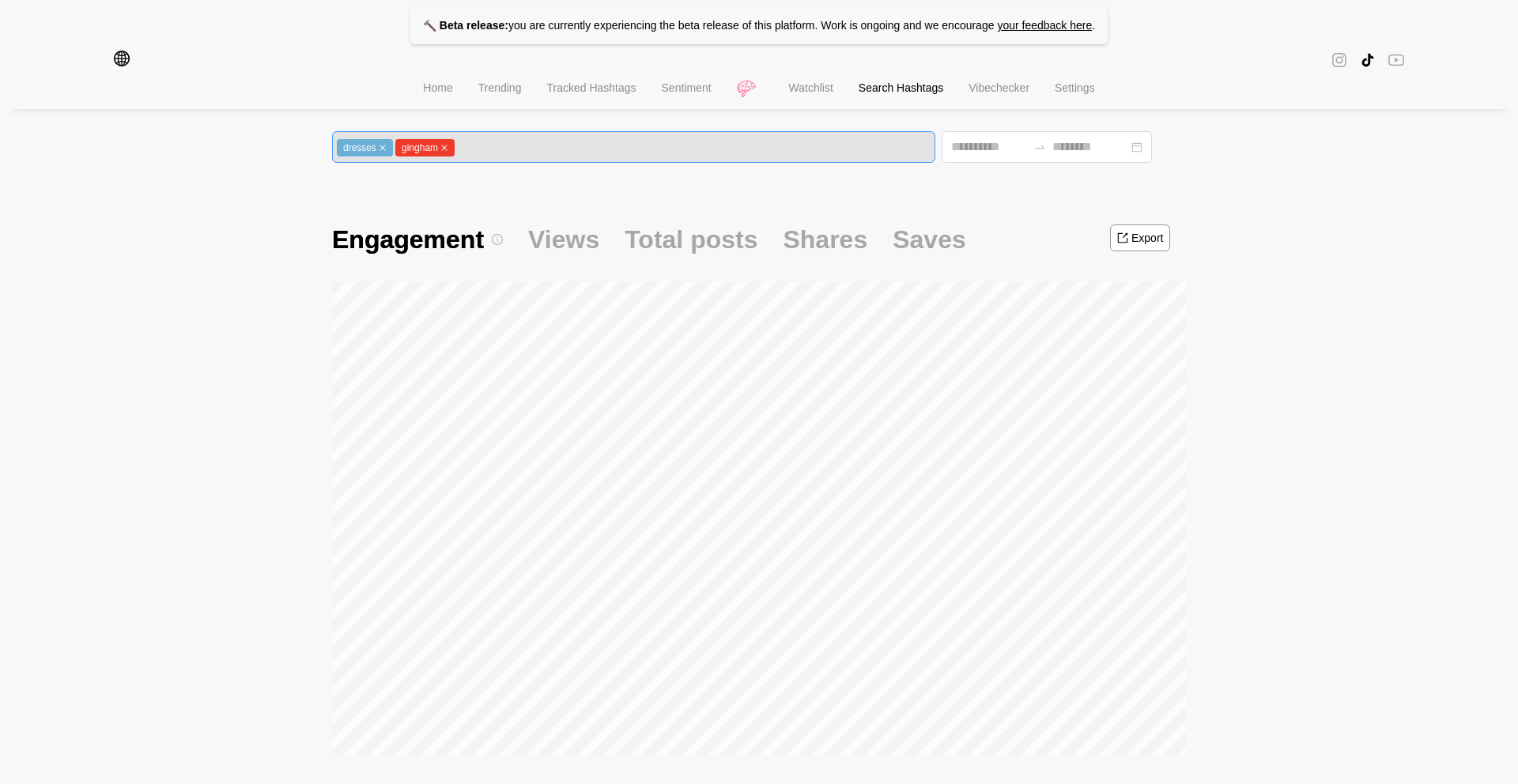 click on "gingham" at bounding box center [425, 148] 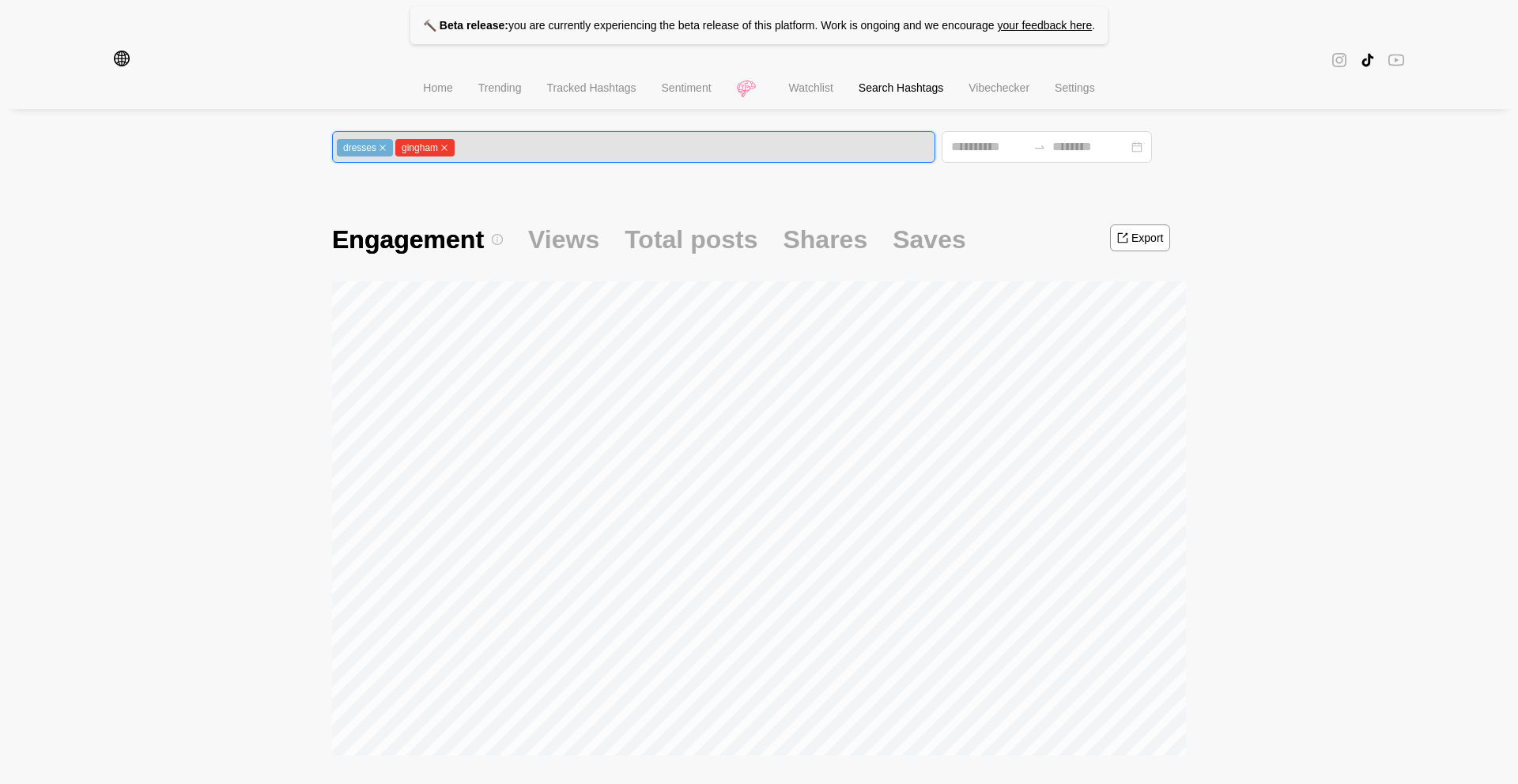 click 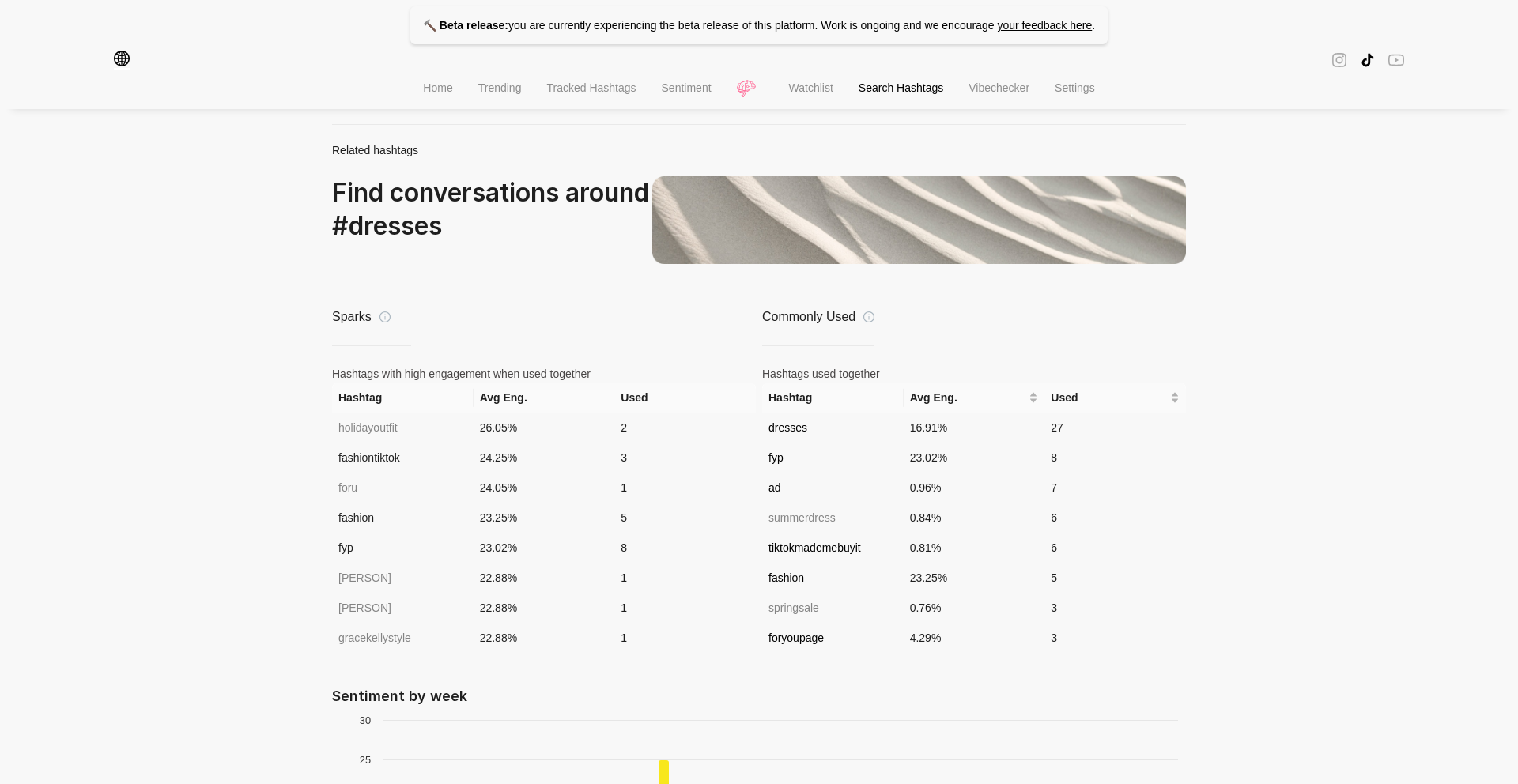 scroll, scrollTop: 1163, scrollLeft: 0, axis: vertical 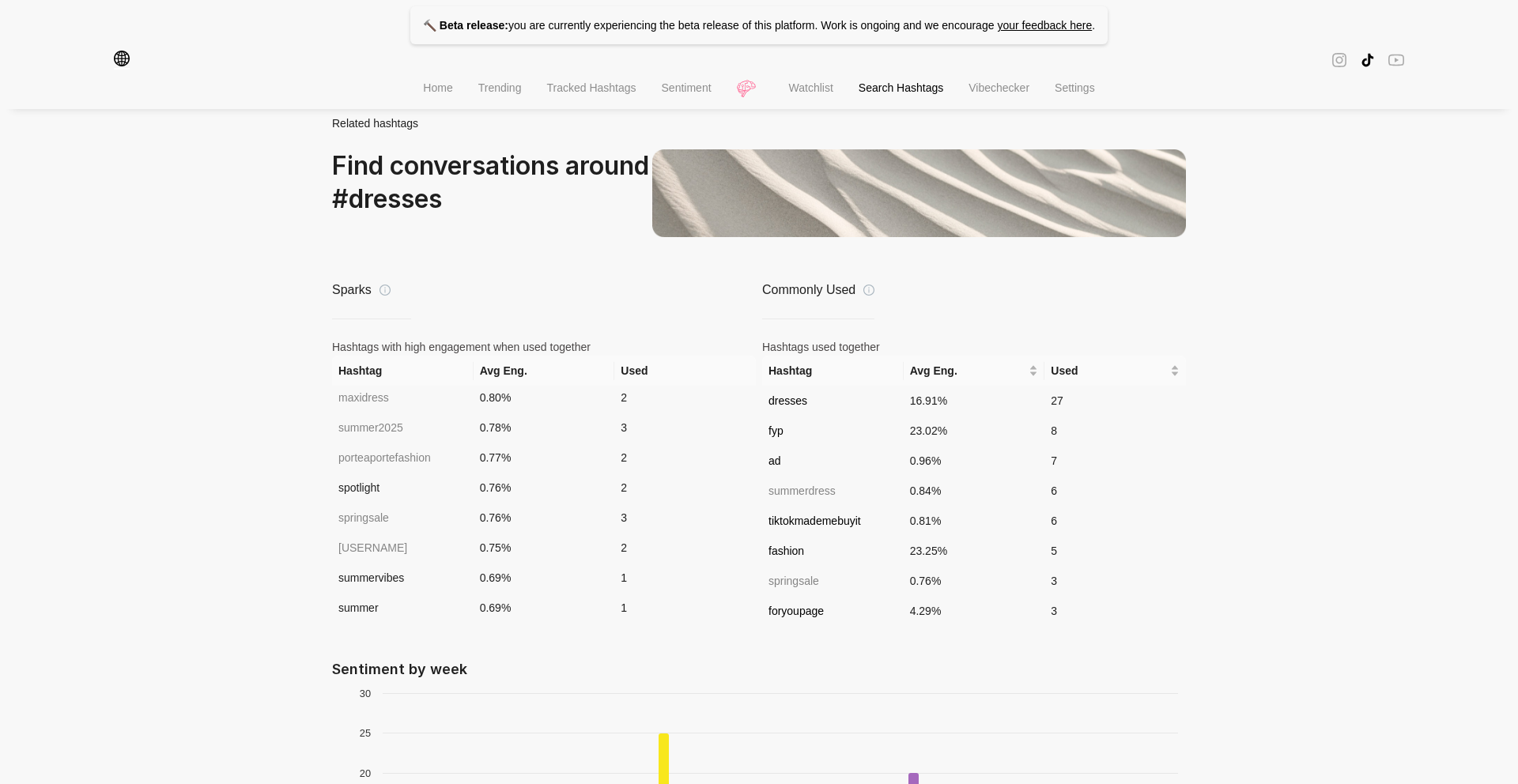 click on "Used" at bounding box center (685, 371) 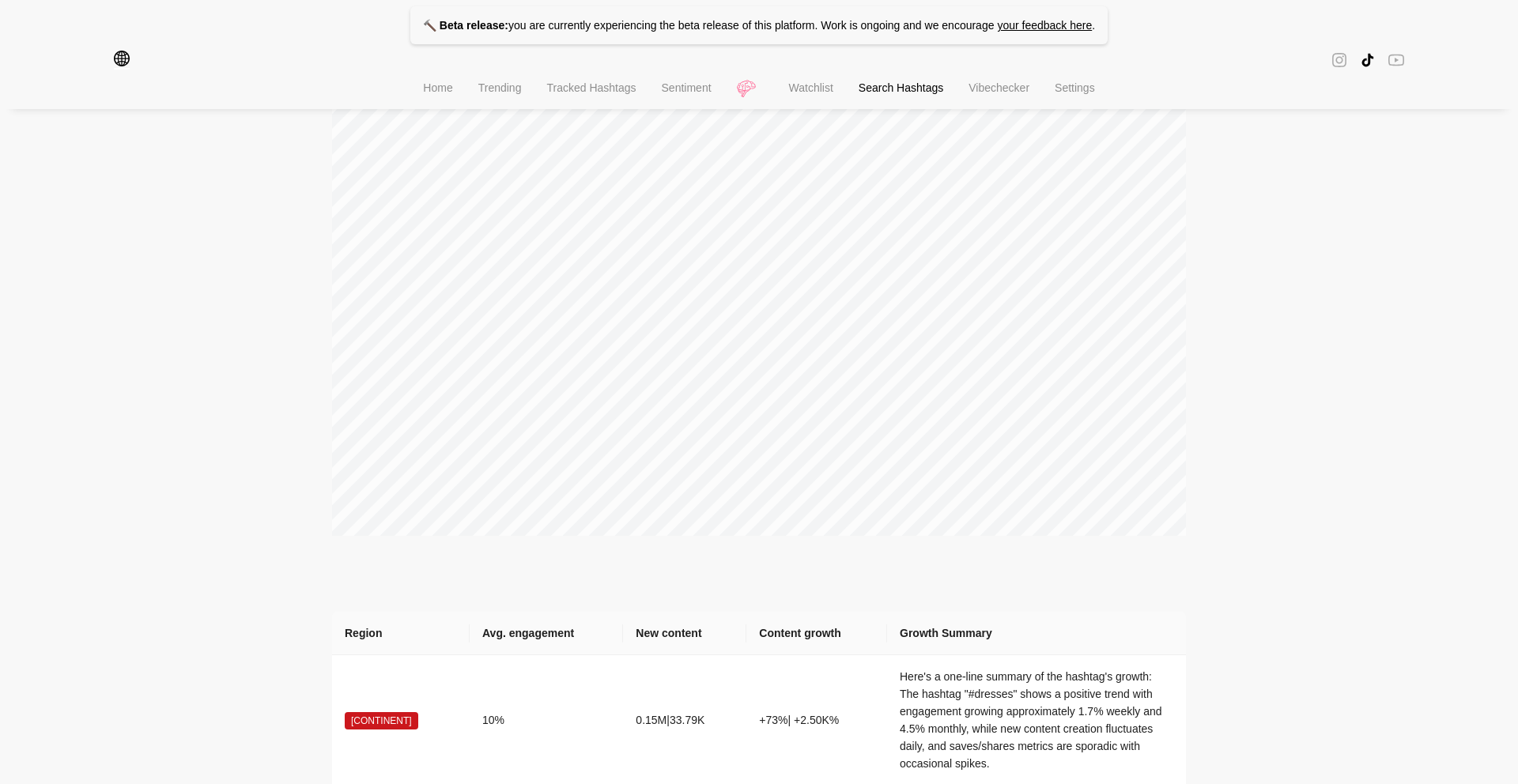 scroll, scrollTop: 0, scrollLeft: 0, axis: both 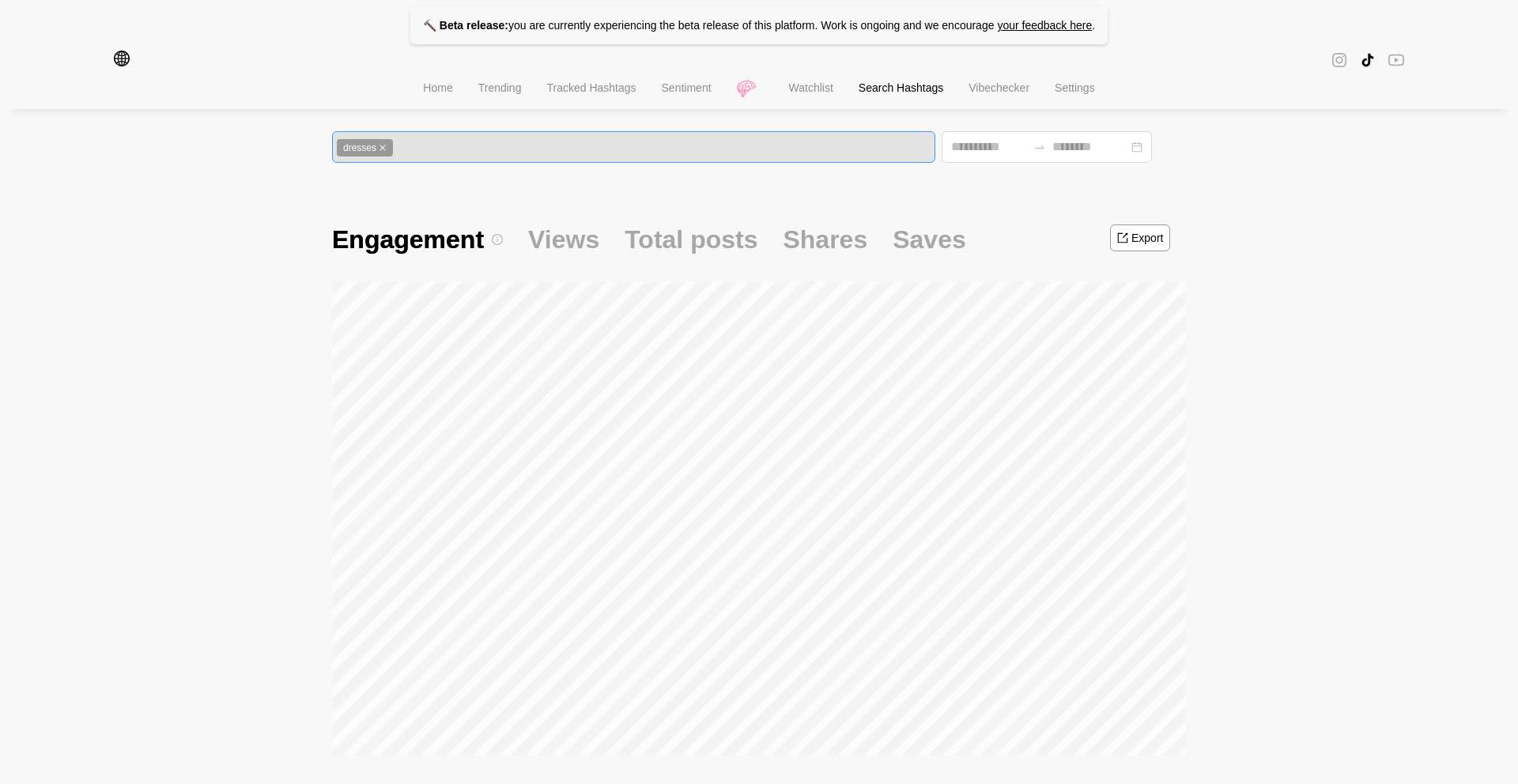 click on "Settings" at bounding box center (1074, 88) 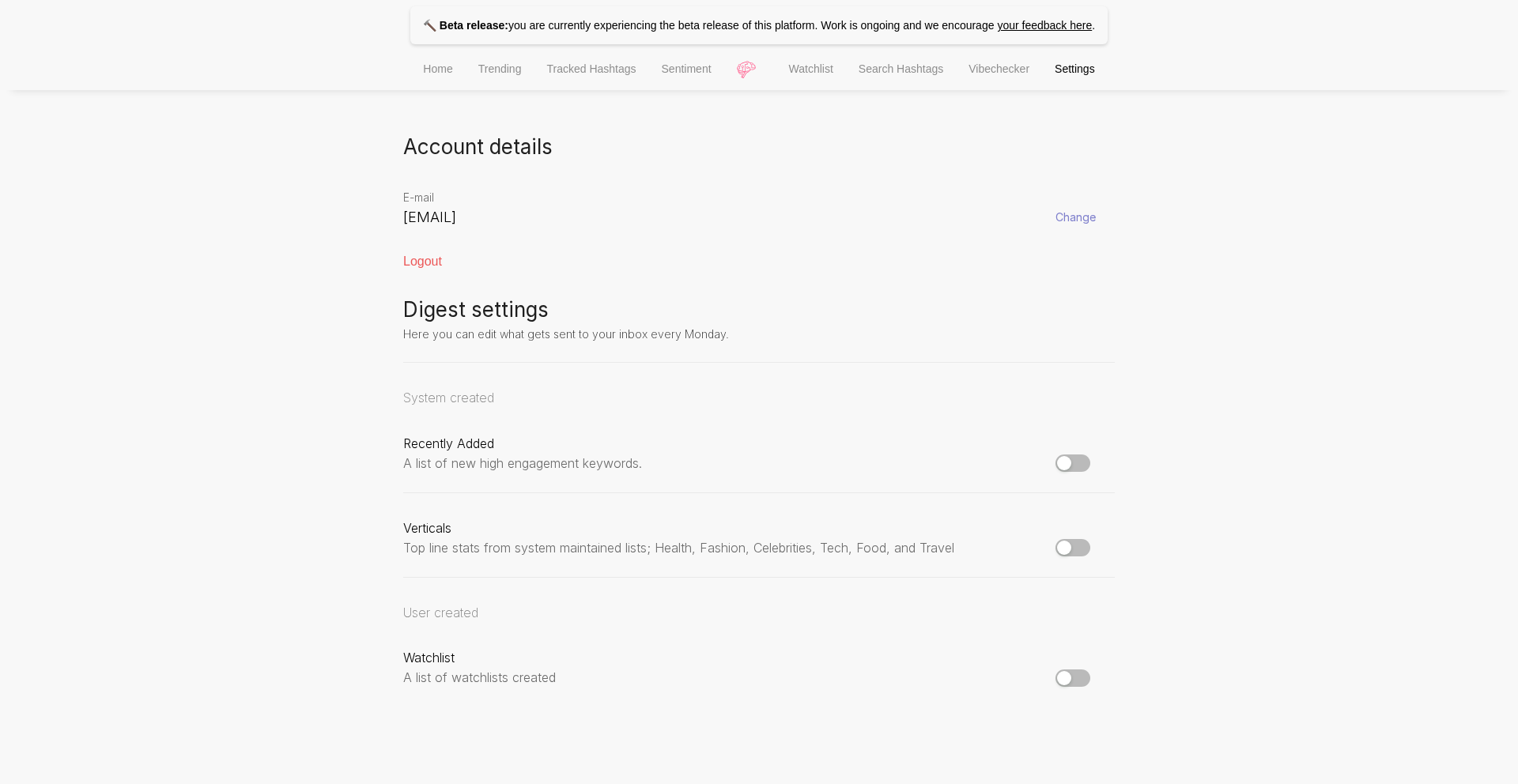 click on "Watchlist" at bounding box center (811, 69) 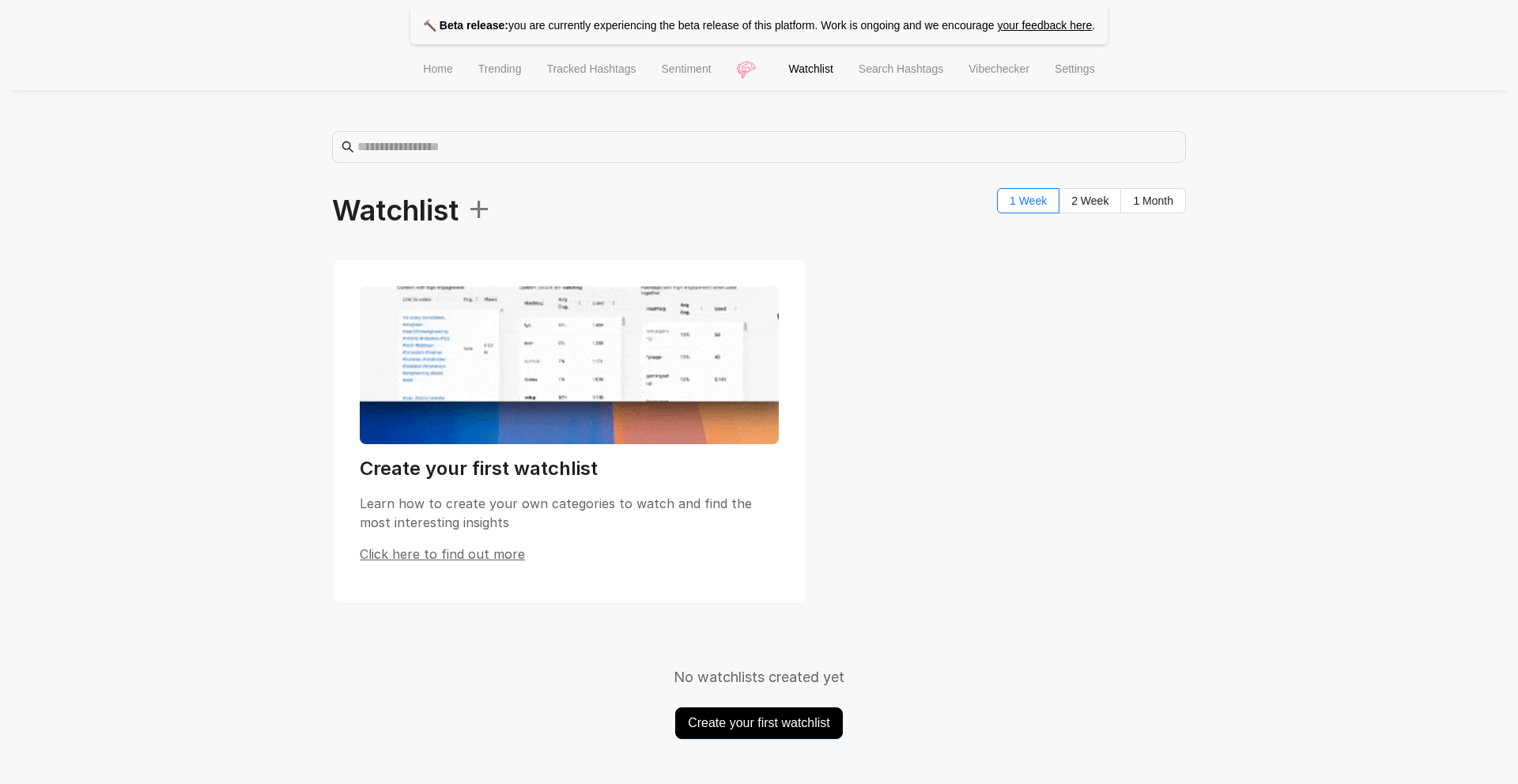 click on "Tracked Hashtags" at bounding box center [591, 69] 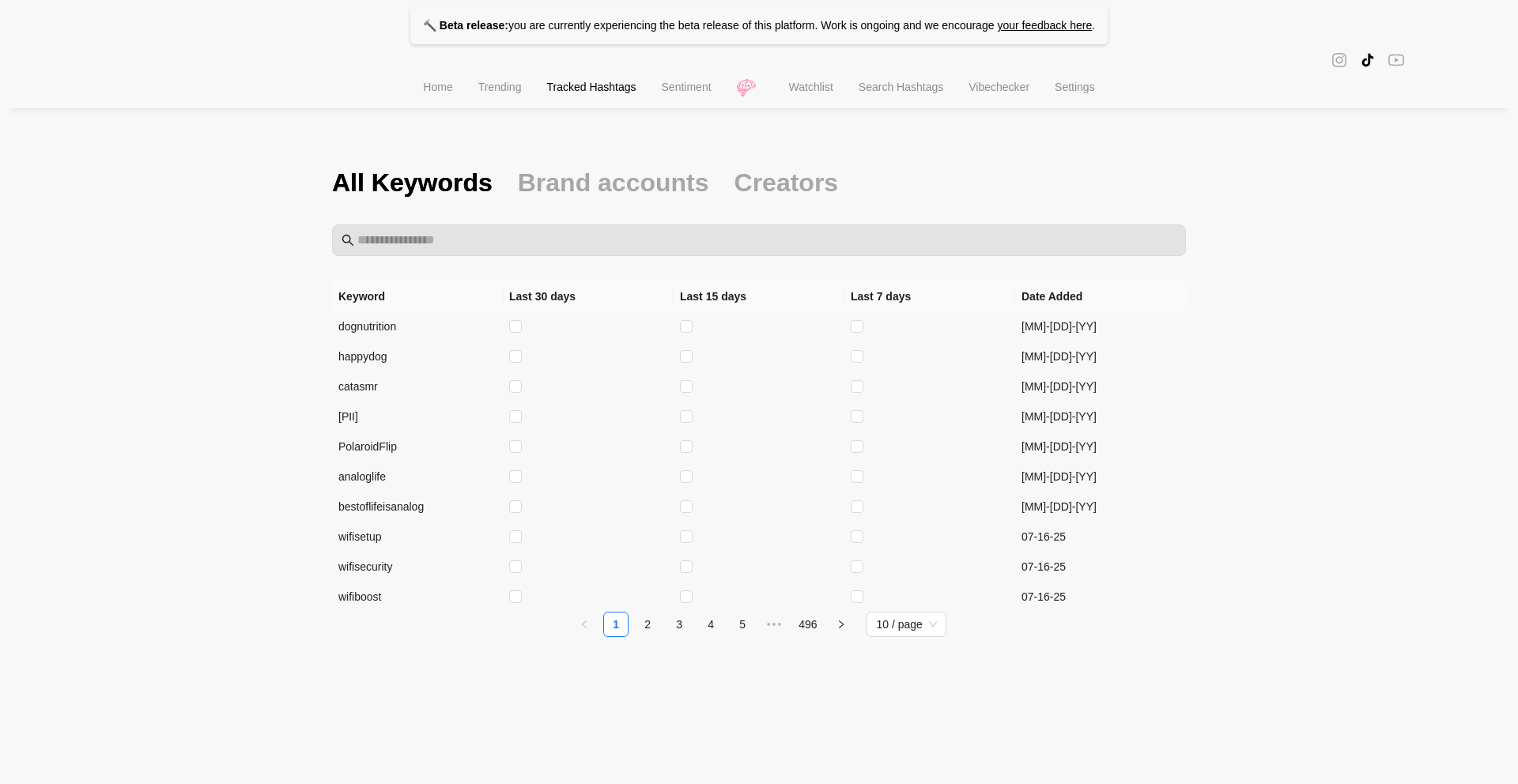 click on "Watchlist" at bounding box center (811, 87) 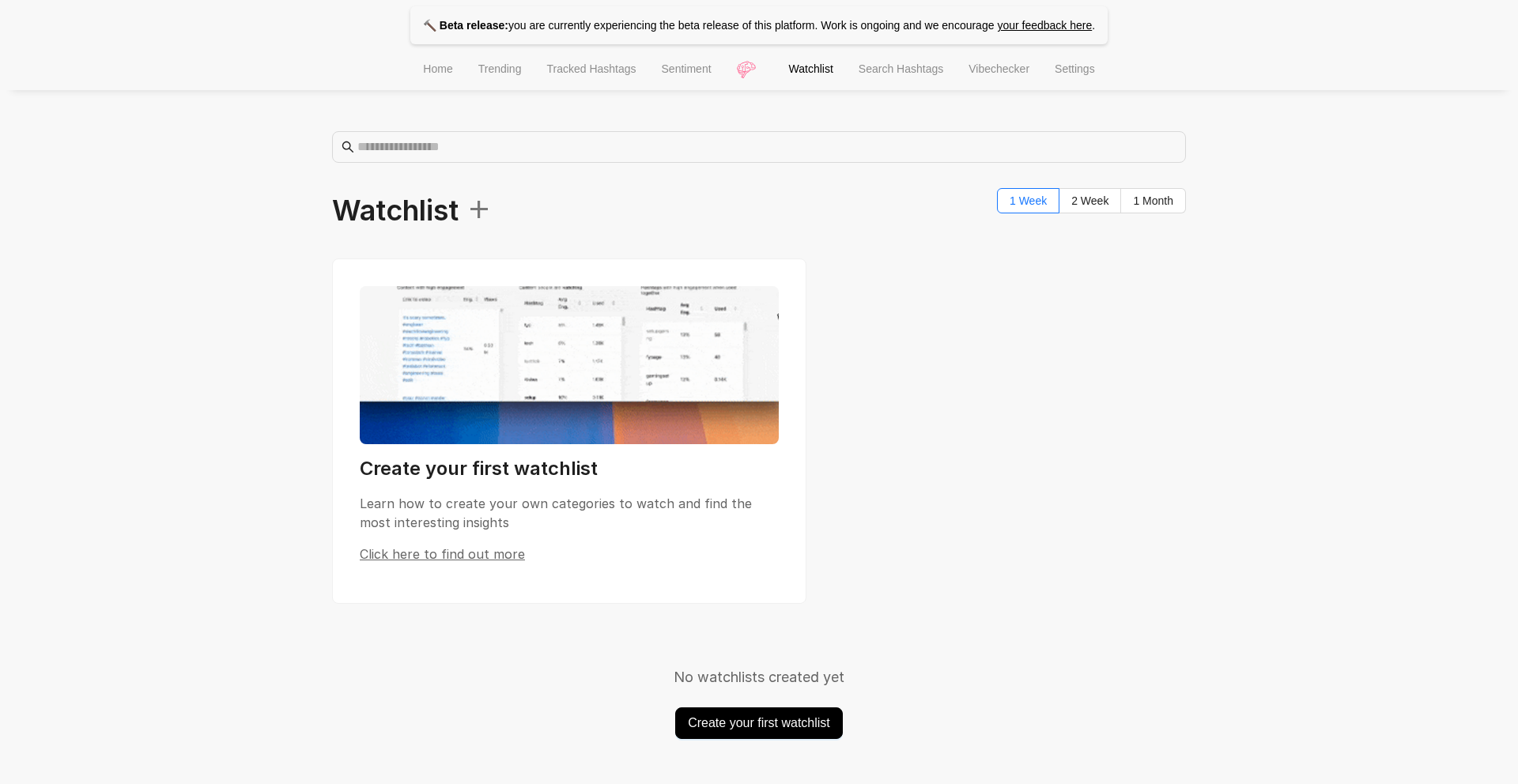 click on "Search Hashtags" at bounding box center (901, 70) 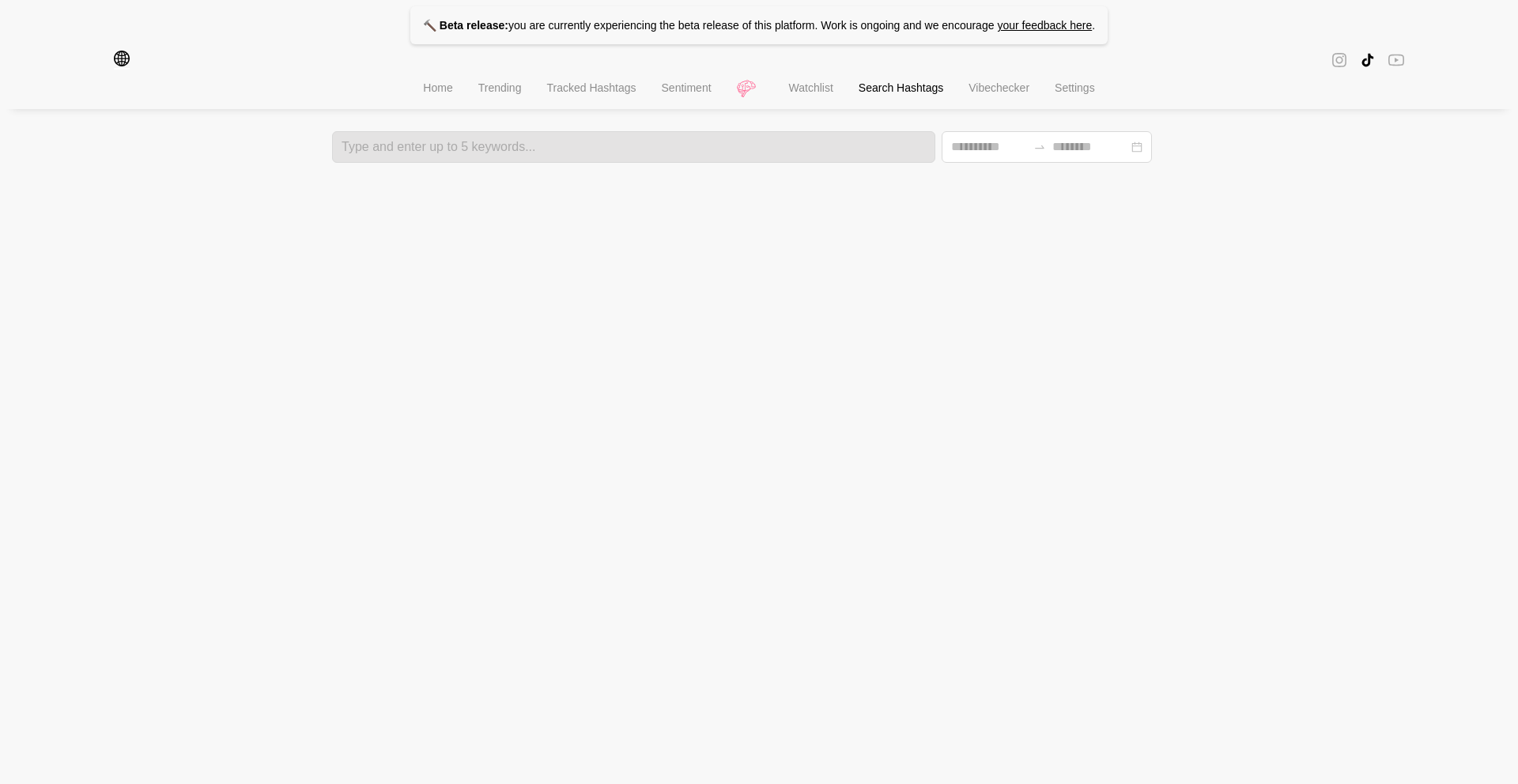 click on "Vibechecker" at bounding box center [999, 88] 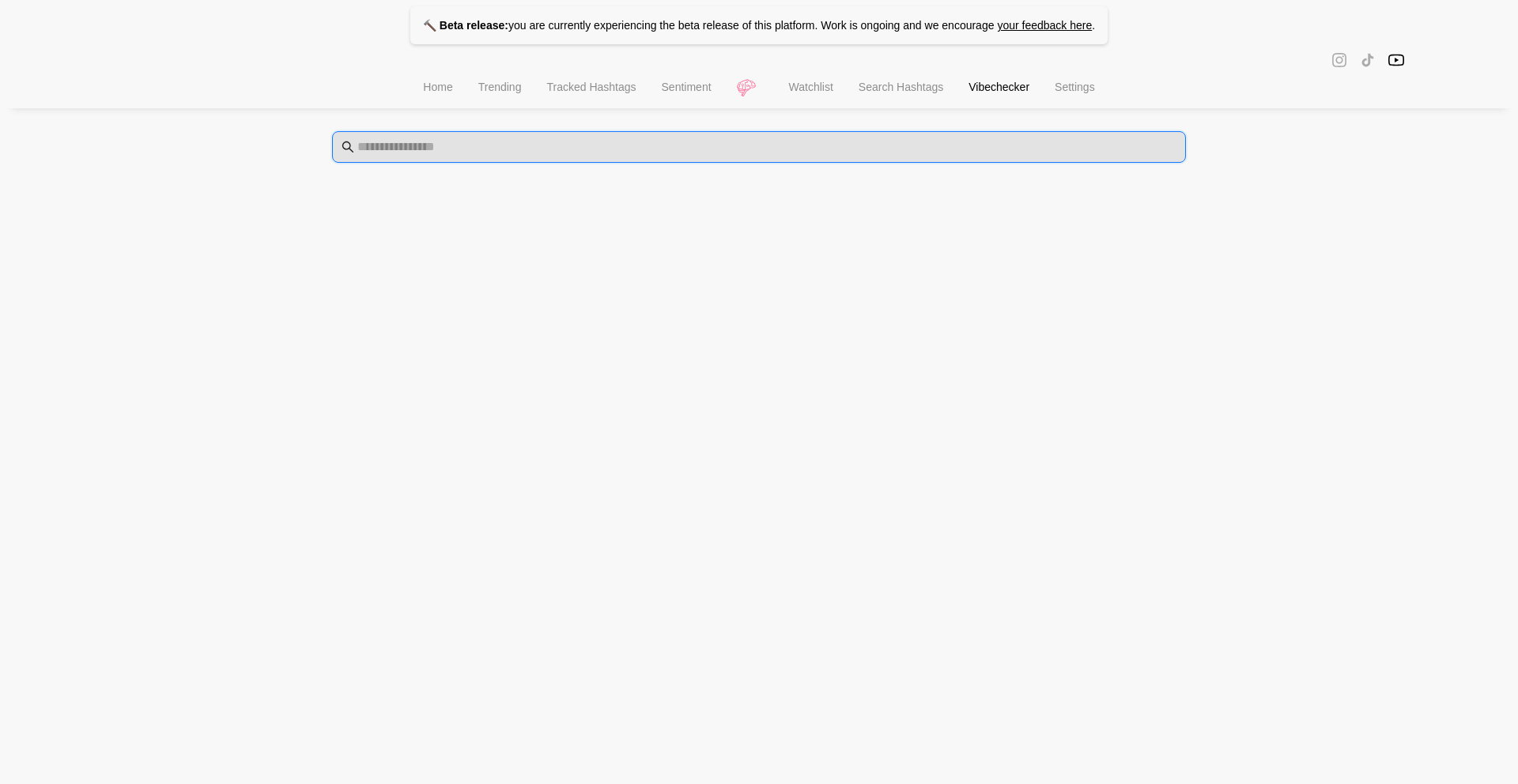click at bounding box center [759, 147] 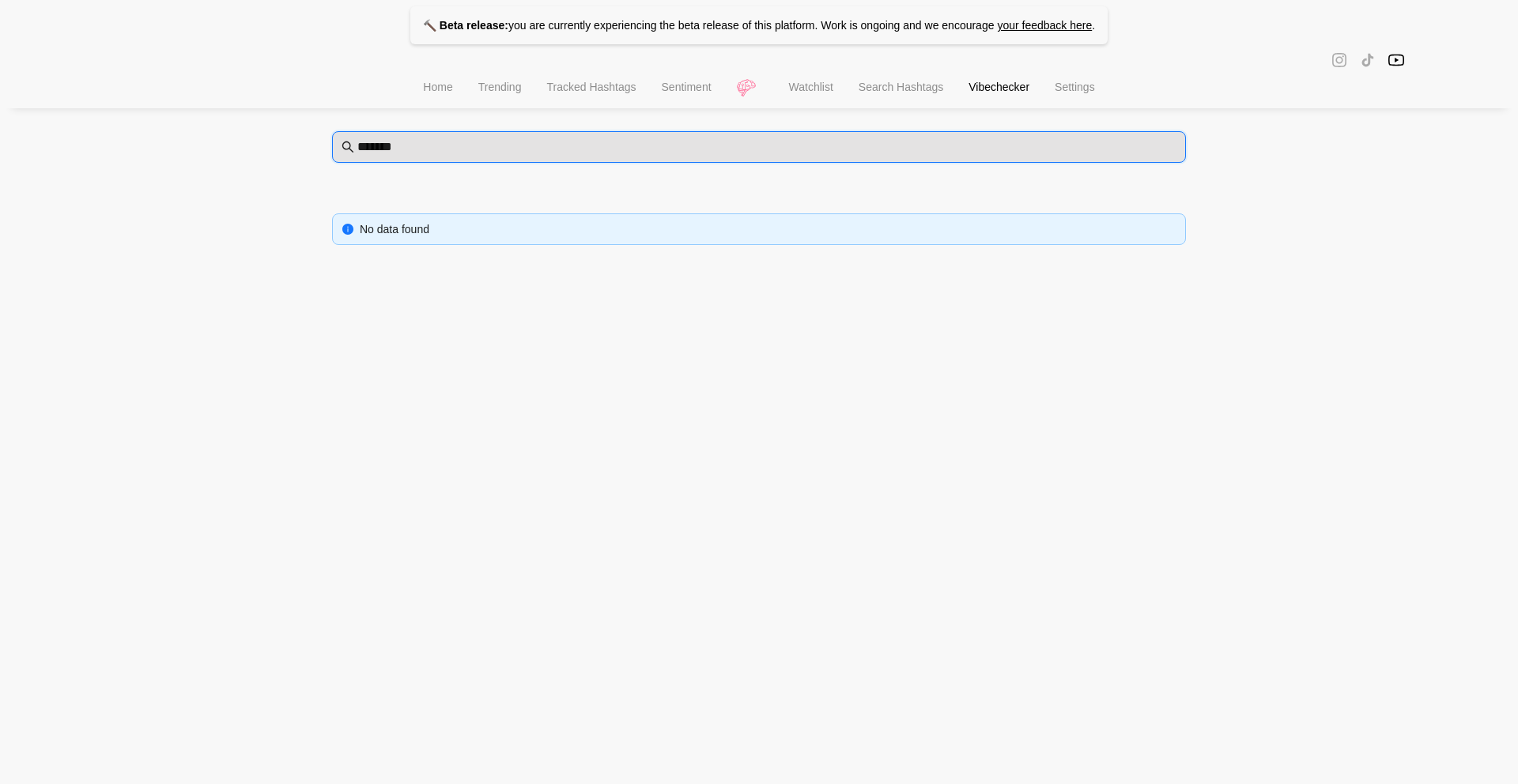 type on "*******" 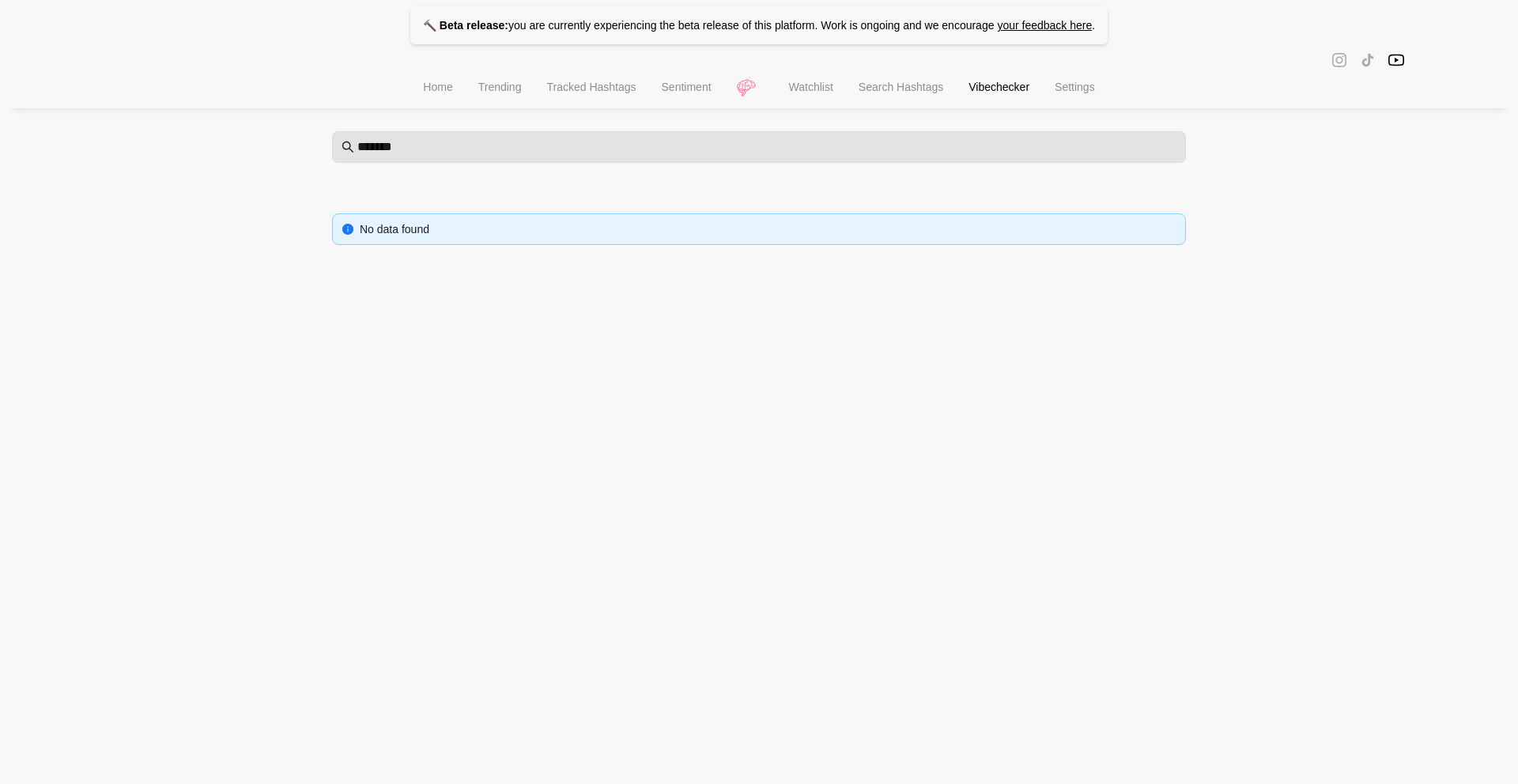 click on "Search Hashtags" at bounding box center (901, 87) 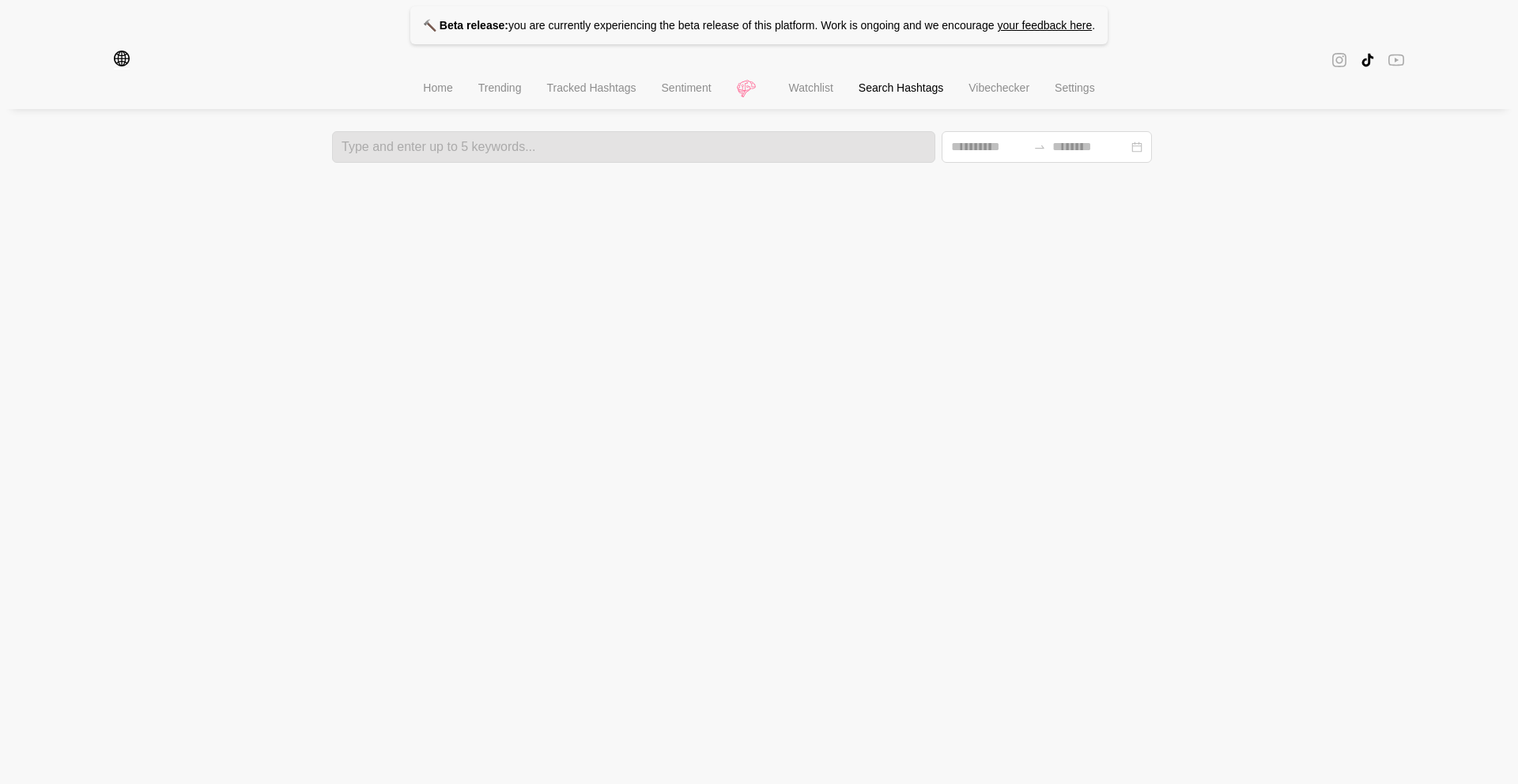 click at bounding box center (1368, 60) 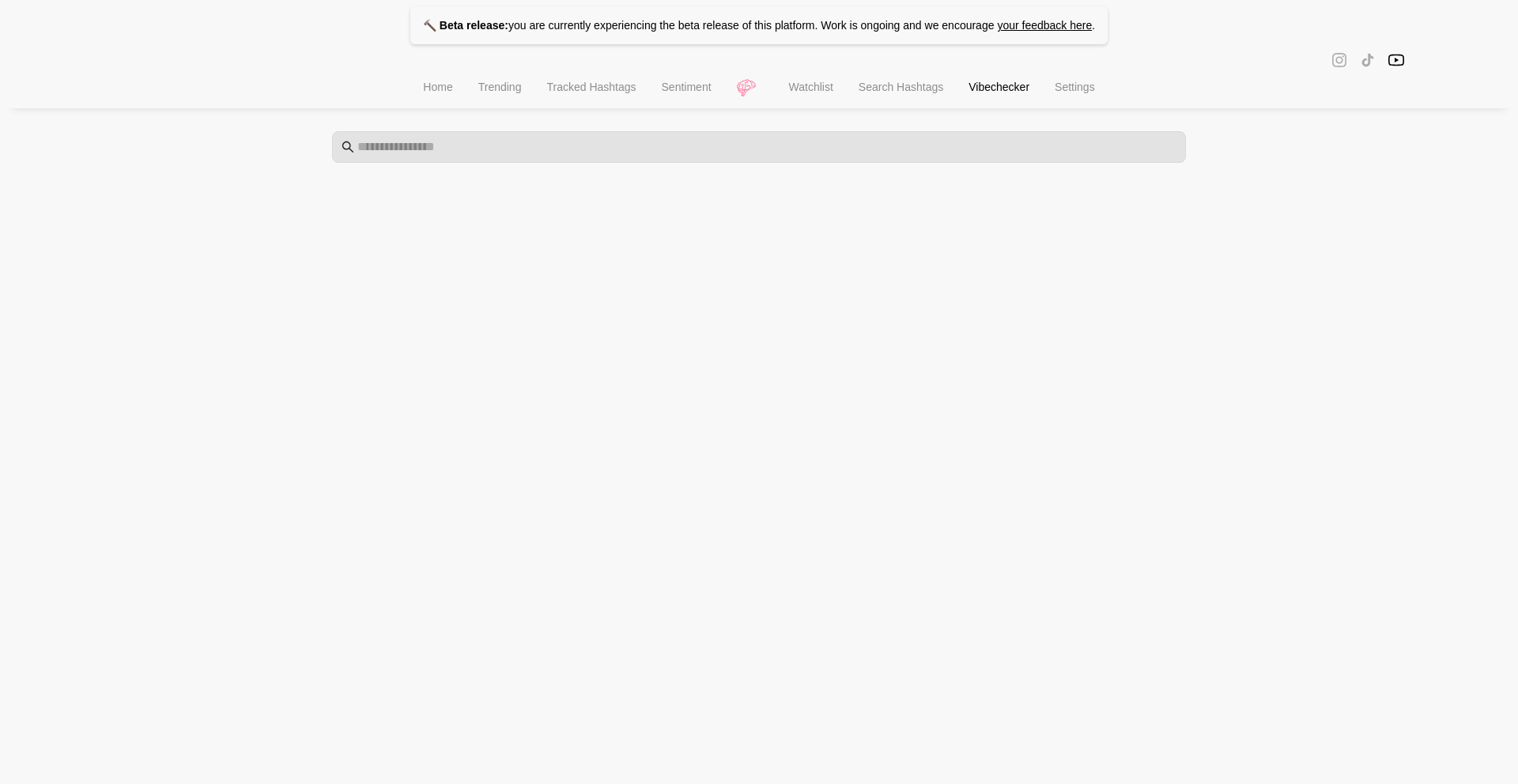 click on "Search Hashtags" at bounding box center [901, 87] 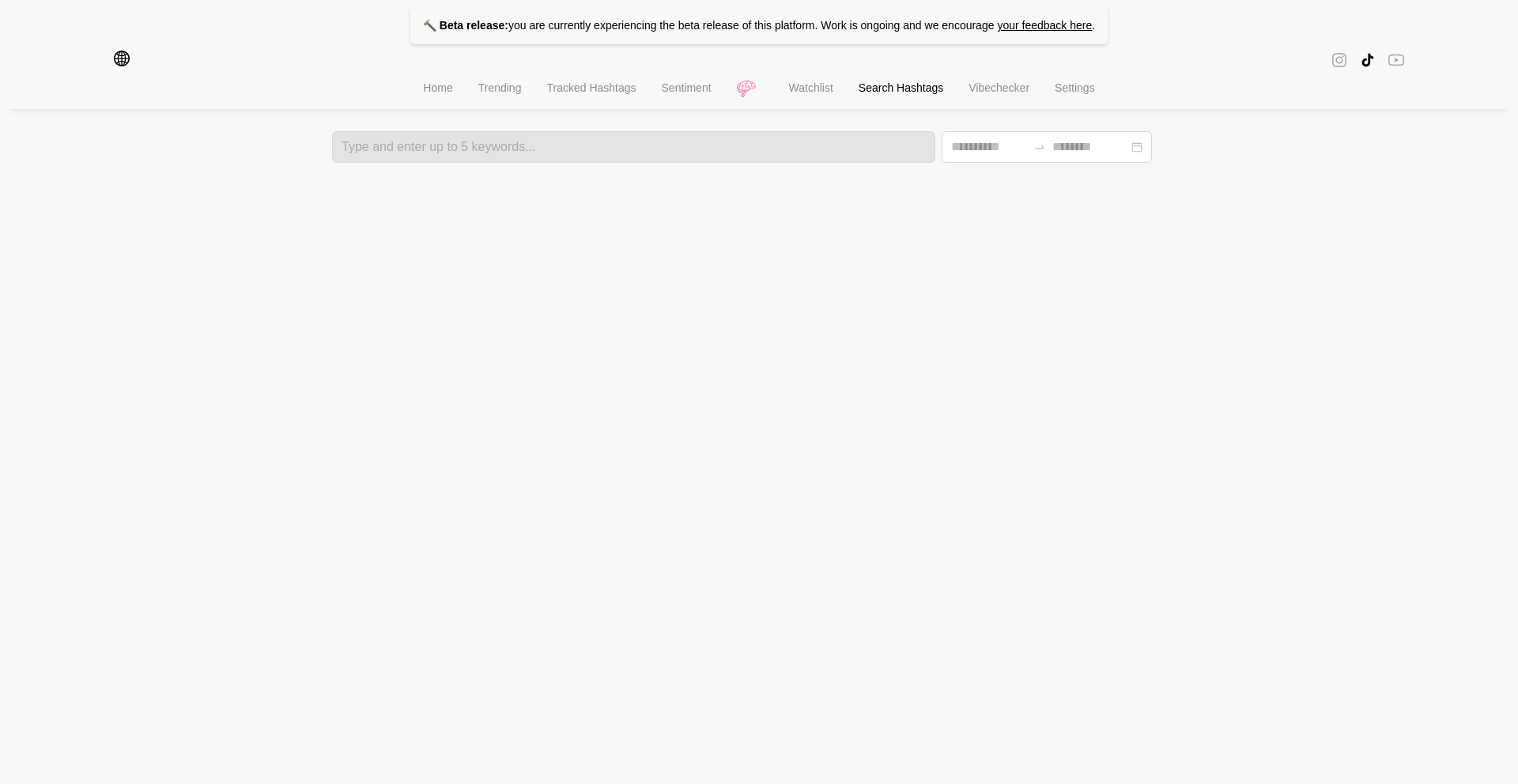 click on "🔨 Beta release:  you are currently experiencing the beta release of this platform. Work is ongoing and we encourage   your feedback here . Region filters Remove all All Asia Europe Northern America Latin America Australia Home Trending Tracked Hashtags Sentiment Watchlist Search Hashtags Vibechecker Settings   Type and enter up to 5 keywords..." at bounding box center (759, 81) 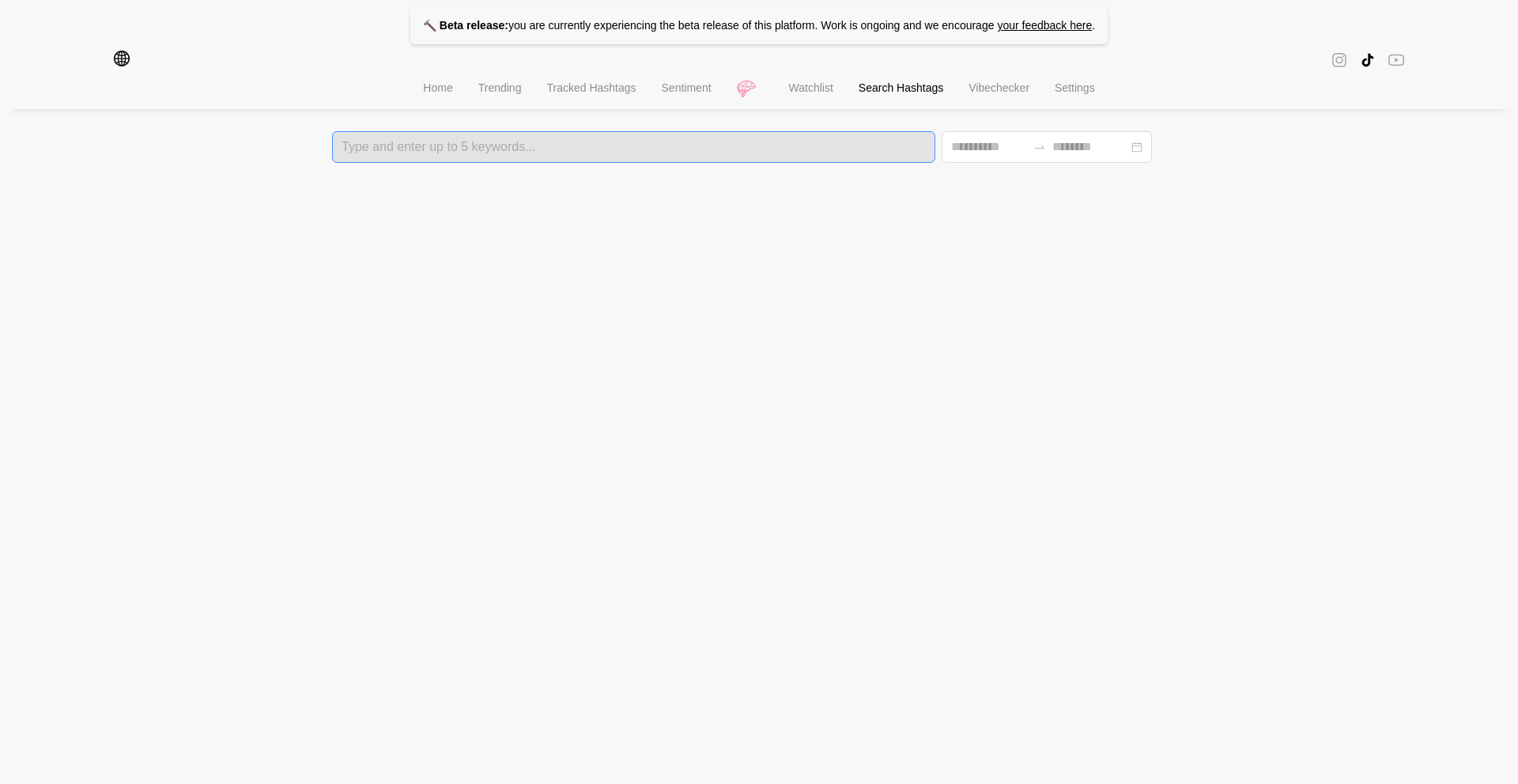 click at bounding box center (633, 147) 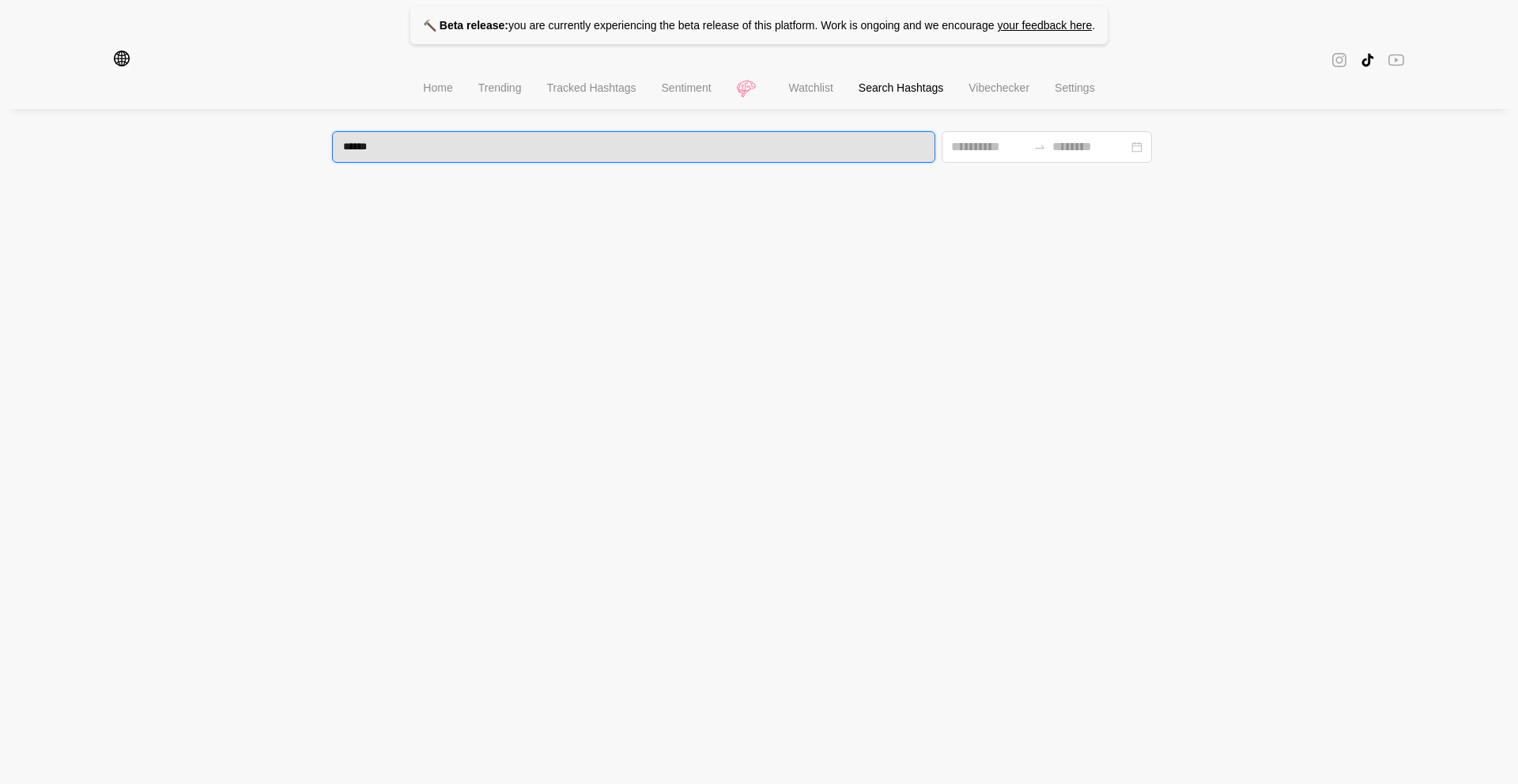 type on "*******" 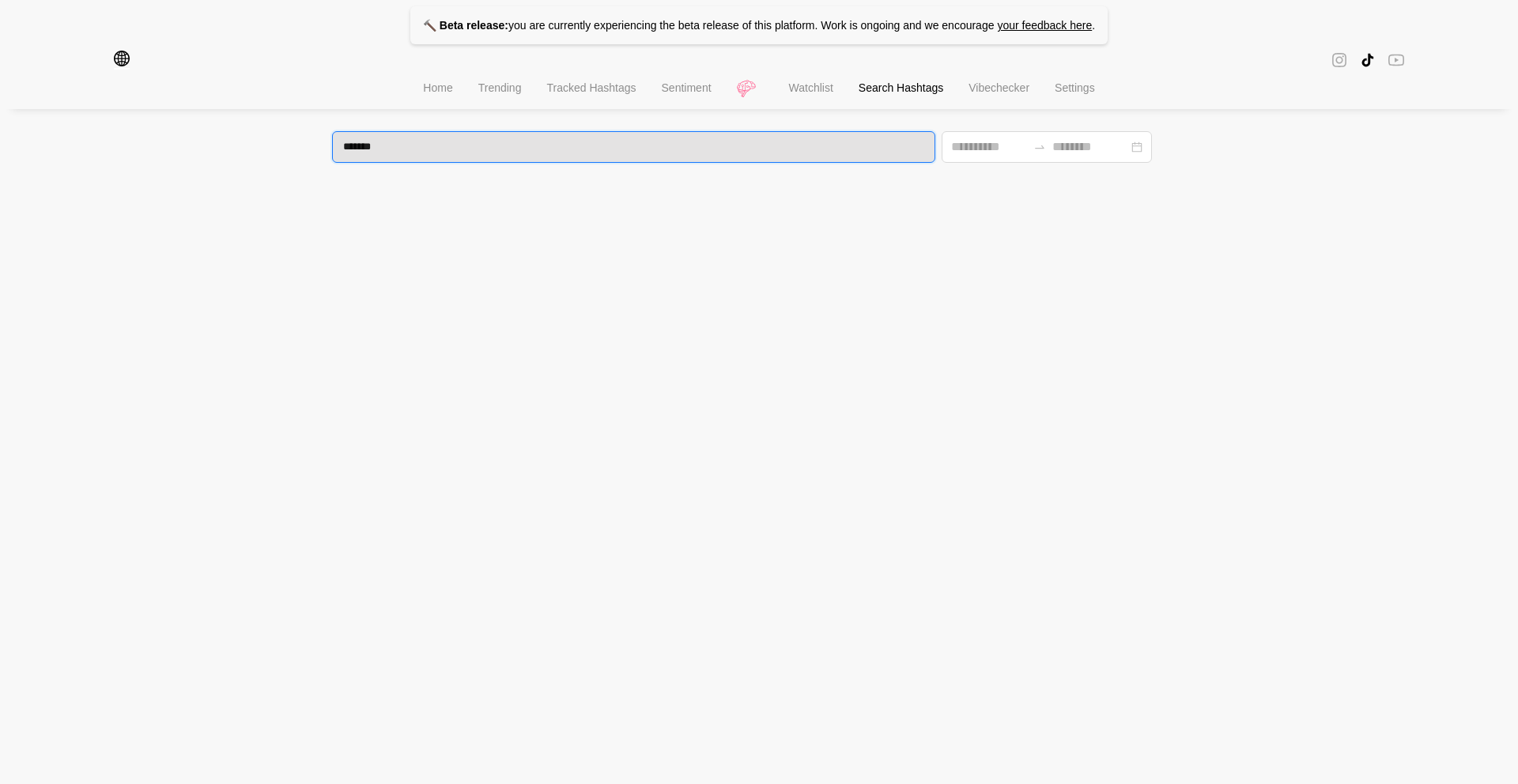 type 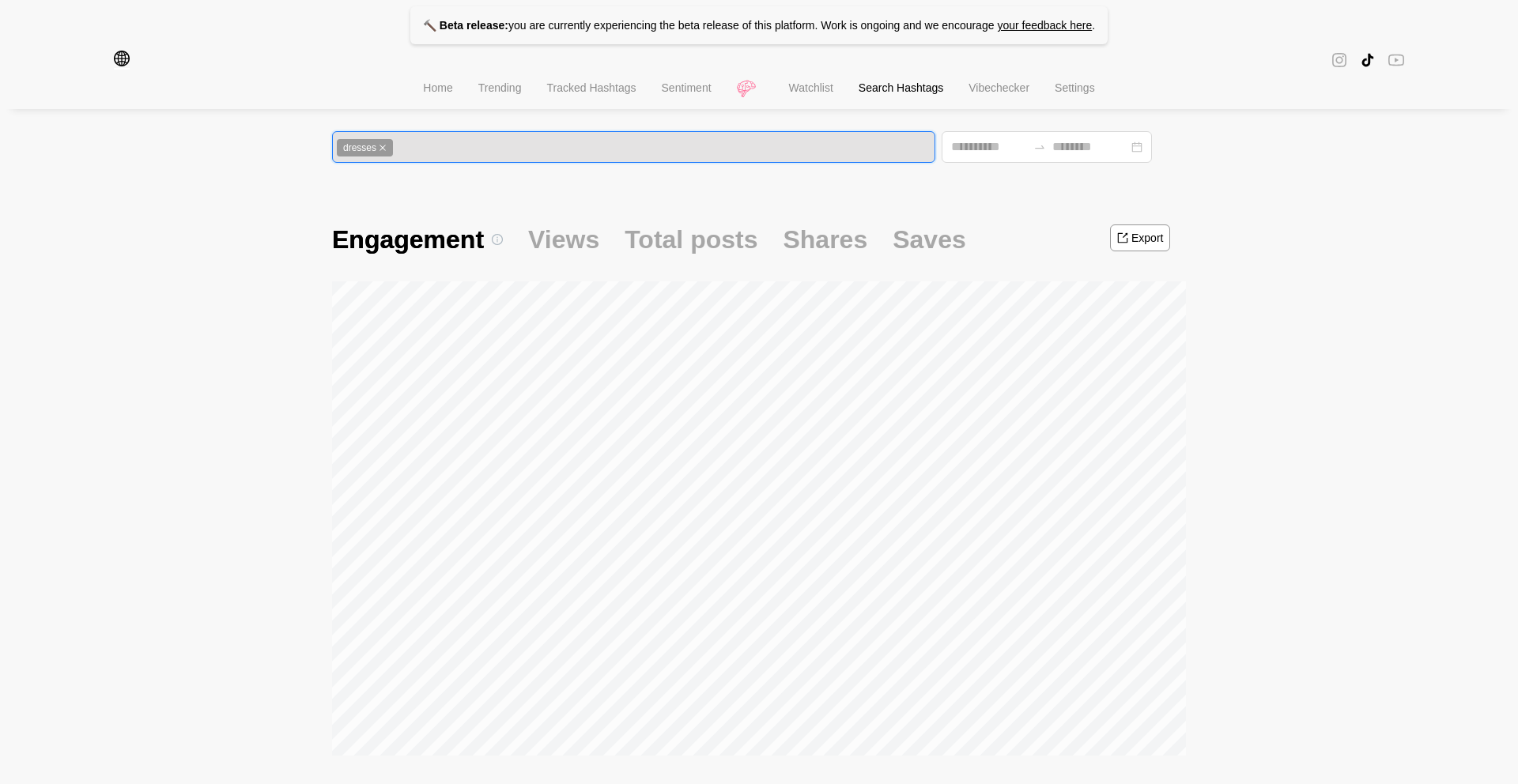 click 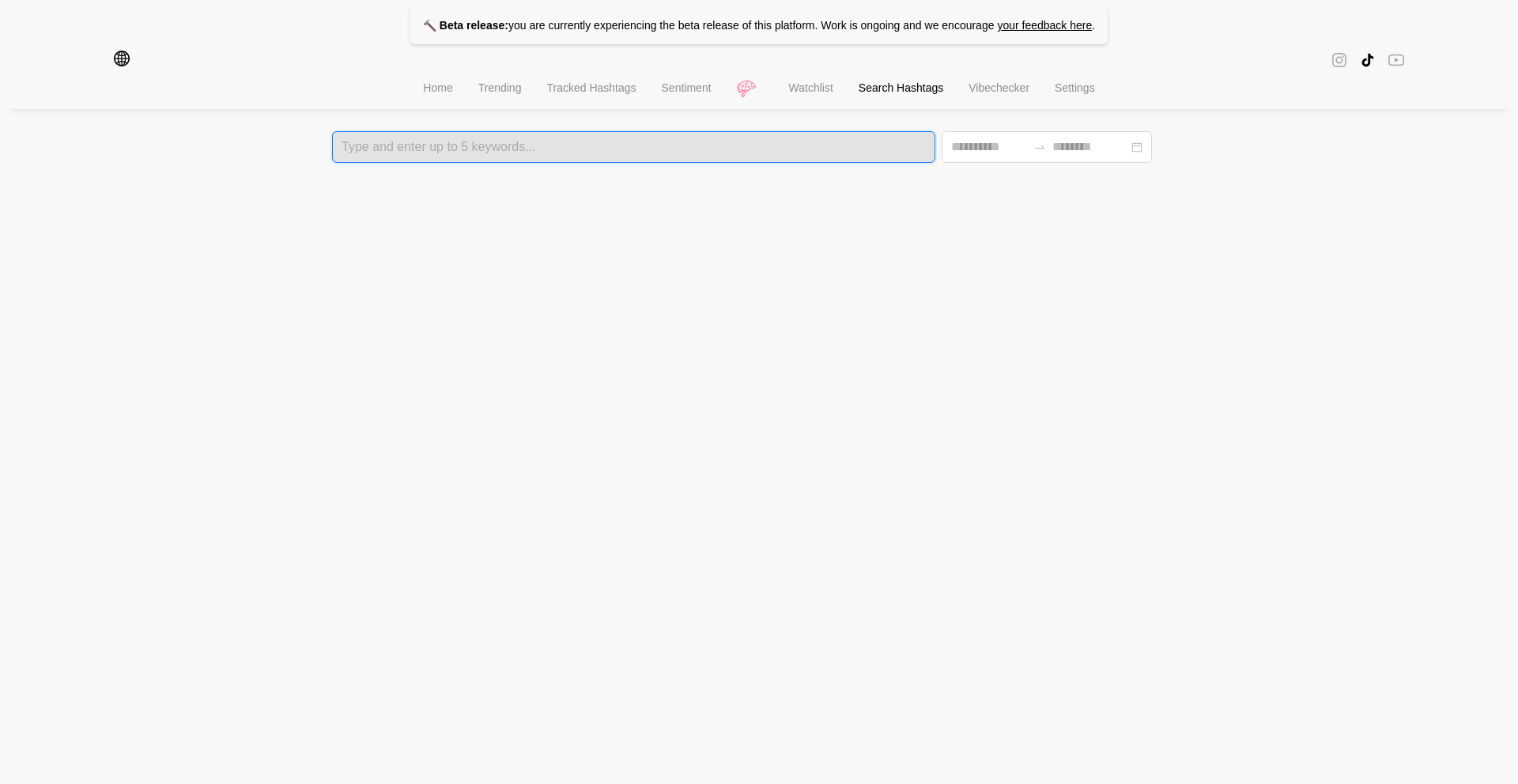 click on "Home" at bounding box center [437, 89] 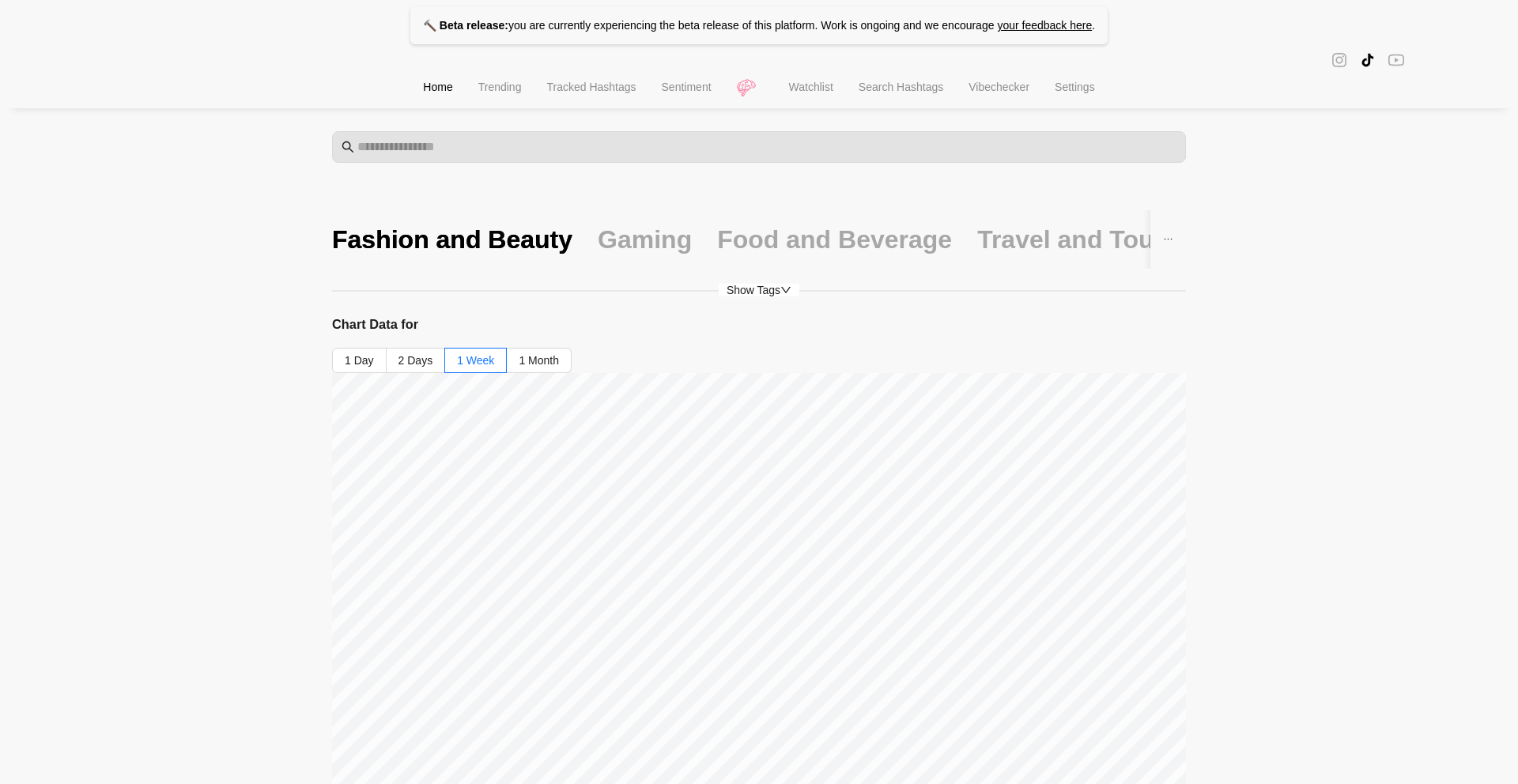 click at bounding box center (759, 59) 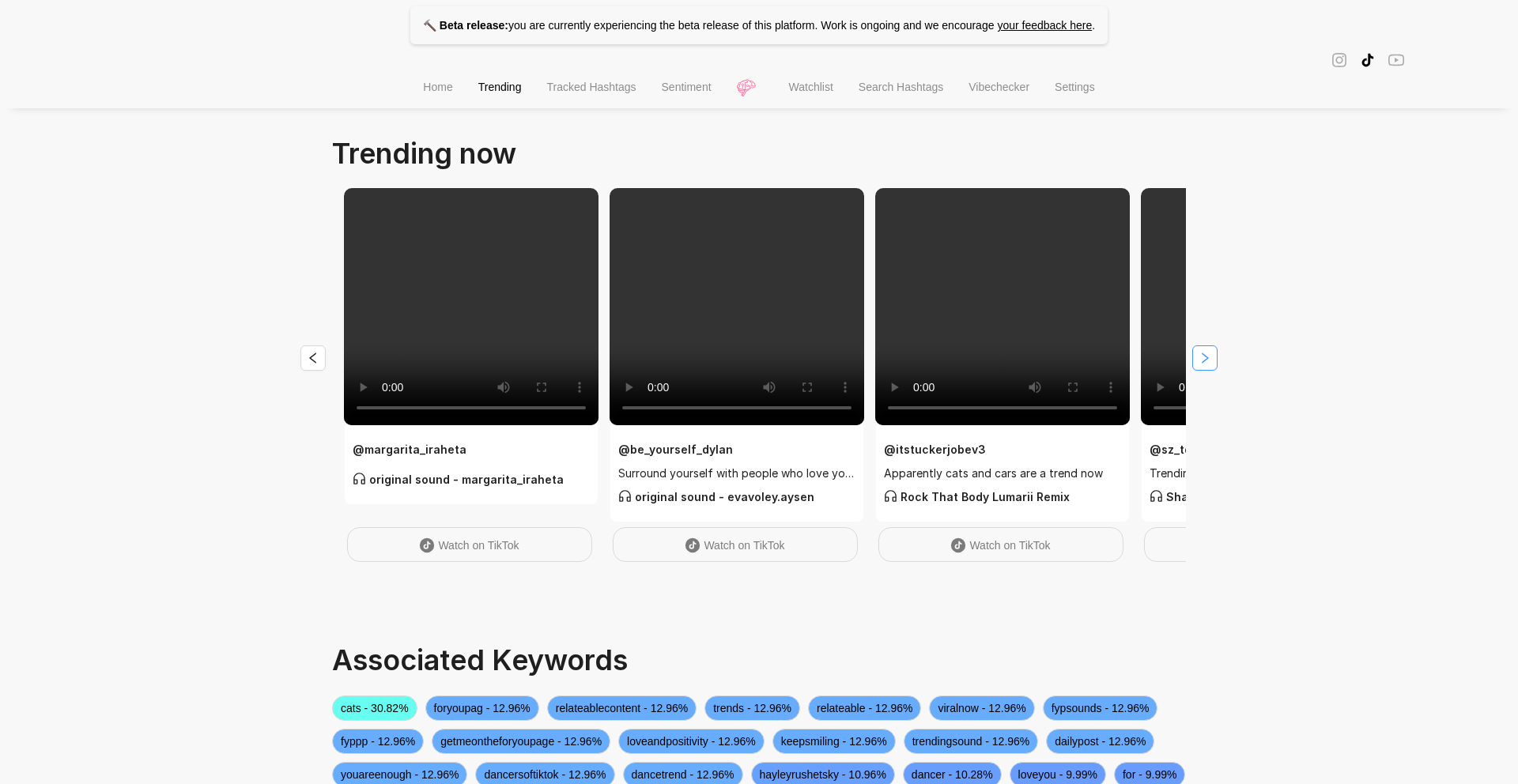 click 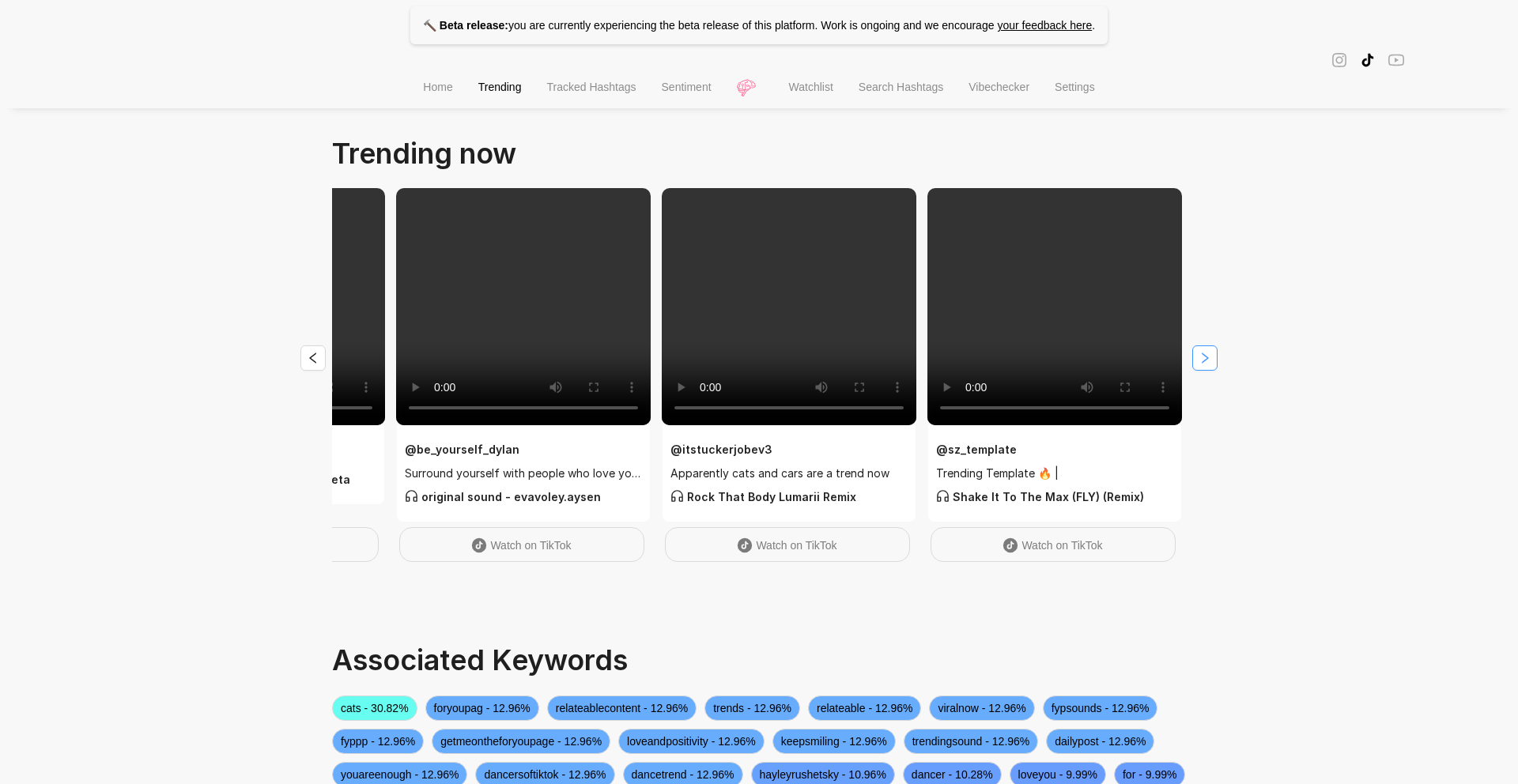 scroll, scrollTop: 0, scrollLeft: 253, axis: horizontal 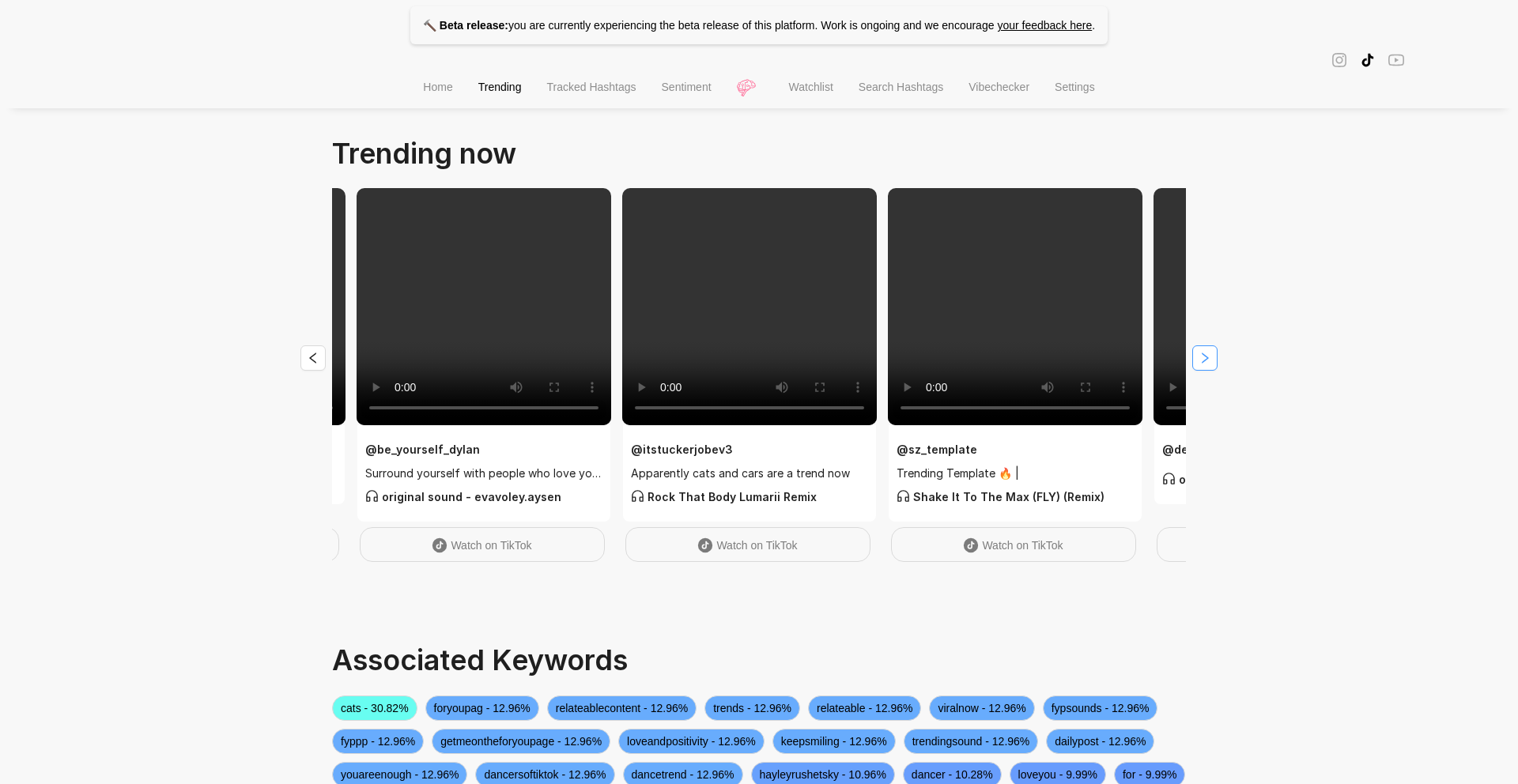 click 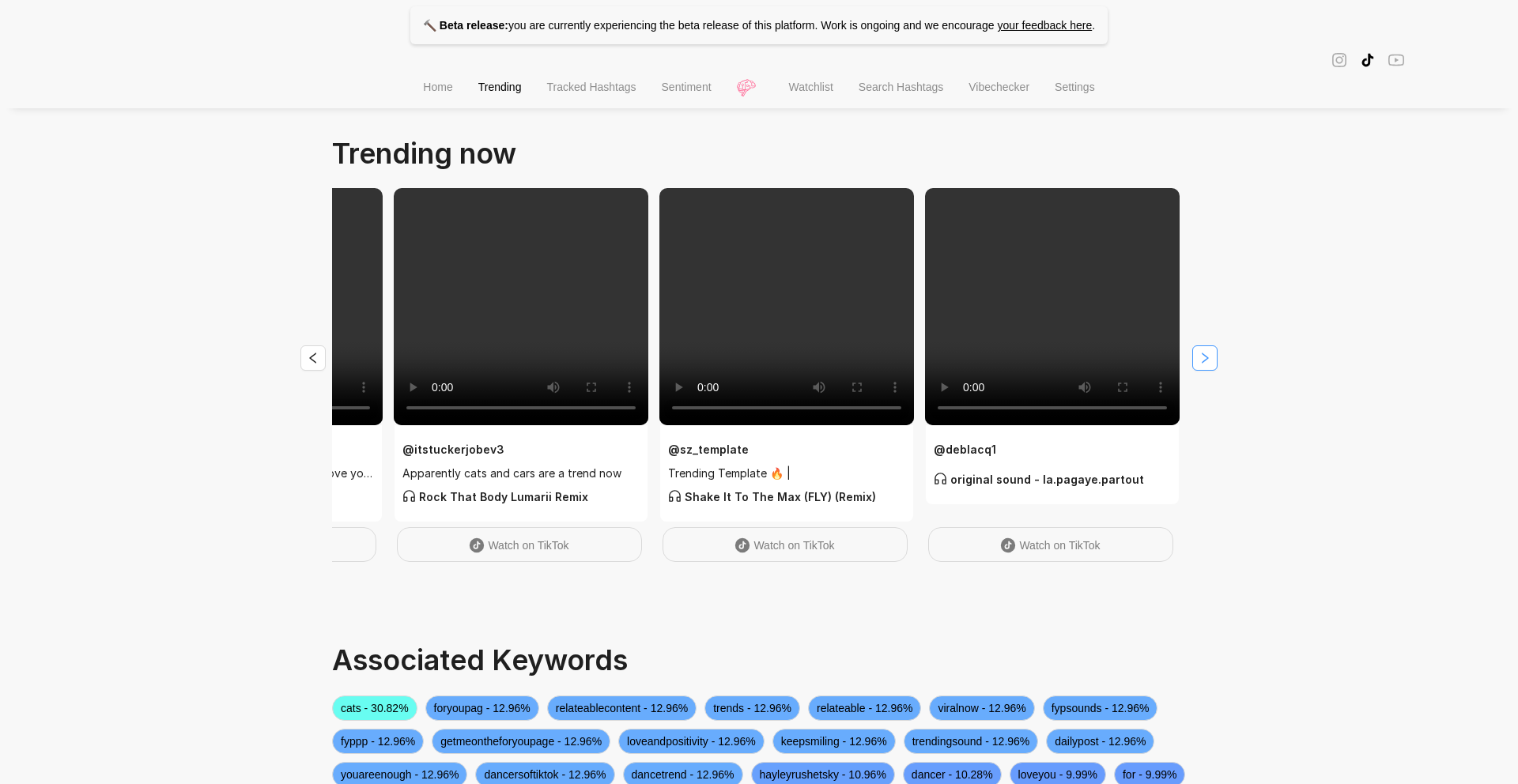 scroll, scrollTop: 0, scrollLeft: 506, axis: horizontal 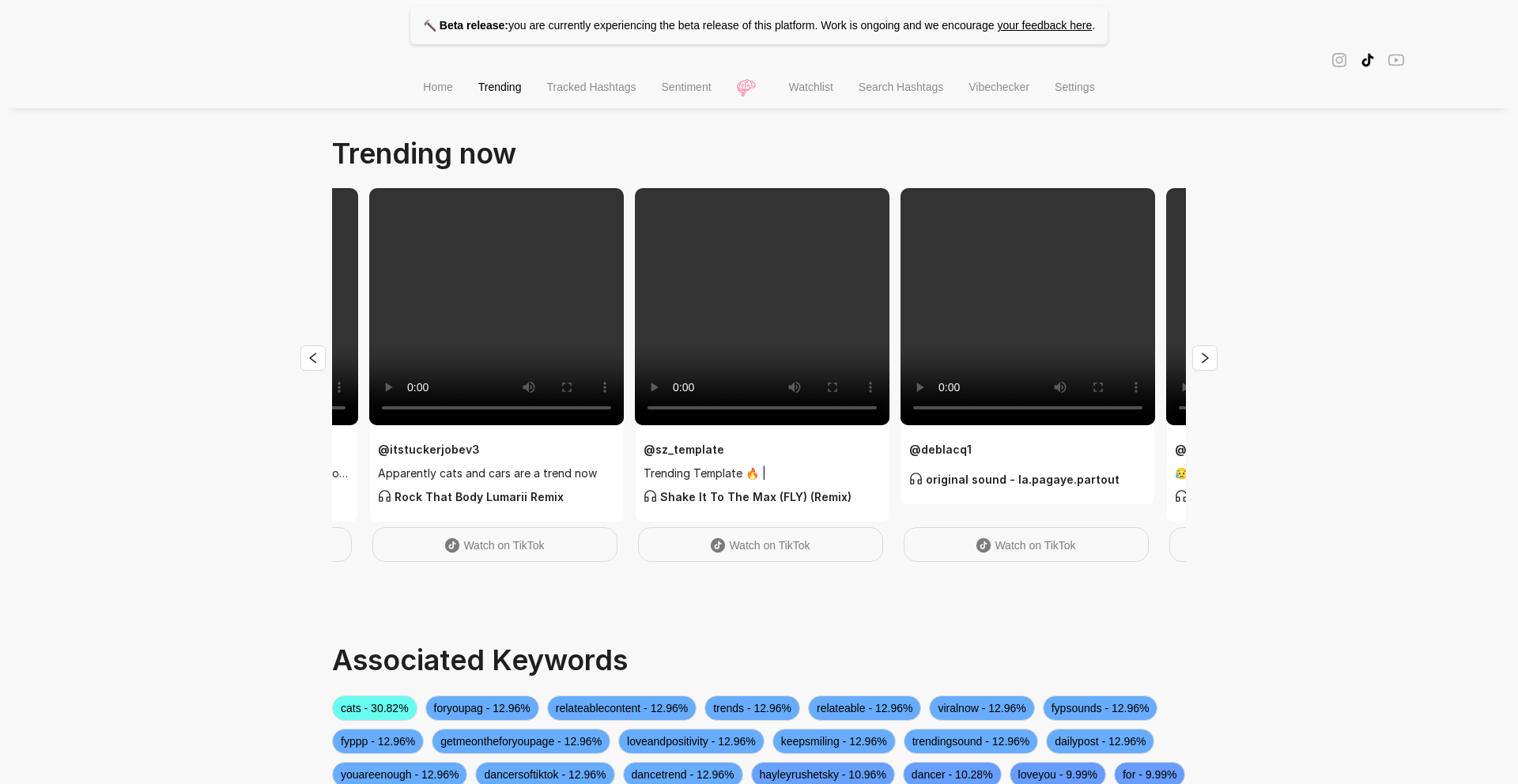 click on "Home" at bounding box center [437, 89] 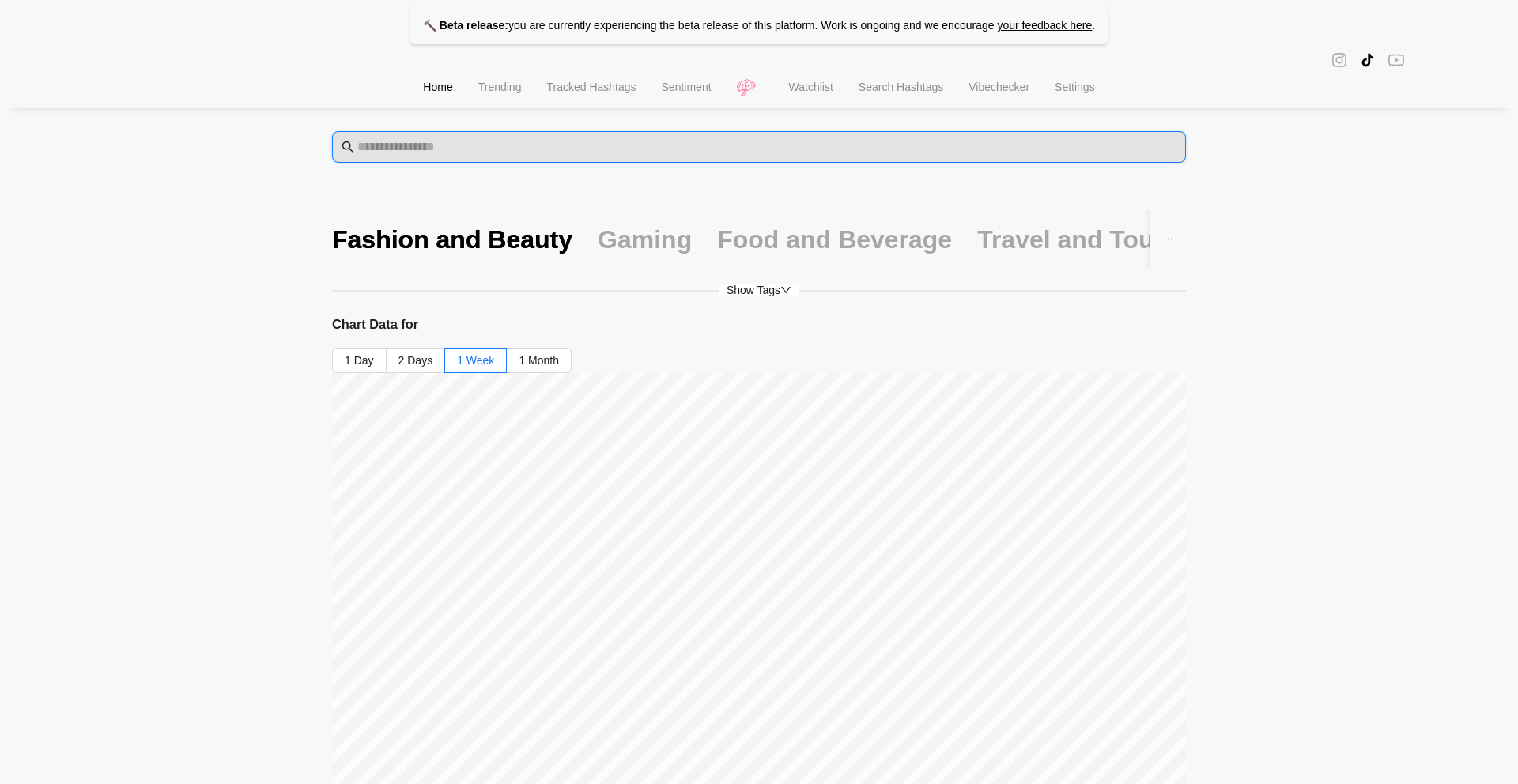 click at bounding box center (767, 147) 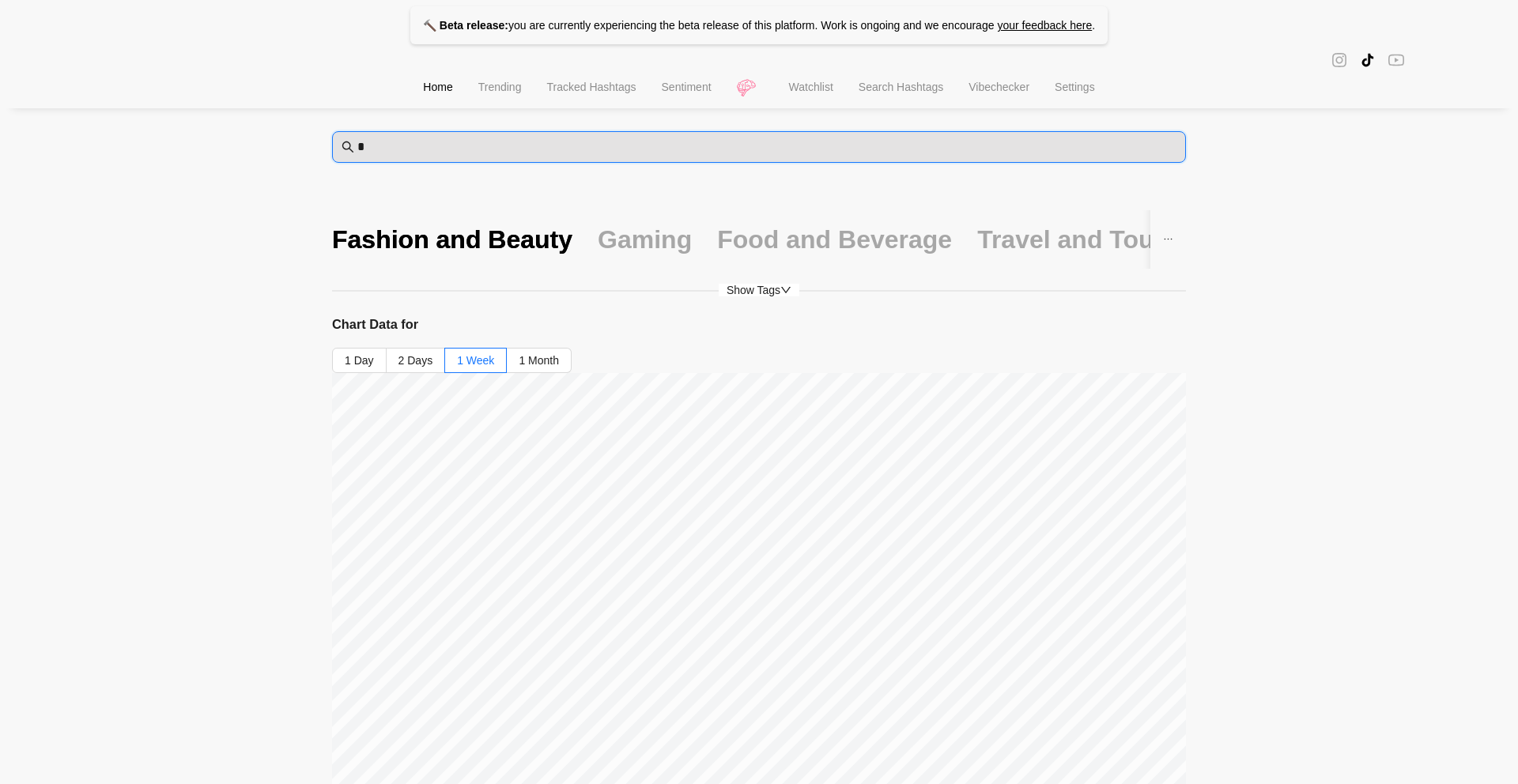 type on "*" 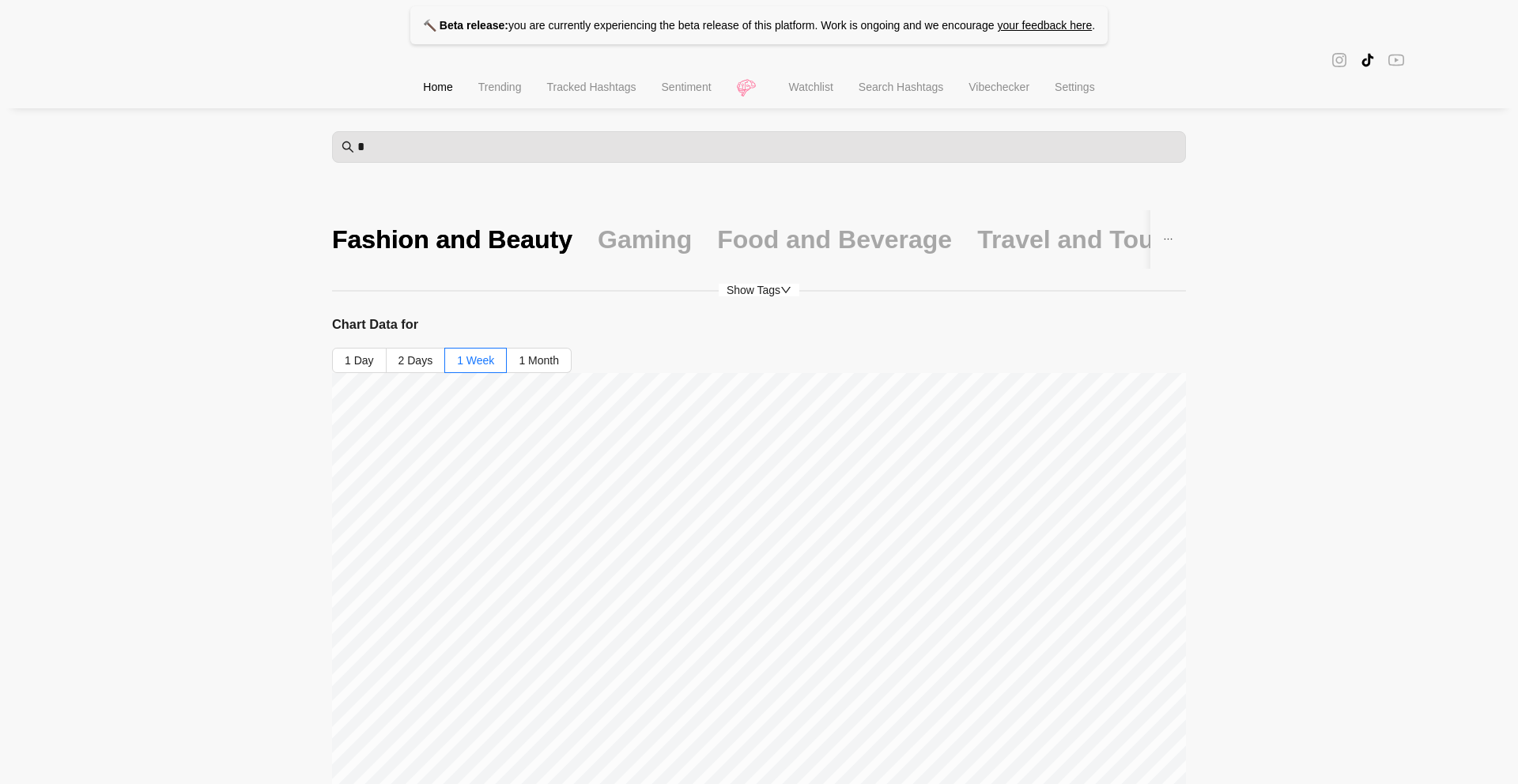 click on "Search Hashtags" at bounding box center [901, 89] 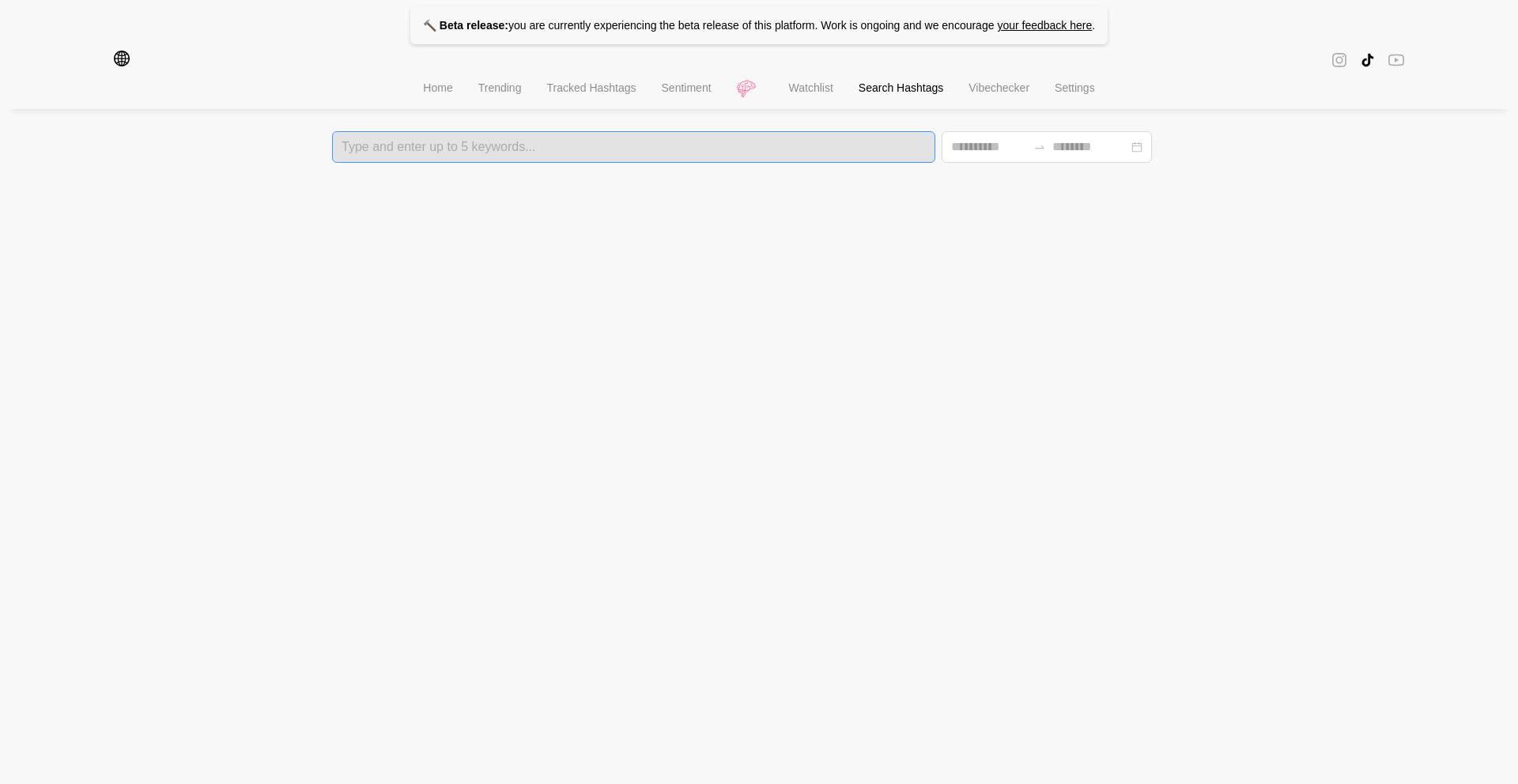 click at bounding box center (633, 147) 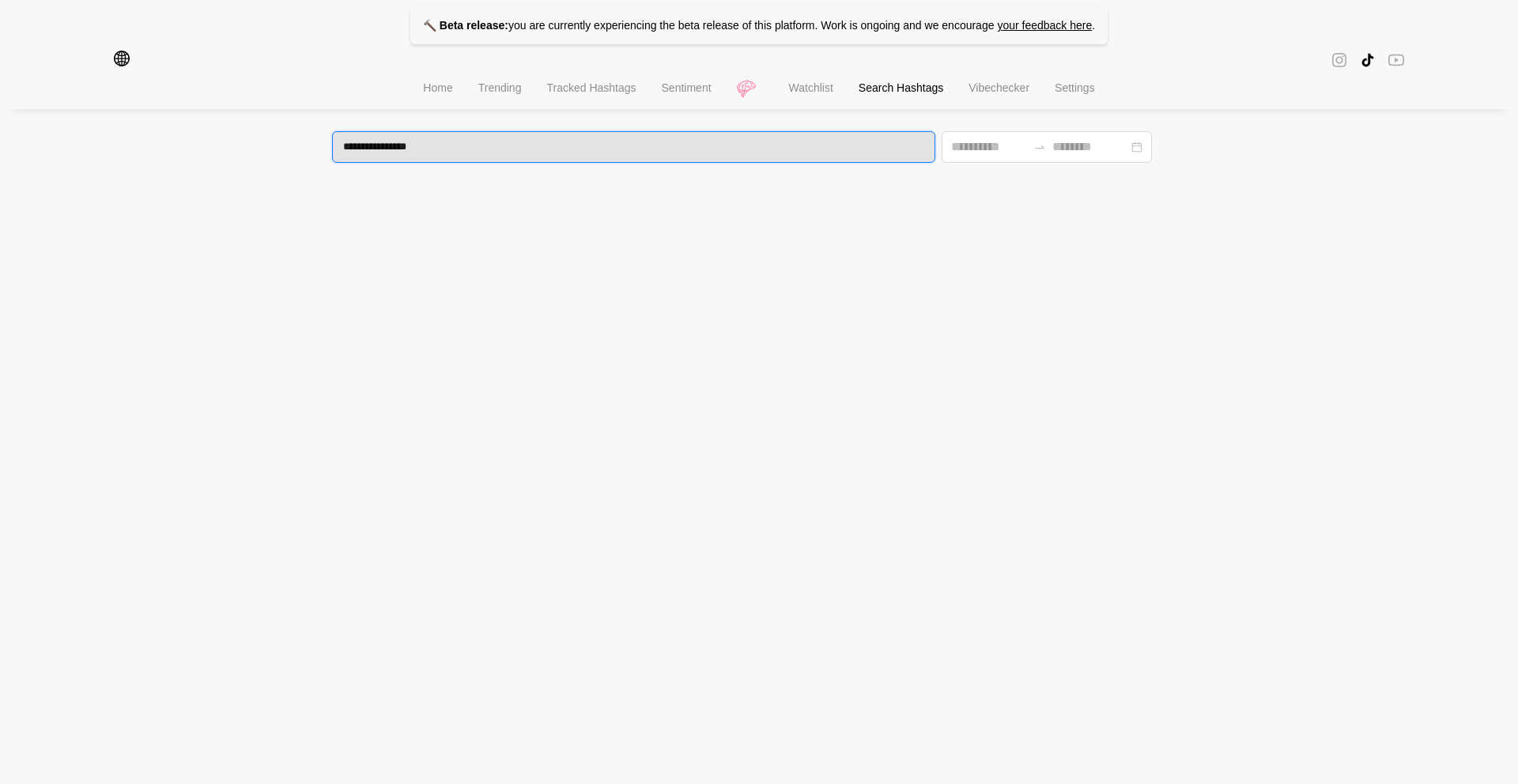 type on "**********" 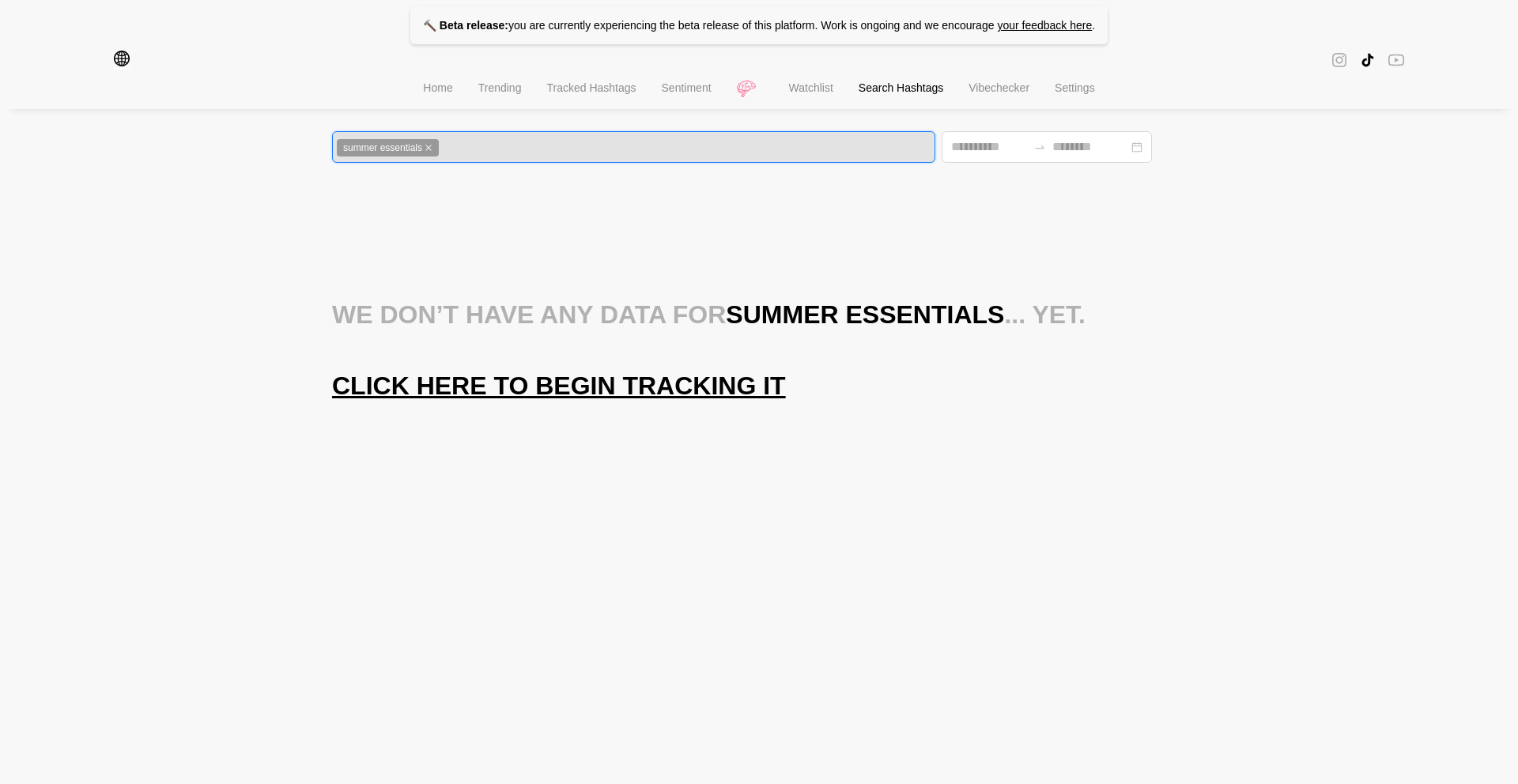 click 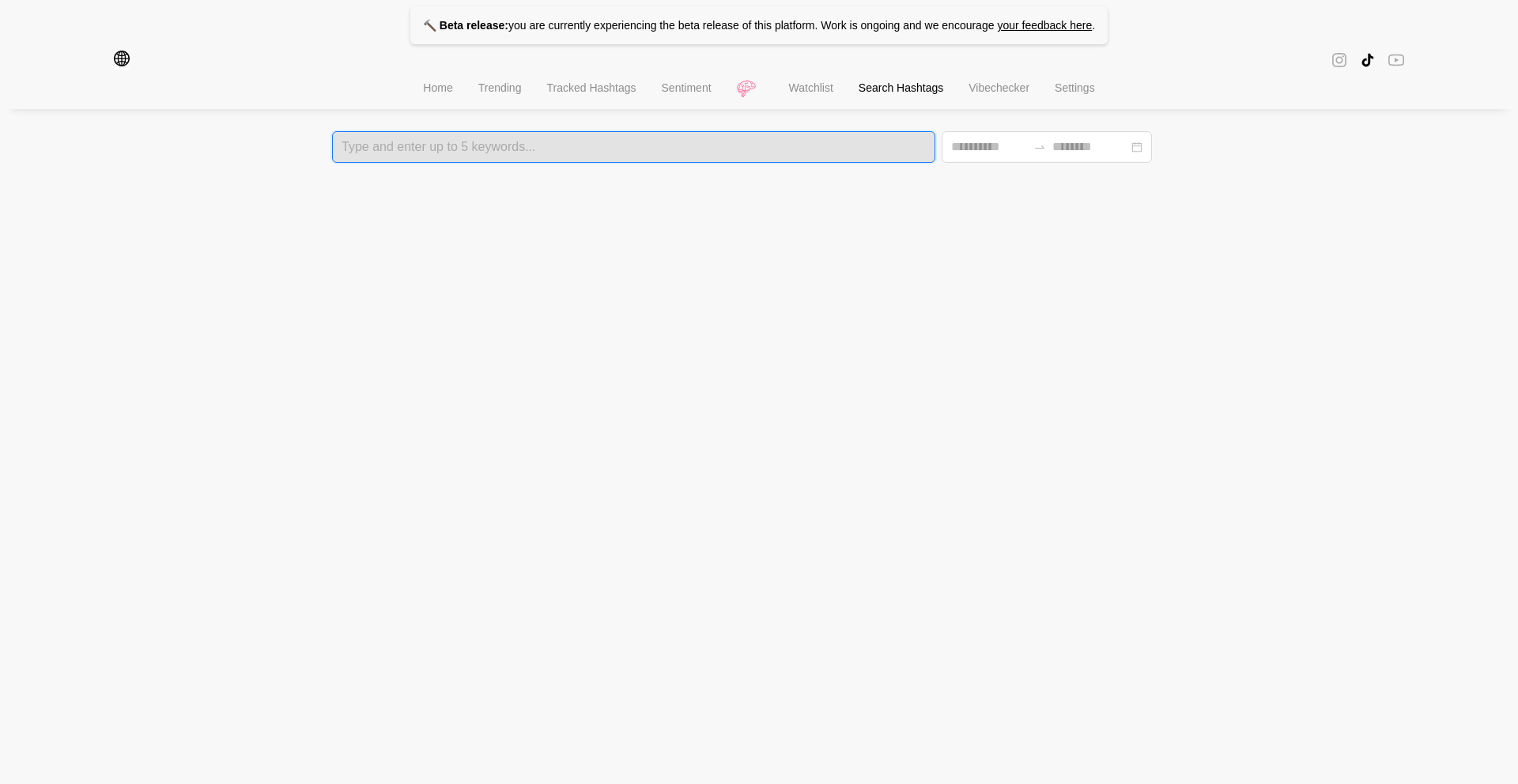 click at bounding box center [633, 147] 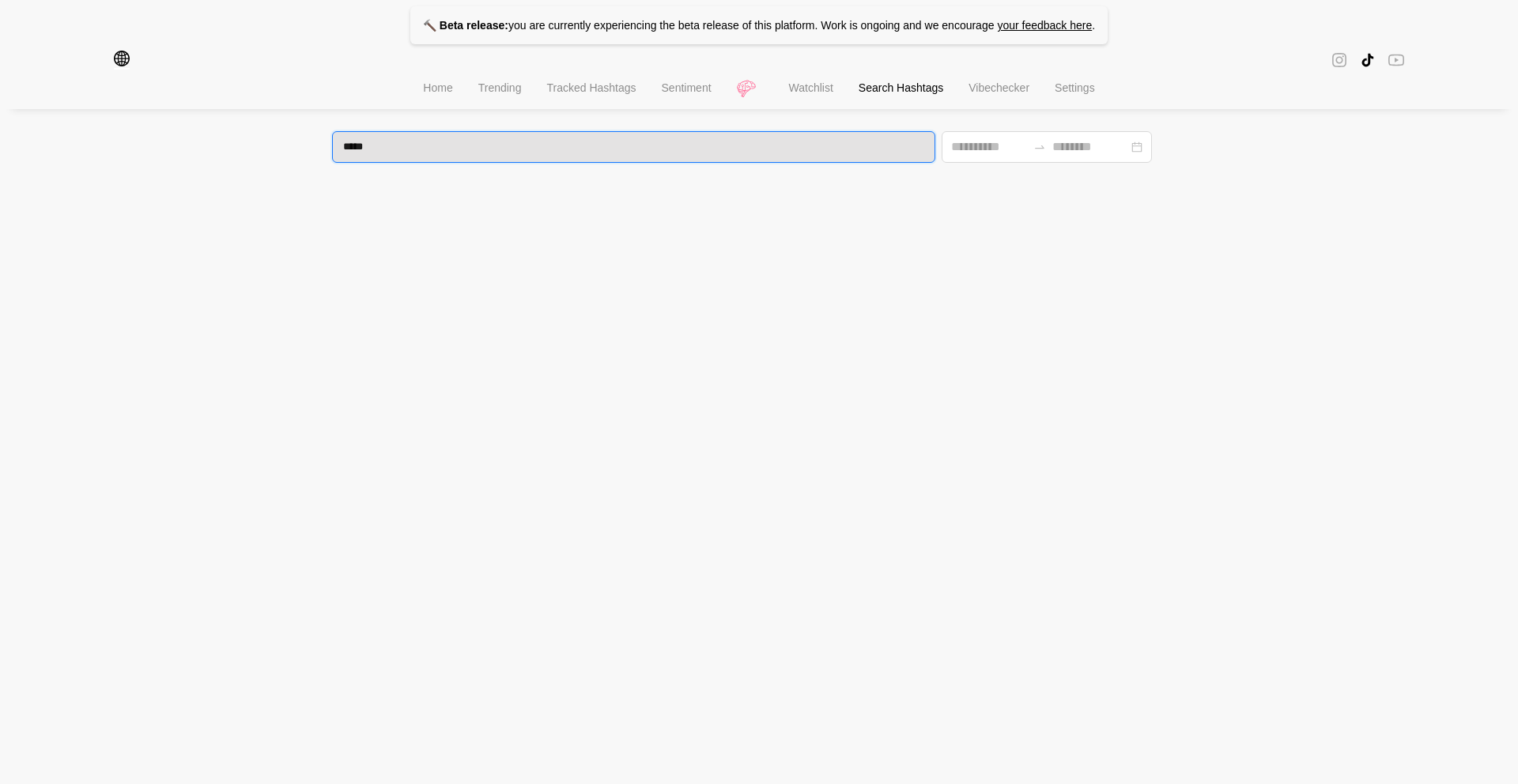 type on "******" 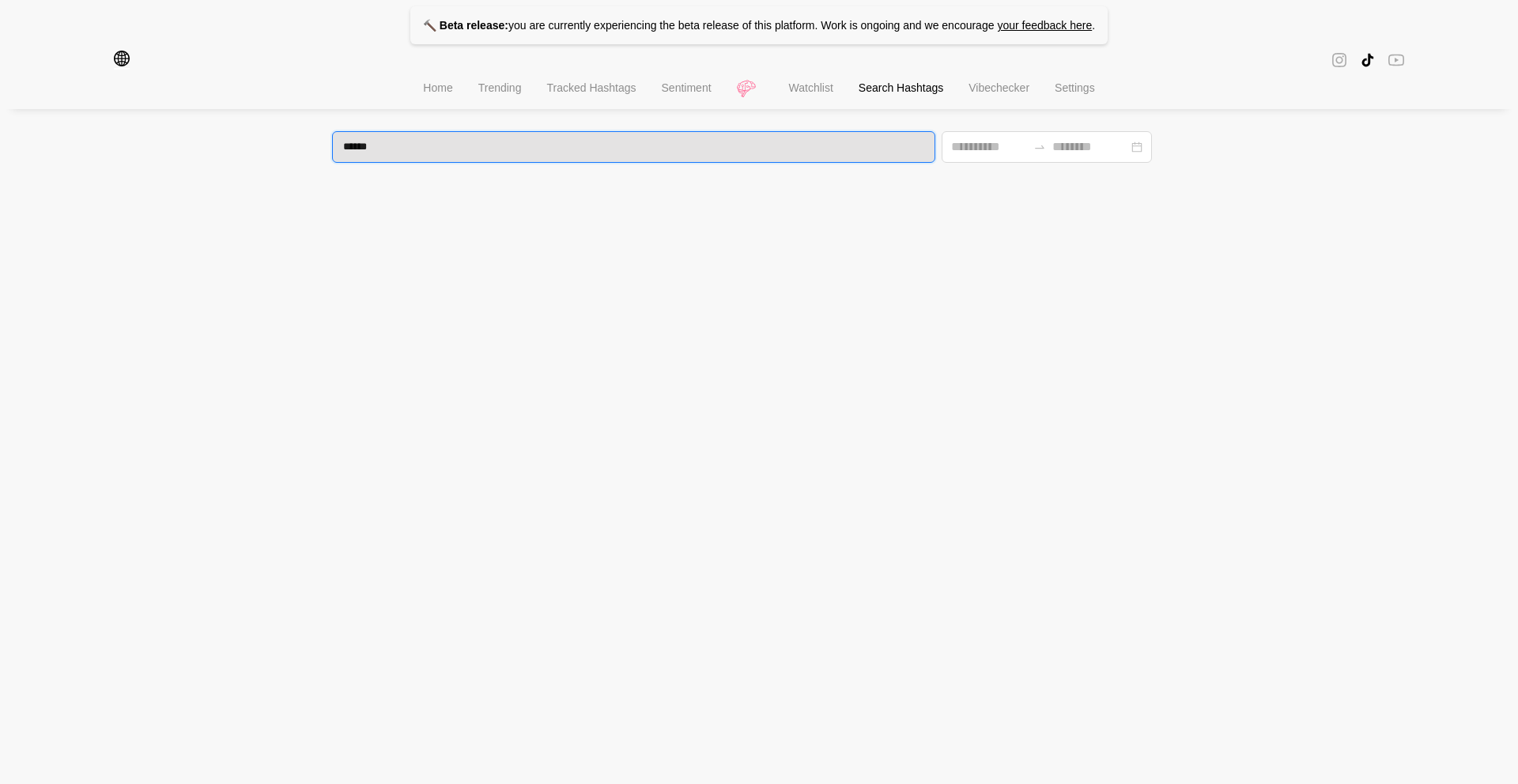 type on "*******" 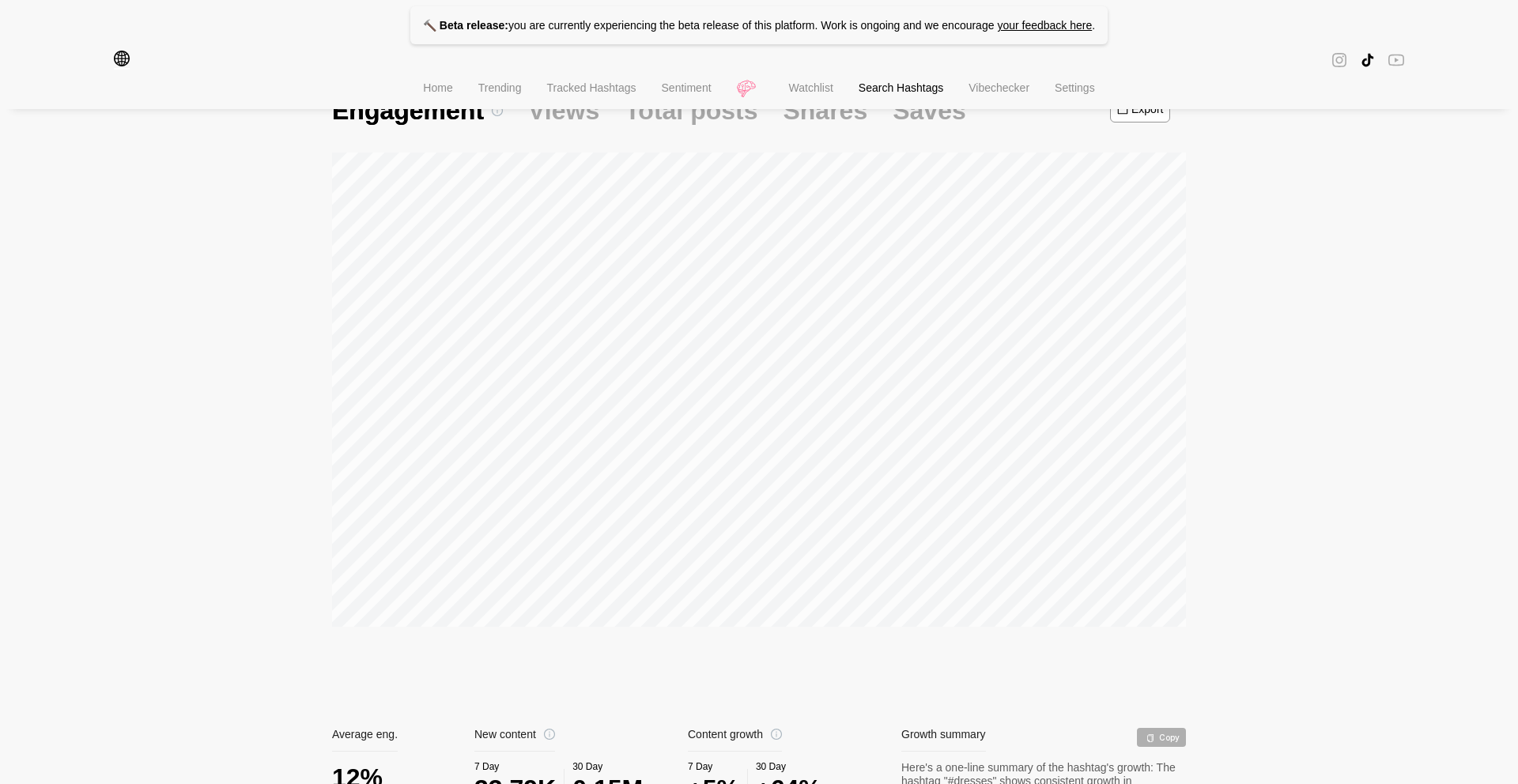 scroll, scrollTop: 0, scrollLeft: 0, axis: both 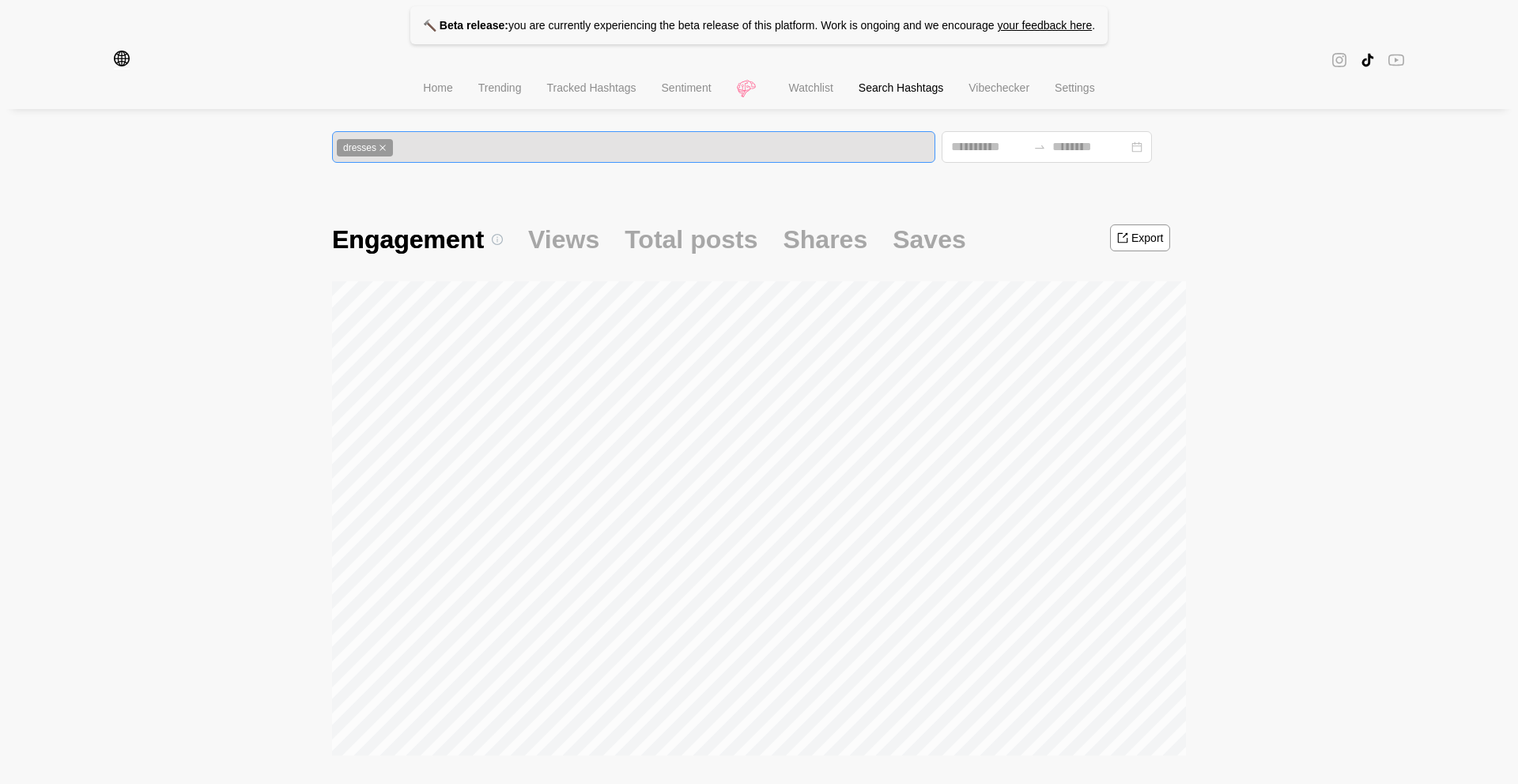 click 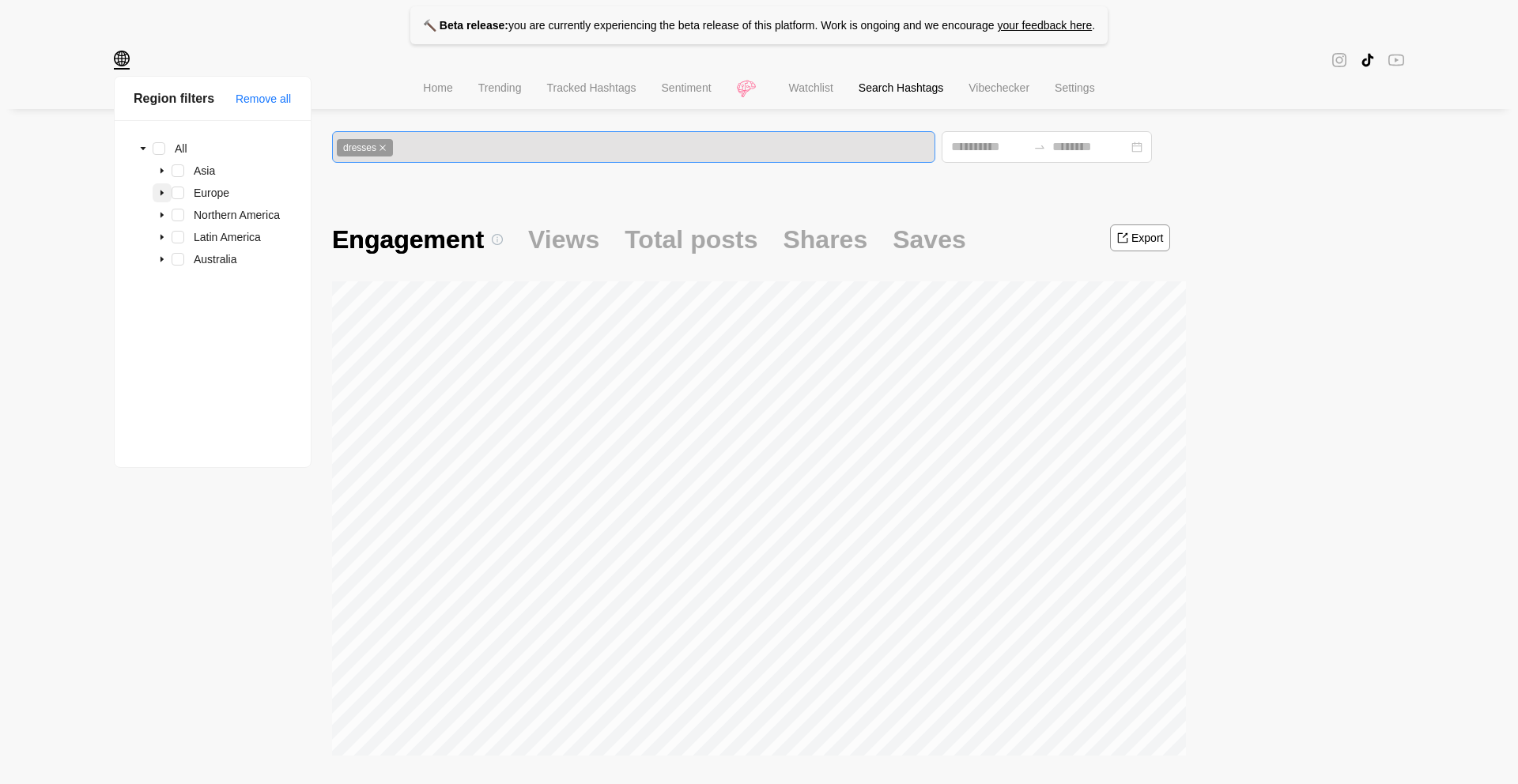 click at bounding box center [162, 193] 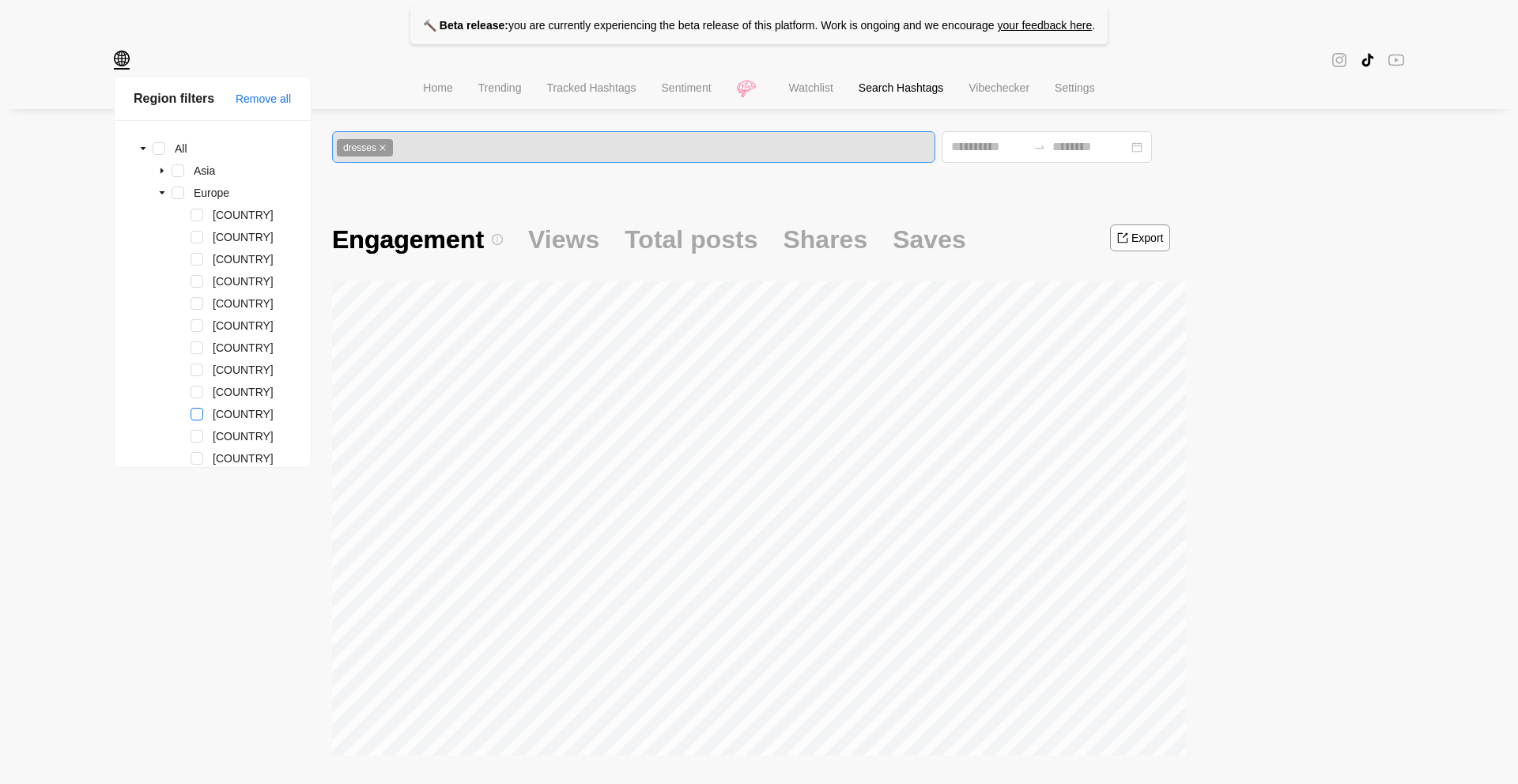 click at bounding box center [197, 414] 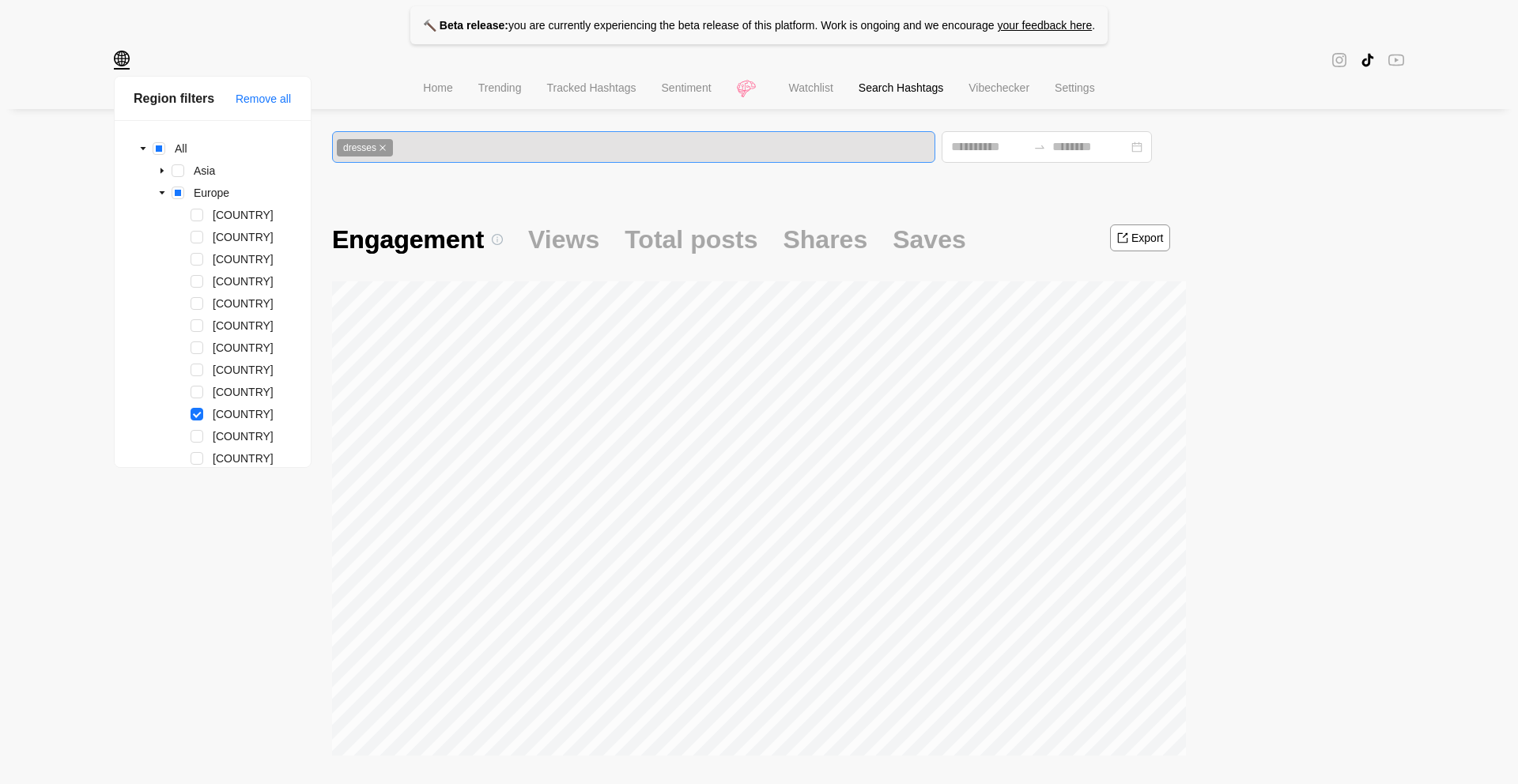 click on "🔨 Beta release: you are currently experiencing the beta release of this platform. Work is ongoing and we encourage your feedback here . Region filters Remove all All Asia Europe Denmark Estonia Finland Iceland Republic of Ireland Latvia Lithuania Norway Sweden United Kingdom Albania Andorra Bosnia and Herzegovina Croatia Cyprus Gibraltar Greece Italy Republic of Macedonia Montenegro Portugal Serbia Slovenia Spain Belarus Bulgaria Czech Republic Hungary Moldova Poland Romania Russia Slovakia Ukraine Austria Belgium France Germany Liechtenstein Luxembourg Monaco Netherlands Switzerland Northern America Latin America Australia Home Trending Tracked Hashtags Sentiment Watchlist Search Hashtags Vibechecker Settings dresses Engagement Views Total posts Shares Saves Export Region Avg. engagement New content Content growth Growth Summary EUROPE 10% 0.15M | 33.79K +73% +2.50K% Conversations Content Creators United Kingdom Related hashtags Find conversations around # dresses Sparks Hashtag Avg Eng. Used" at bounding box center (759, 1081) 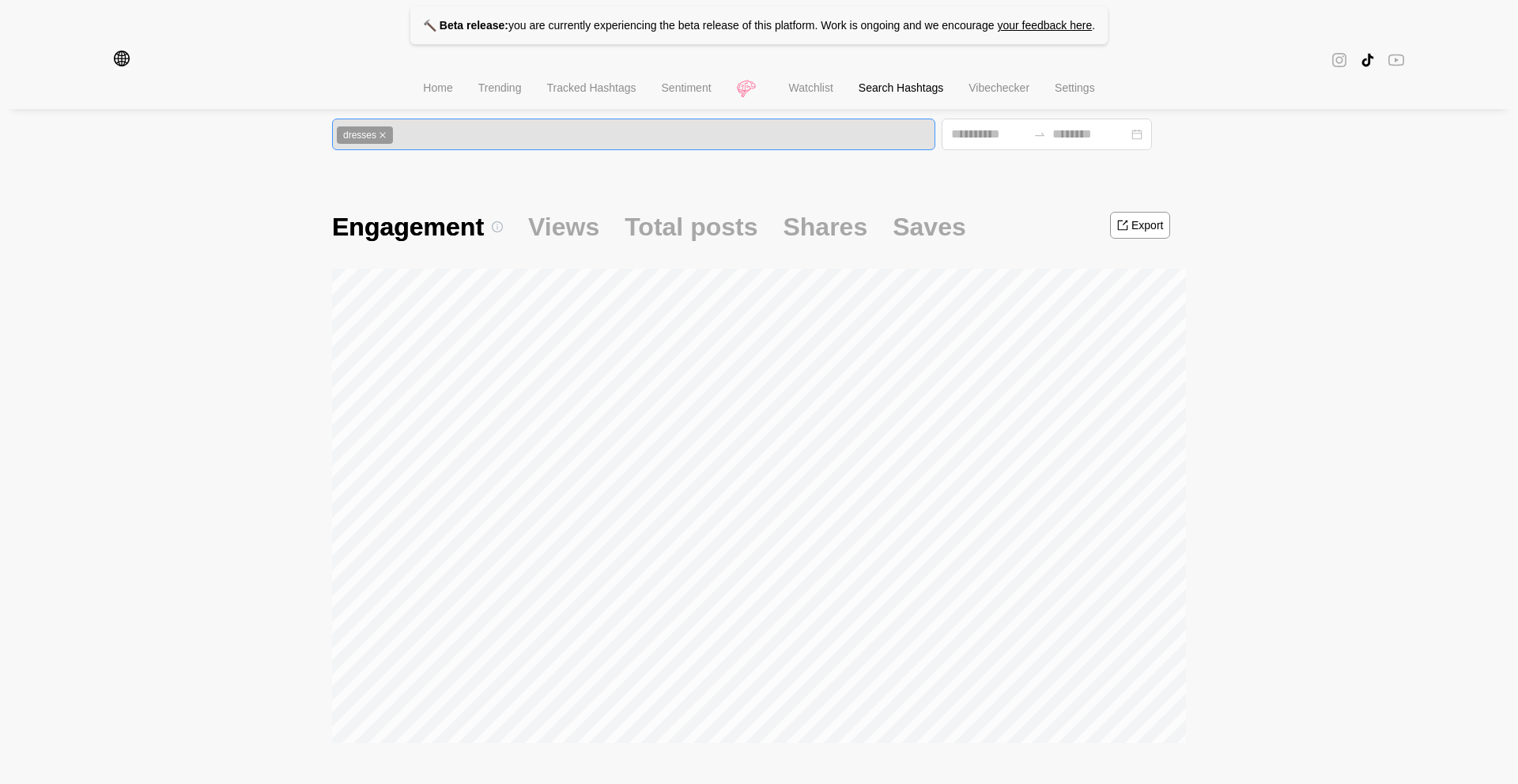 scroll, scrollTop: 14, scrollLeft: 0, axis: vertical 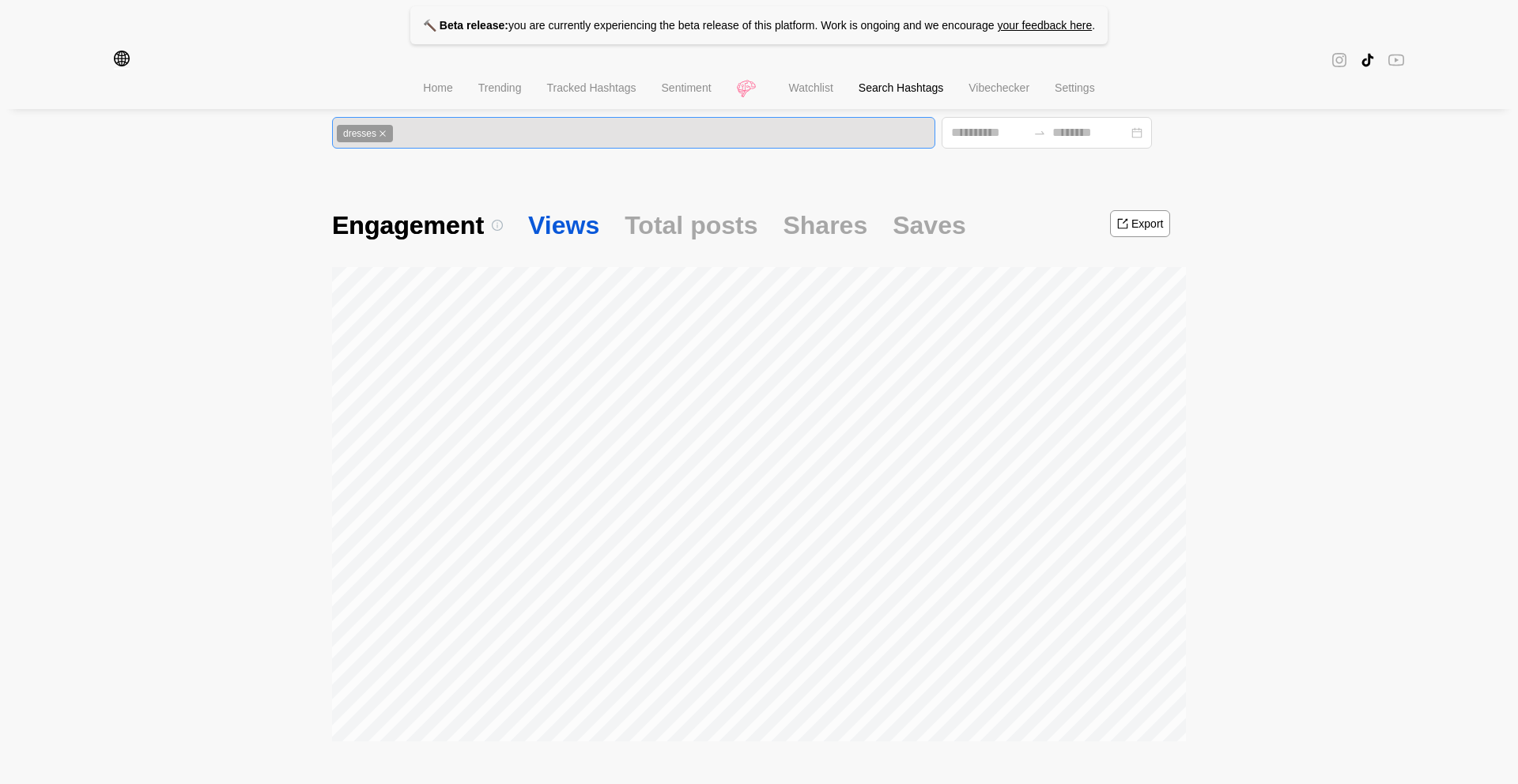 click on "Views" at bounding box center (564, 225) 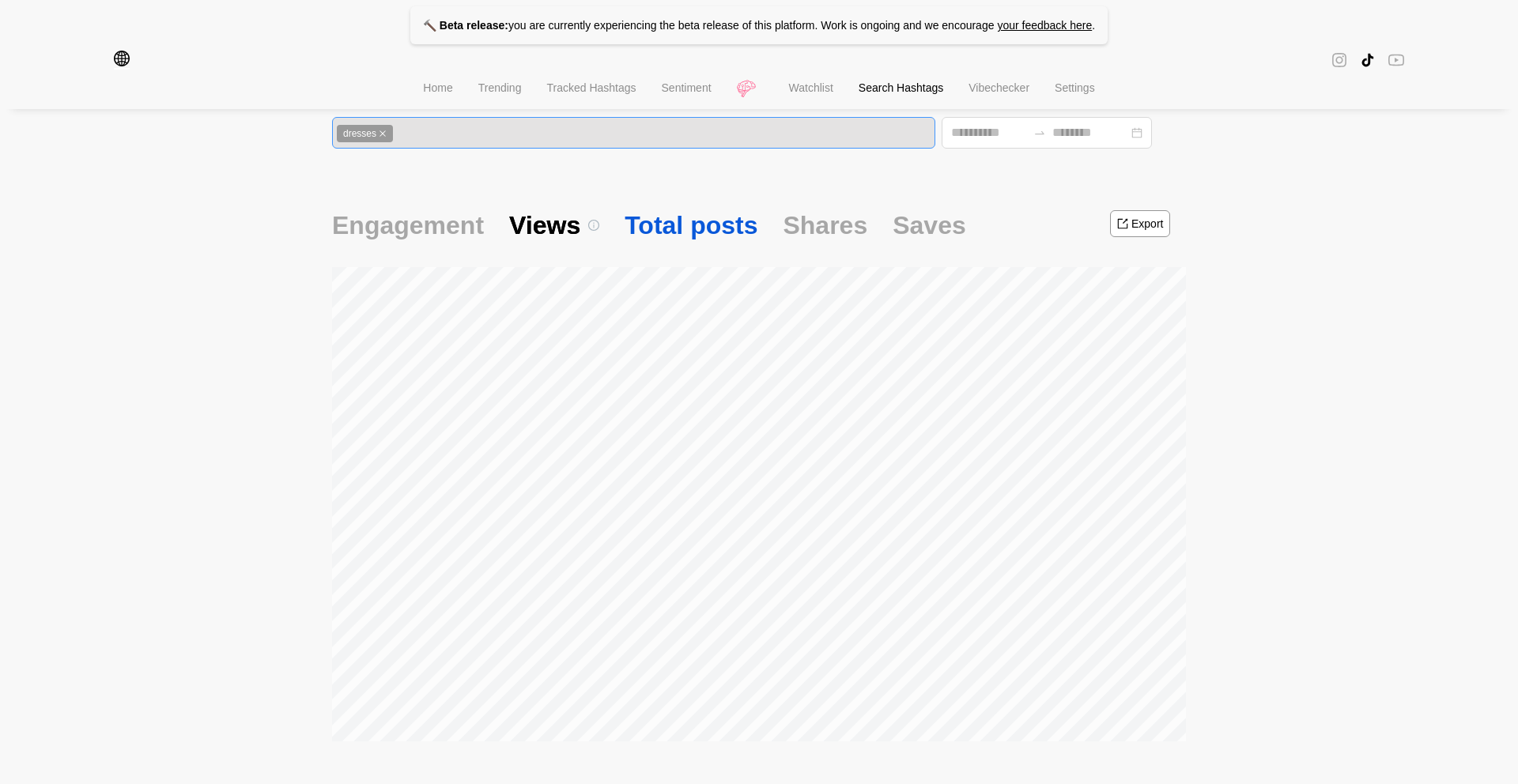 click on "Total posts" at bounding box center [691, 225] 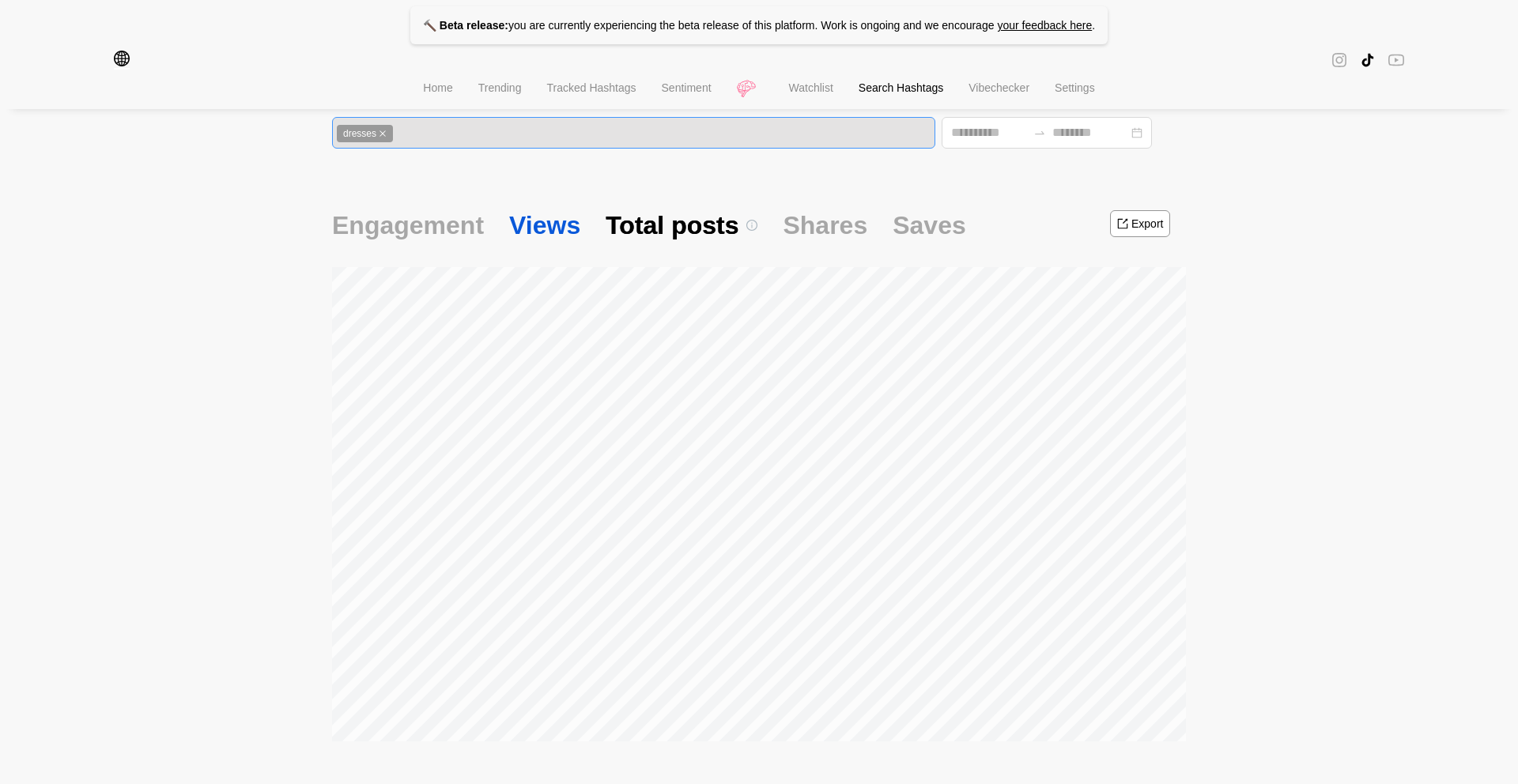 click on "Views" at bounding box center (545, 225) 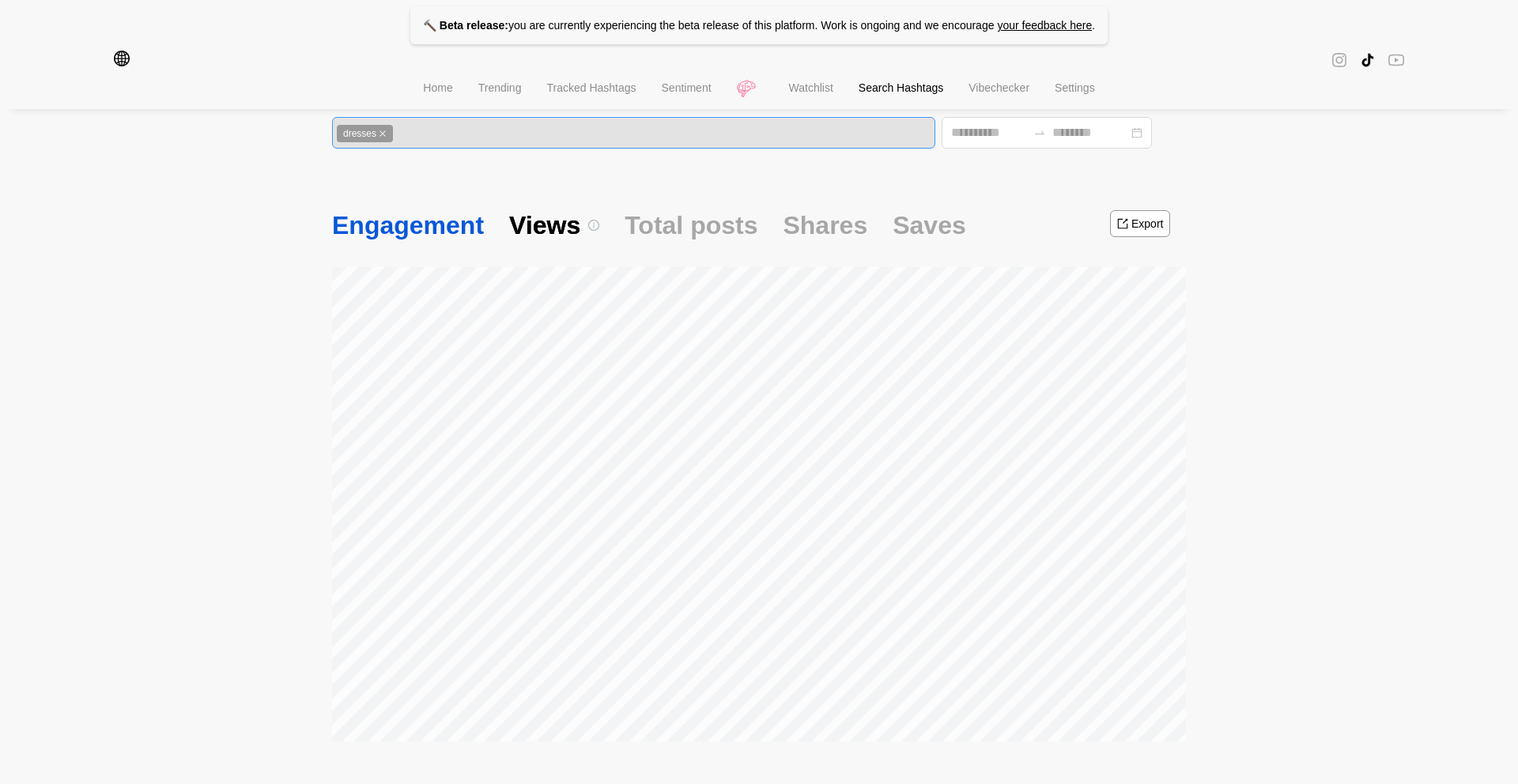 click on "Engagement" at bounding box center (408, 225) 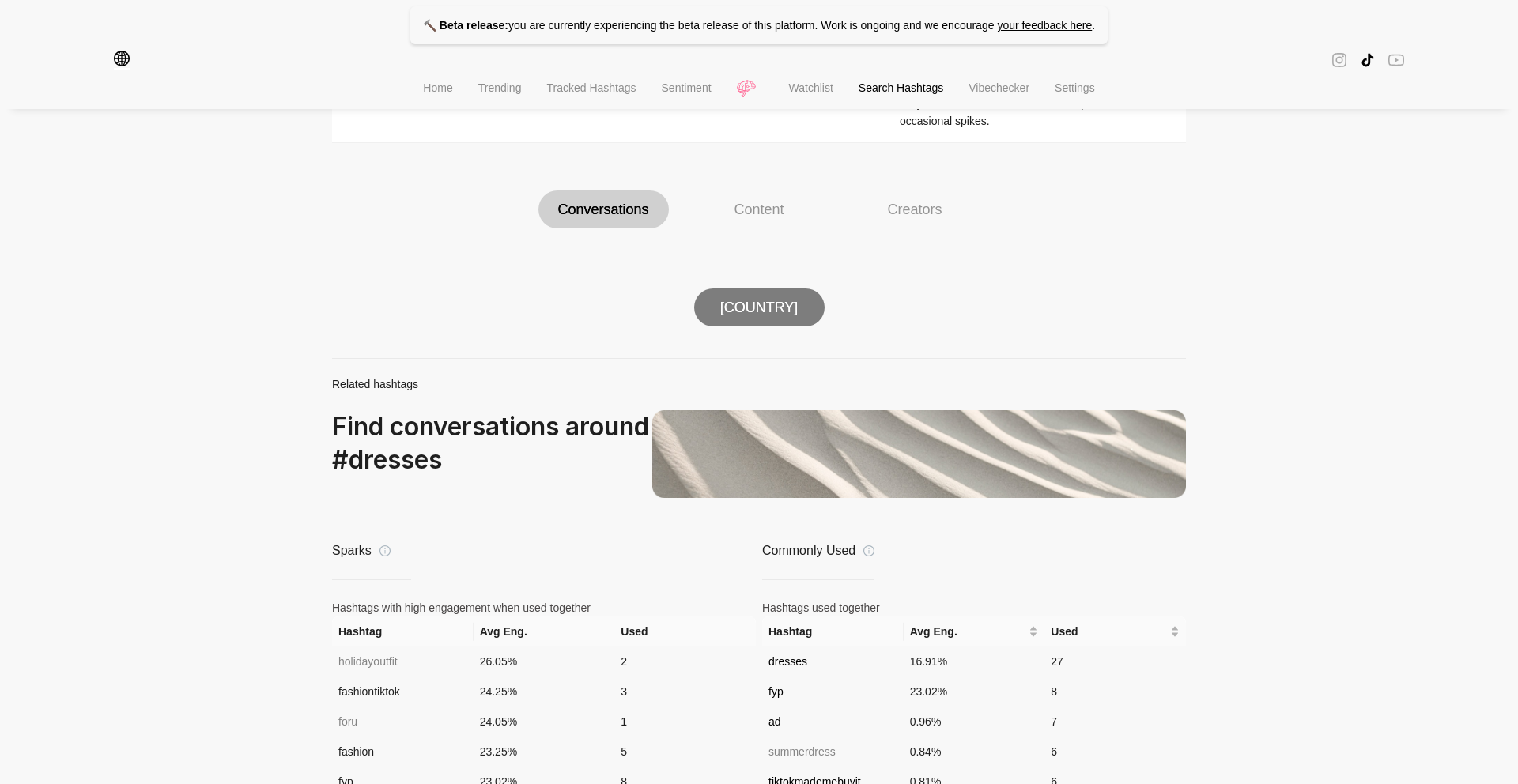 scroll, scrollTop: 1042, scrollLeft: 0, axis: vertical 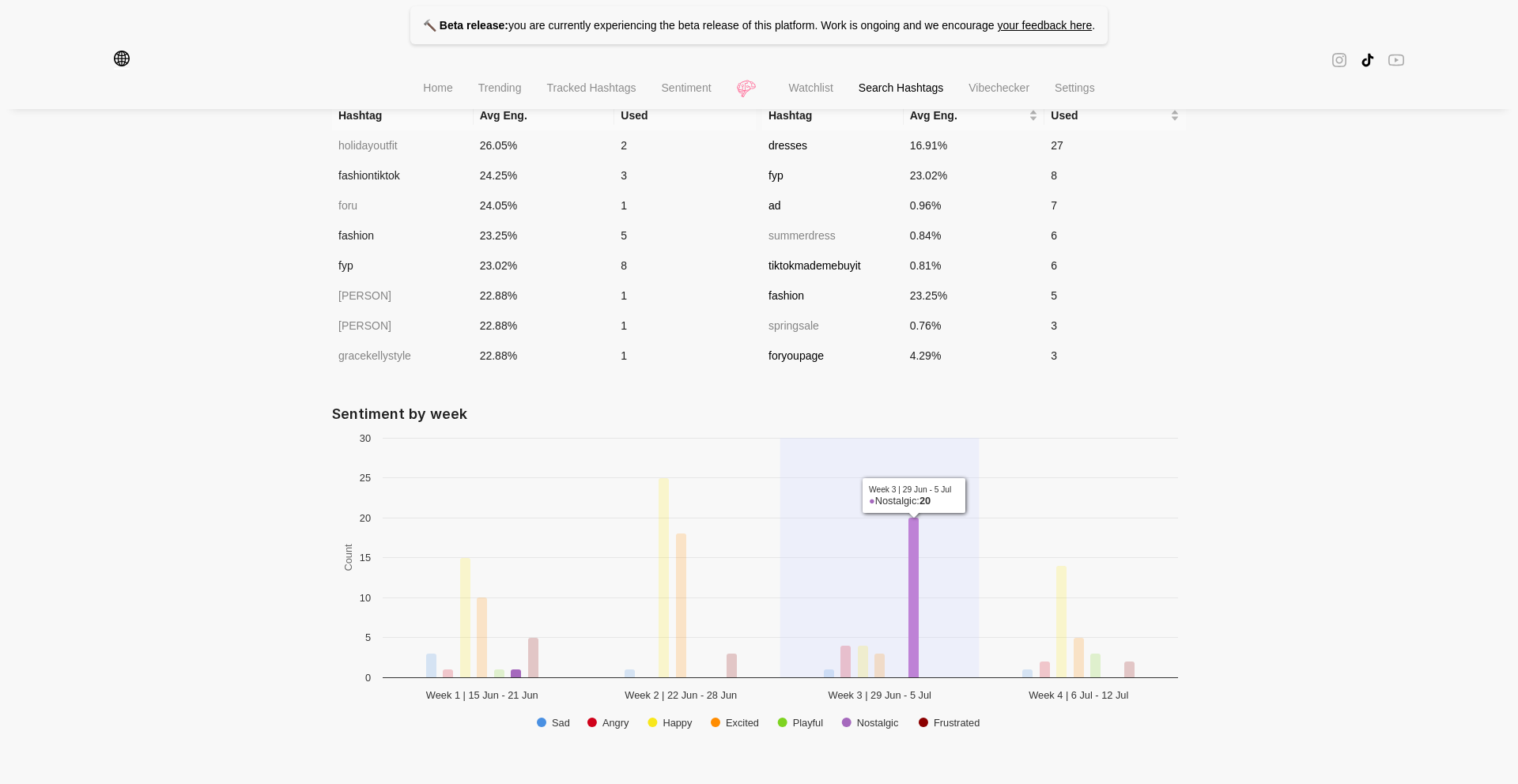click 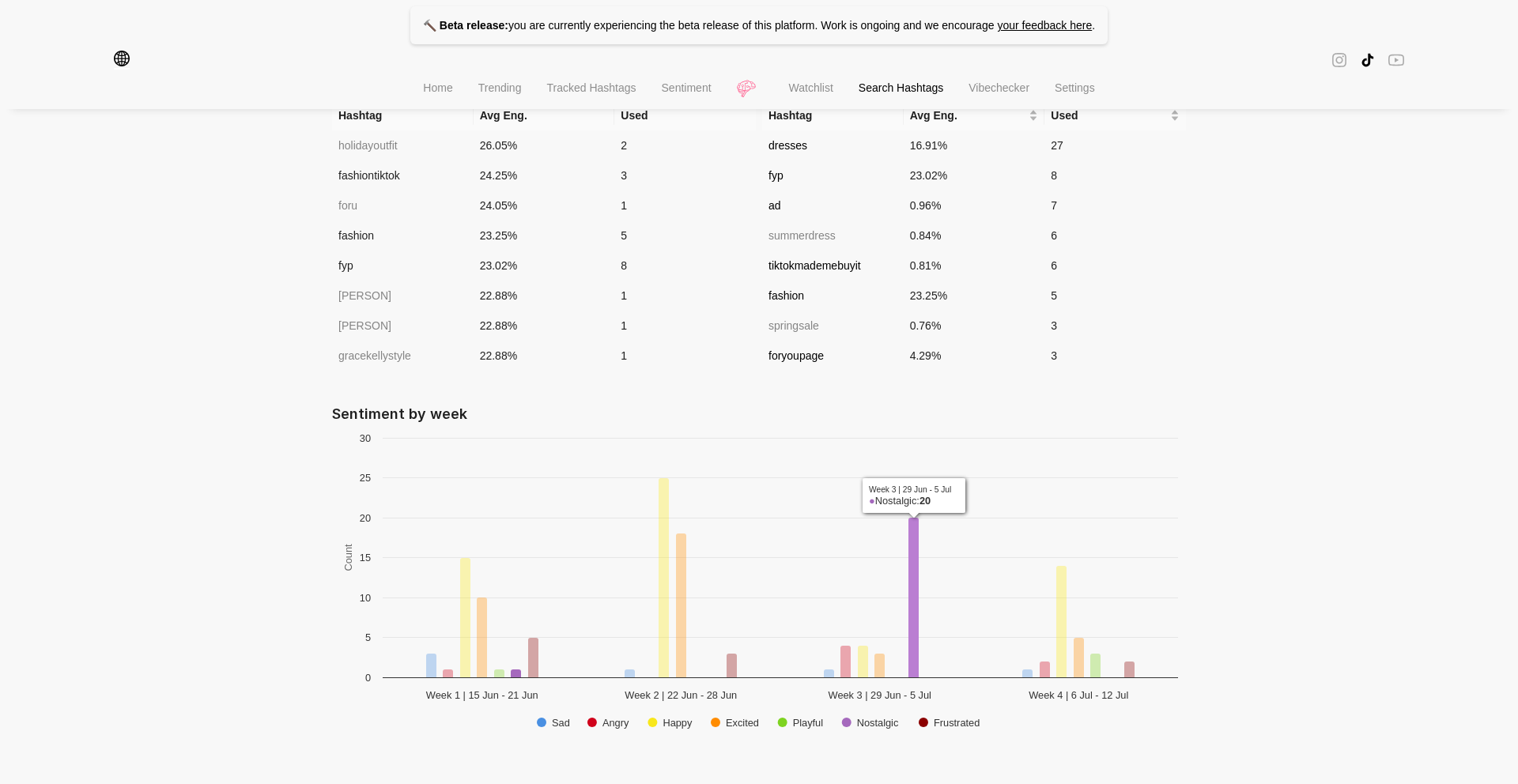 click 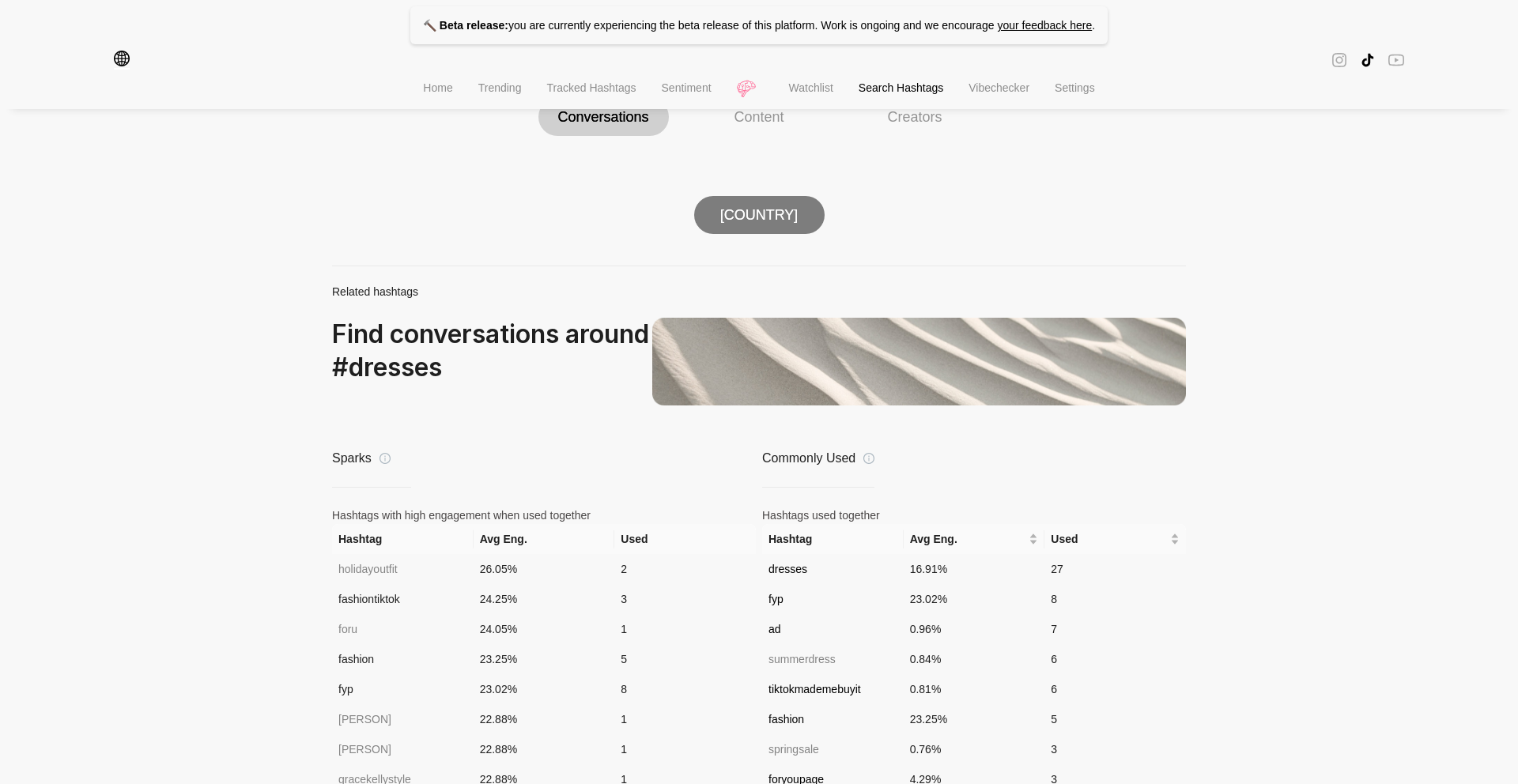 scroll, scrollTop: 960, scrollLeft: 0, axis: vertical 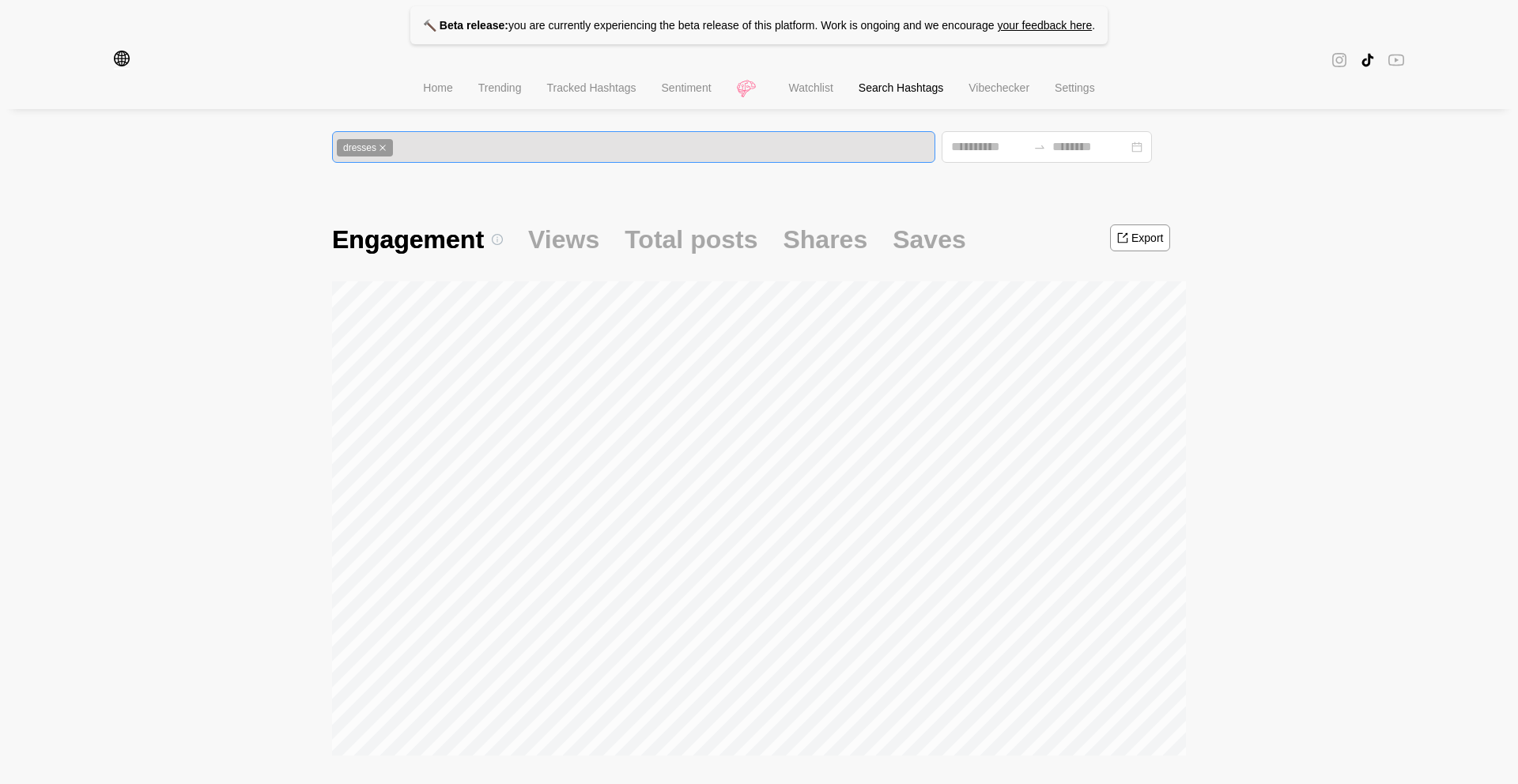 click on "dresses" at bounding box center [633, 147] 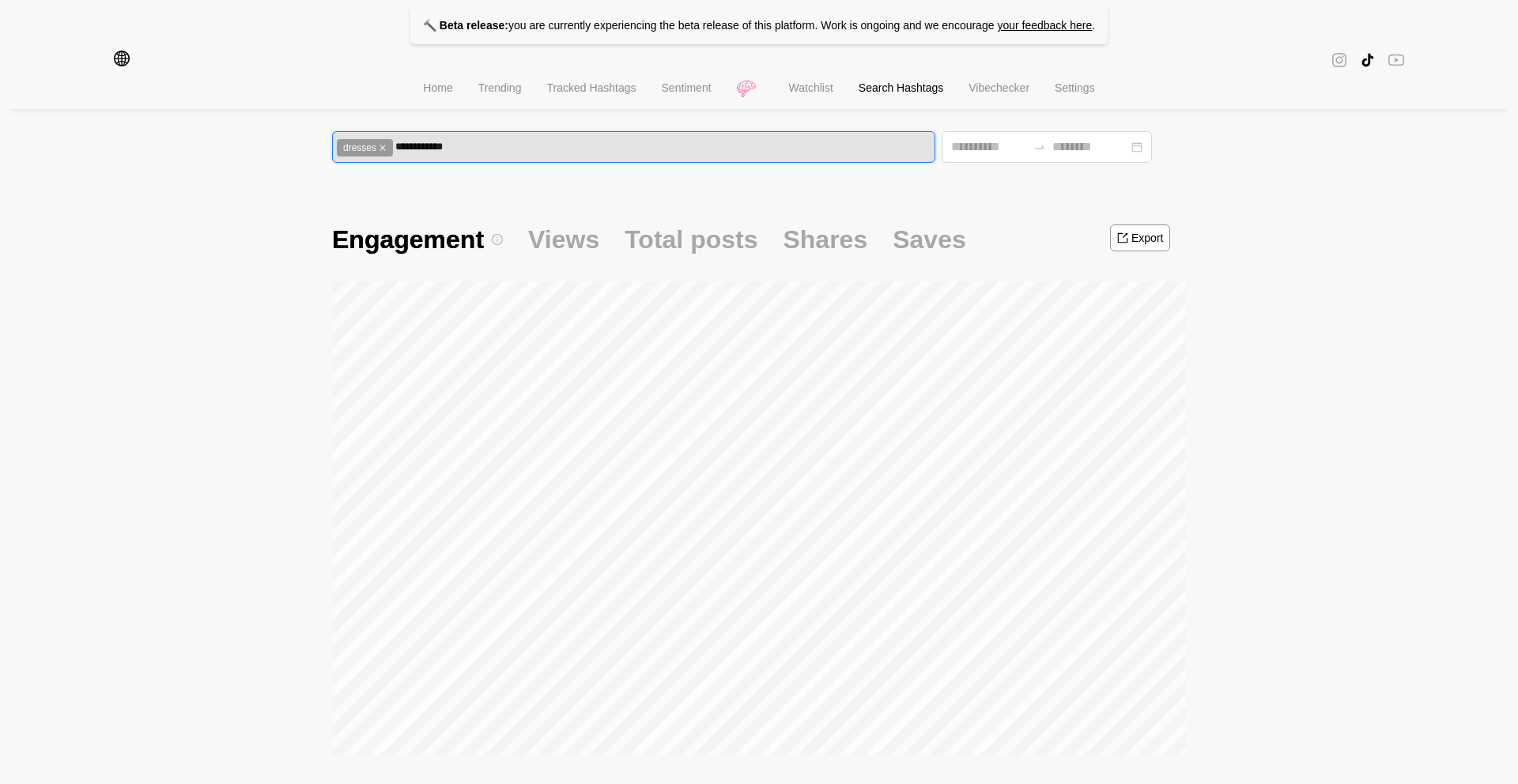 type on "**********" 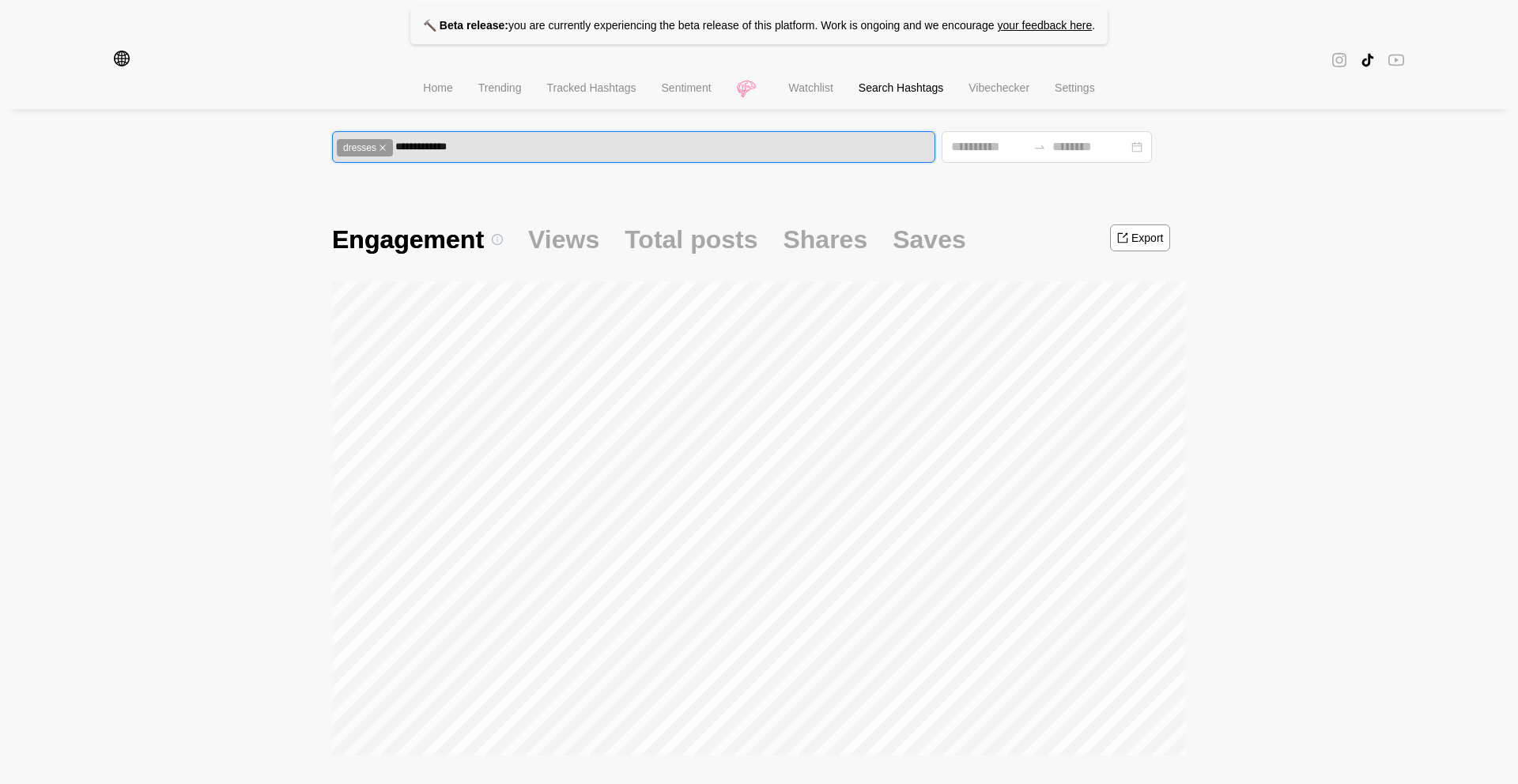 type 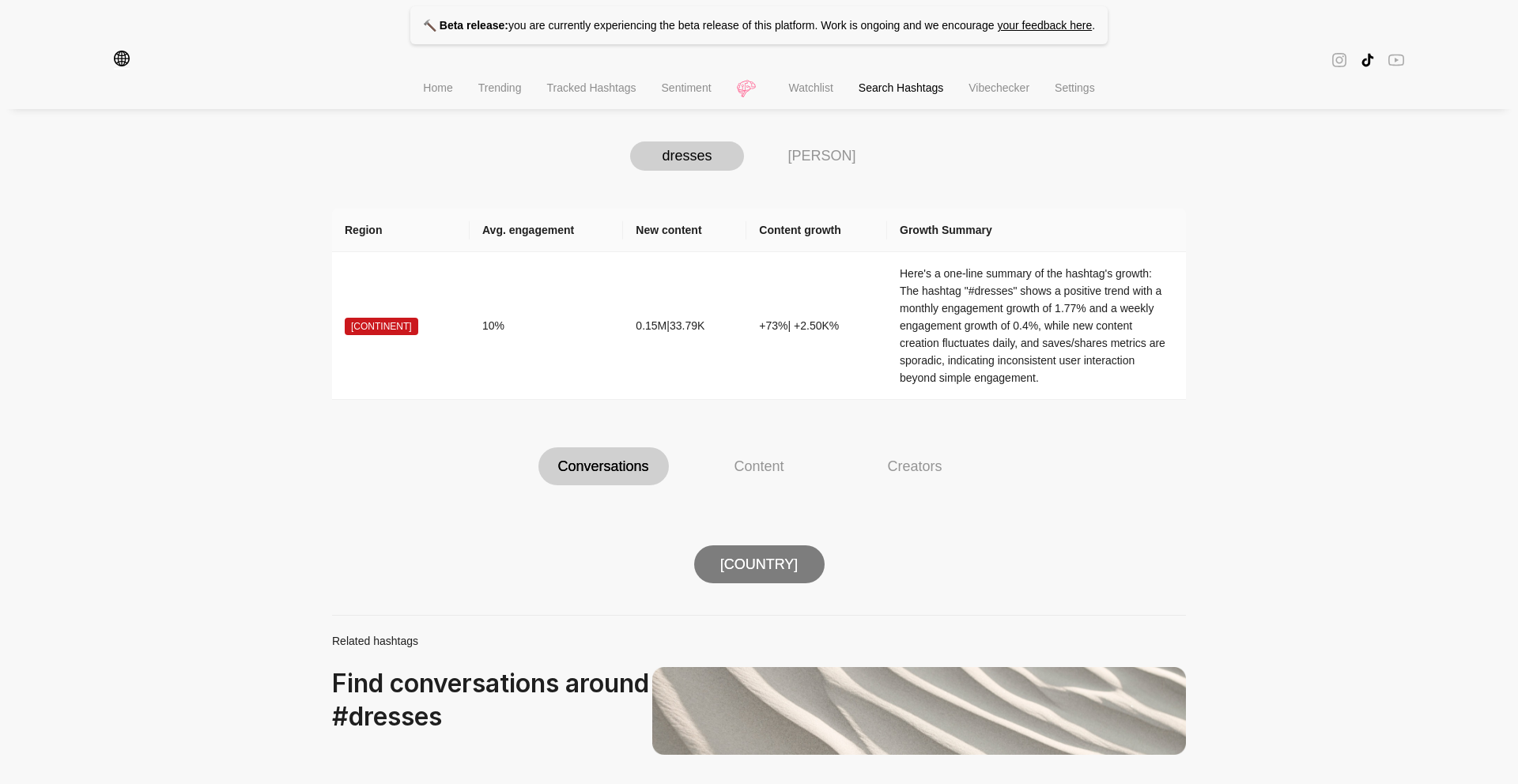 scroll, scrollTop: 0, scrollLeft: 0, axis: both 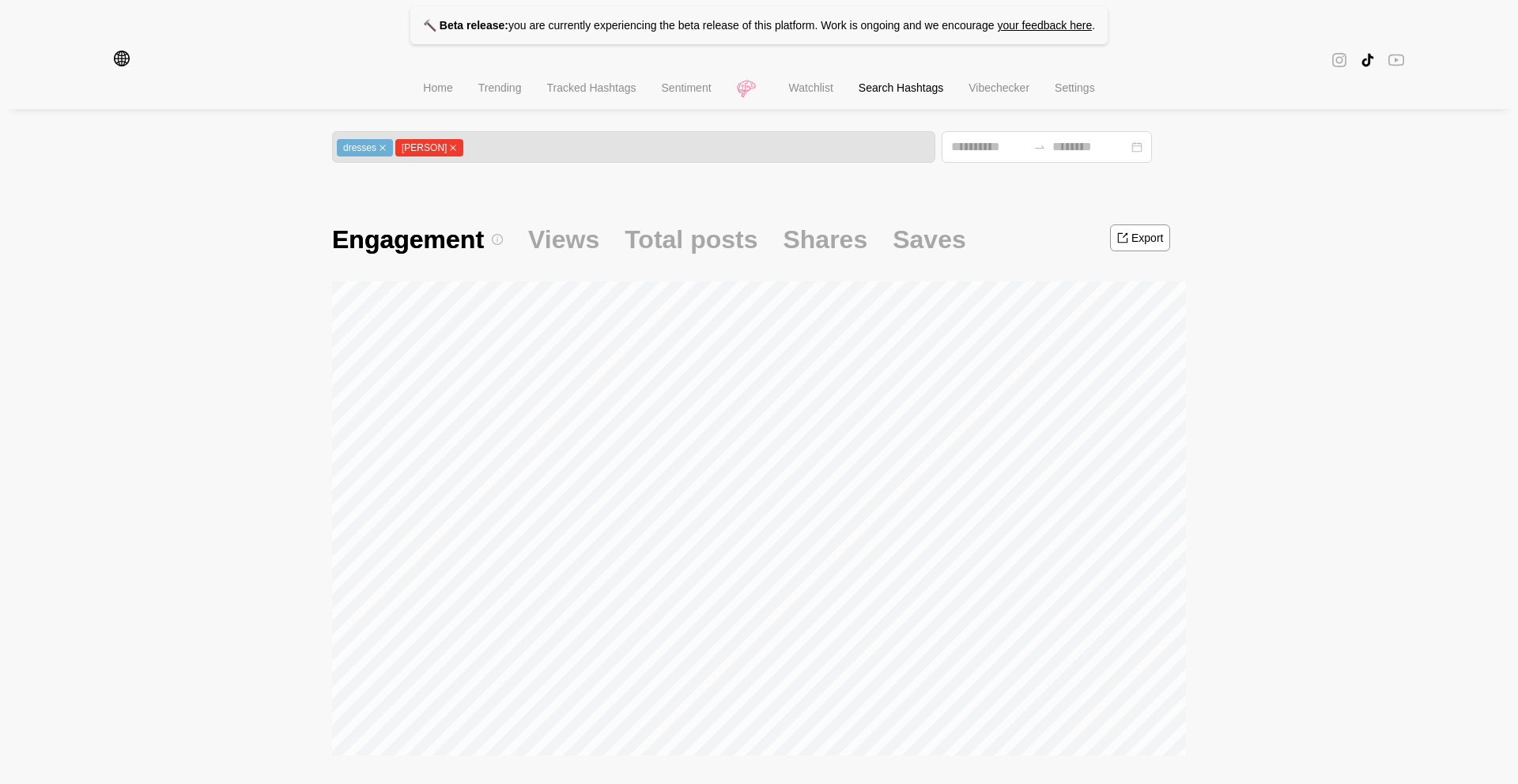 click 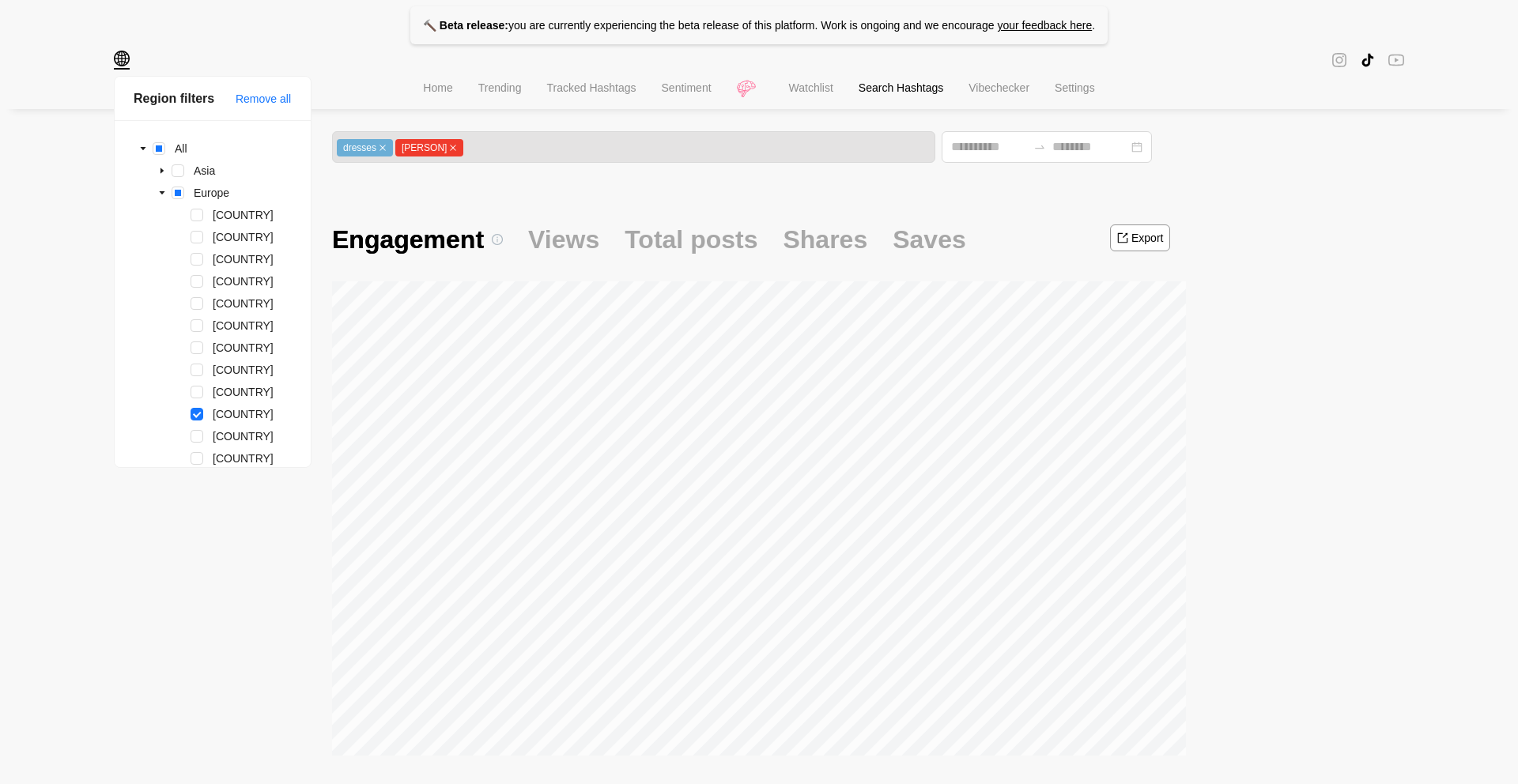 click on "Engagement Views Total posts Shares Saves" at bounding box center (649, 239) 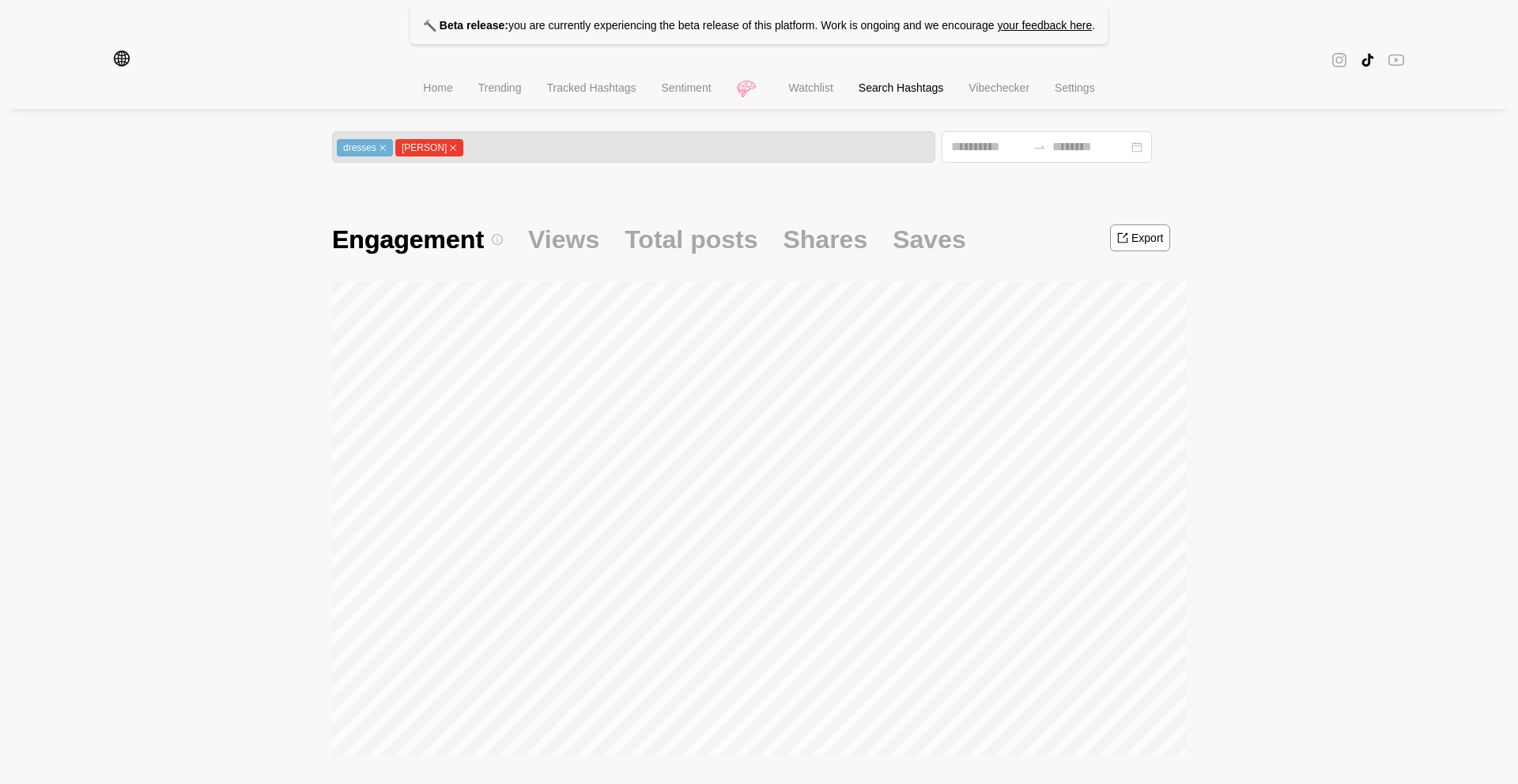 click on "dresses" at bounding box center [364, 148] 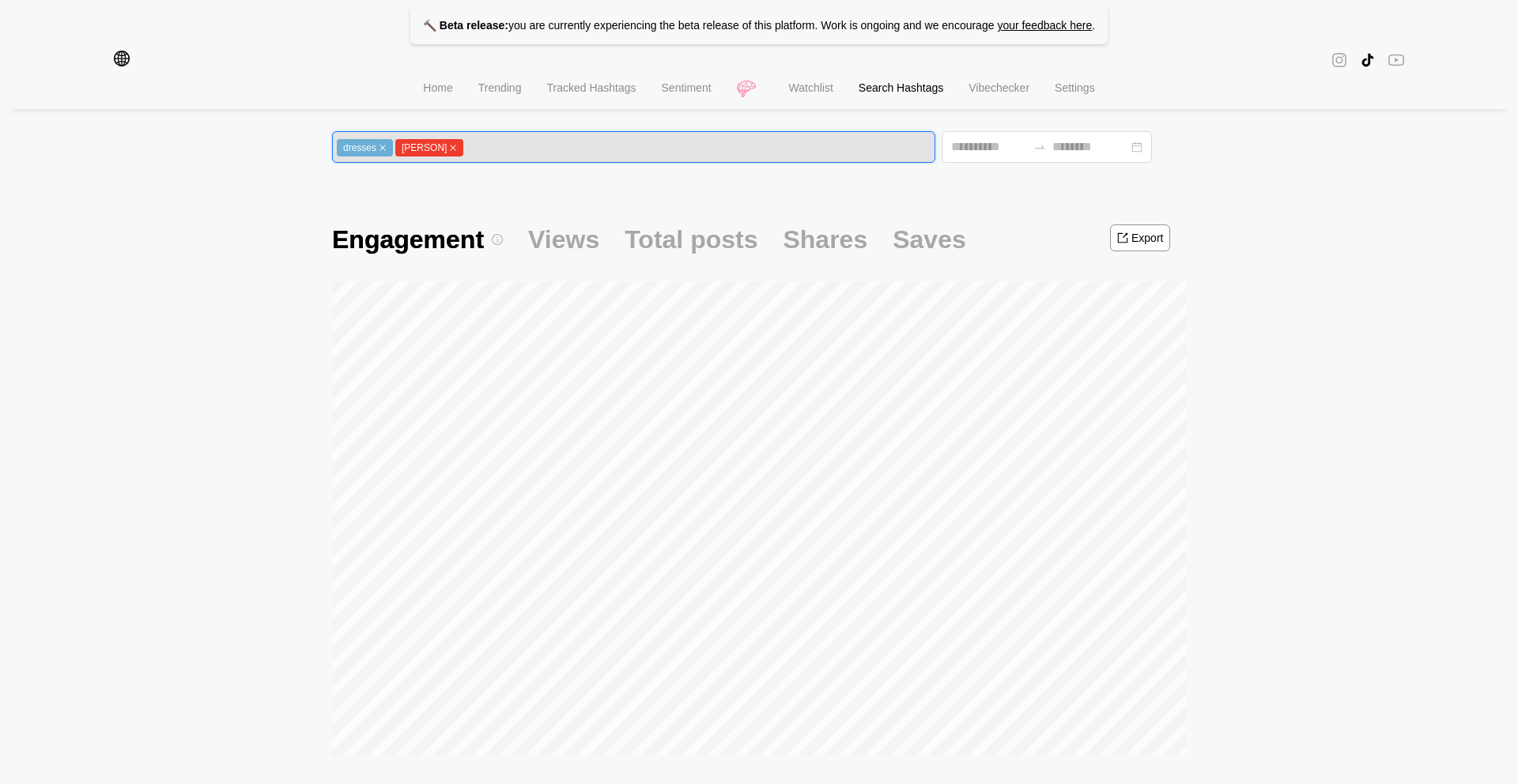 click 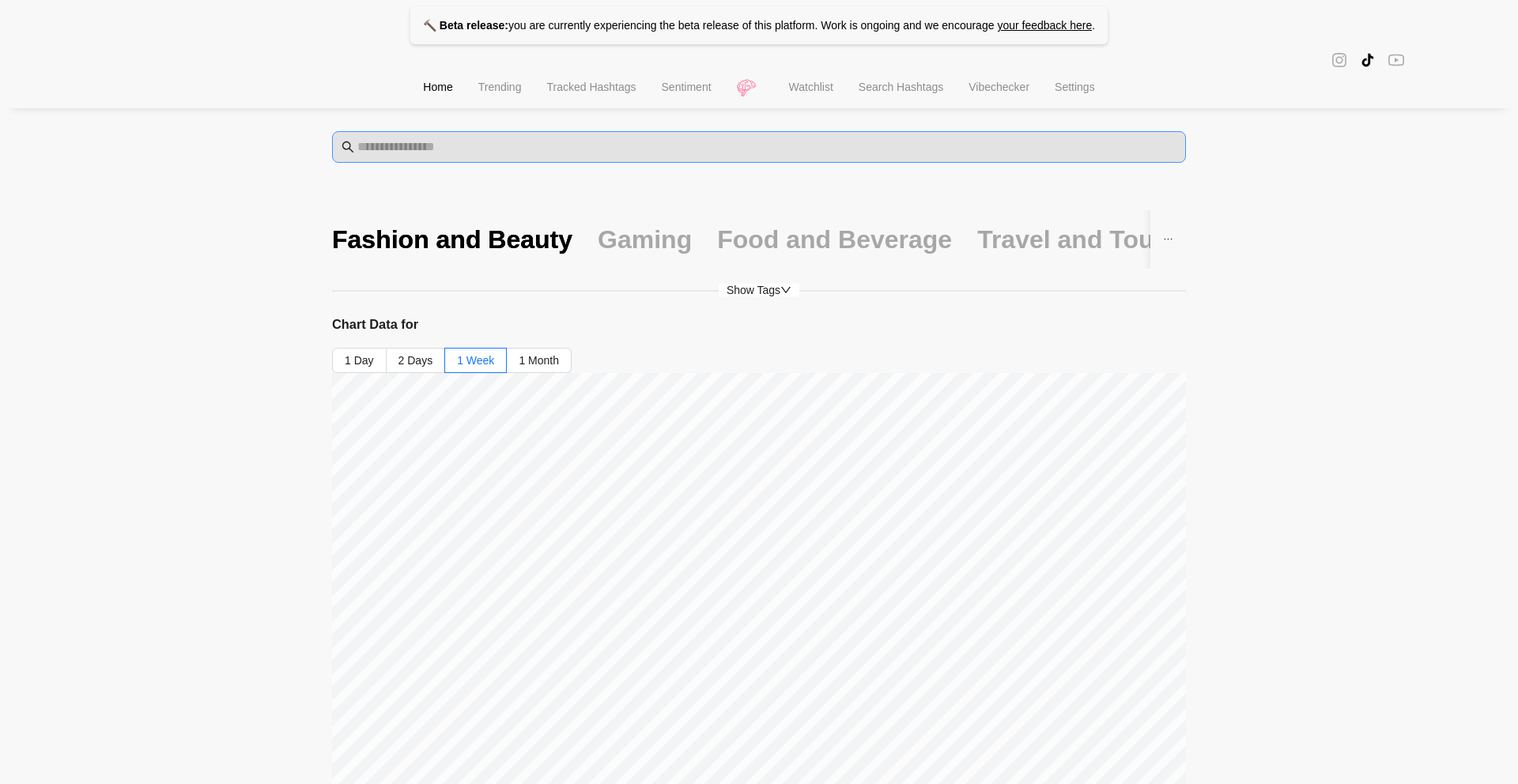 click at bounding box center (759, 147) 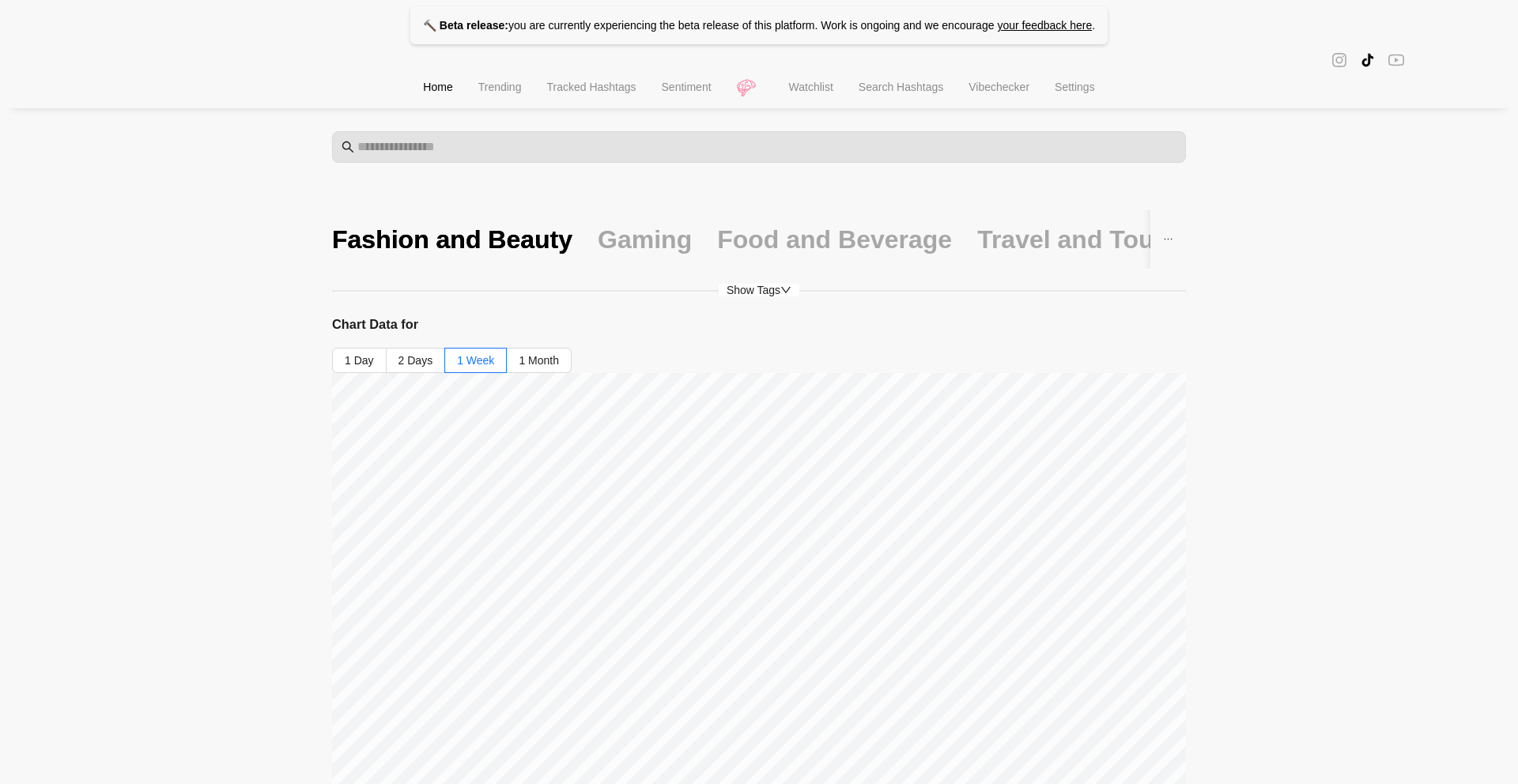 click on "Search Hashtags" at bounding box center [901, 89] 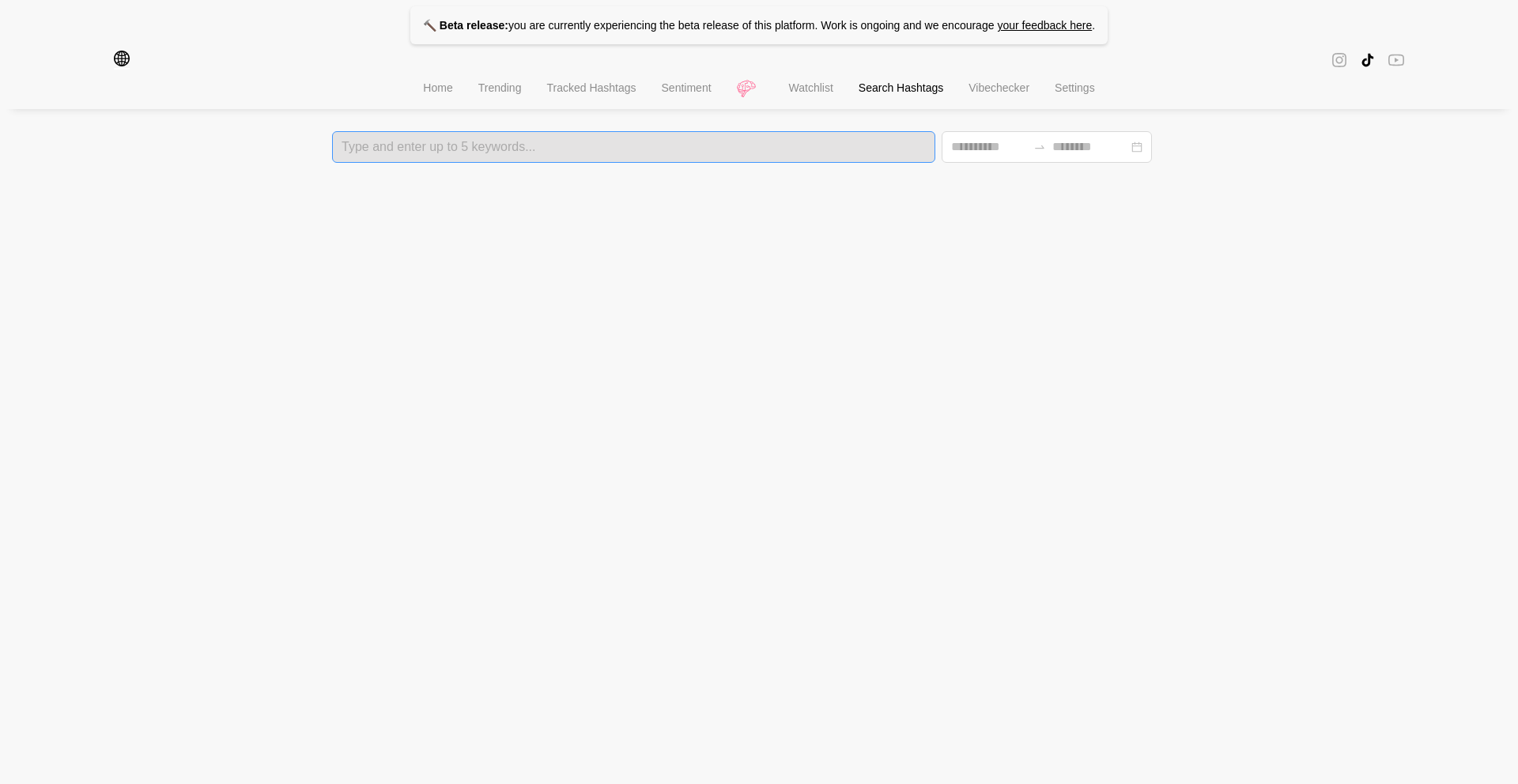 click at bounding box center [633, 147] 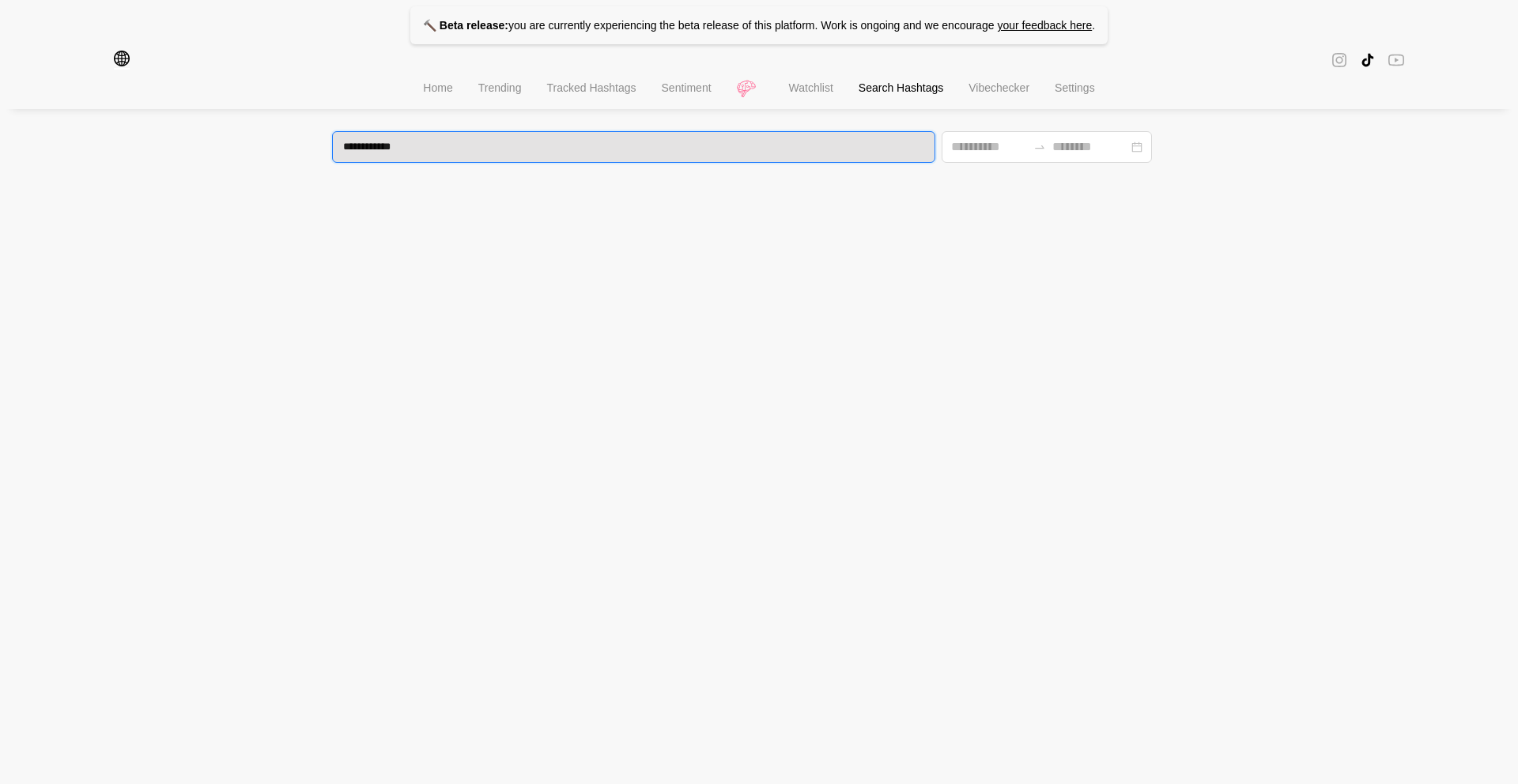 type on "**********" 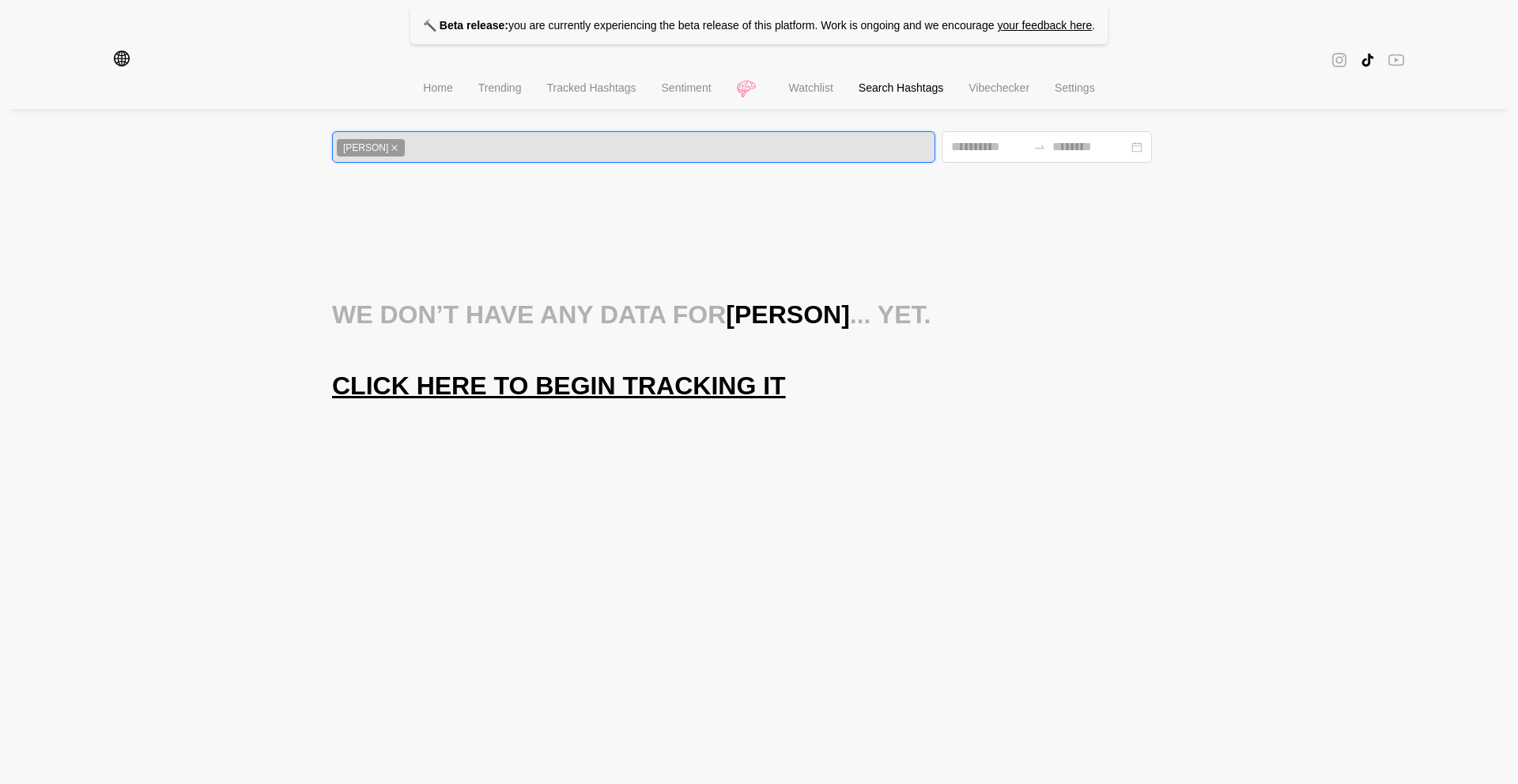click on "marilynmonroe" at bounding box center (371, 148) 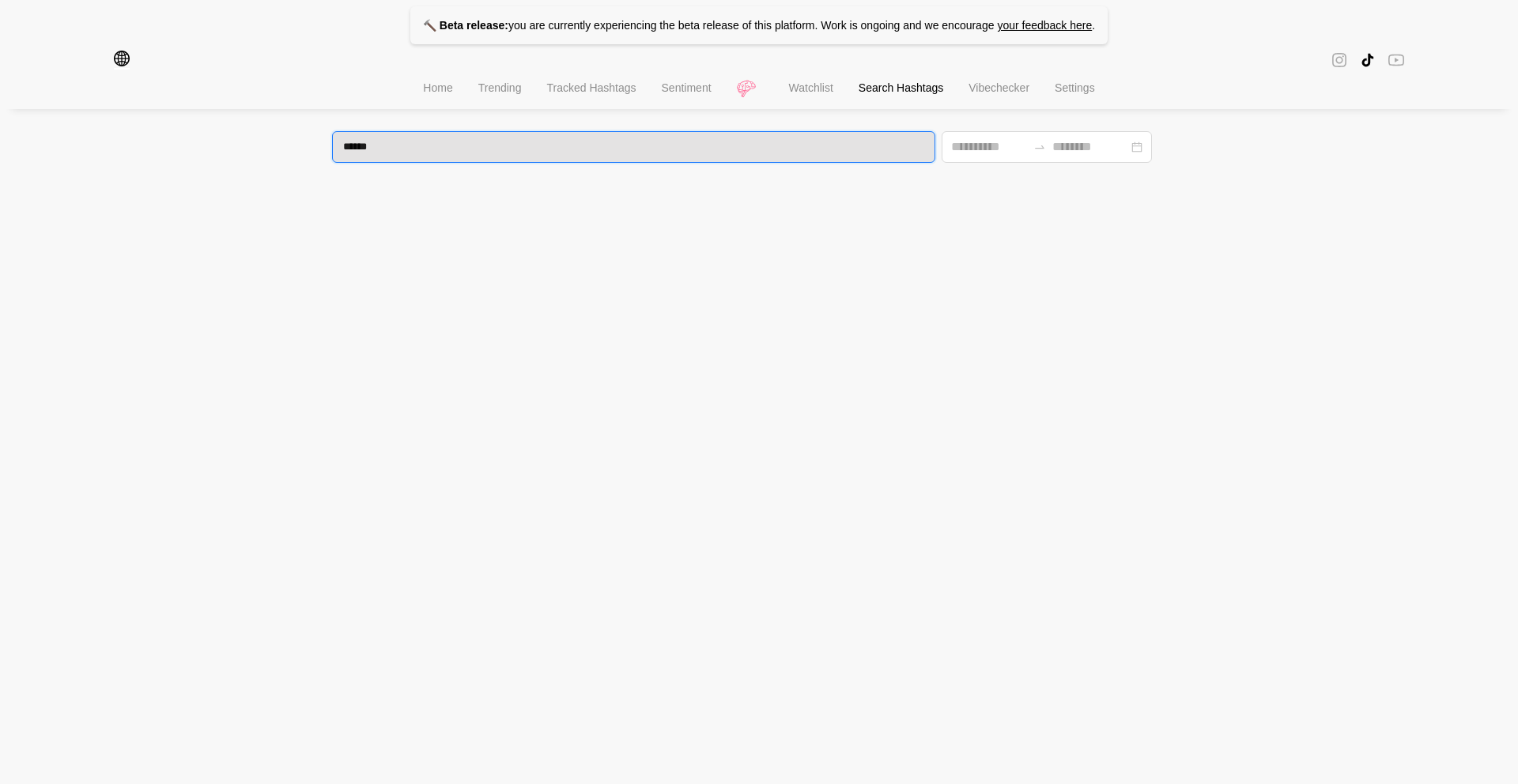 type on "*******" 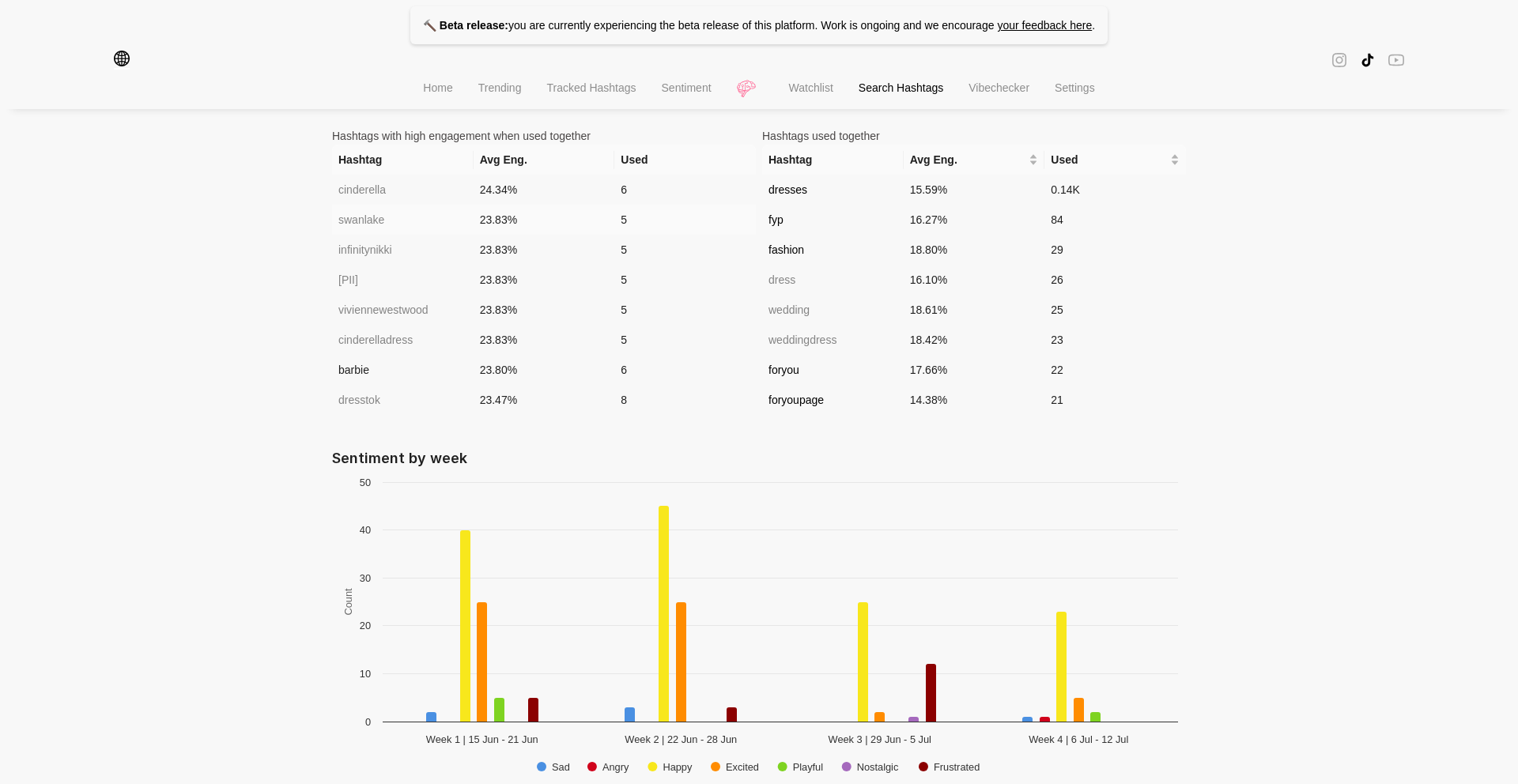 scroll, scrollTop: 1272, scrollLeft: 0, axis: vertical 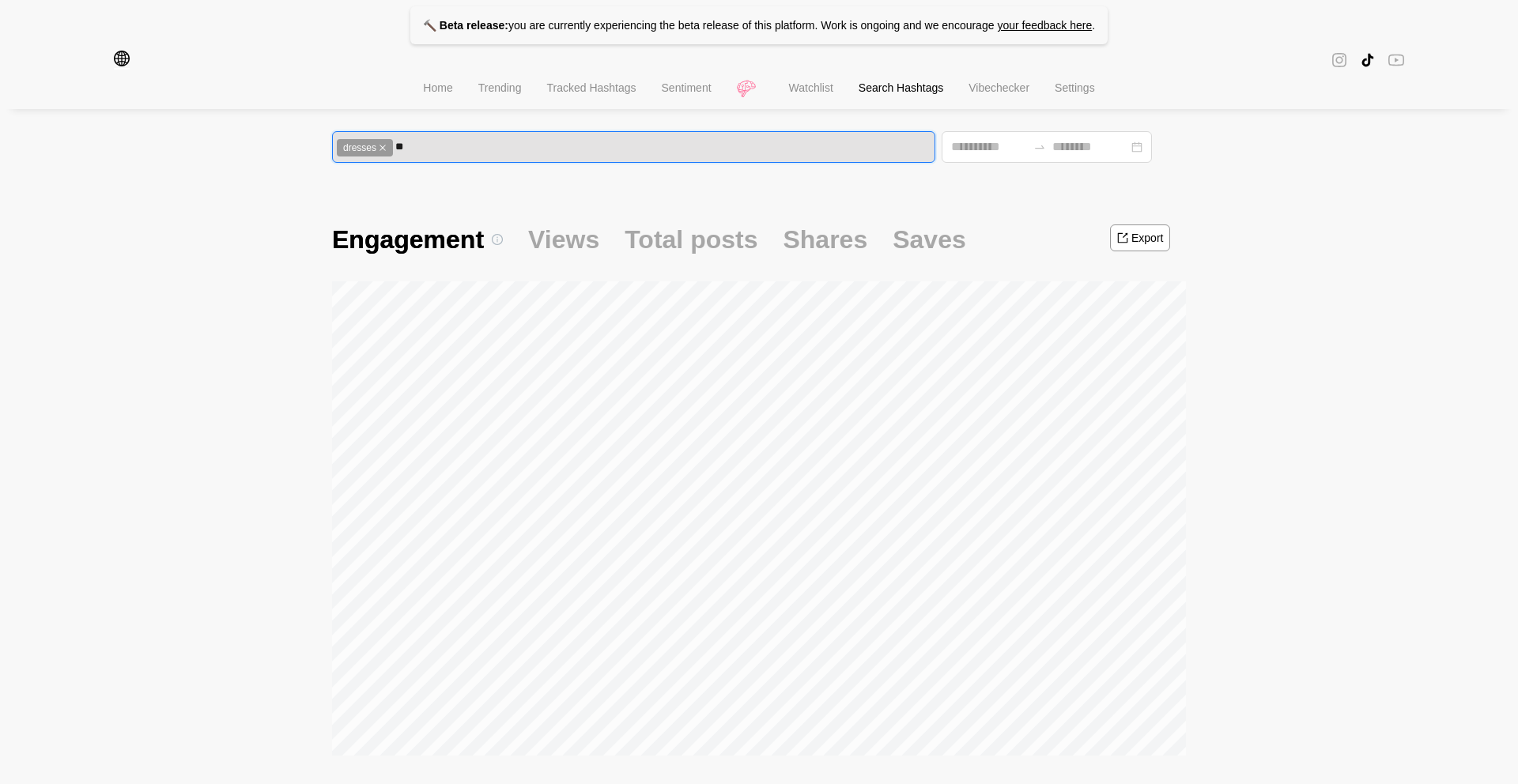 type on "*" 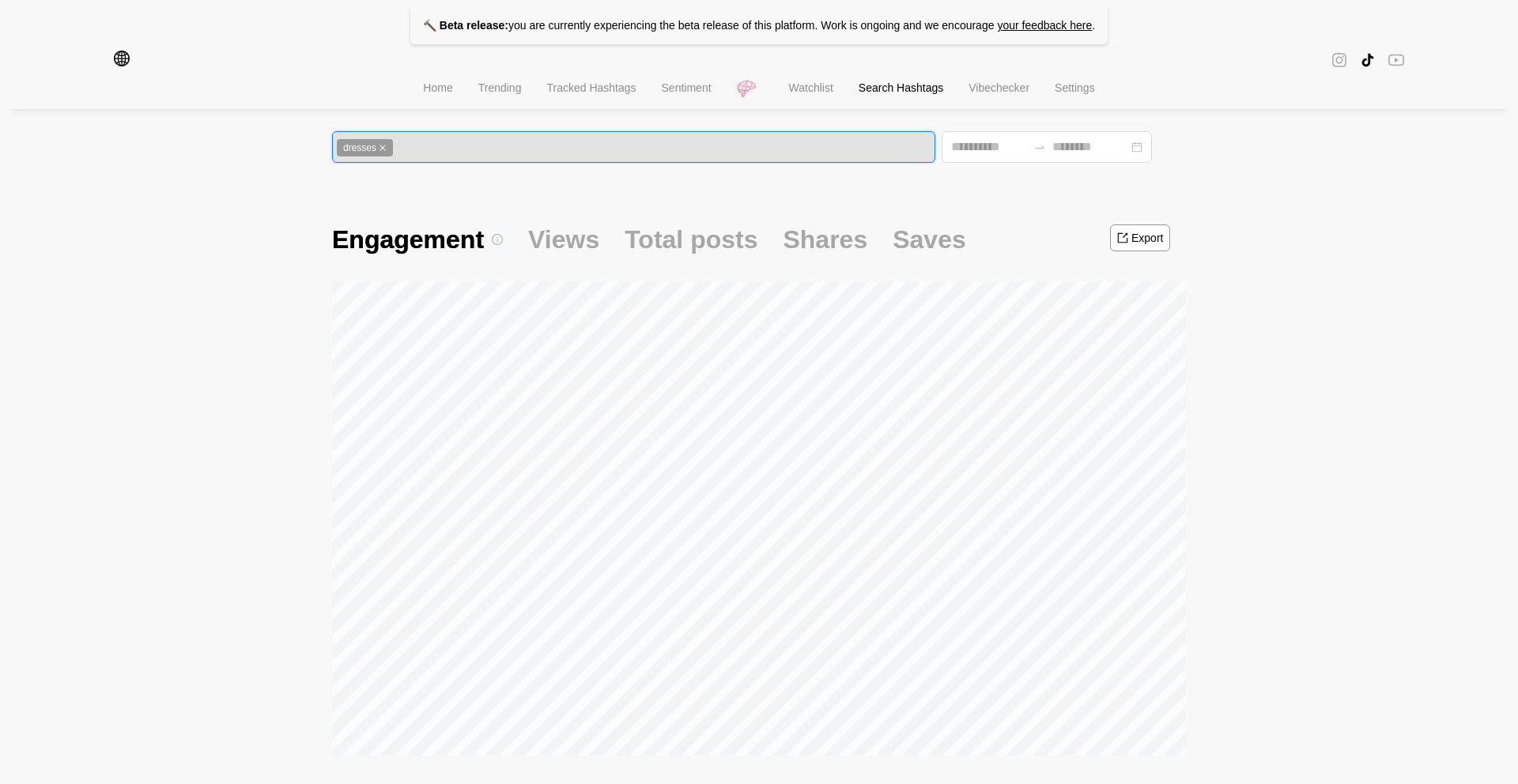 type on "*" 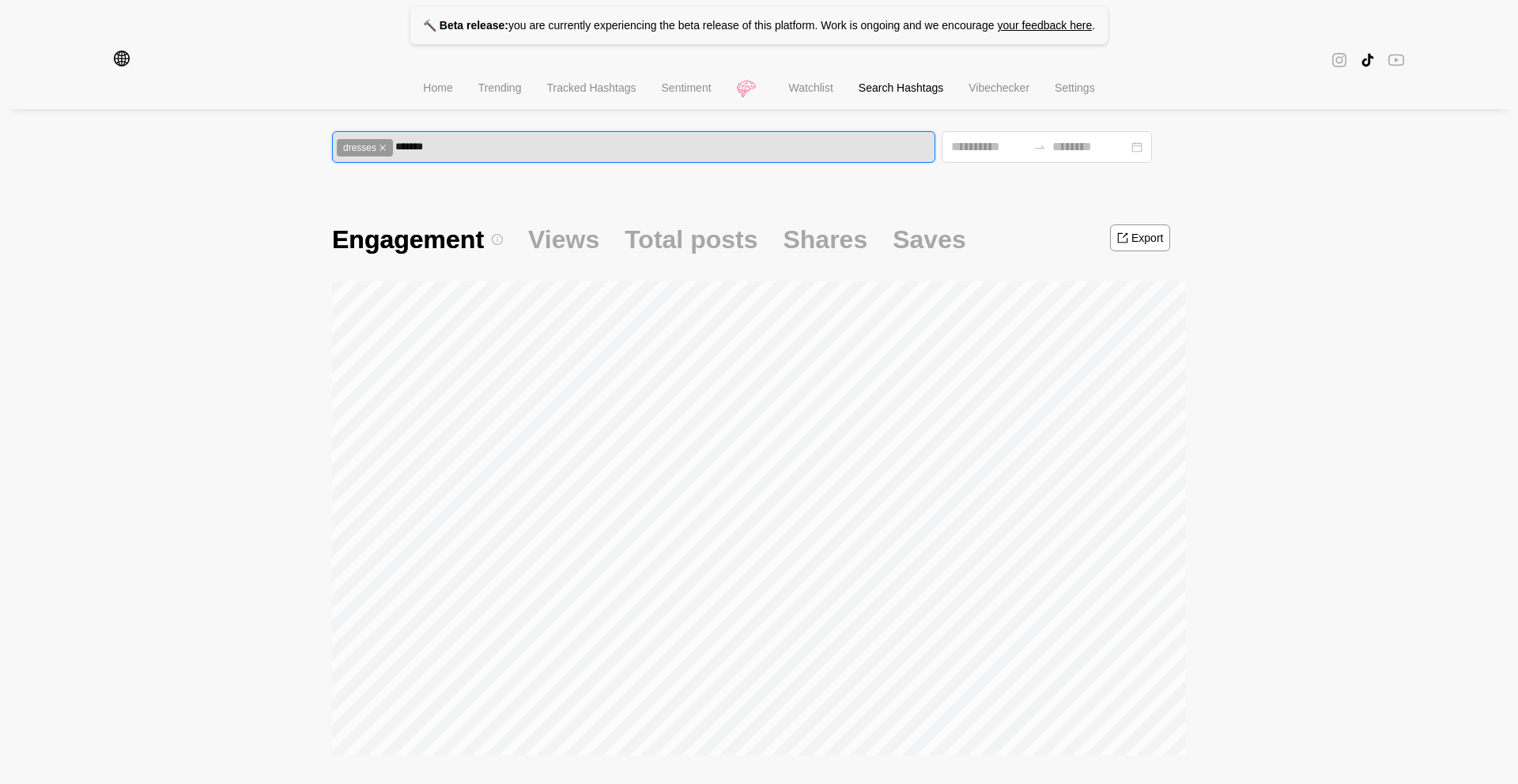 type on "********" 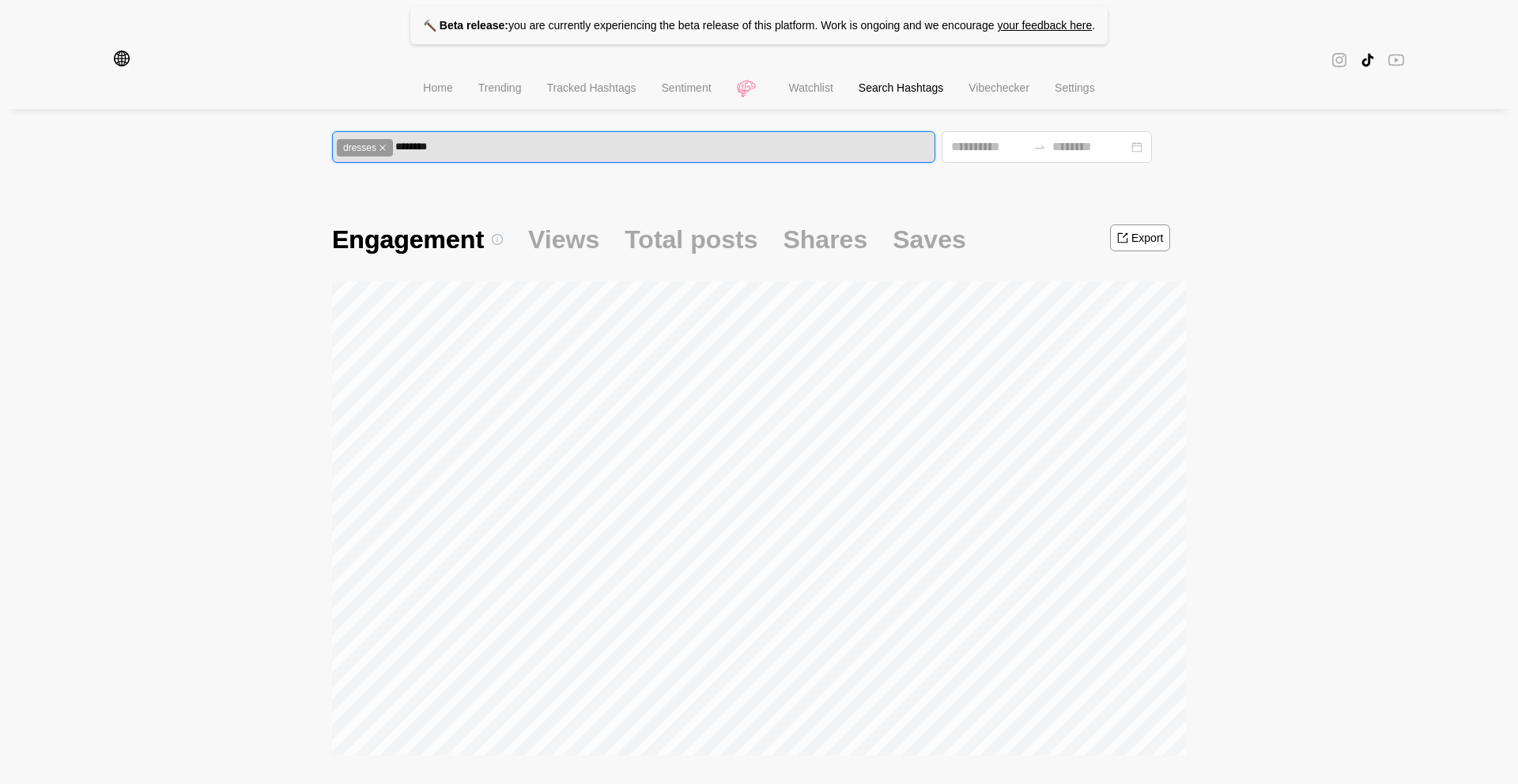 type 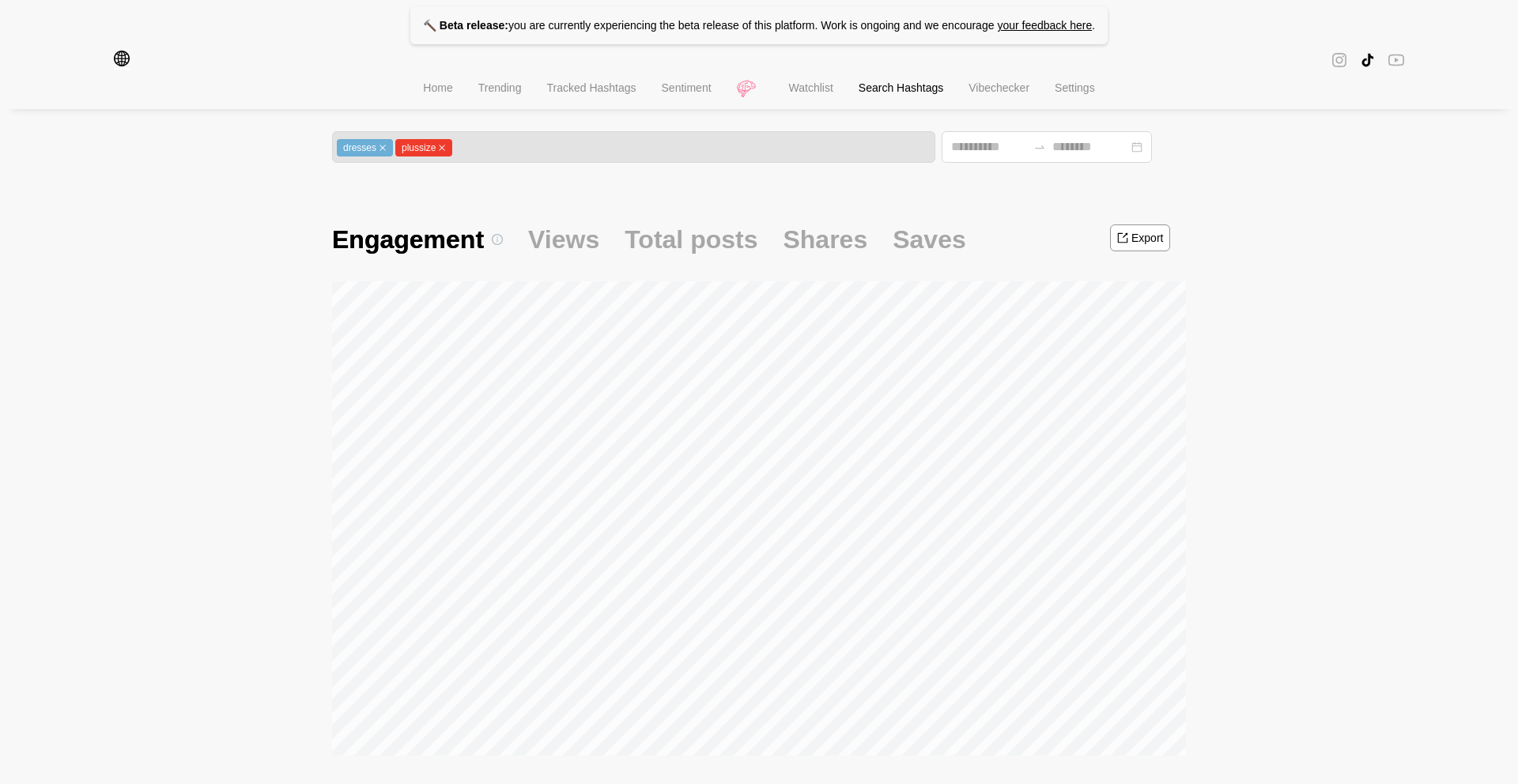 click on "dresses plussize   Engagement Views Total posts Shares Saves Export dresses plussize Average eng. 12% New content 7 Day 33.79K 30 Day 0.15M Content growth 7 Day +5% 30 Day +64% Growth summary Copy Here's a one-line summary of the hashtag's growth:
The hashtag "#dresses" shows a positive trend with a weekly engagement growth of approximately 1.5% and a monthly engagement growth of around 4.6%, while new content creation fluctuates, and saves/shares metrics are sporadic, indicating inconsistent user activity beyond initial engagement.
Conversations Content Creators Related hashtags Find conversations around # dresses Sparks Hashtags with high engagement when used together Hashtag Avg Eng. Used       cinderella 24.34 % 6 swanlake 23.83 % 5 infinitynikki 23.83 % 5 princessjellyfish 23.83 % 5 viviennewestwood 23.83 % 5 cinderelladress 23.83 % 5 barbie 23.80 % 6 dresstok 23.47 % 8 weddingtiktok 21.39 % 7 weddingday 20.38 % 4 iconicdress 20.03 % 17 fashion 18.80 % 29 wedding 18.61 % 25 weddingdress 18.42 % 23" at bounding box center (759, 1114) 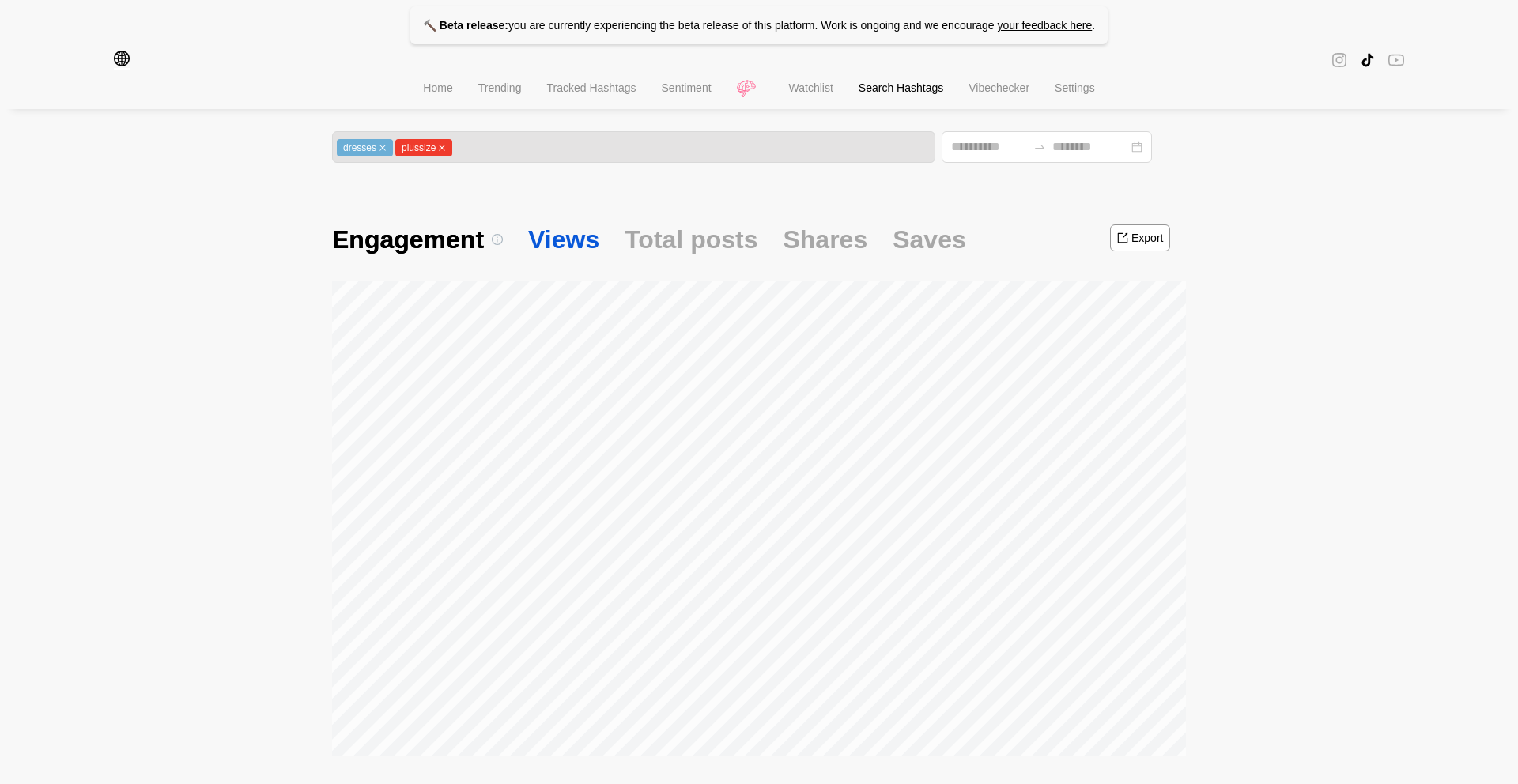 click on "Views" at bounding box center [564, 239] 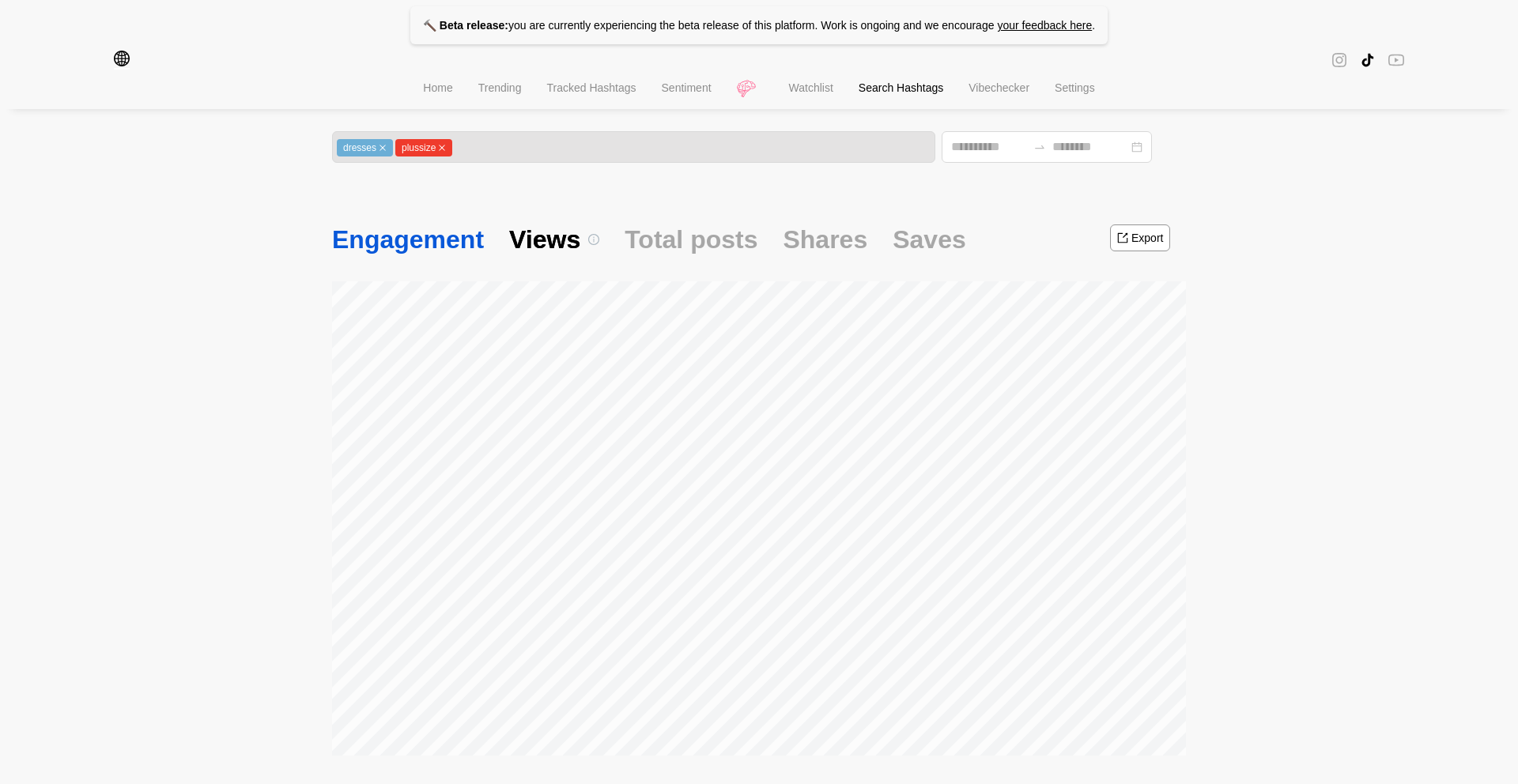 click on "Engagement" at bounding box center (408, 239) 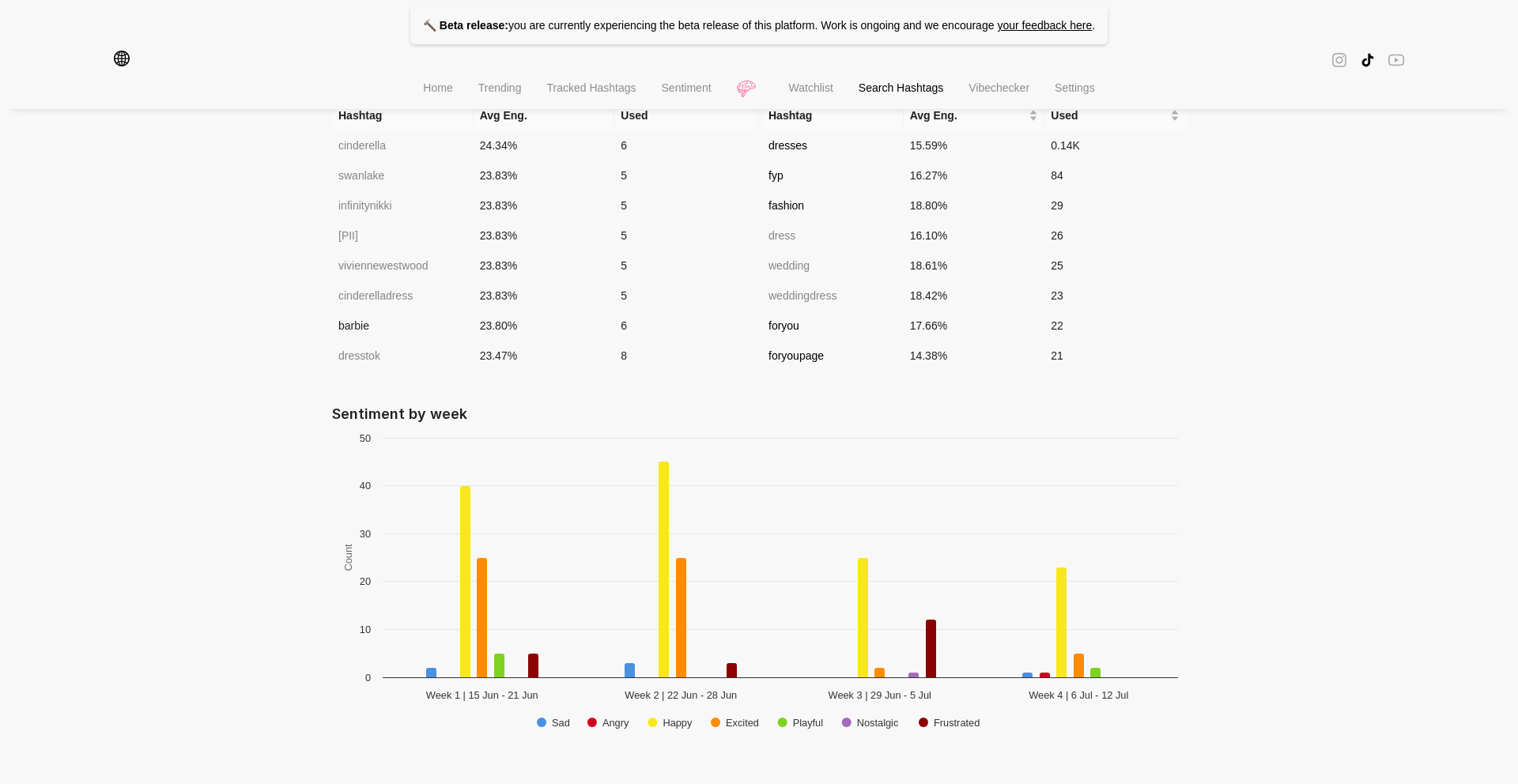 scroll, scrollTop: 0, scrollLeft: 0, axis: both 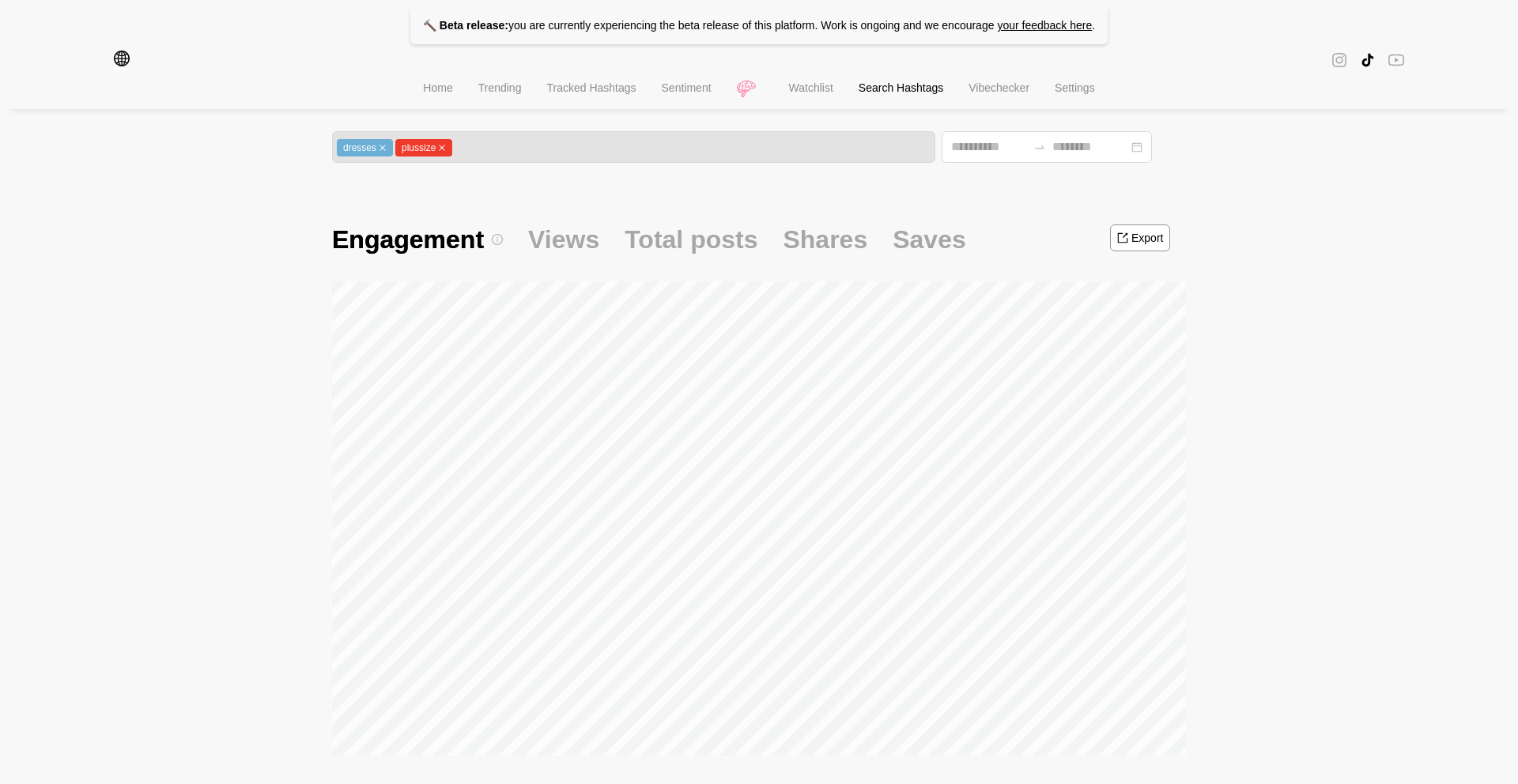 click on "Watchlist" at bounding box center [811, 88] 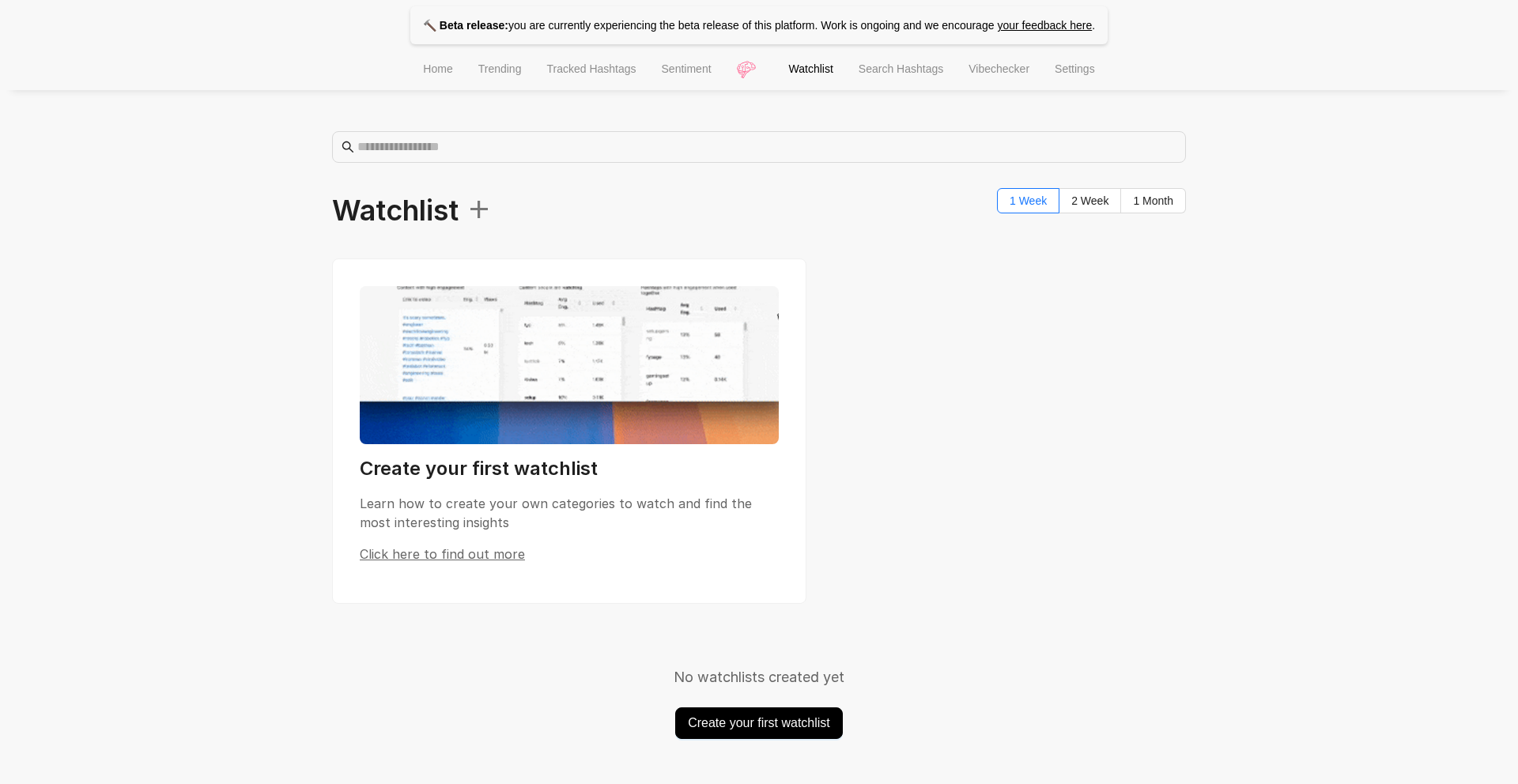 click on "Search Hashtags" at bounding box center (901, 69) 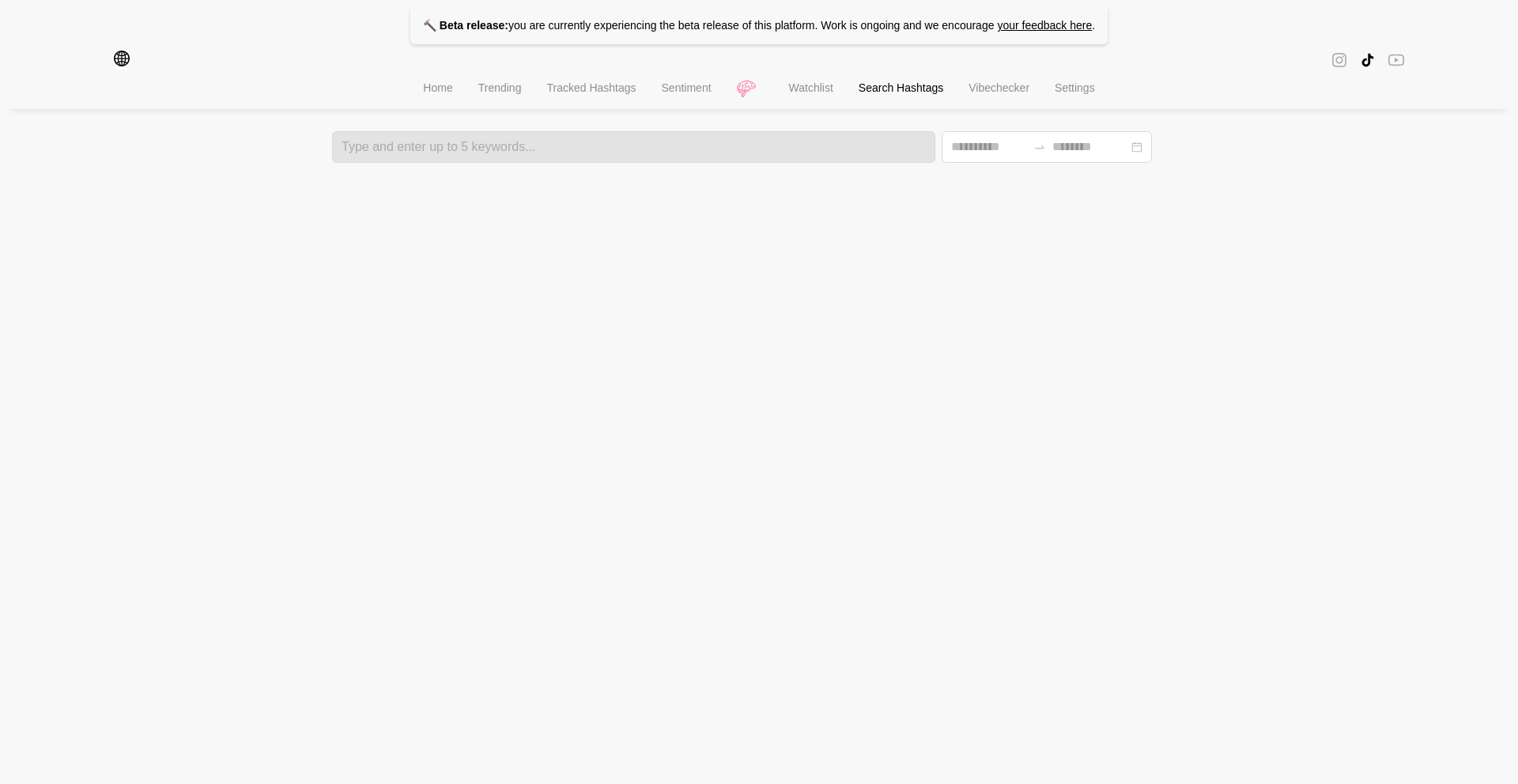 click on "Watchlist" at bounding box center (811, 89) 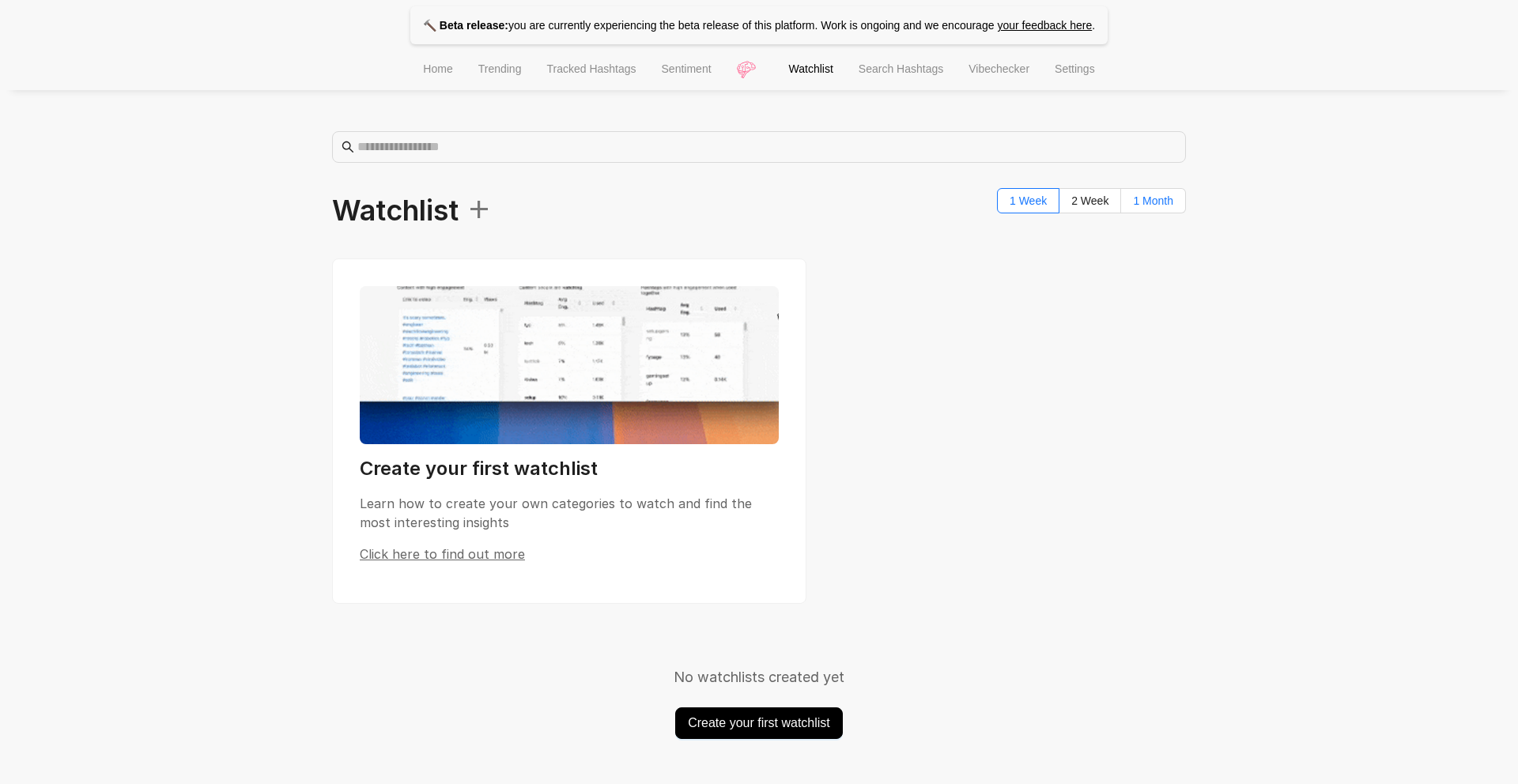 click on "1 Month" at bounding box center (1153, 201) 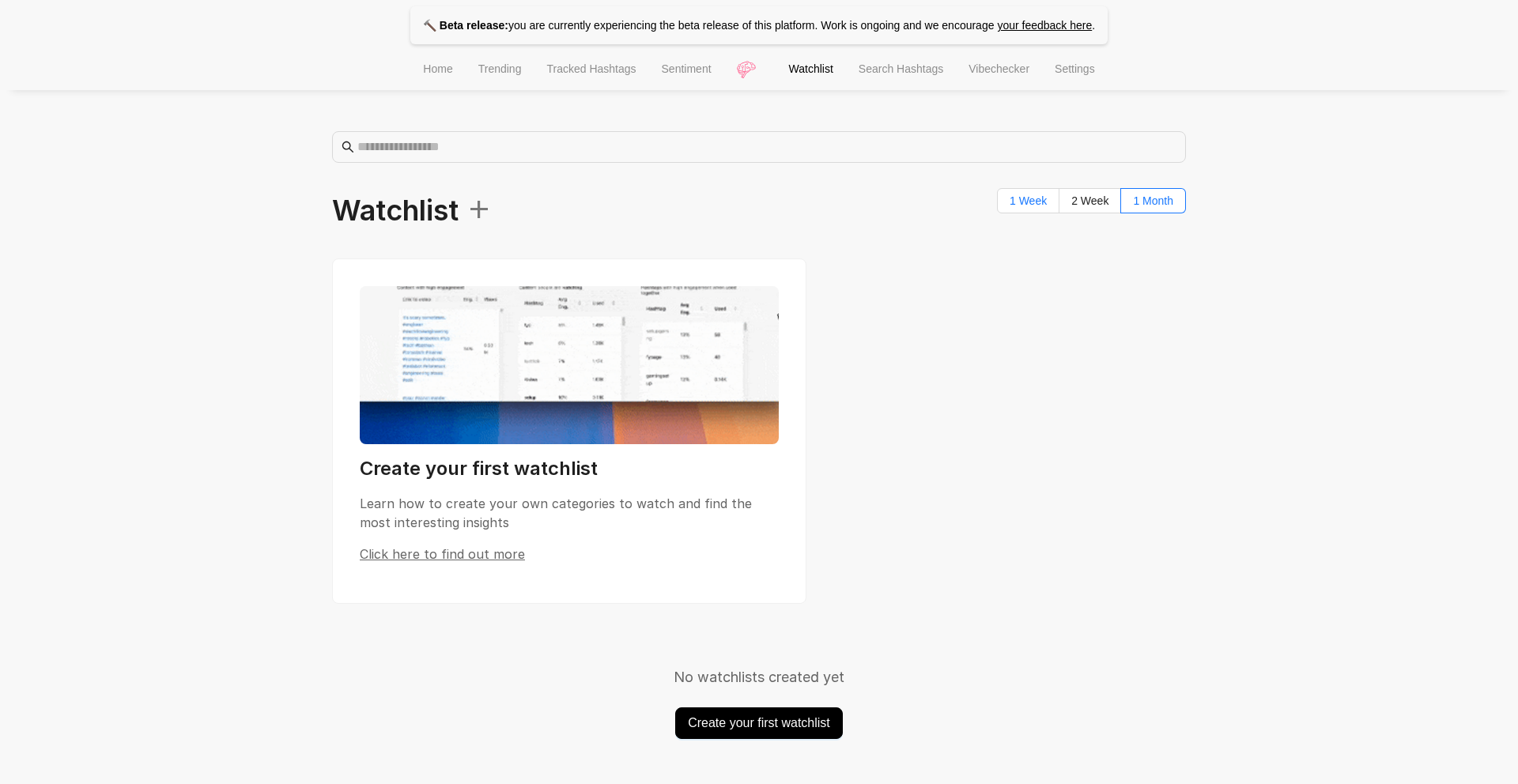 click on "1 Week" at bounding box center (1028, 201) 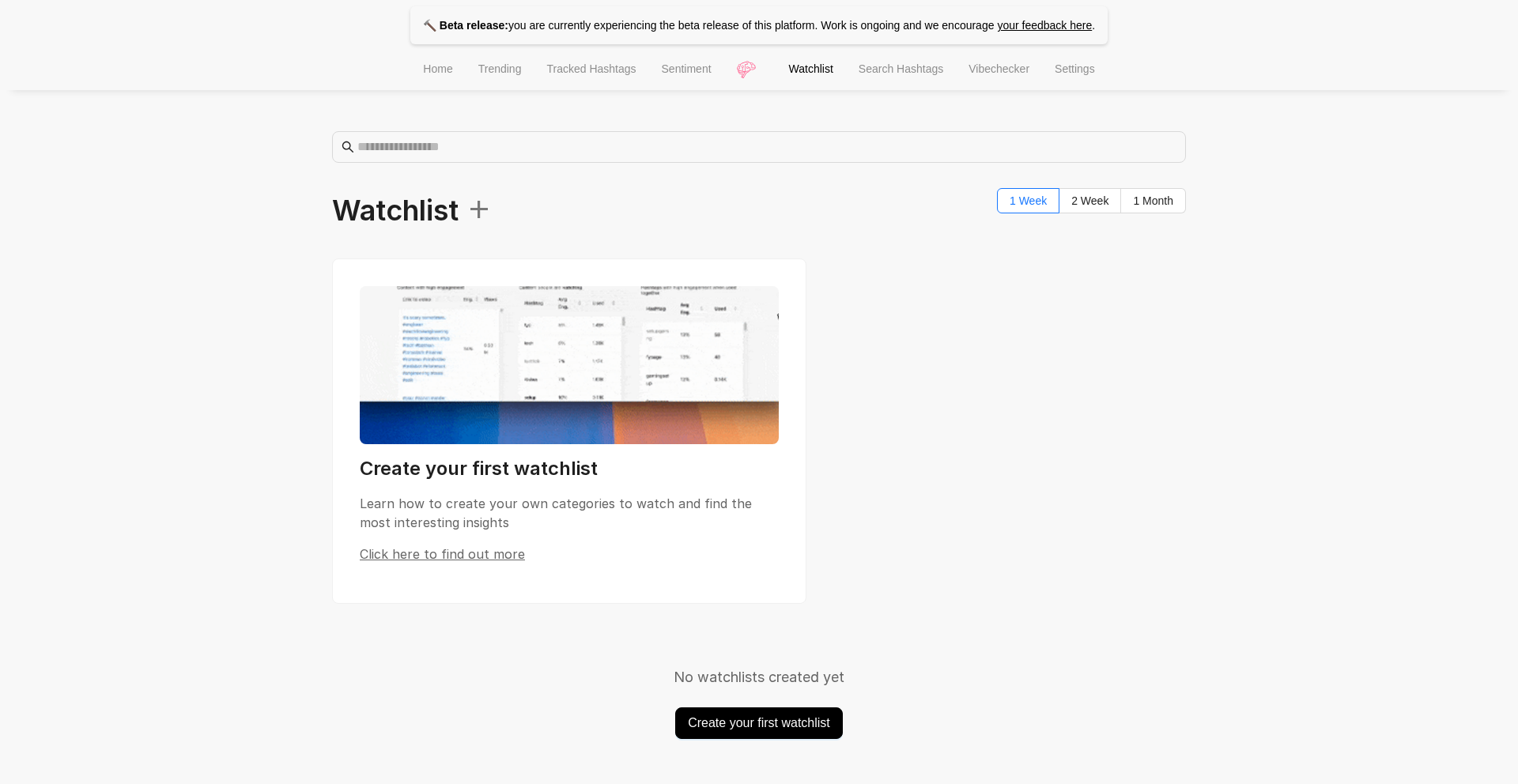 click on "Search Hashtags" at bounding box center [901, 70] 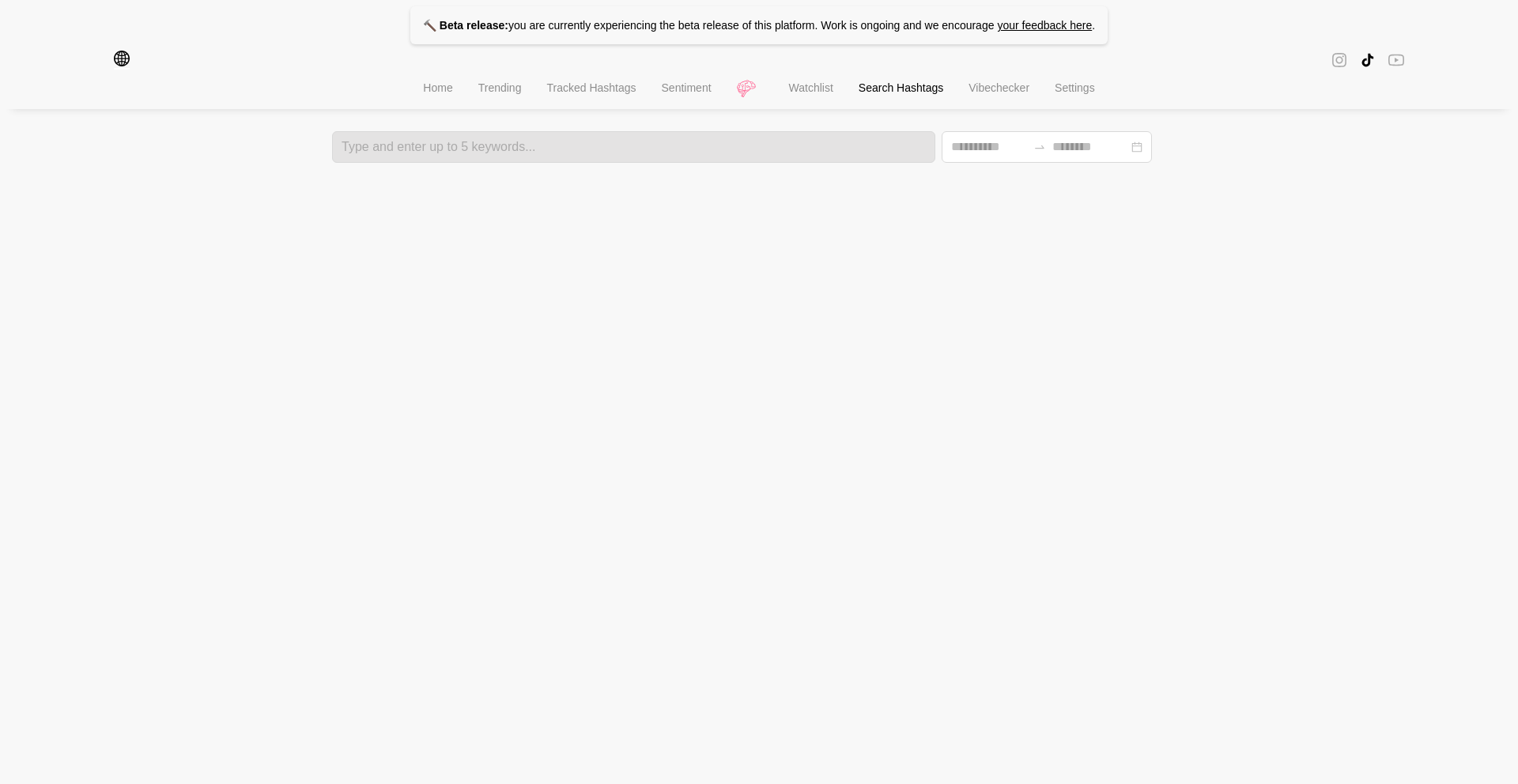 click on "🔨 Beta release:  you are currently experiencing the beta release of this platform. Work is ongoing and we encourage   your feedback here . Region filters Remove all All Asia Europe Northern America Latin America Australia Home Trending Tracked Hashtags Sentiment Watchlist Search Hashtags Vibechecker Settings   Type and enter up to 5 keywords..." at bounding box center (759, 81) 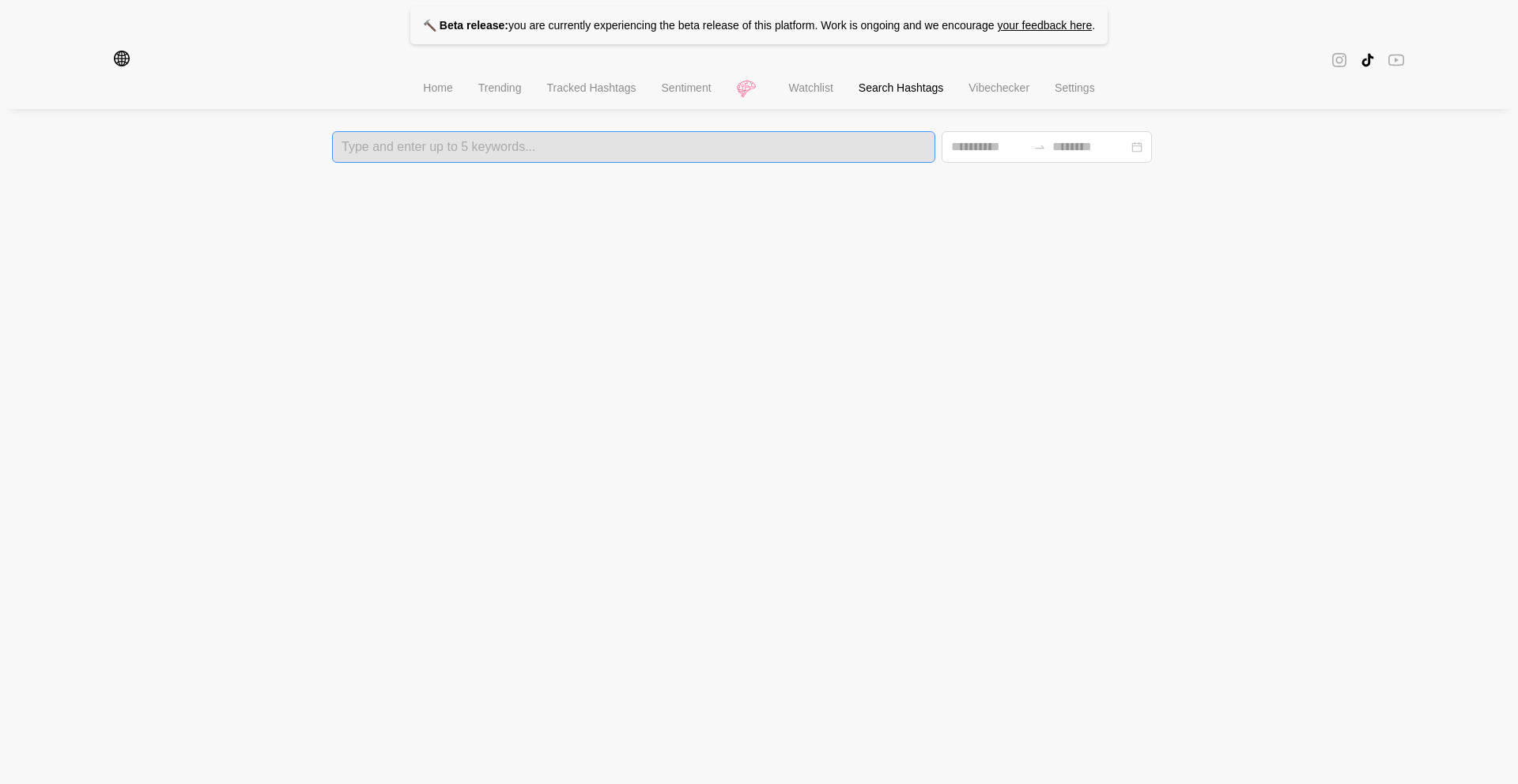 click at bounding box center [633, 147] 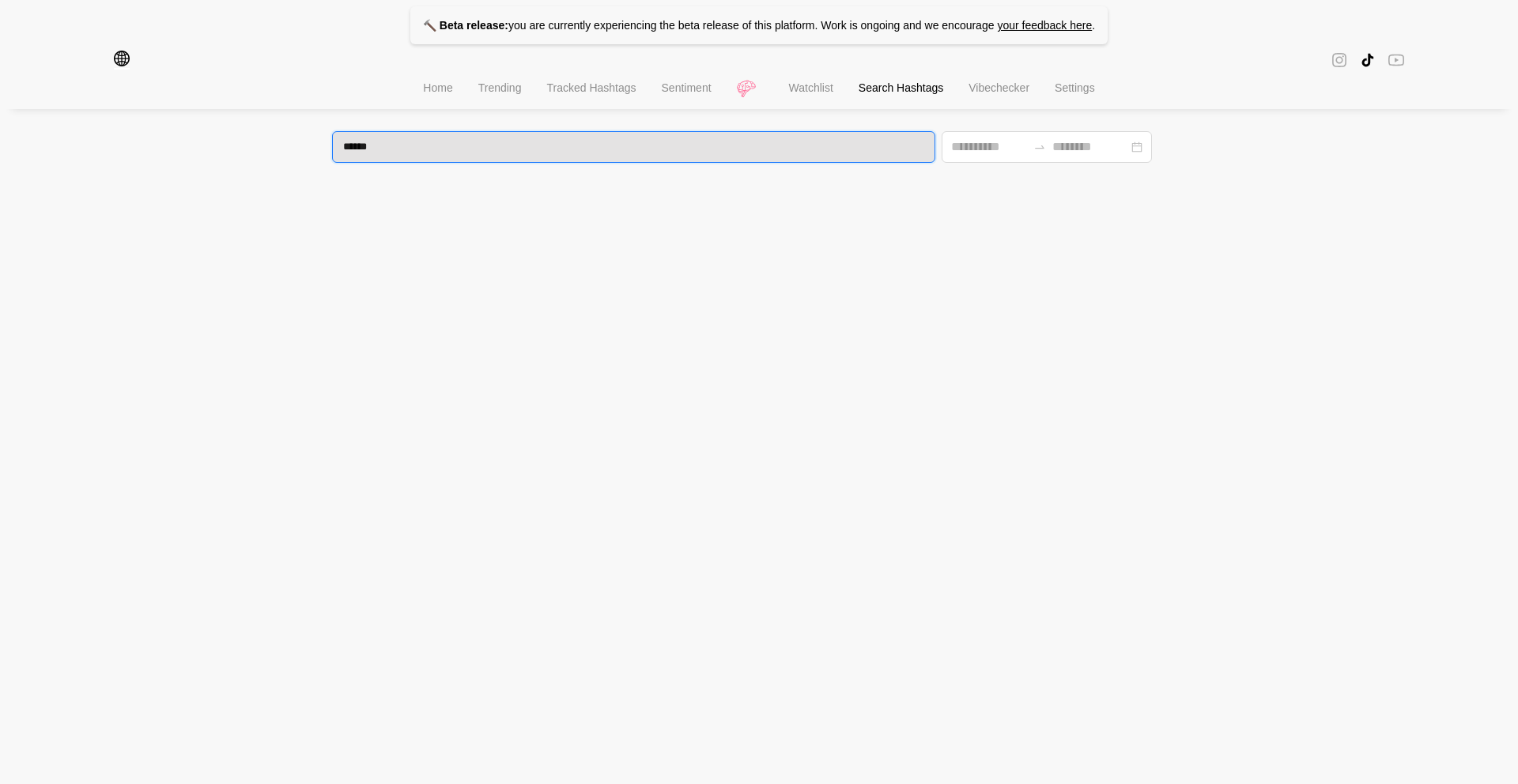 type on "*******" 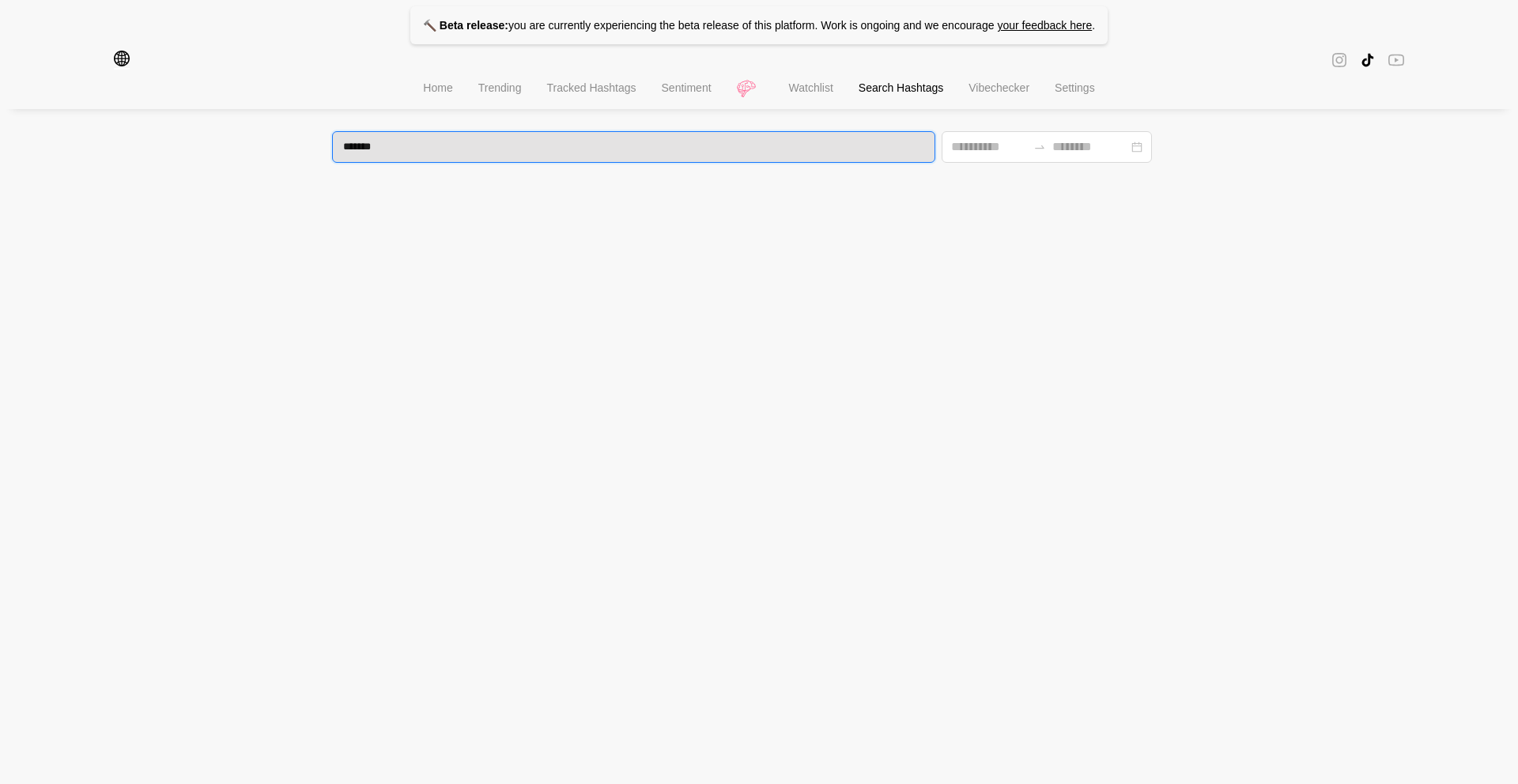 type 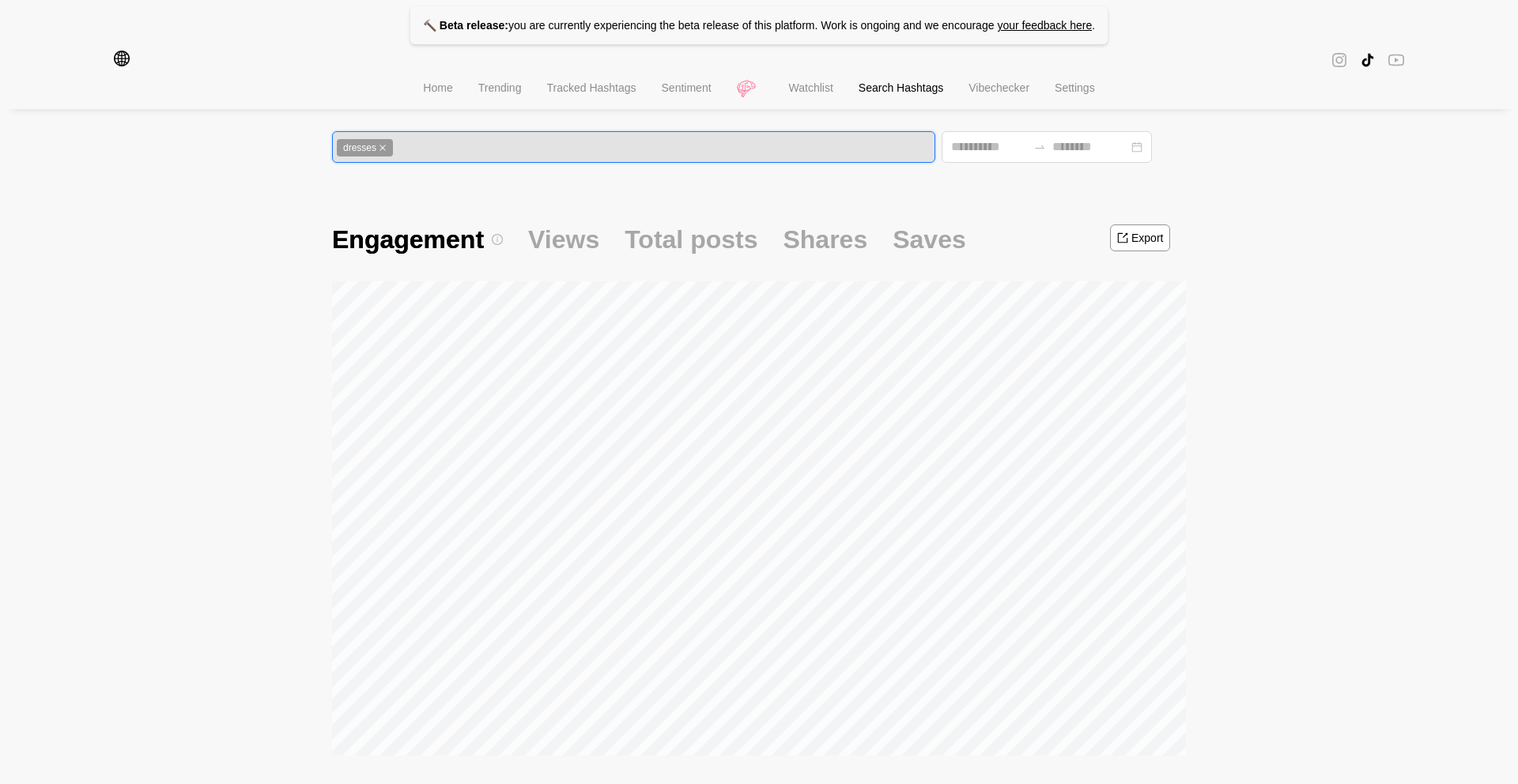click 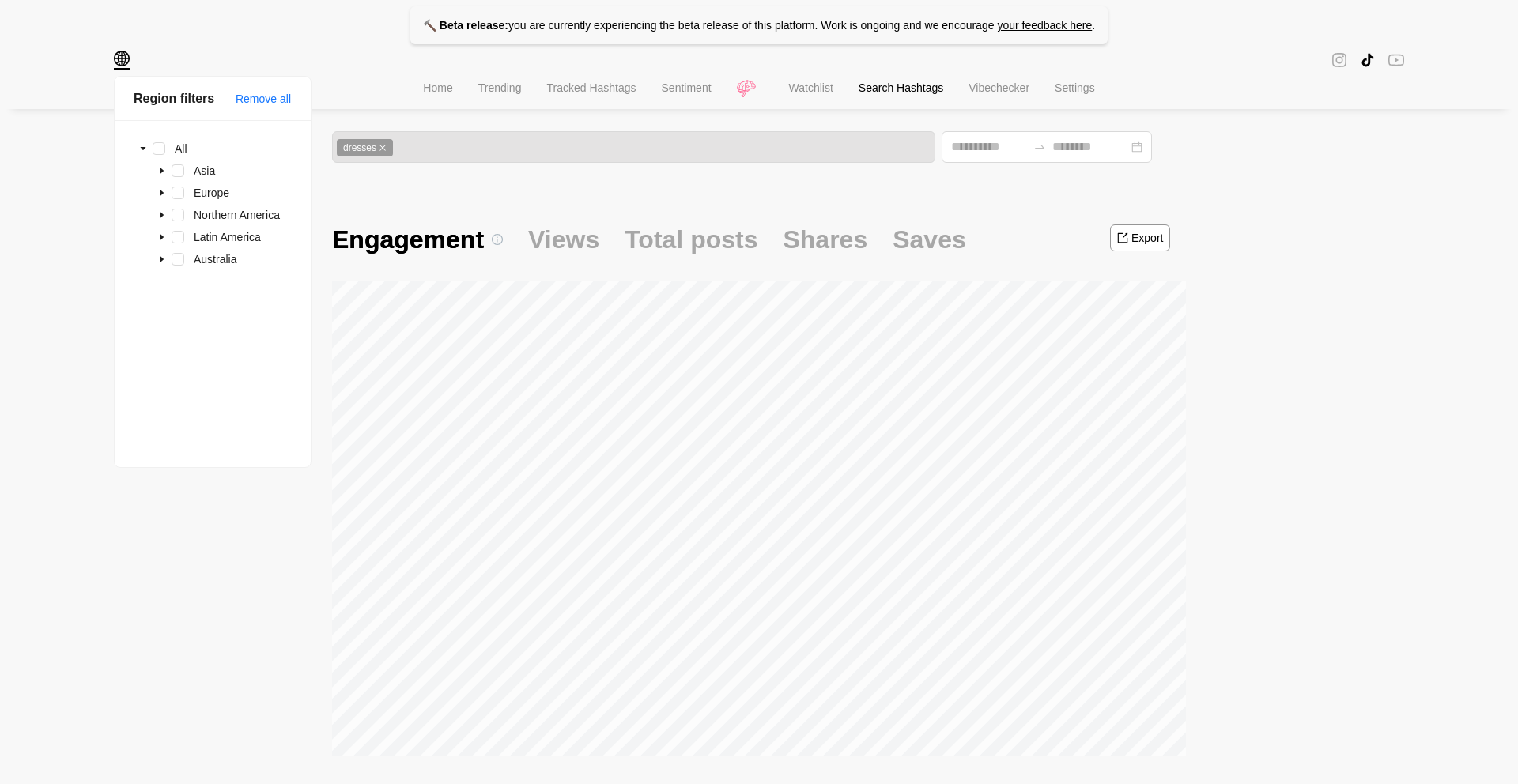 click 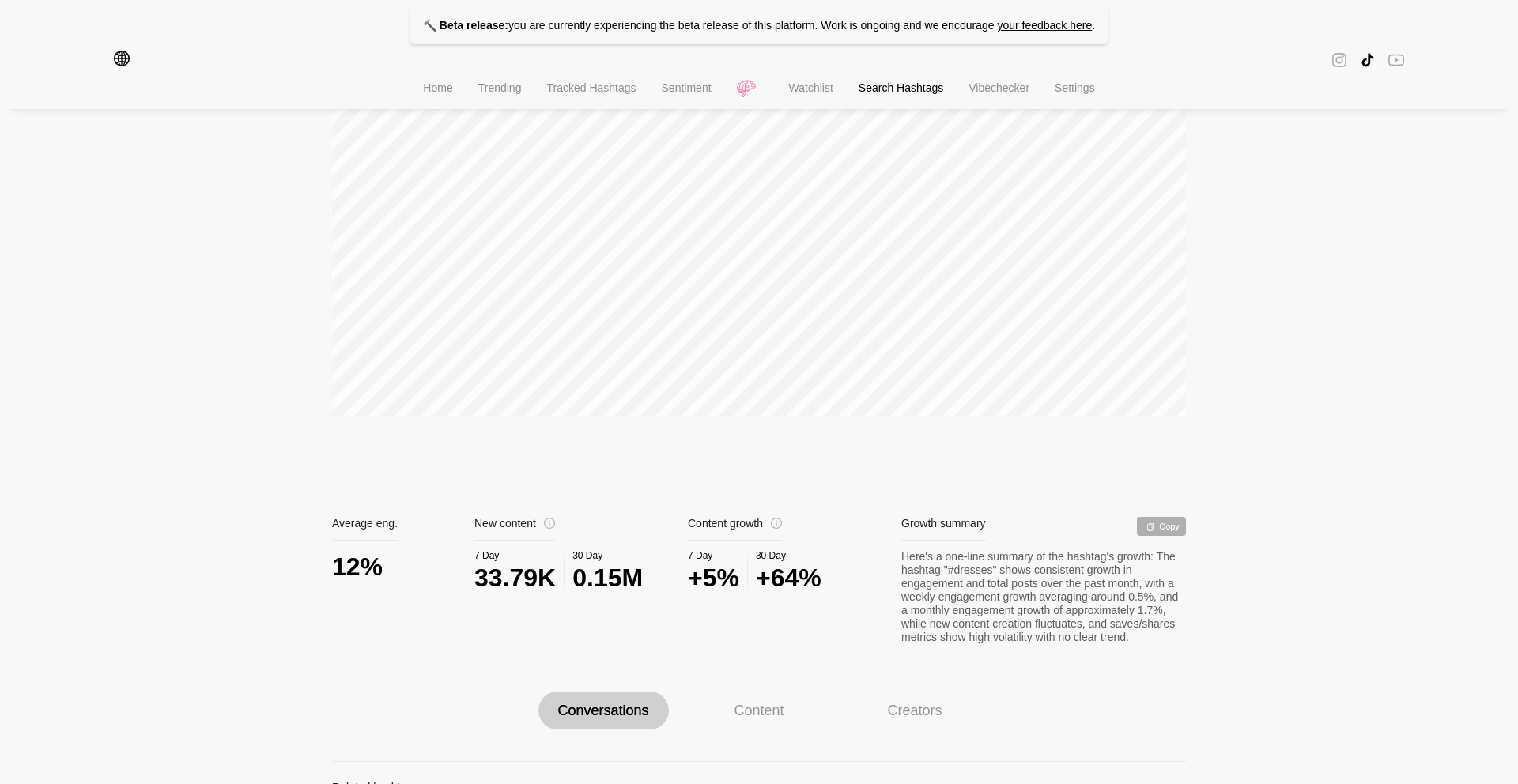 scroll, scrollTop: 846, scrollLeft: 0, axis: vertical 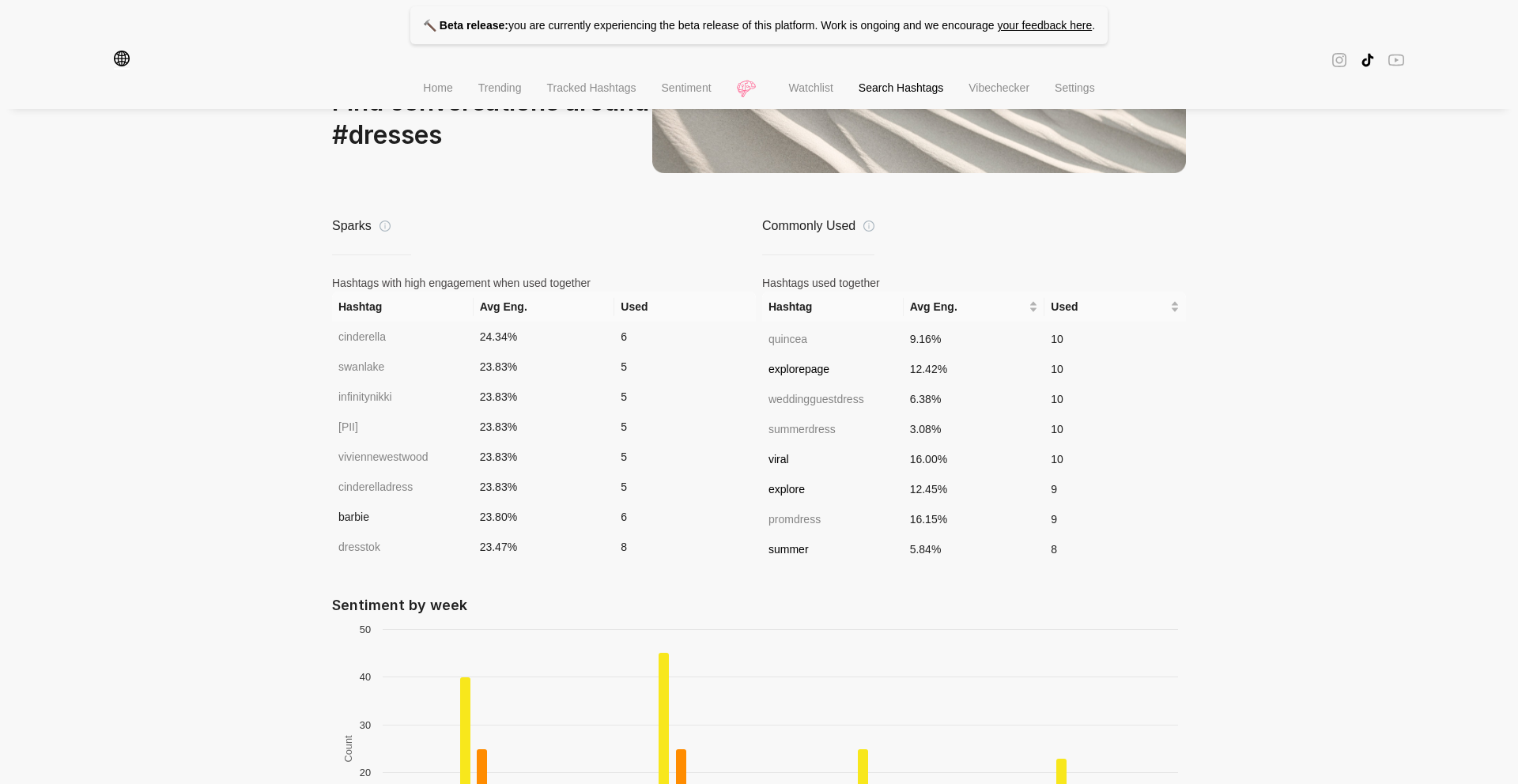 click 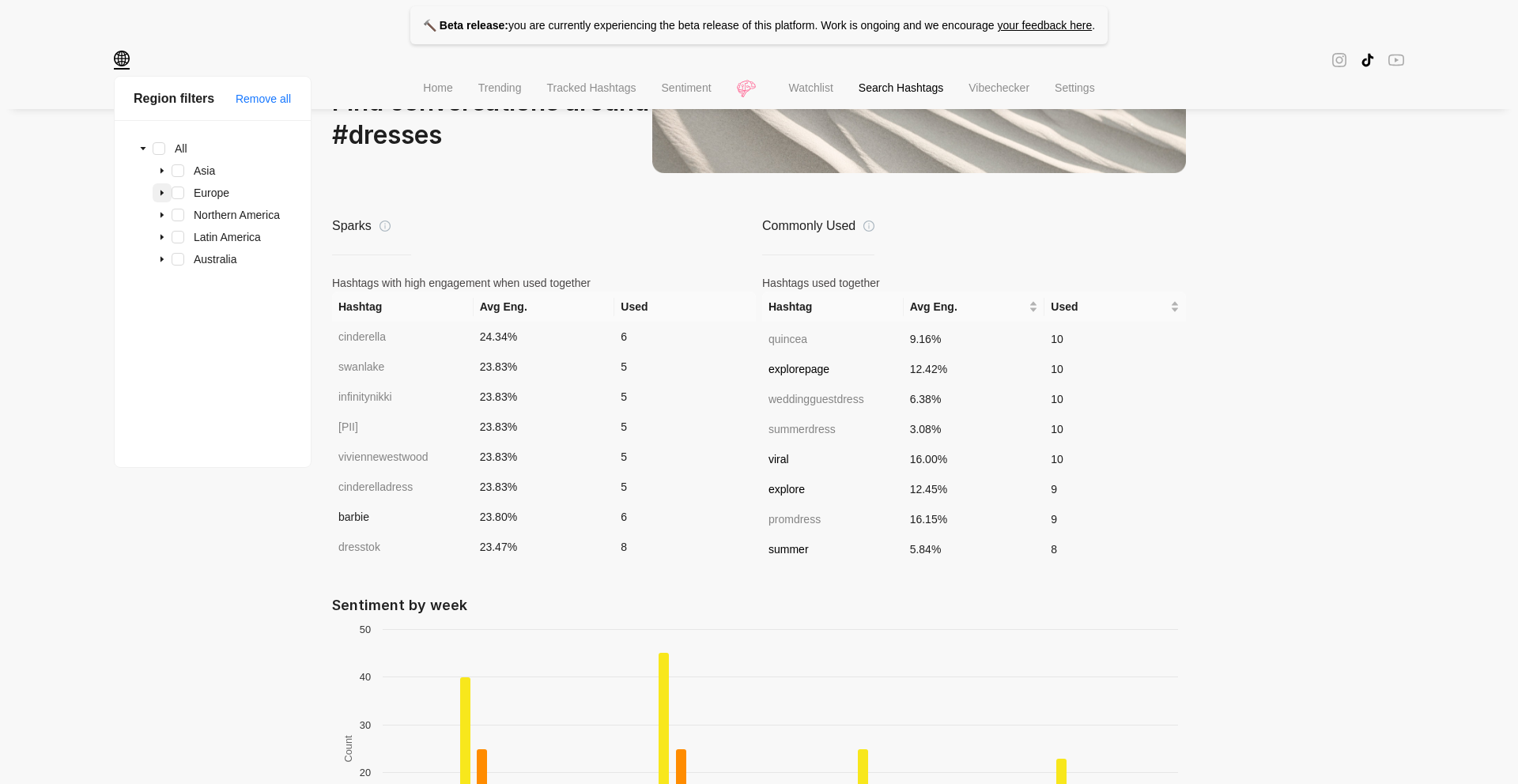 click 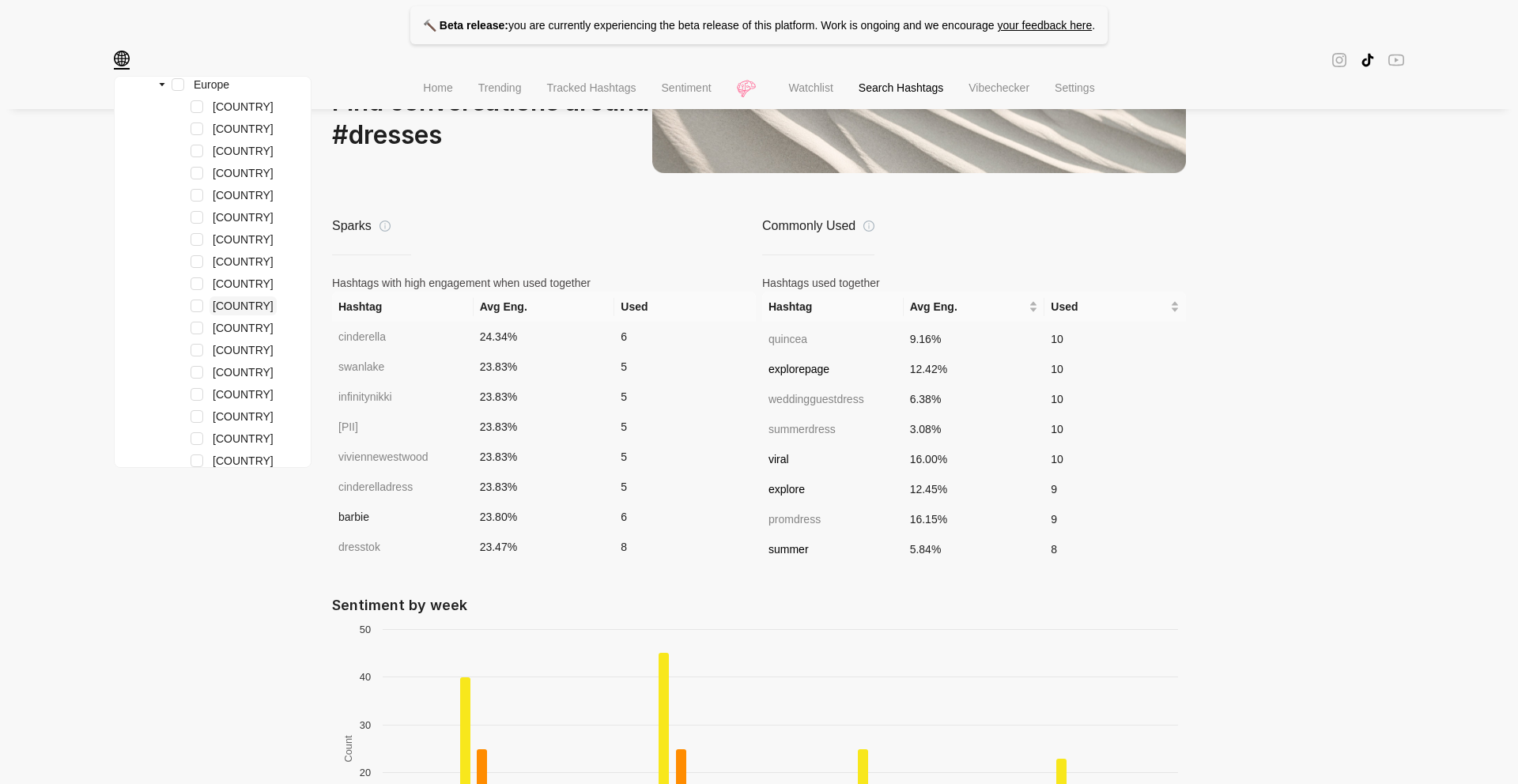 scroll, scrollTop: 141, scrollLeft: 0, axis: vertical 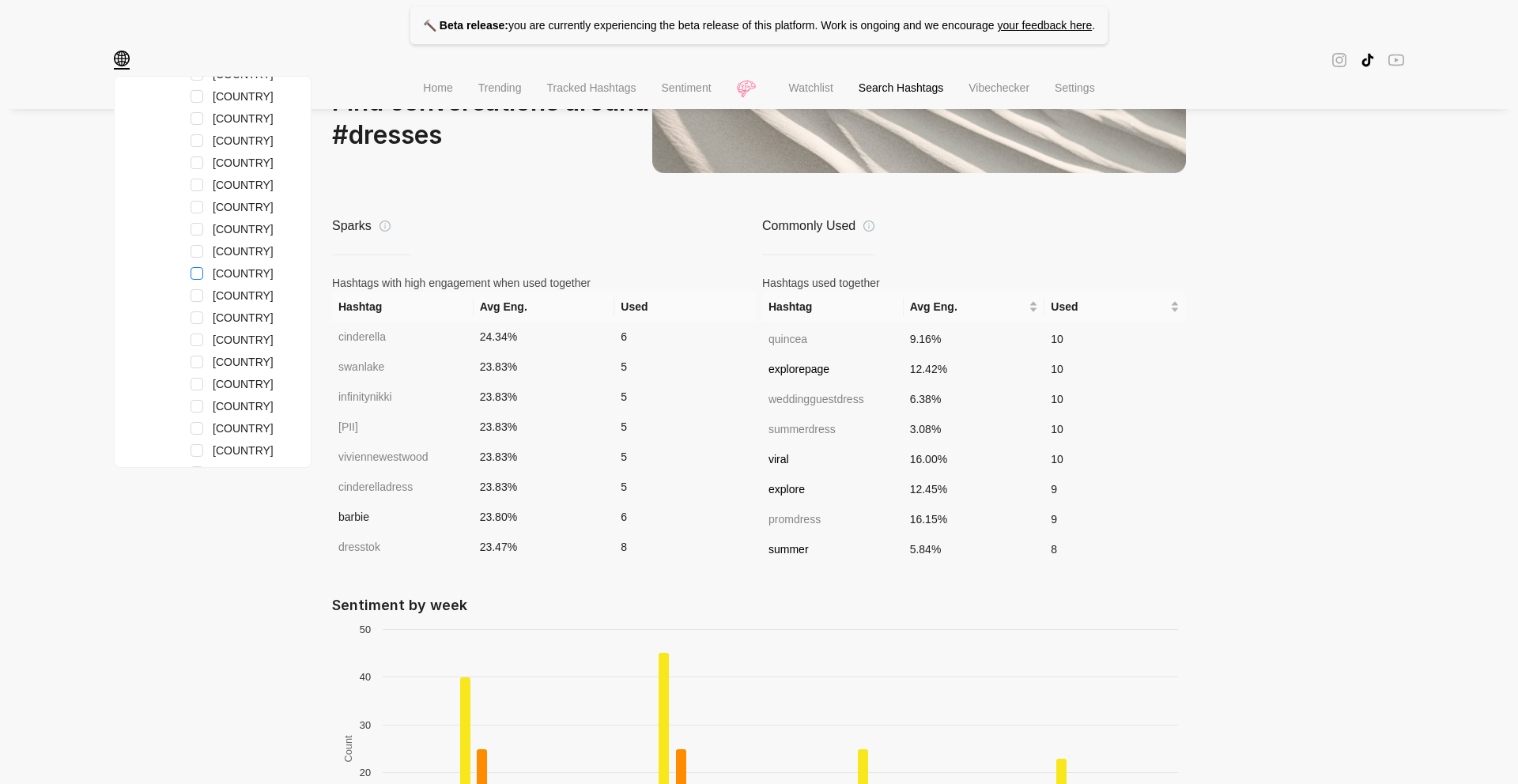 click at bounding box center [197, 273] 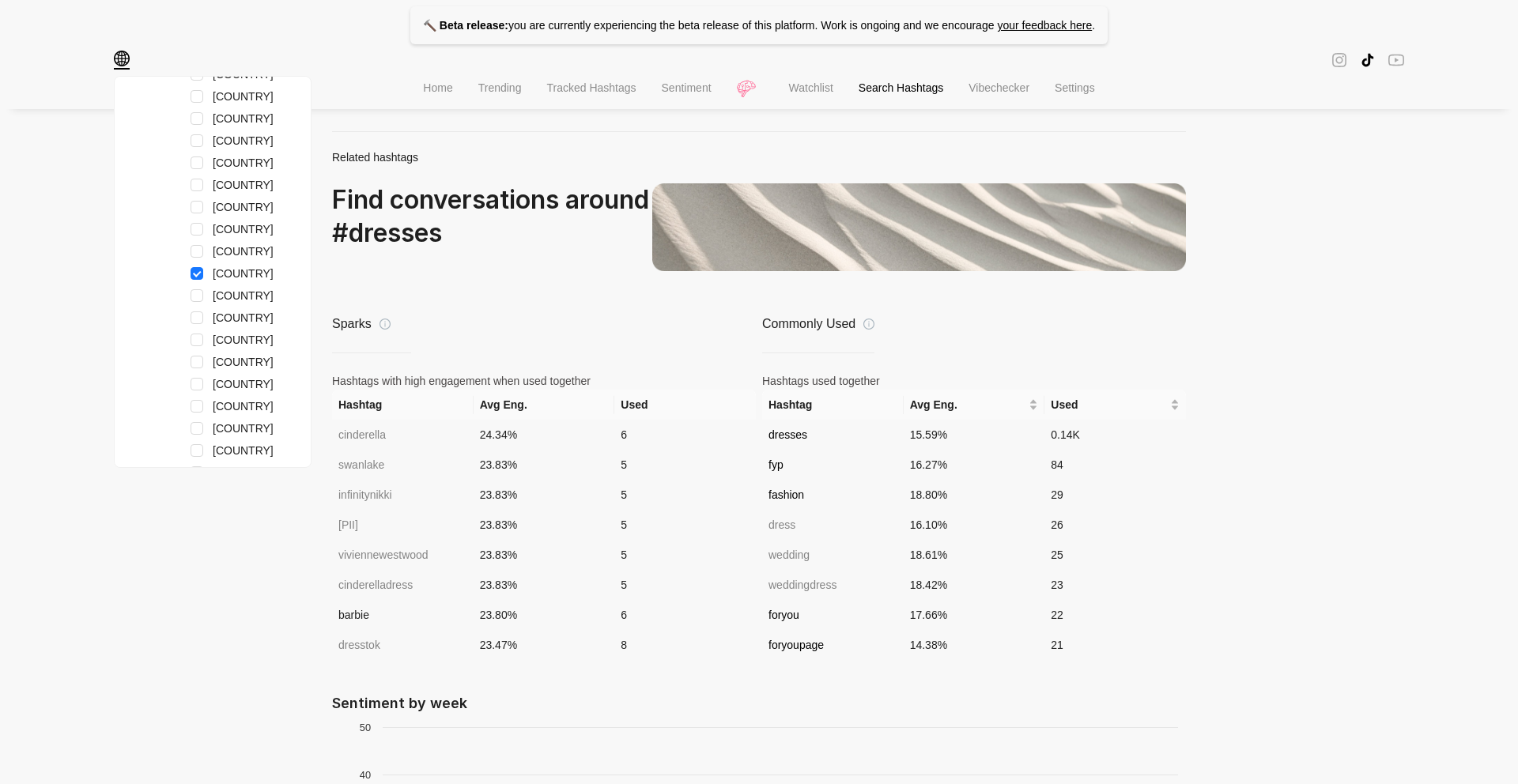 scroll, scrollTop: 1076, scrollLeft: 0, axis: vertical 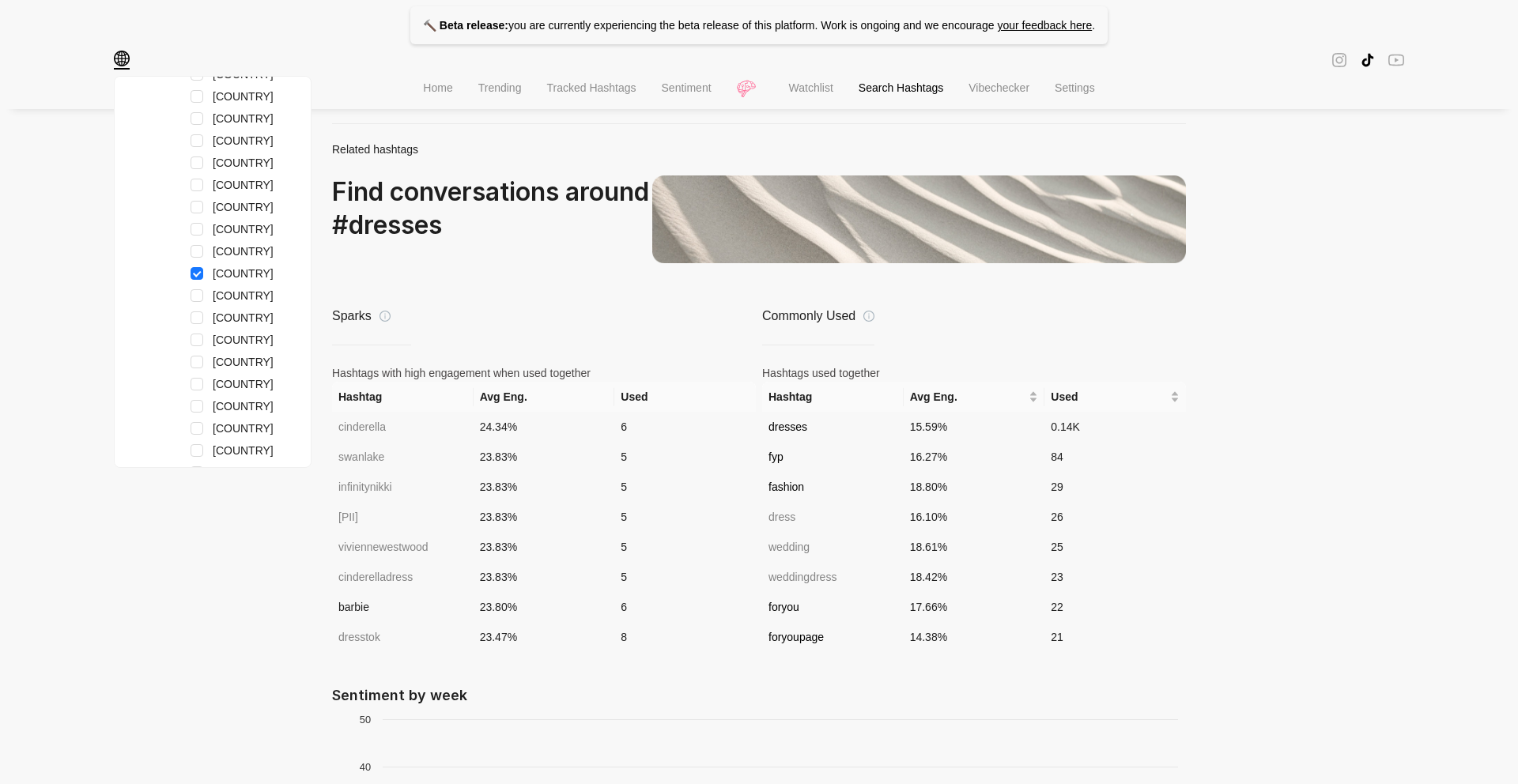 click on "🔨 Beta release:  you are currently experiencing the beta release of this platform. Work is ongoing and we encourage   your feedback here . Region filters Remove all All Asia Europe Denmark Estonia Finland Iceland Republic of Ireland Latvia Lithuania Norway Sweden United Kingdom Albania Andorra Bosnia and Herzegovina Croatia Cyprus Gibraltar Greece Italy Republic of Macedonia Montenegro Portugal Serbia Slovenia Spain Belarus Bulgaria Czech Republic Hungary Moldova Poland Romania Russia Slovakia Ukraine Austria Belgium France Germany Liechtenstein Luxembourg Monaco Netherlands Switzerland Northern America Latin America Australia Home Trending Tracked Hashtags Sentiment Watchlist Search Hashtags Vibechecker Settings dresses   Engagement Views Total posts Shares Saves Export Average eng. 12% New content 7 Day 33.79K 30 Day 0.15M Content growth 7 Day +5% 30 Day +64% Growth summary Copy Conversations Content Creators United Kingdom Related hashtags Find conversations around # dresses Sparks Hashtag Avg Eng." at bounding box center (759, -6) 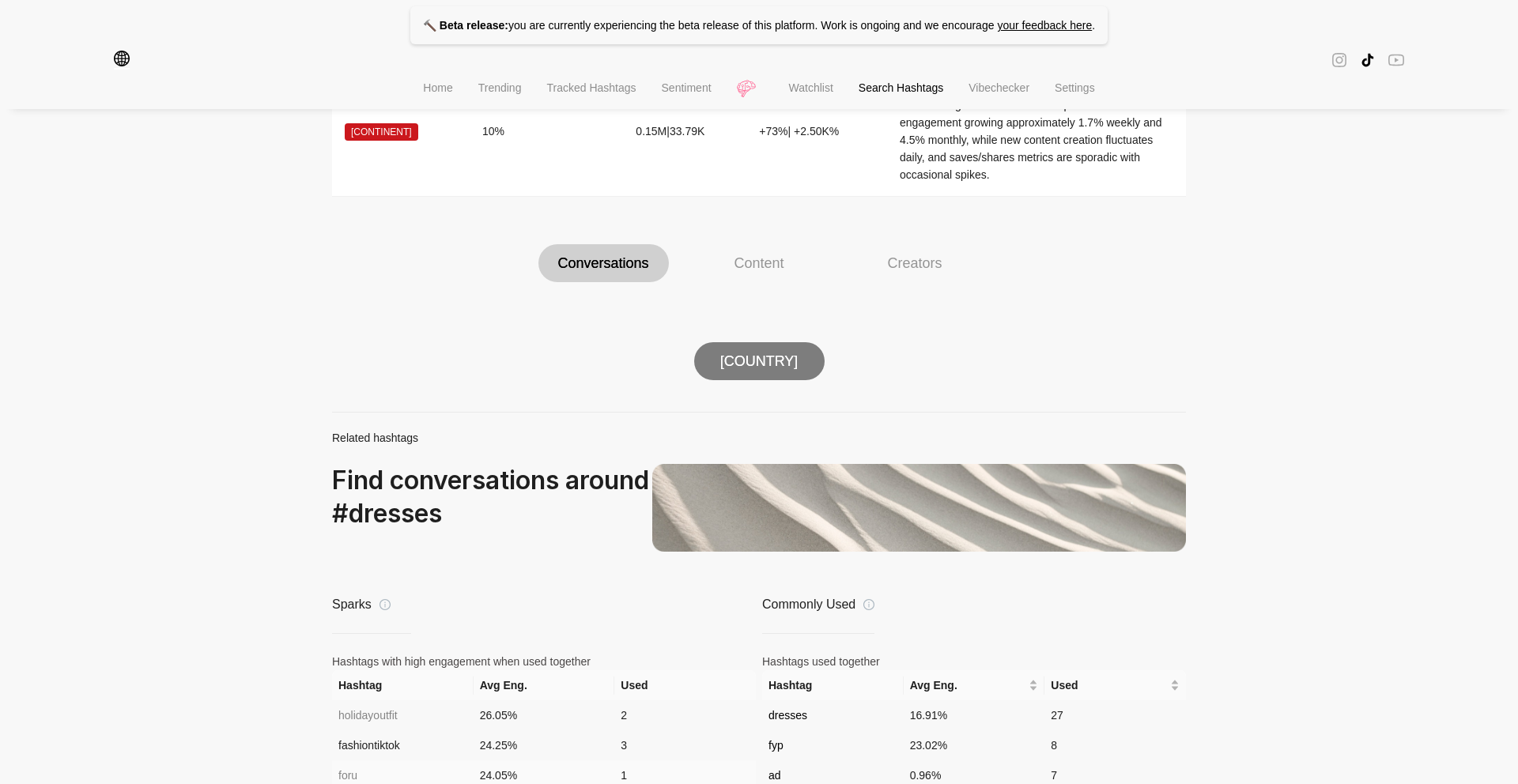 scroll, scrollTop: 968, scrollLeft: 0, axis: vertical 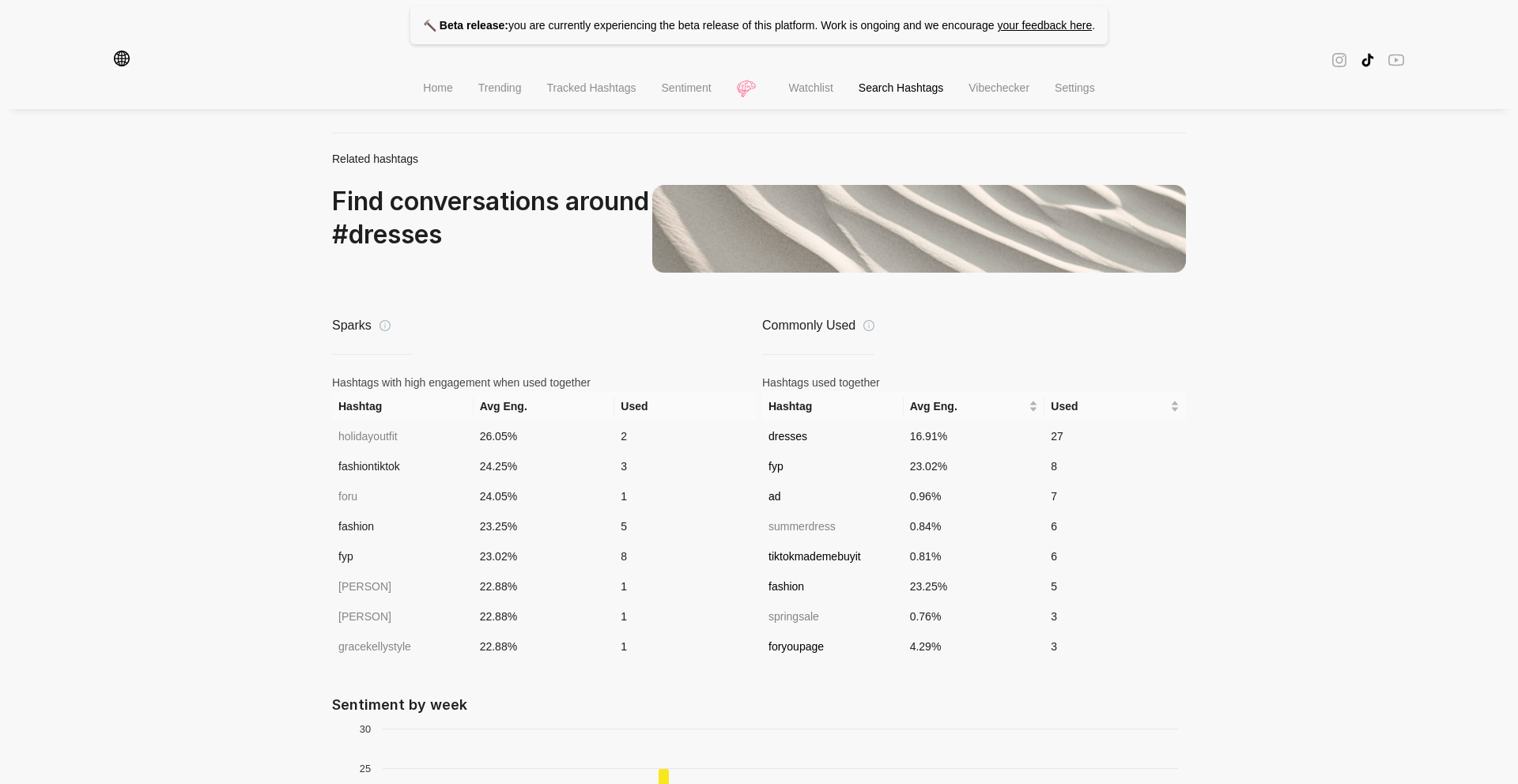 click at bounding box center (759, 60) 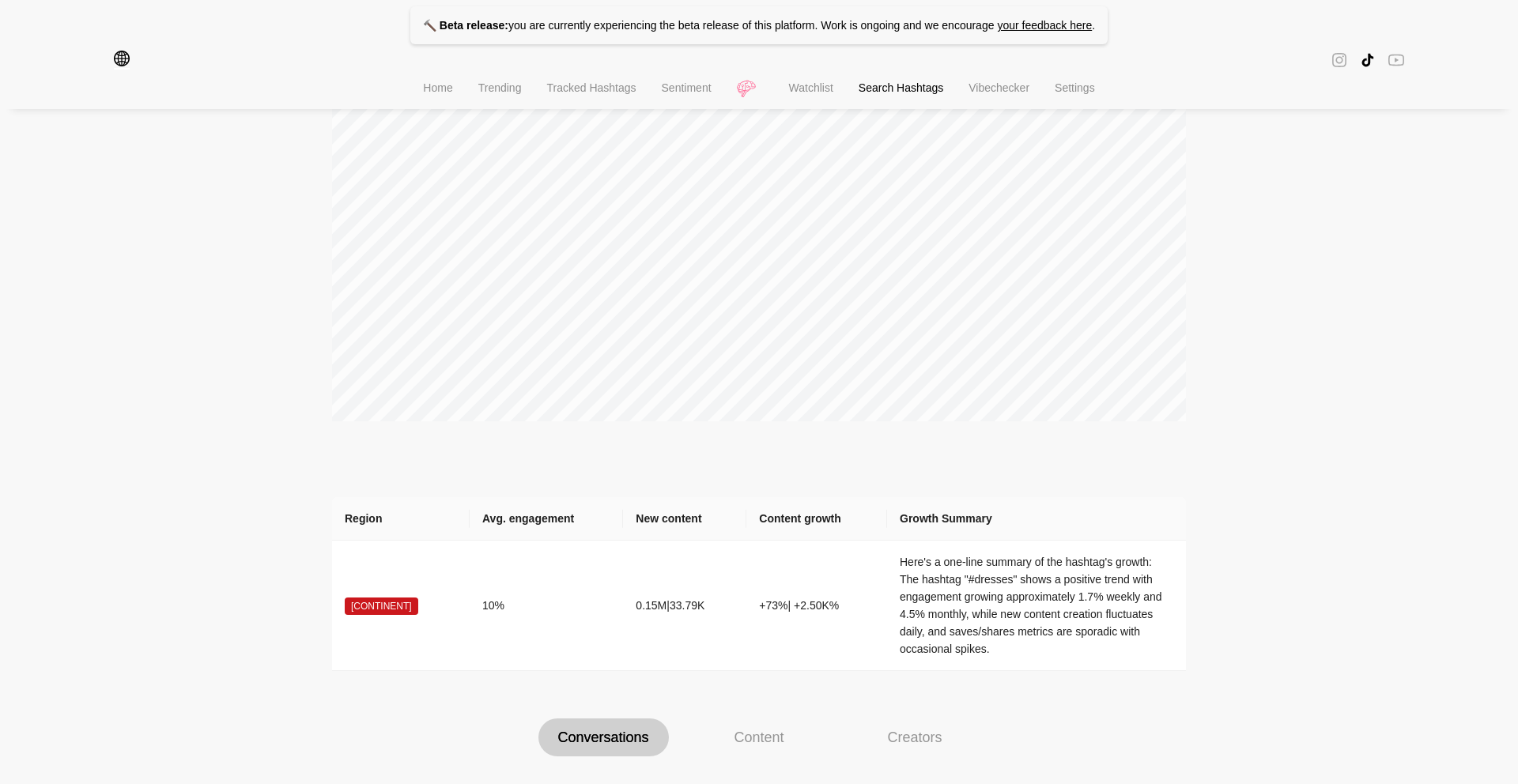scroll, scrollTop: 0, scrollLeft: 0, axis: both 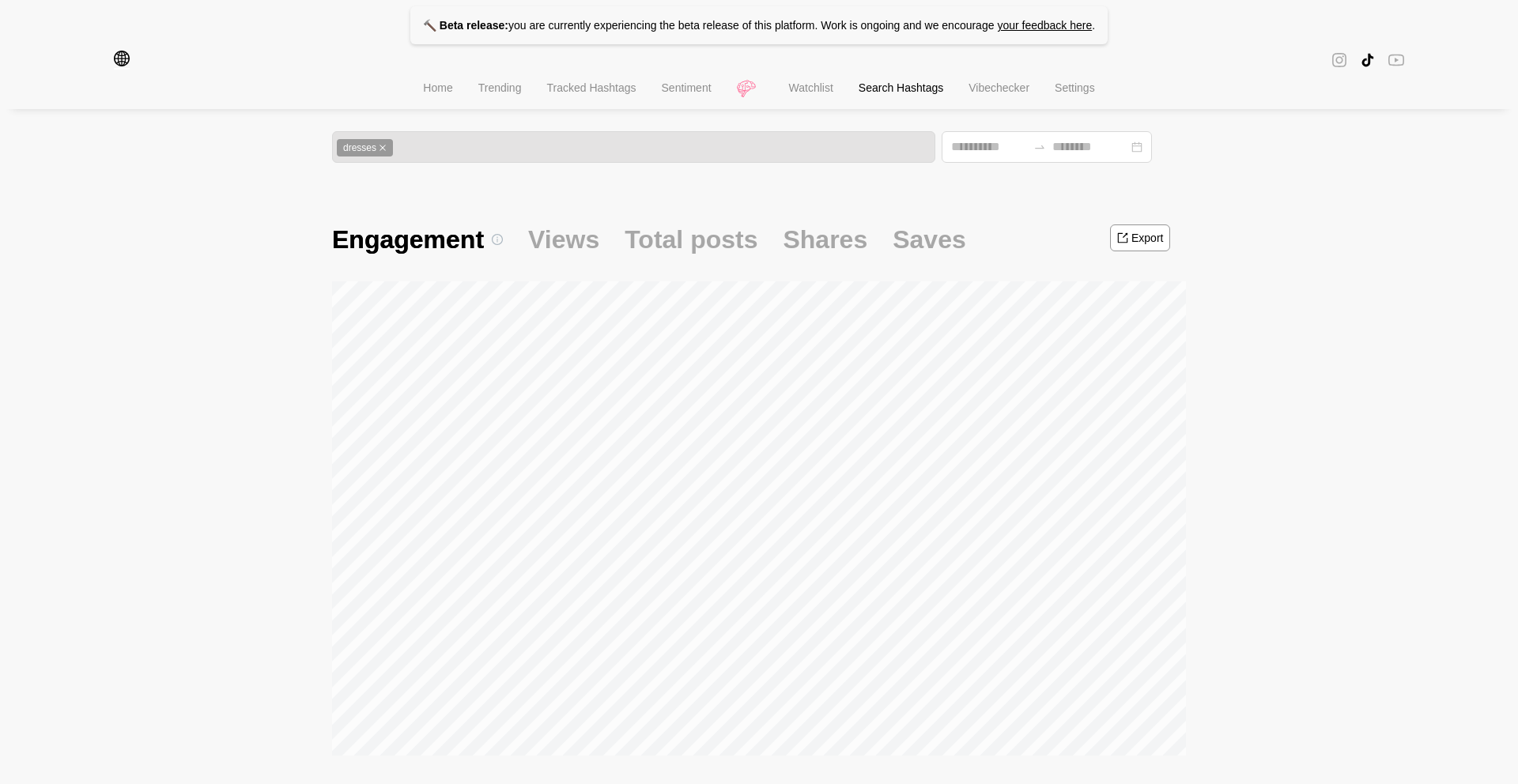 click on "Home" at bounding box center [437, 88] 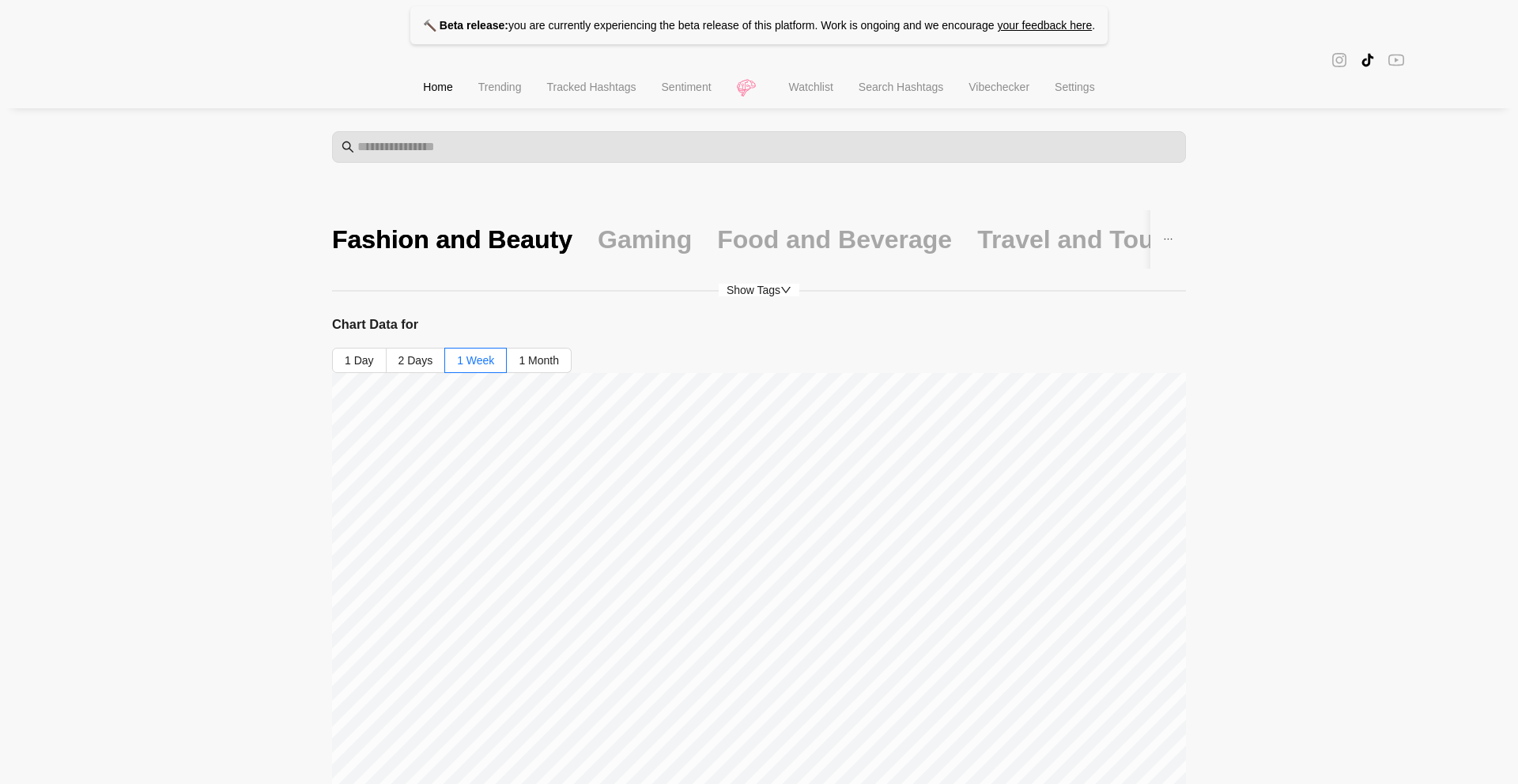 scroll, scrollTop: 145, scrollLeft: 0, axis: vertical 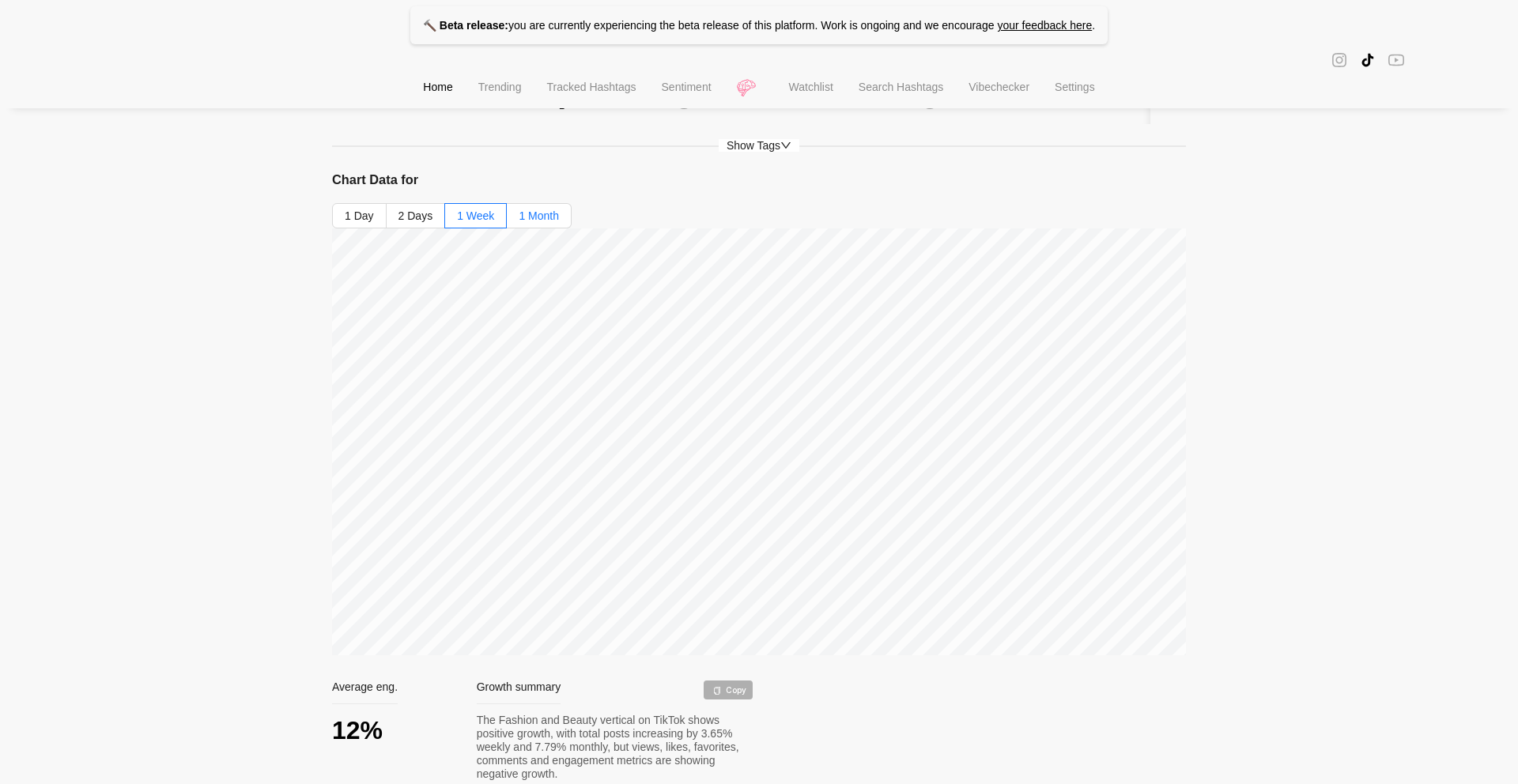 click on "1 Month" at bounding box center [539, 216] 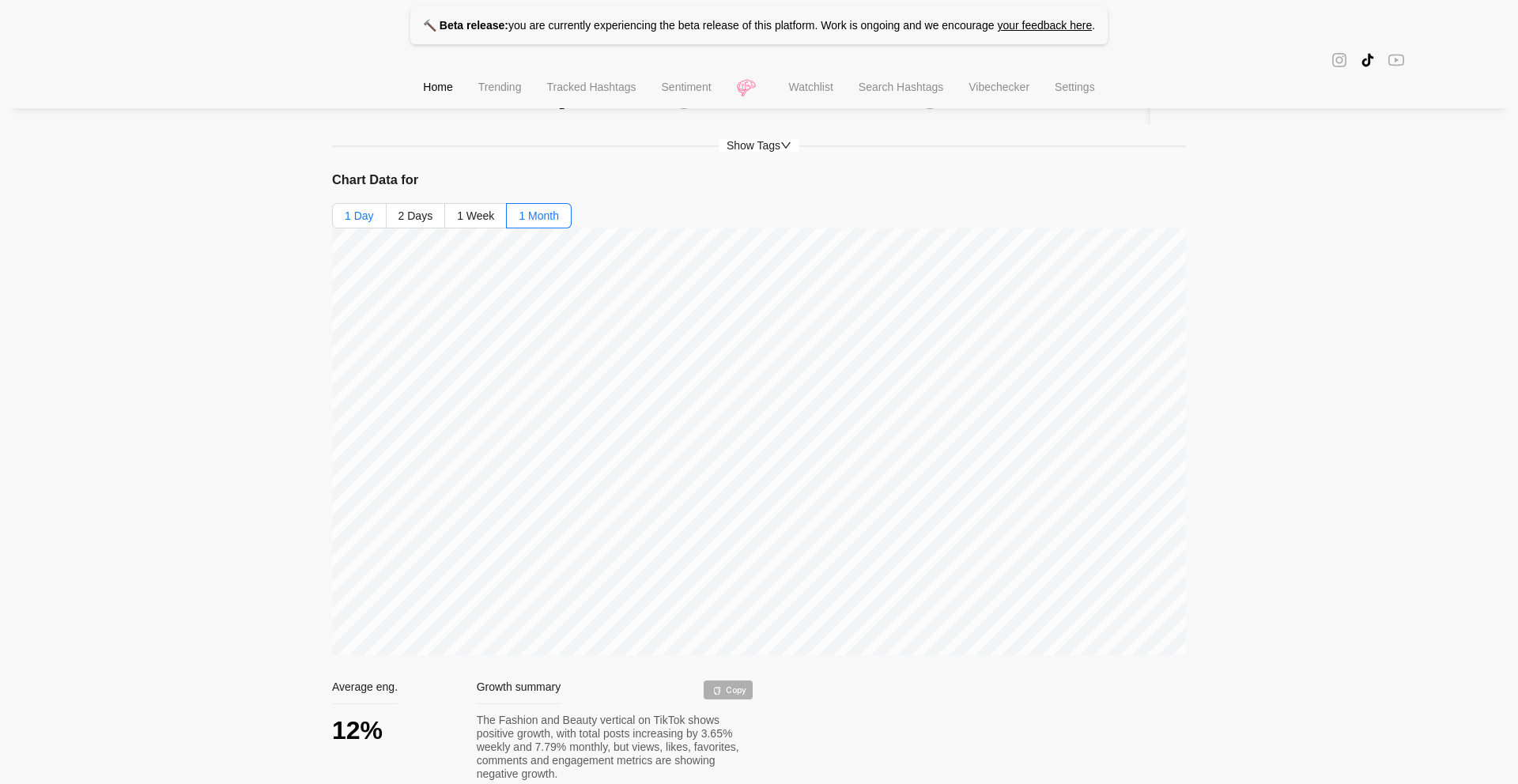 click on "1 Day" at bounding box center [359, 216] 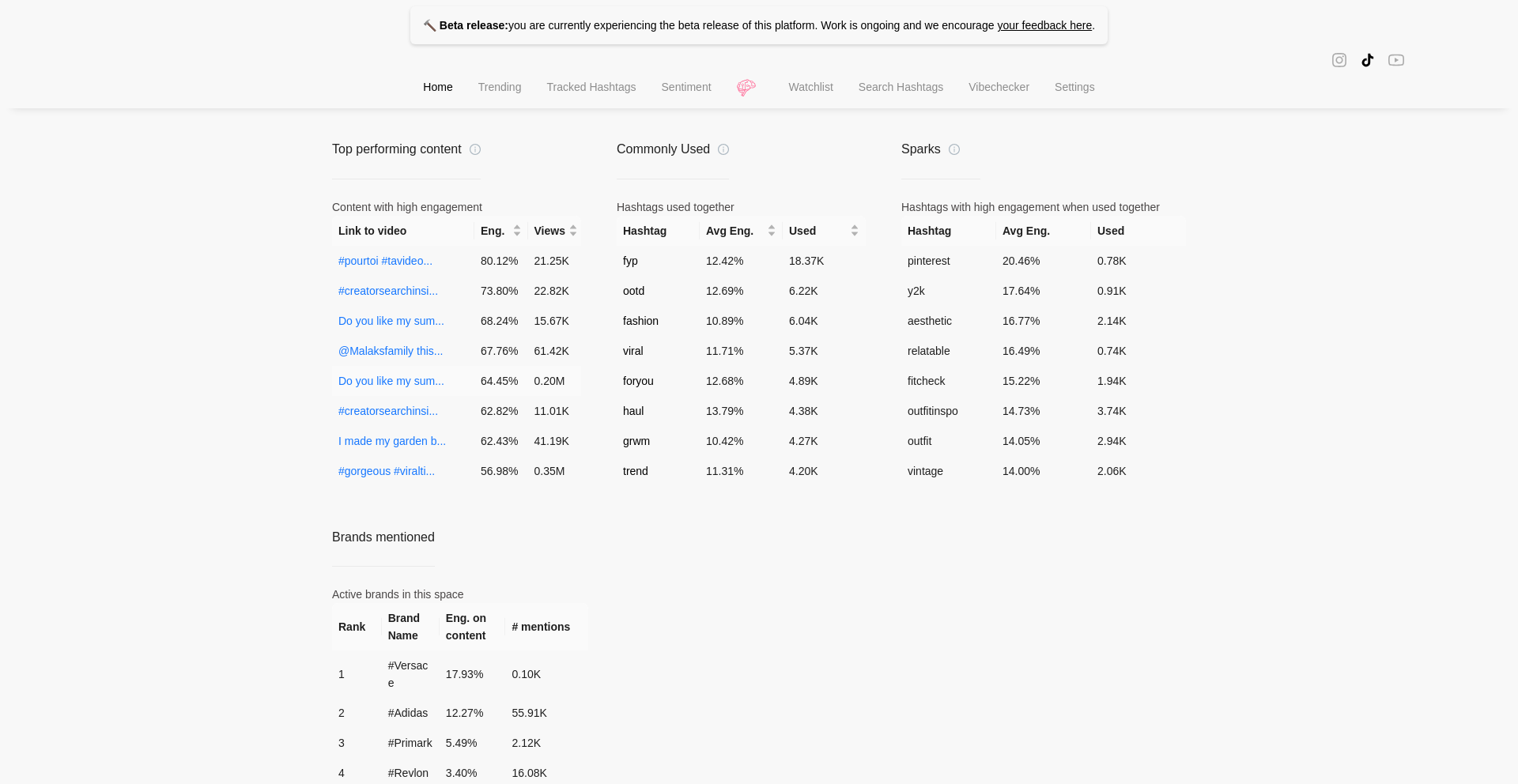scroll, scrollTop: 424, scrollLeft: 0, axis: vertical 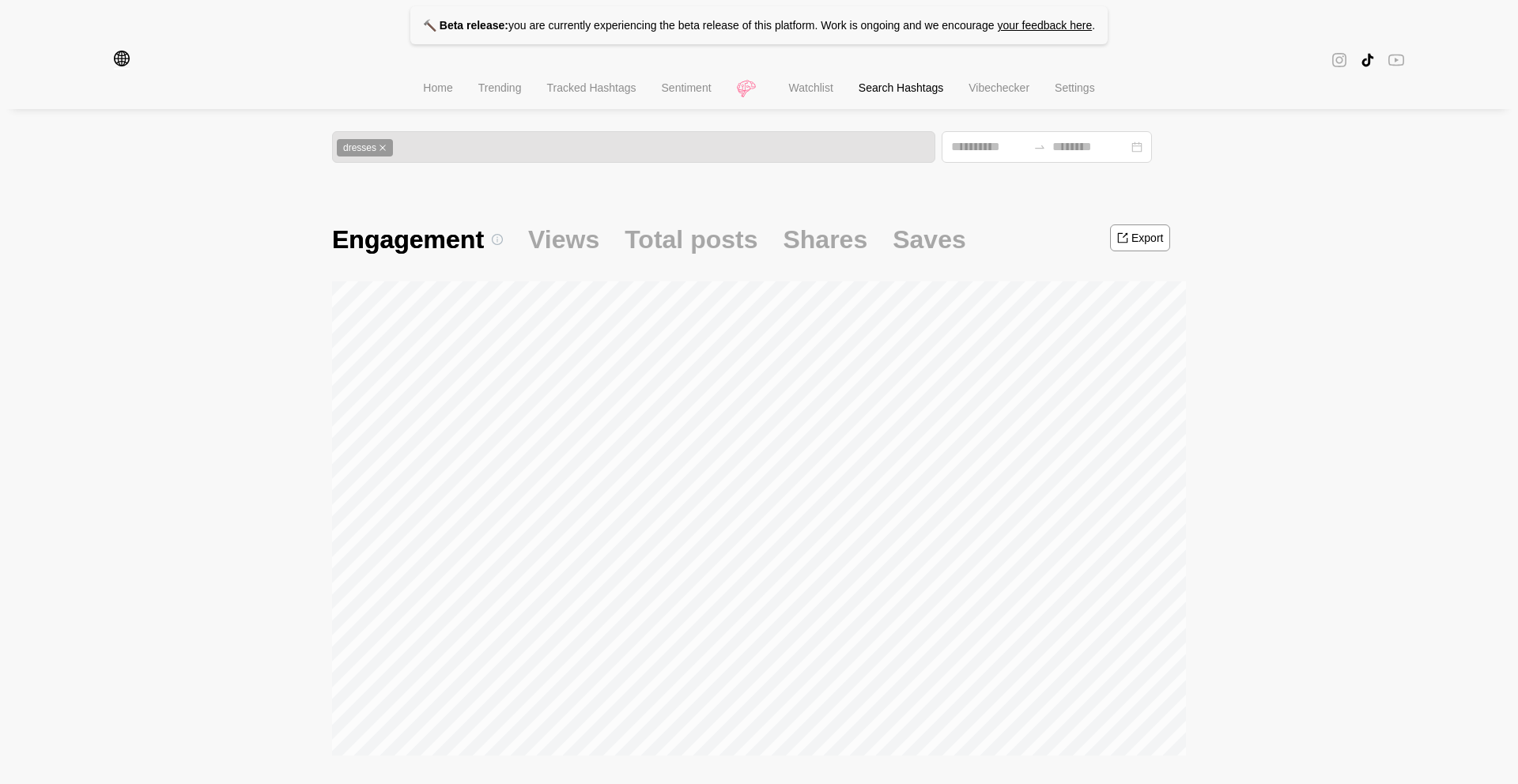 click on "Home" at bounding box center (437, 89) 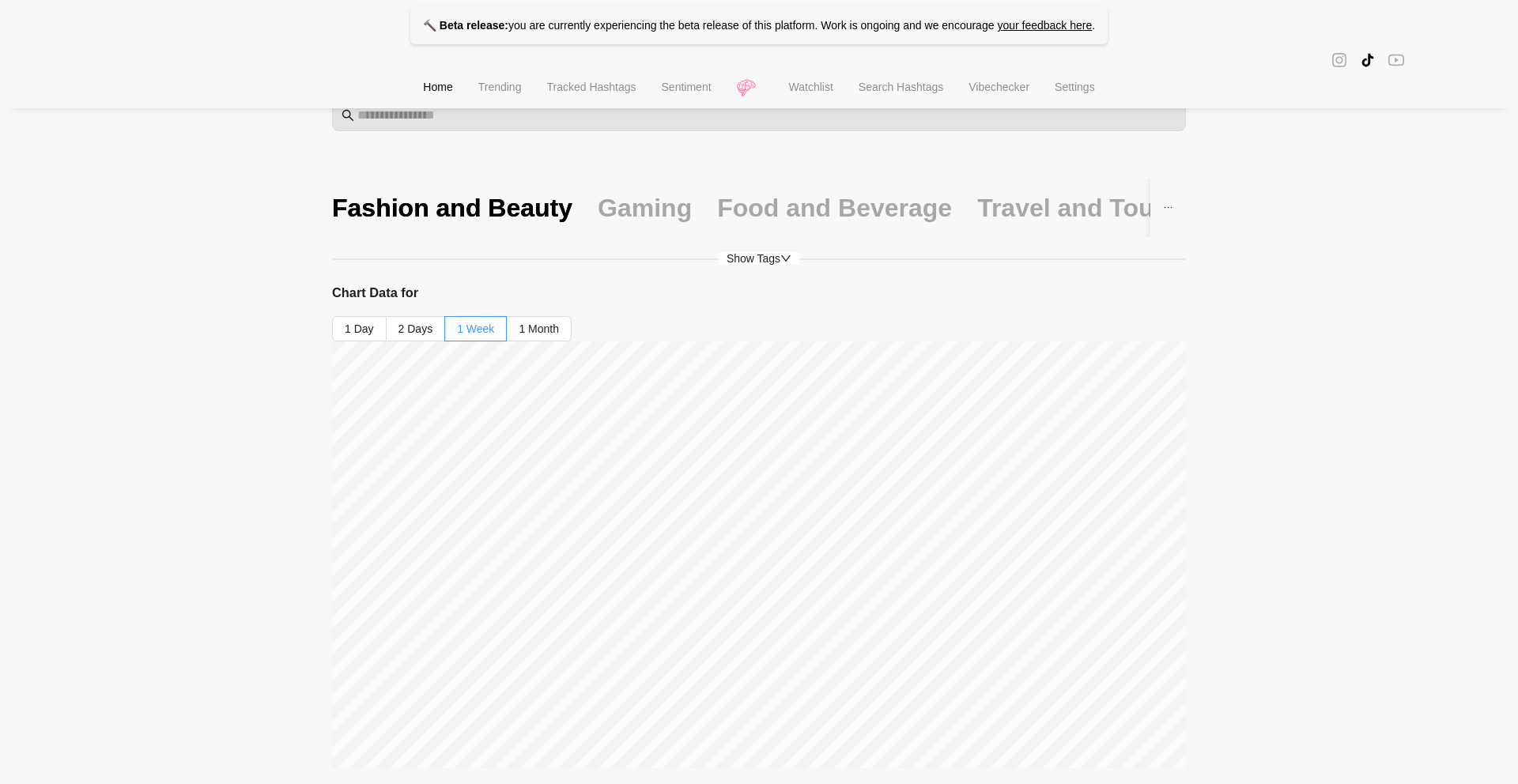 scroll, scrollTop: 27, scrollLeft: 0, axis: vertical 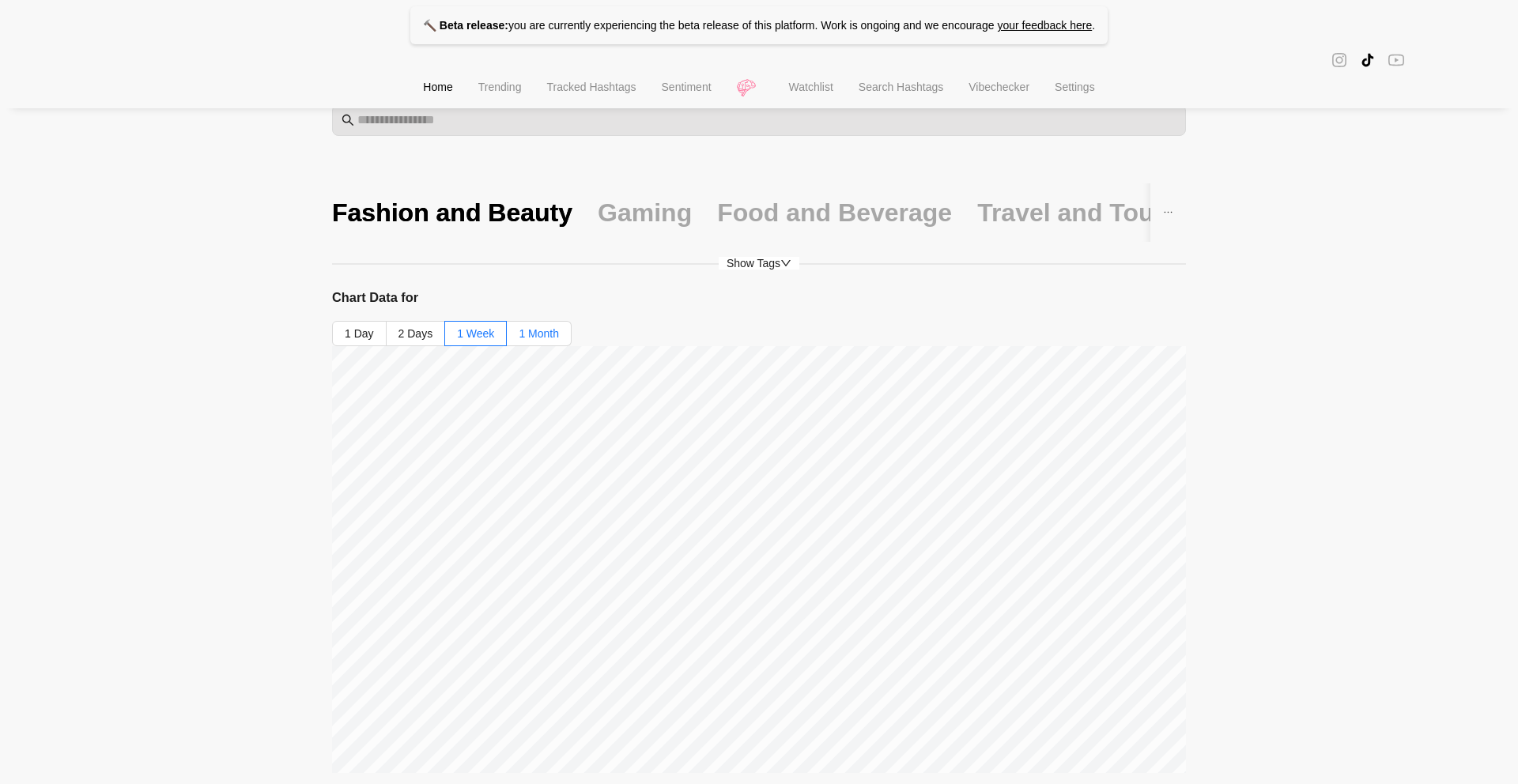 click on "1 Month" at bounding box center (539, 334) 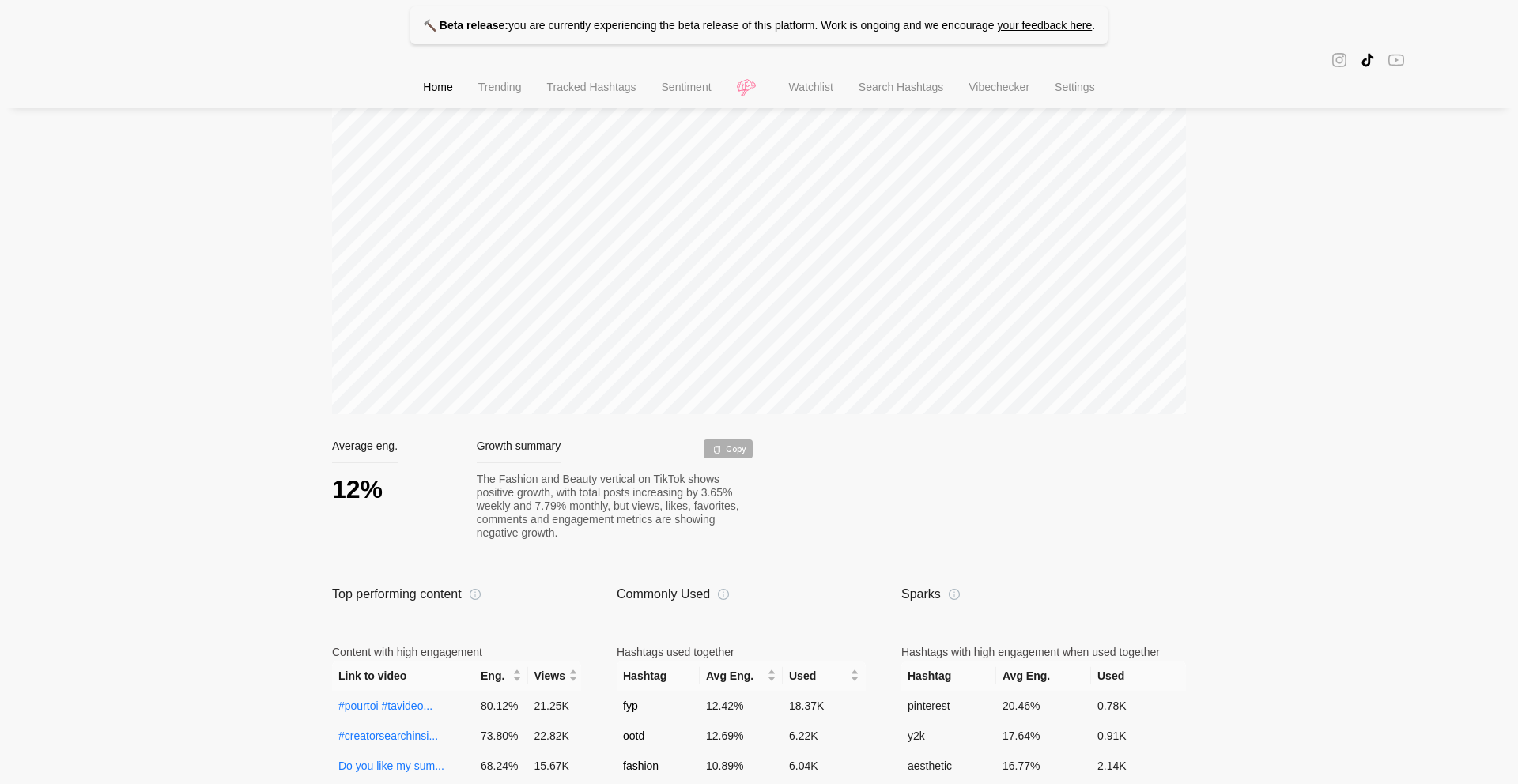 scroll, scrollTop: 575, scrollLeft: 0, axis: vertical 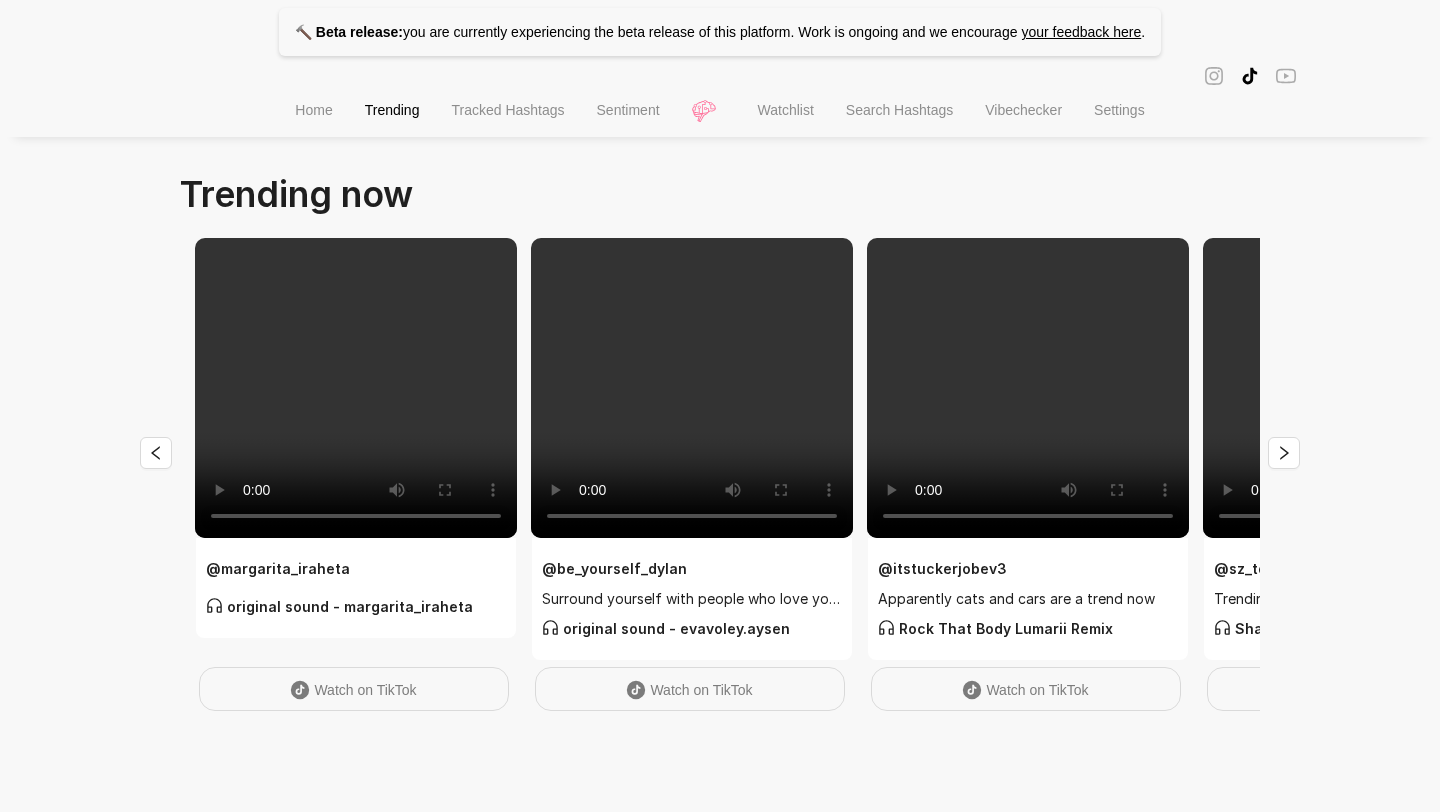 click on "Search Hashtags" at bounding box center (899, 112) 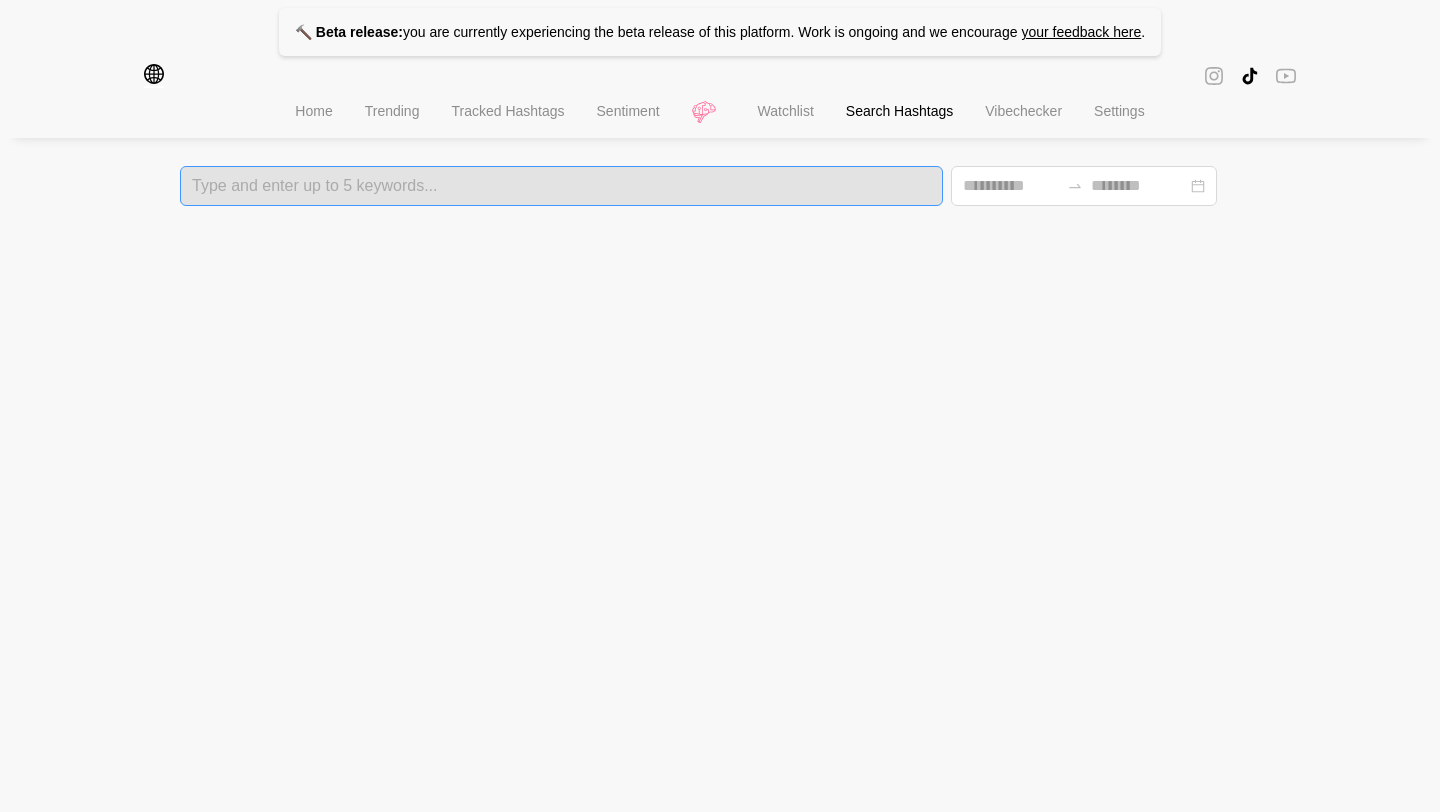 click on "Type and enter up to 5 keywords..." at bounding box center (561, 186) 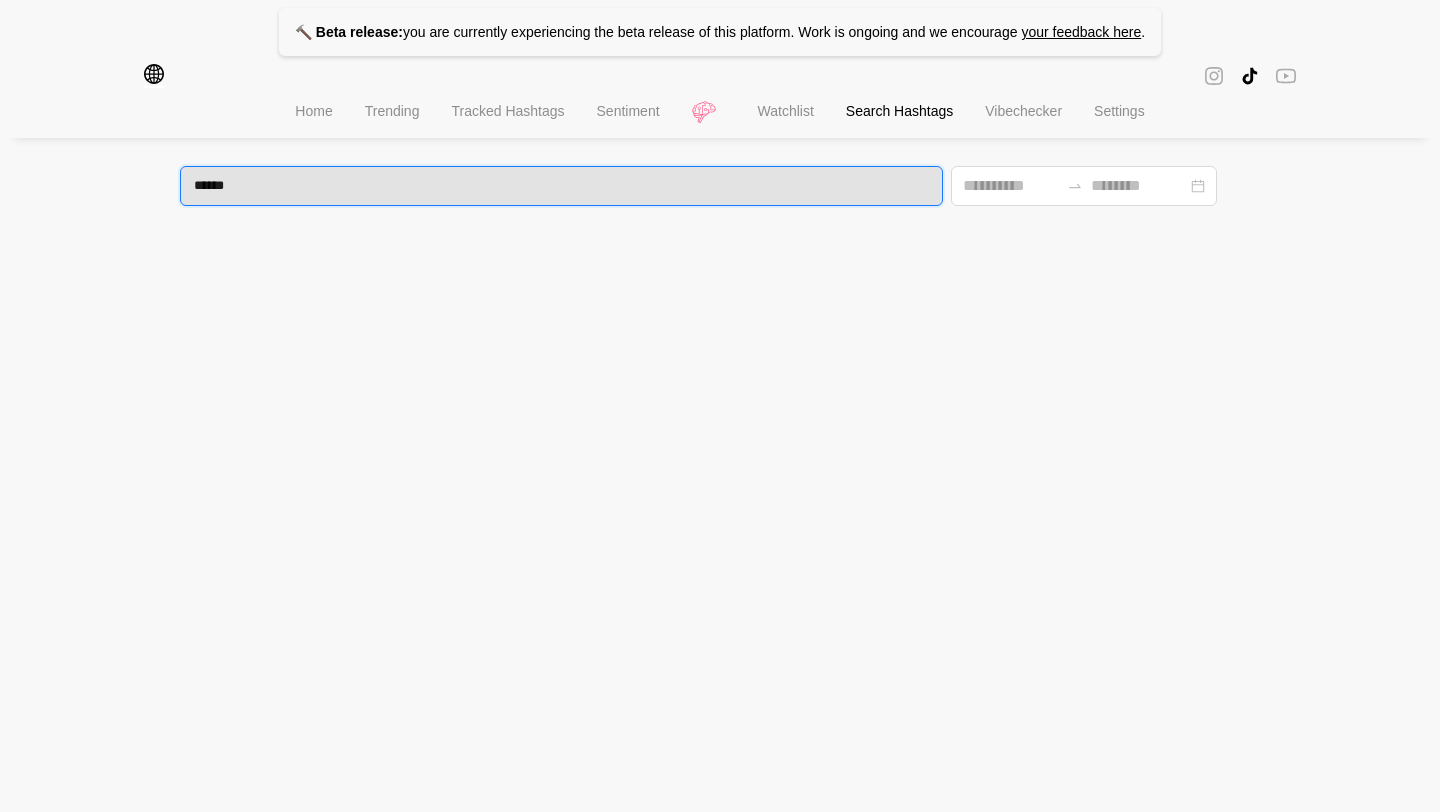 type on "*******" 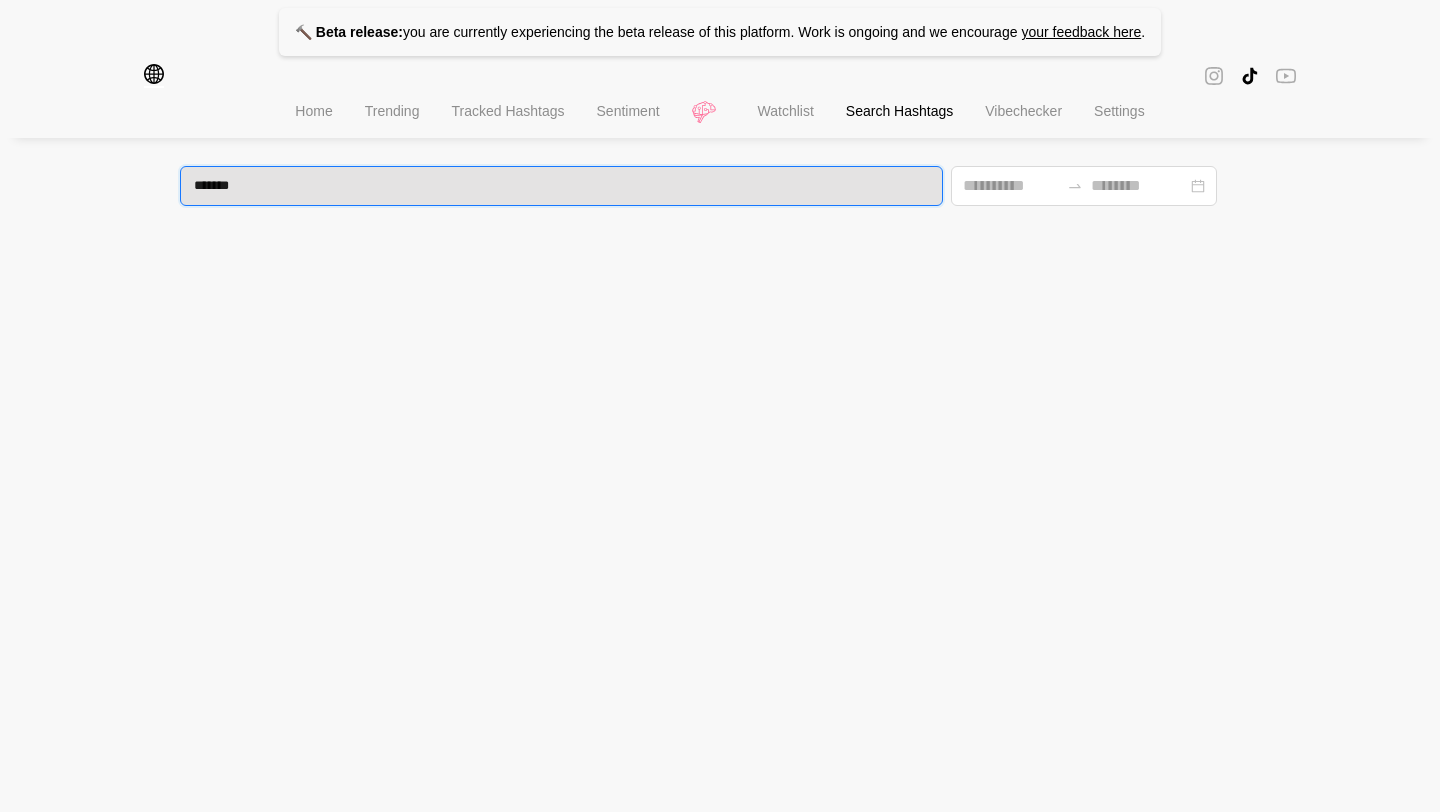 type 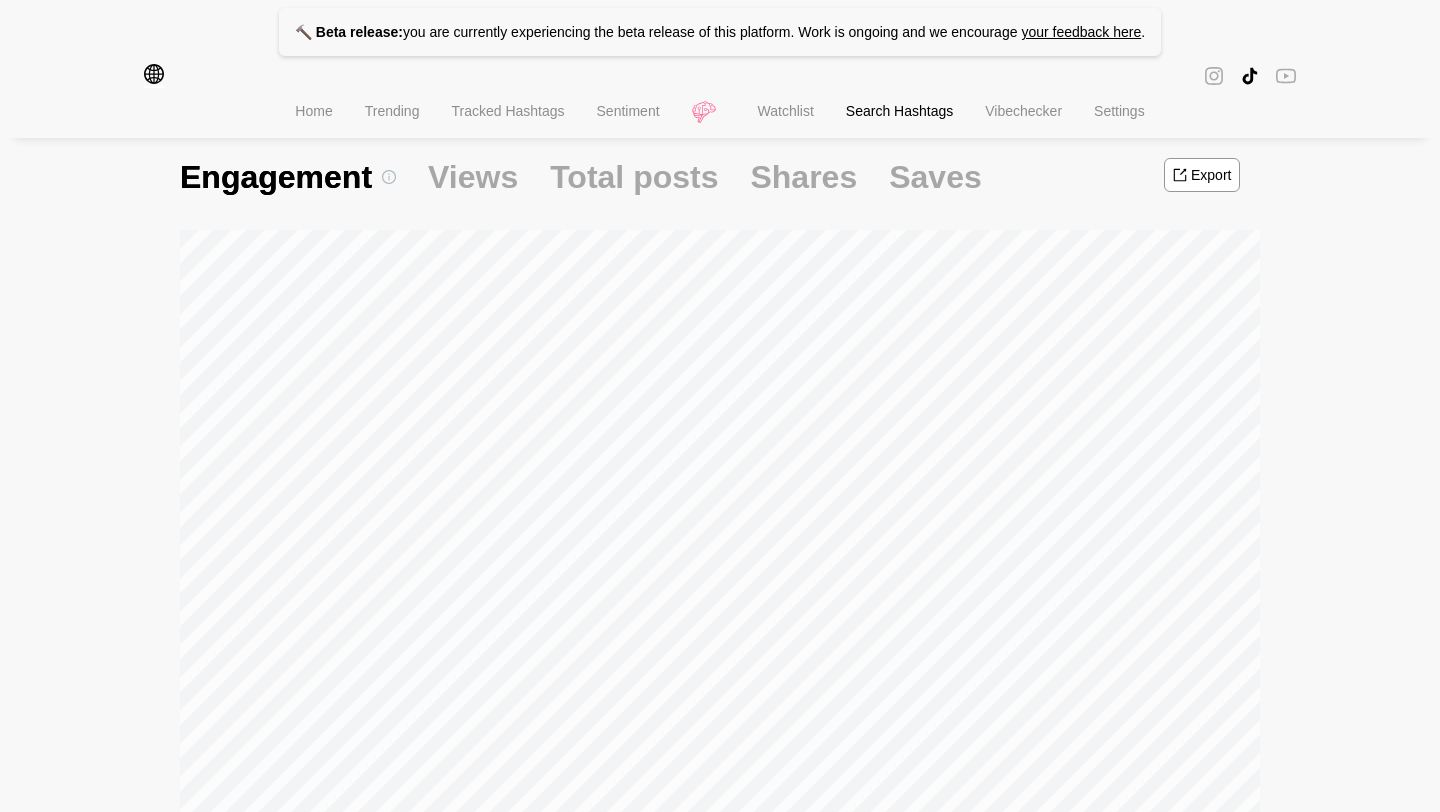 scroll, scrollTop: 132, scrollLeft: 0, axis: vertical 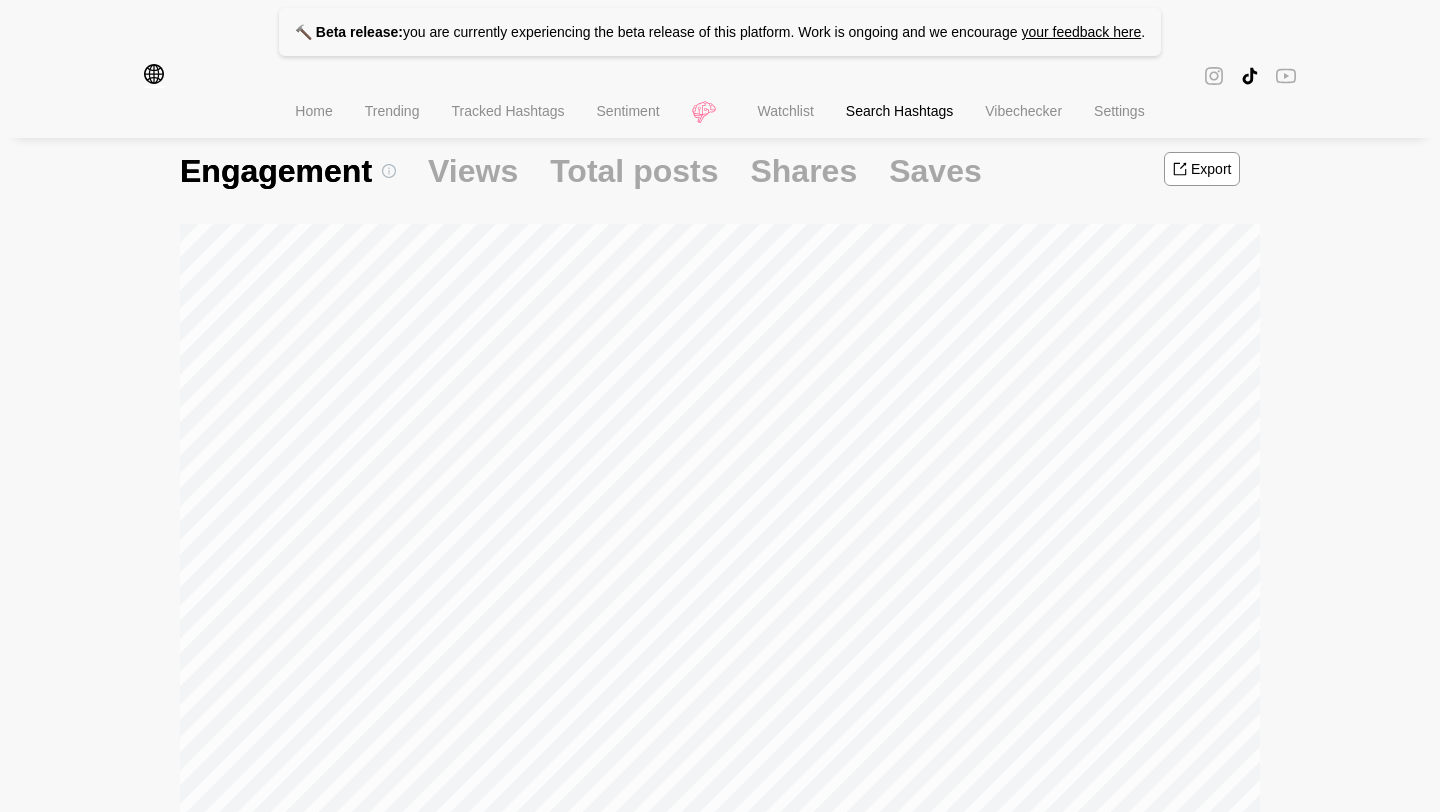click 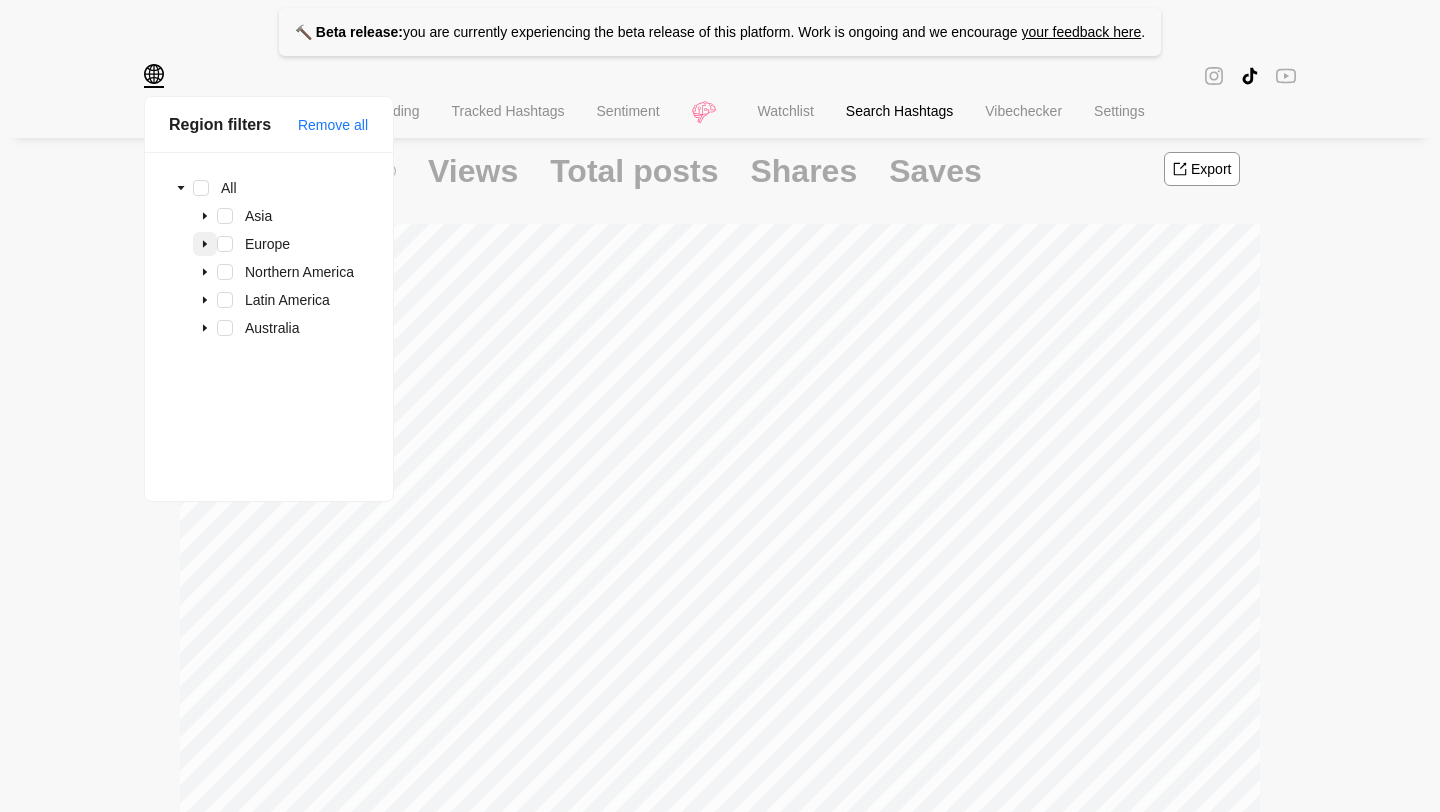 click at bounding box center (205, 244) 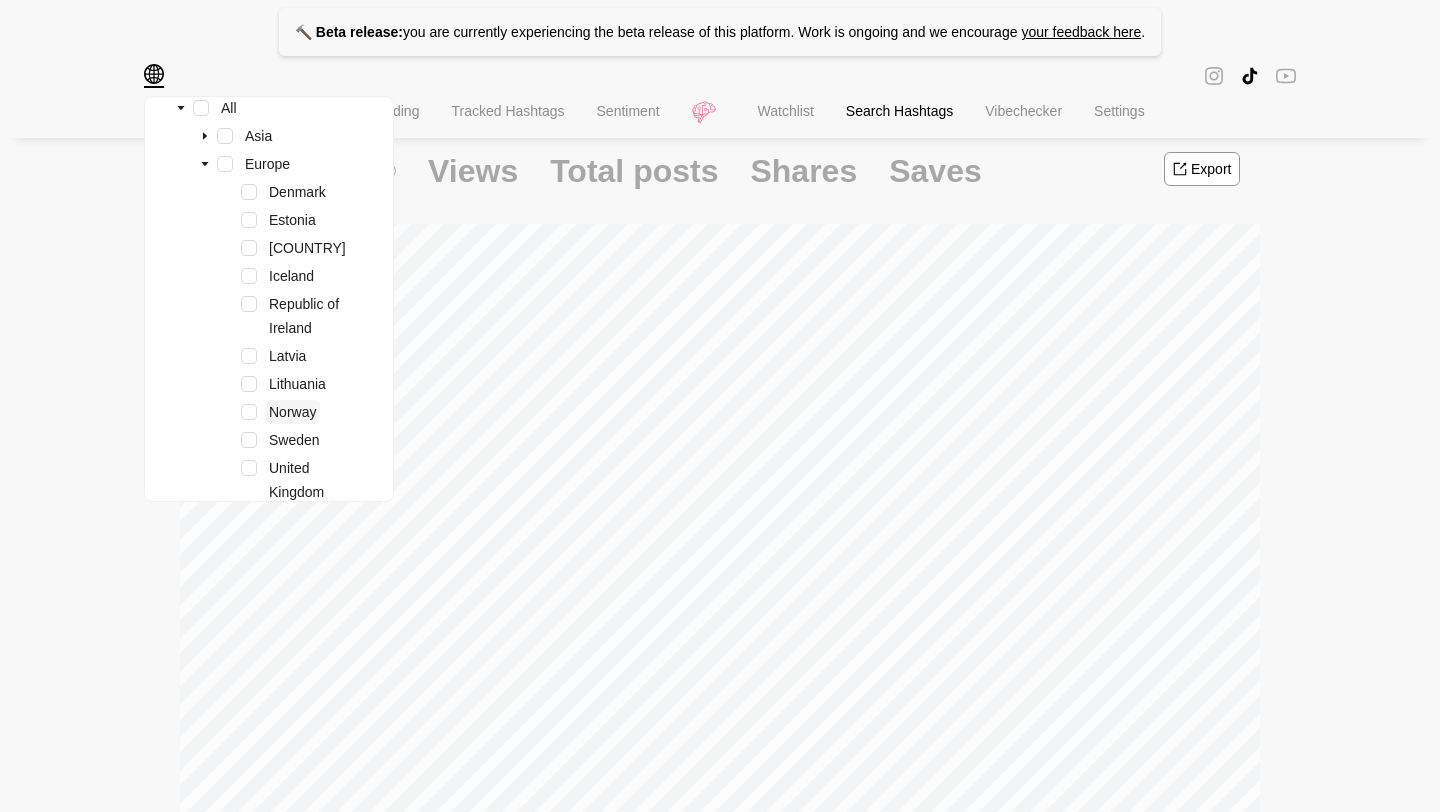 scroll, scrollTop: 136, scrollLeft: 0, axis: vertical 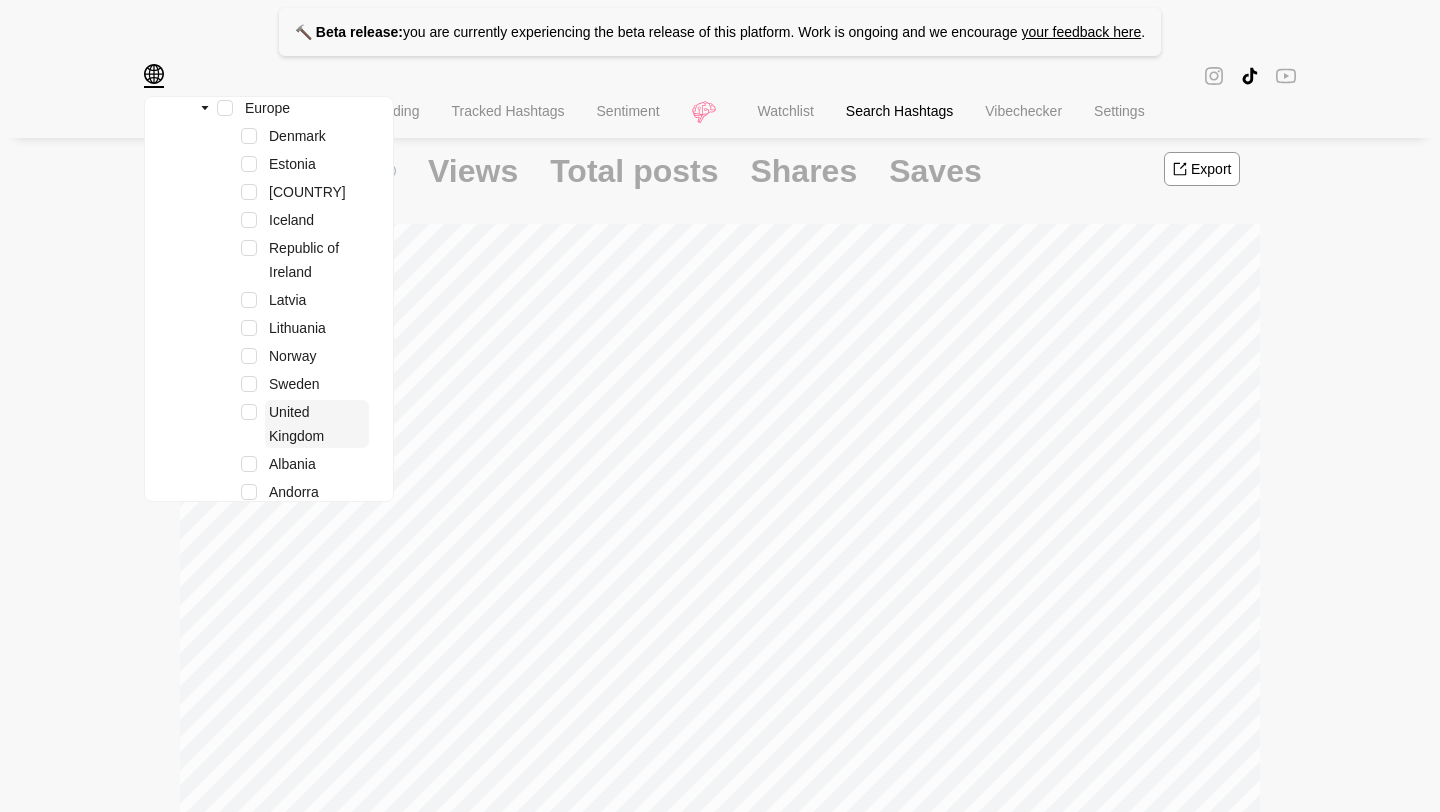 click on "United Kingdom" at bounding box center [296, 424] 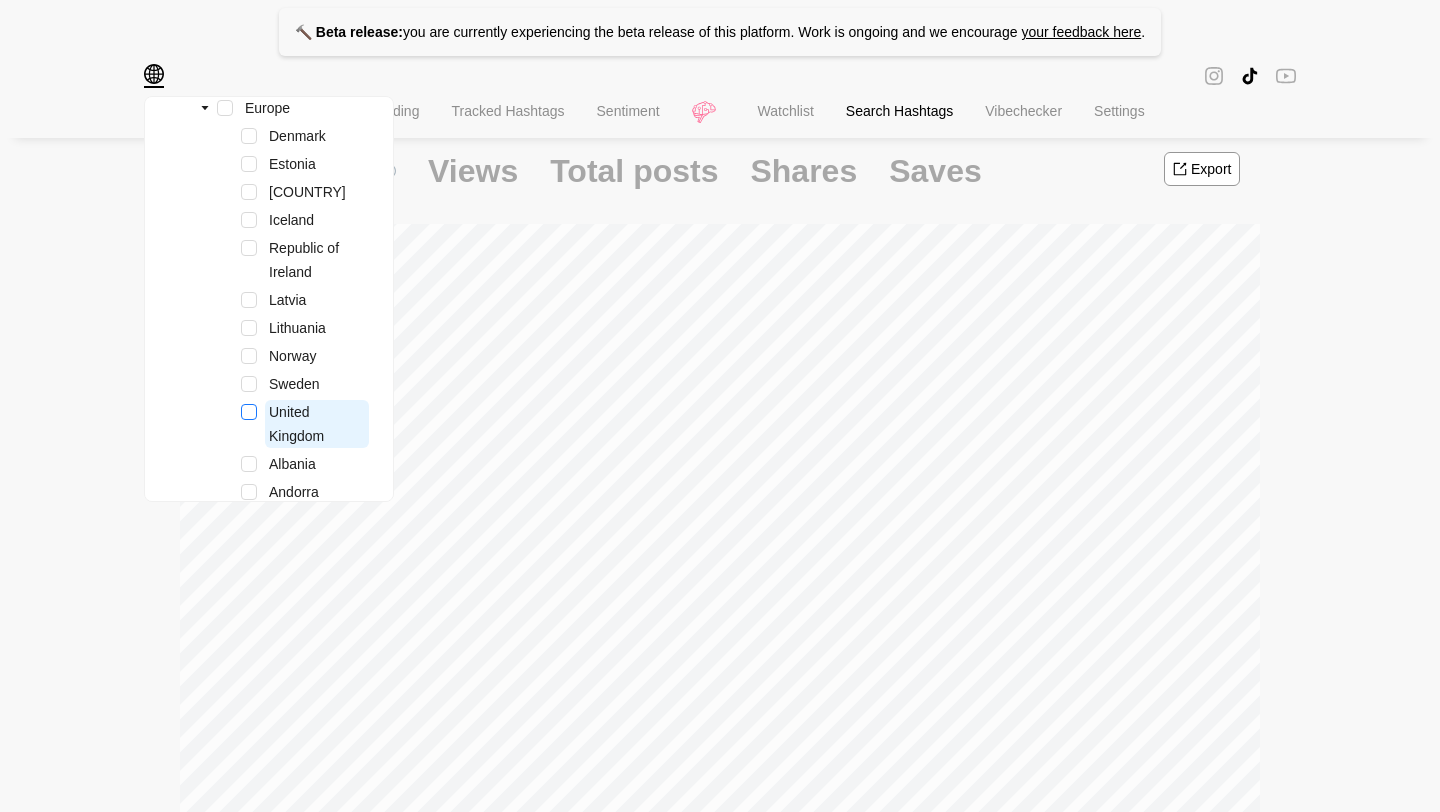 click at bounding box center (249, 412) 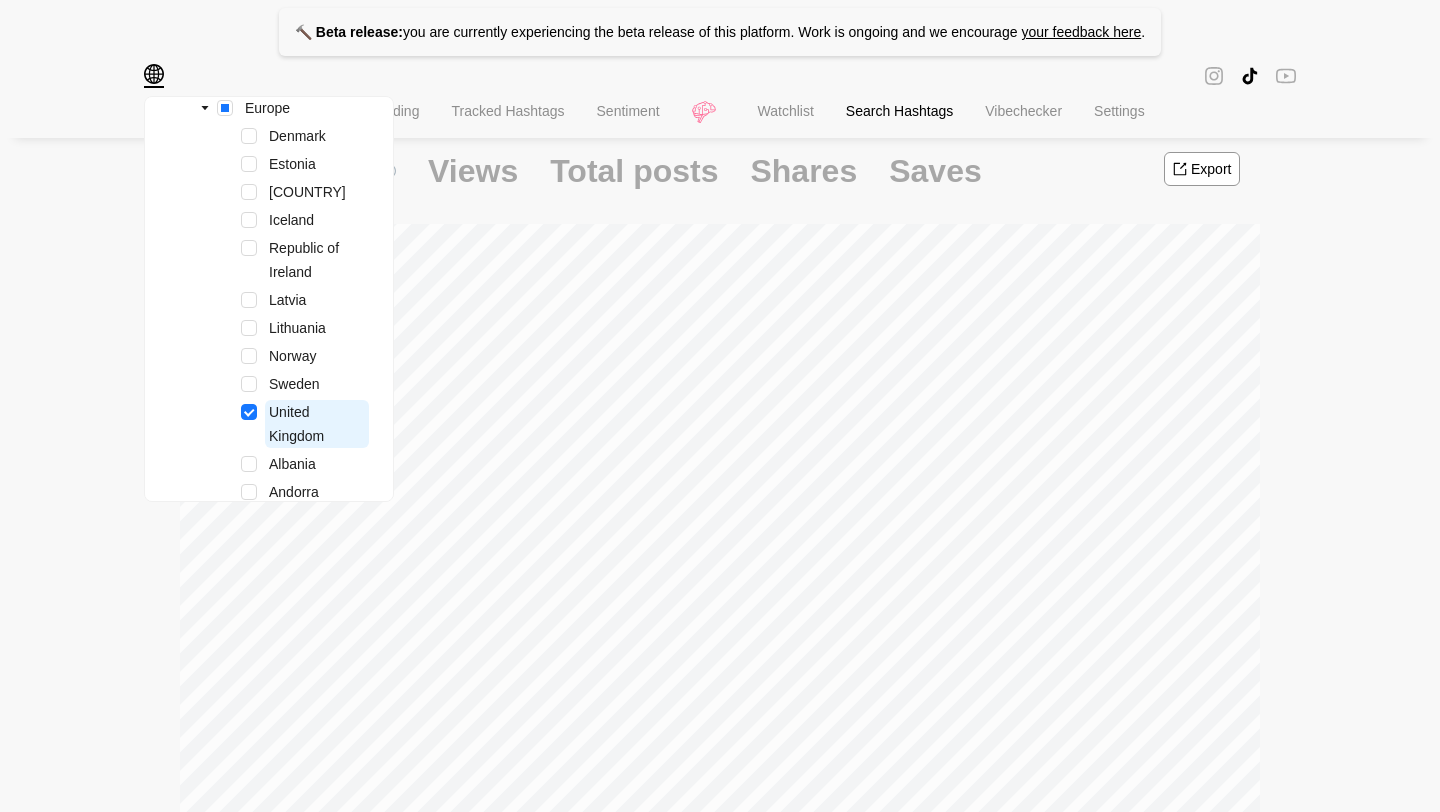 click on "🔨 Beta release:  you are currently experiencing the beta release of this platform. Work is ongoing and we encourage   your feedback here . Region filters Remove all All Asia Europe Denmark Estonia Finland Iceland Republic of Ireland Latvia Lithuania Norway Sweden United Kingdom Albania Andorra Bosnia and Herzegovina Croatia Cyprus Gibraltar Greece Italy Republic of Macedonia Montenegro Portugal Serbia Slovenia Spain Belarus Bulgaria Czech Republic Hungary Moldova Poland Romania Russia Slovakia Ukraine Austria Belgium France Germany Liechtenstein Luxembourg Monaco Netherlands Switzerland Northern America Latin America Australia Home Trending Tracked Hashtags Sentiment Watchlist Search Hashtags Vibechecker Settings dresses   Engagement Views Total posts Shares Saves Export Average eng. 12% New content 7 Day 33.79K 30 Day 0.15M Content growth 7 Day +5% 30 Day +64% Growth summary Copy Conversations Content Creators United Kingdom Related hashtags Find conversations around # dresses Sparks Hashtag Avg Eng." at bounding box center [720, 1222] 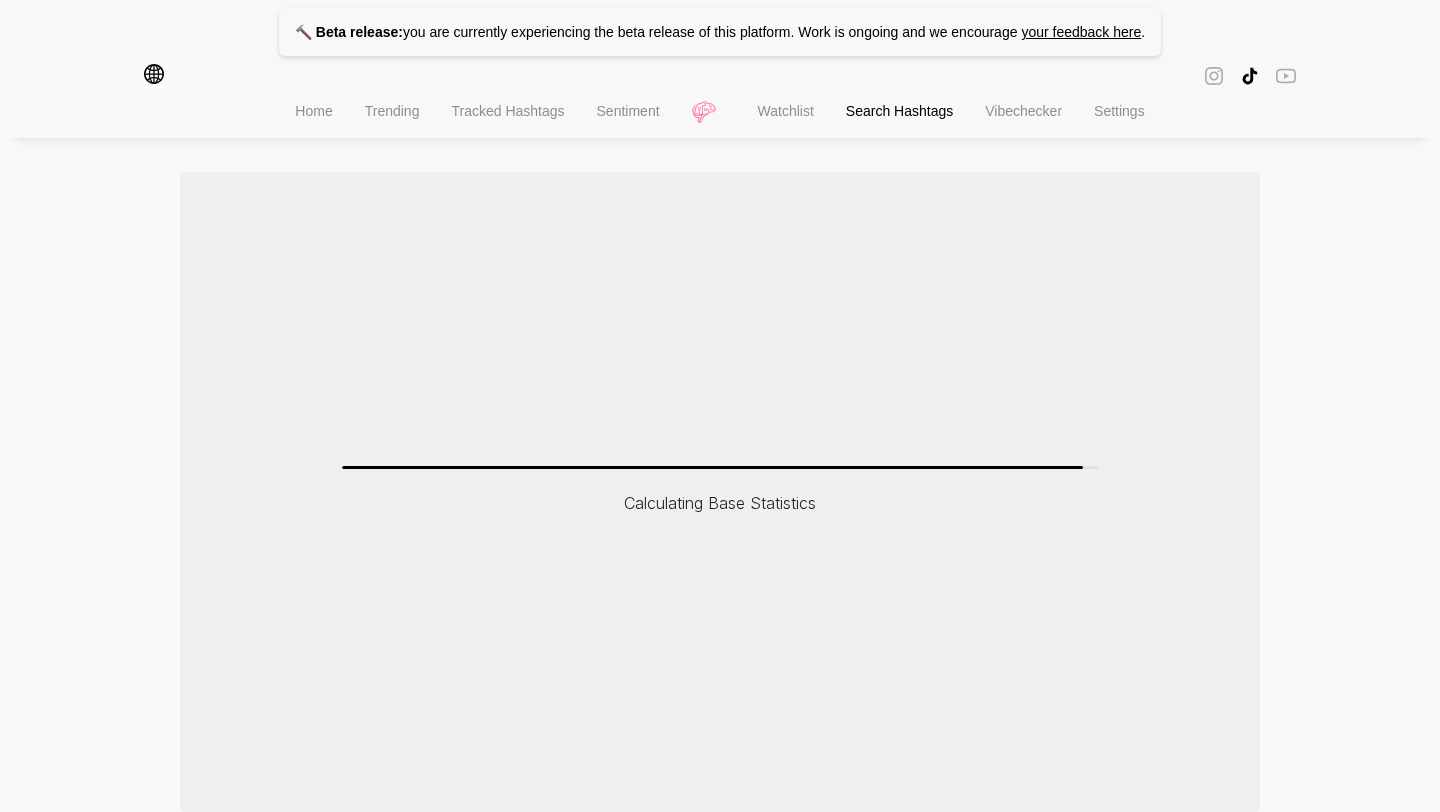 scroll, scrollTop: 0, scrollLeft: 0, axis: both 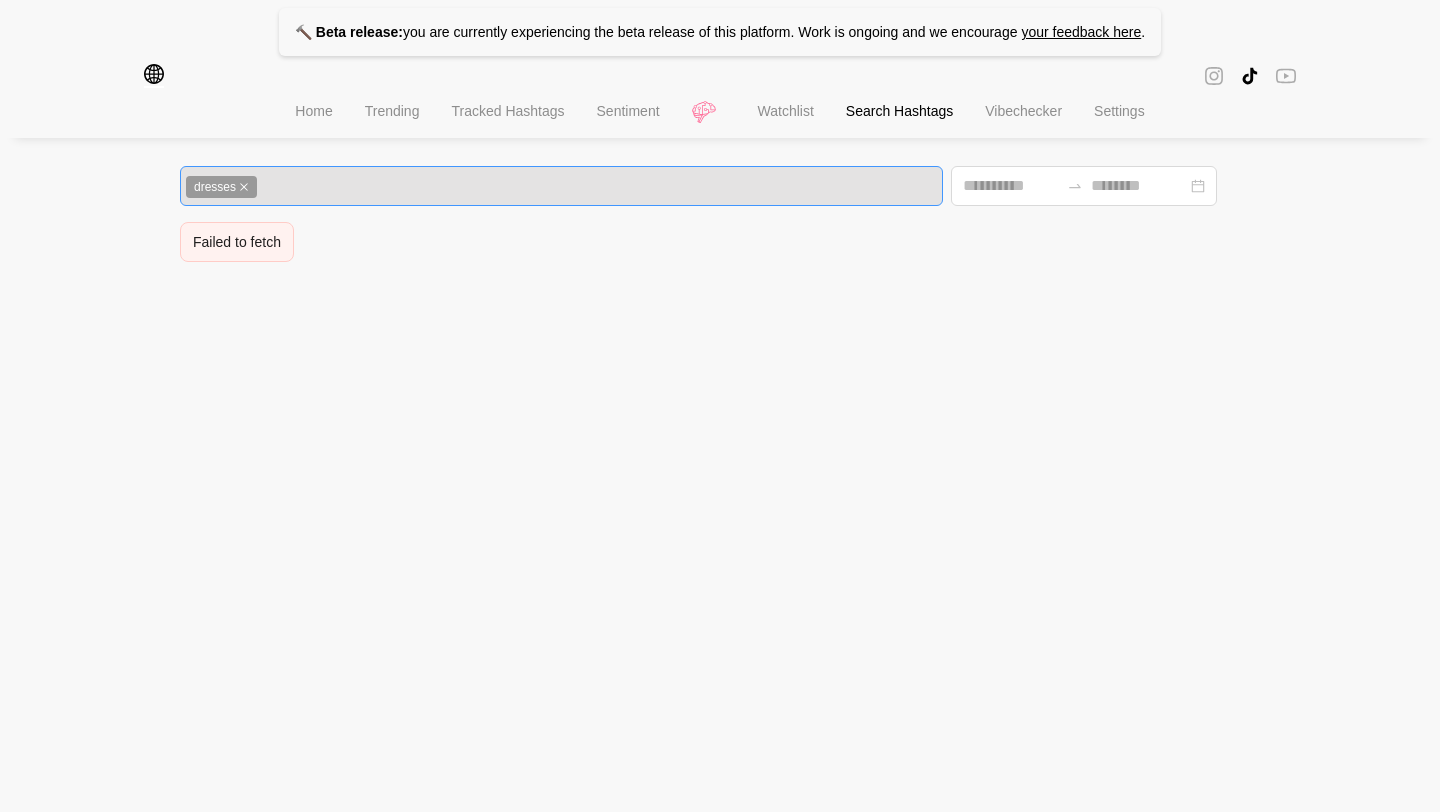 click on "dresses" at bounding box center [221, 187] 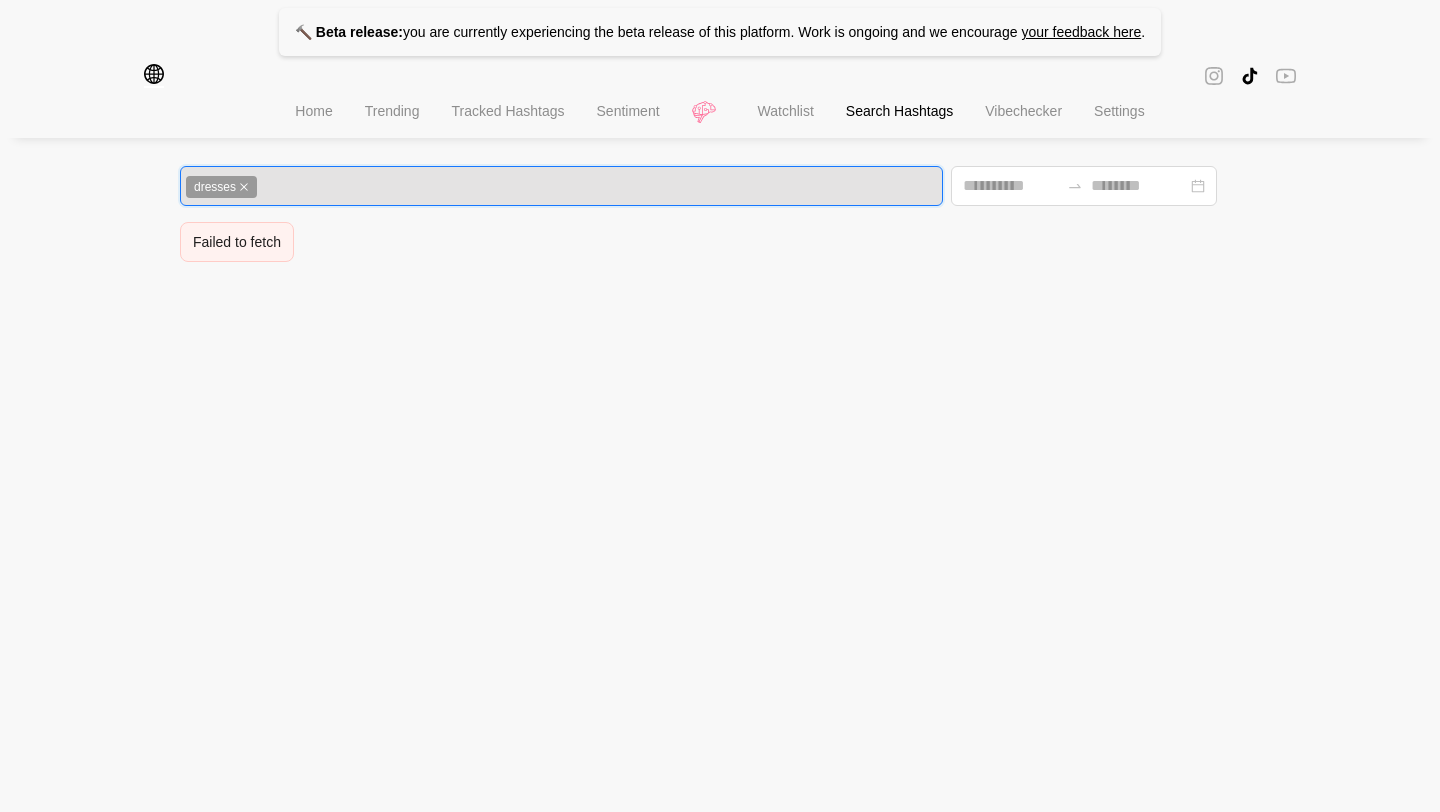 click 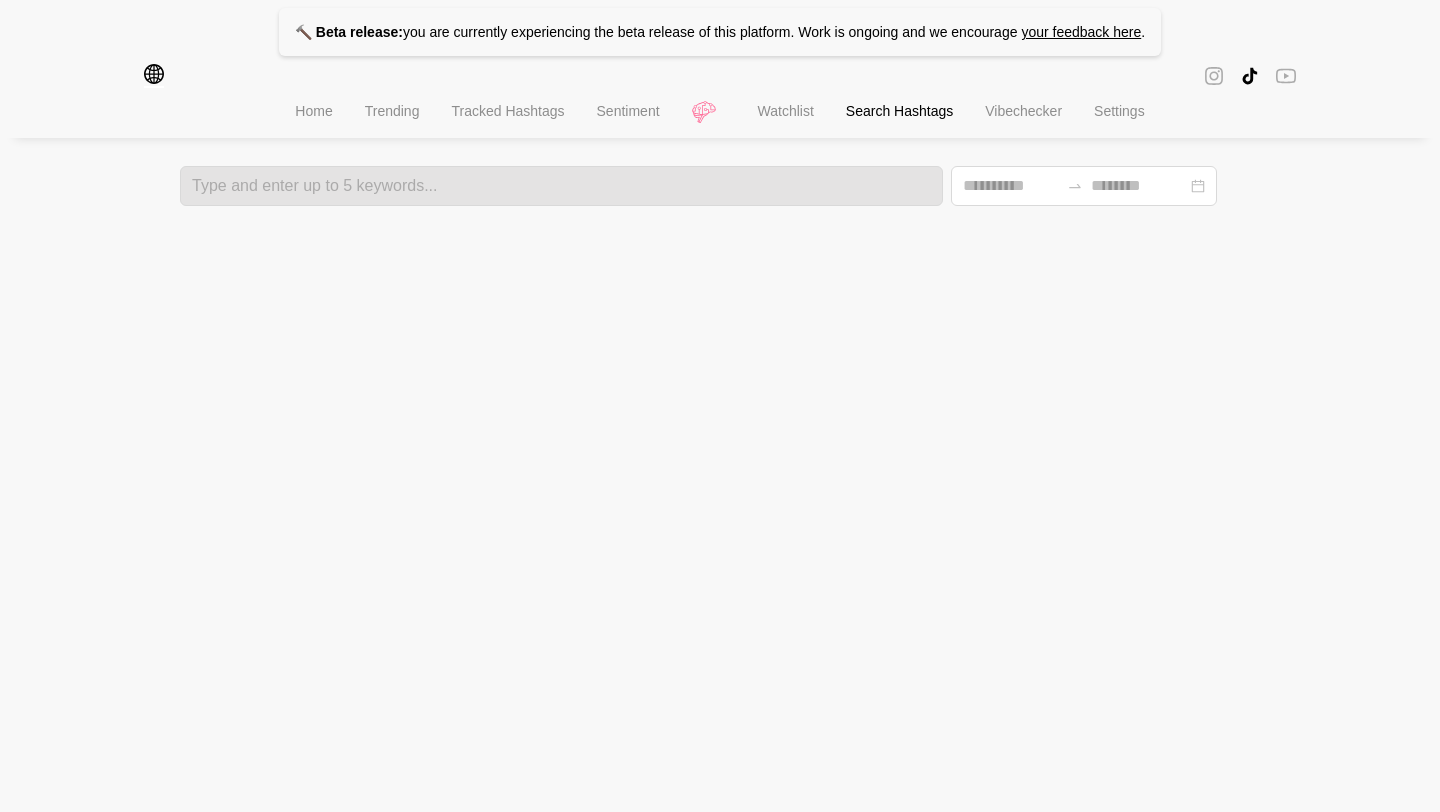 scroll, scrollTop: 0, scrollLeft: 0, axis: both 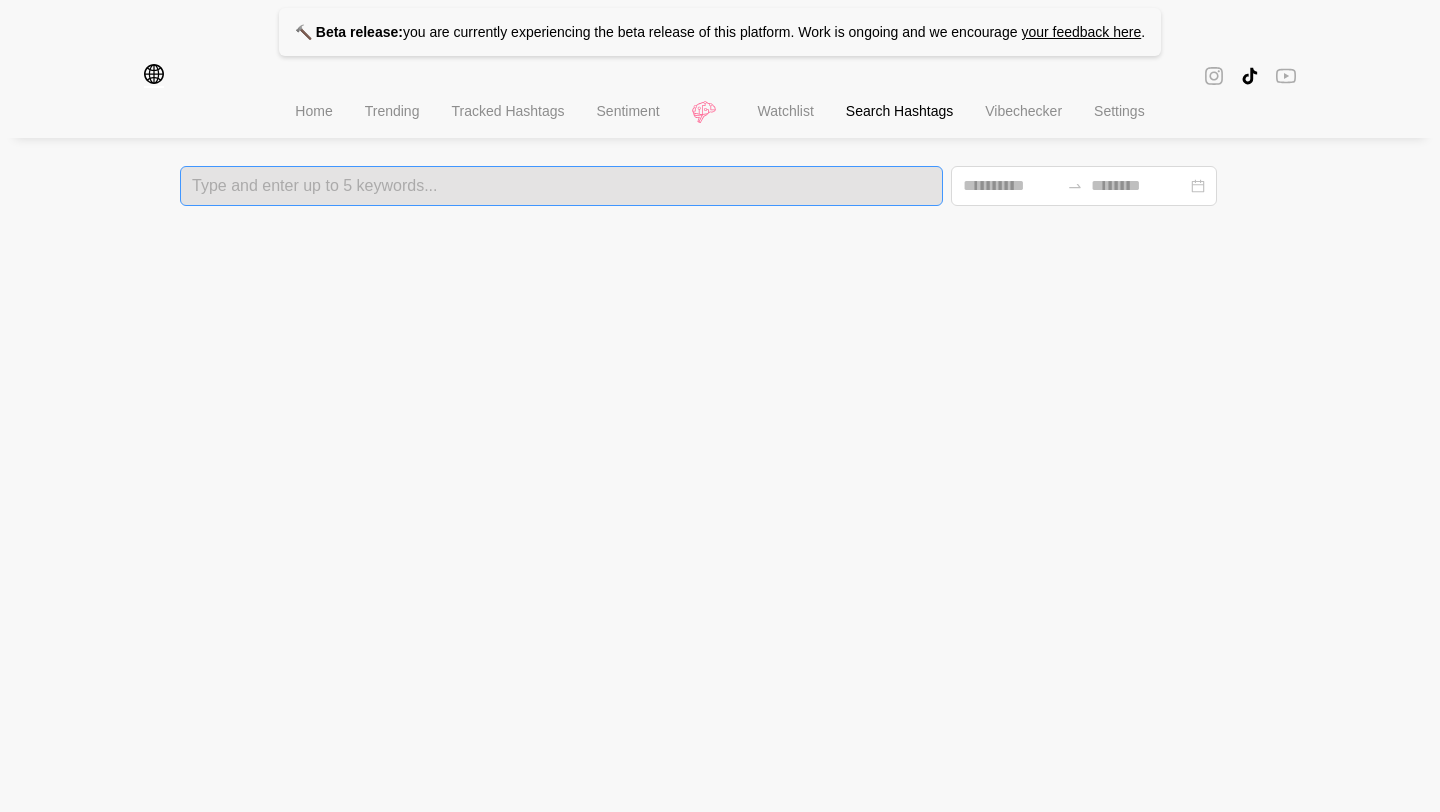 click at bounding box center (561, 186) 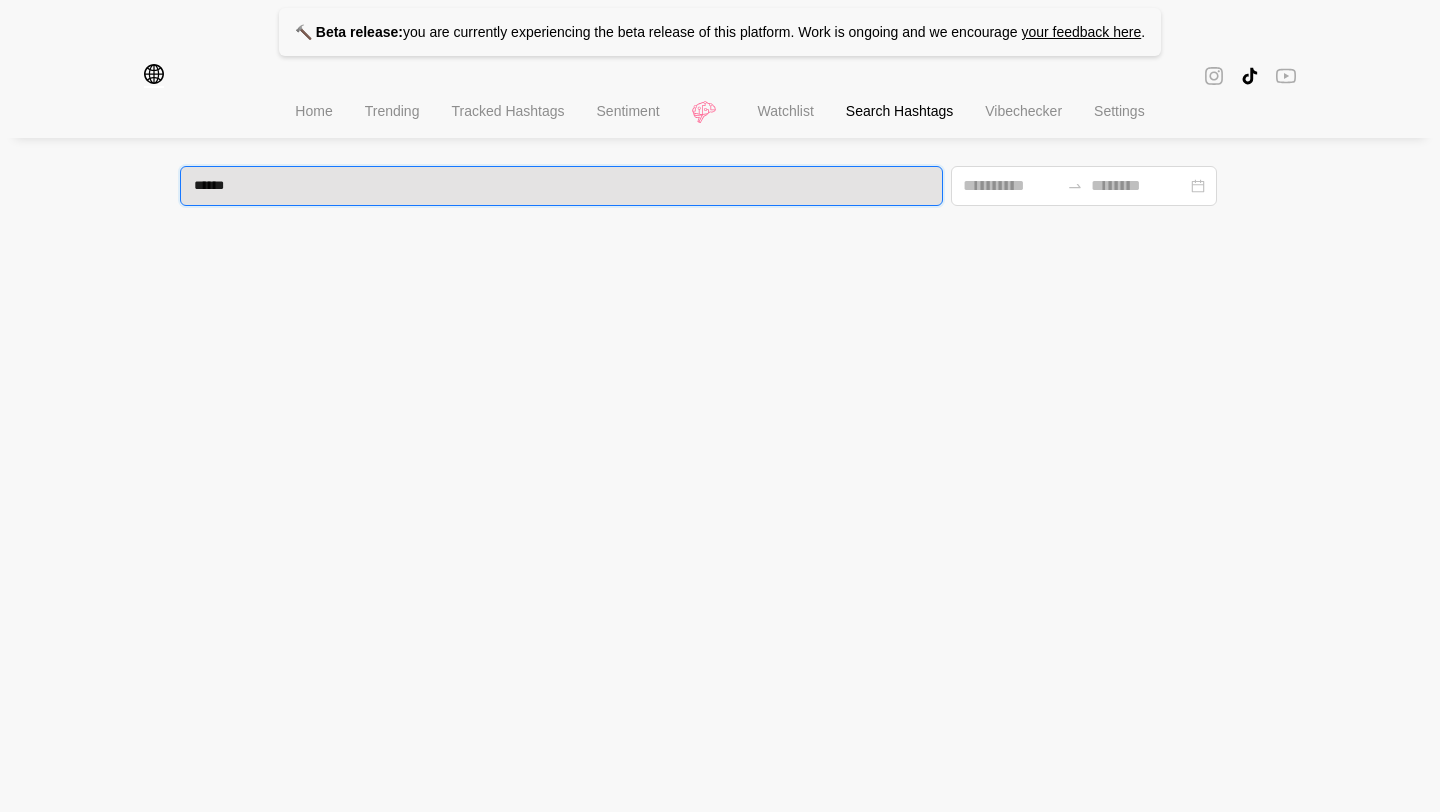 type on "*******" 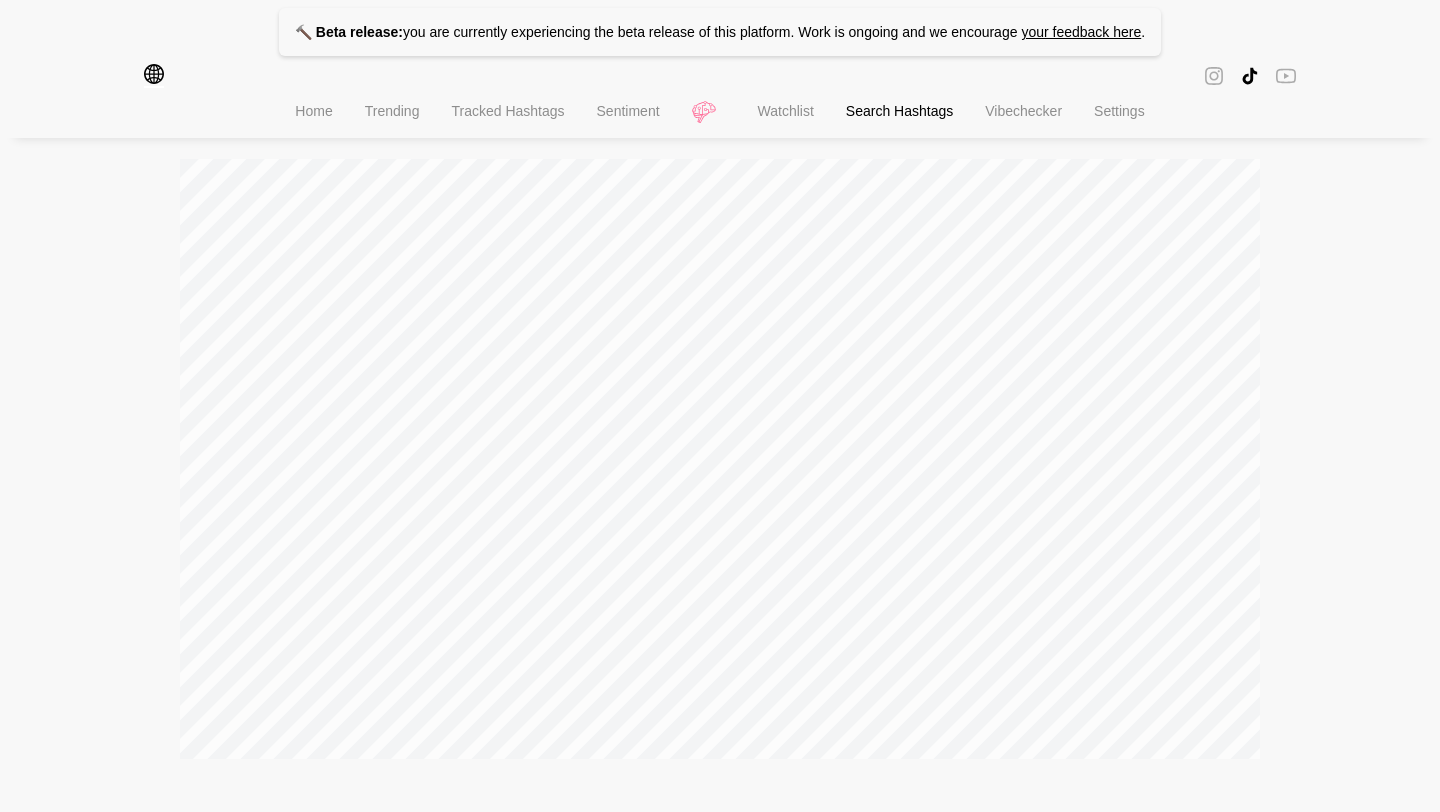 scroll, scrollTop: 150, scrollLeft: 0, axis: vertical 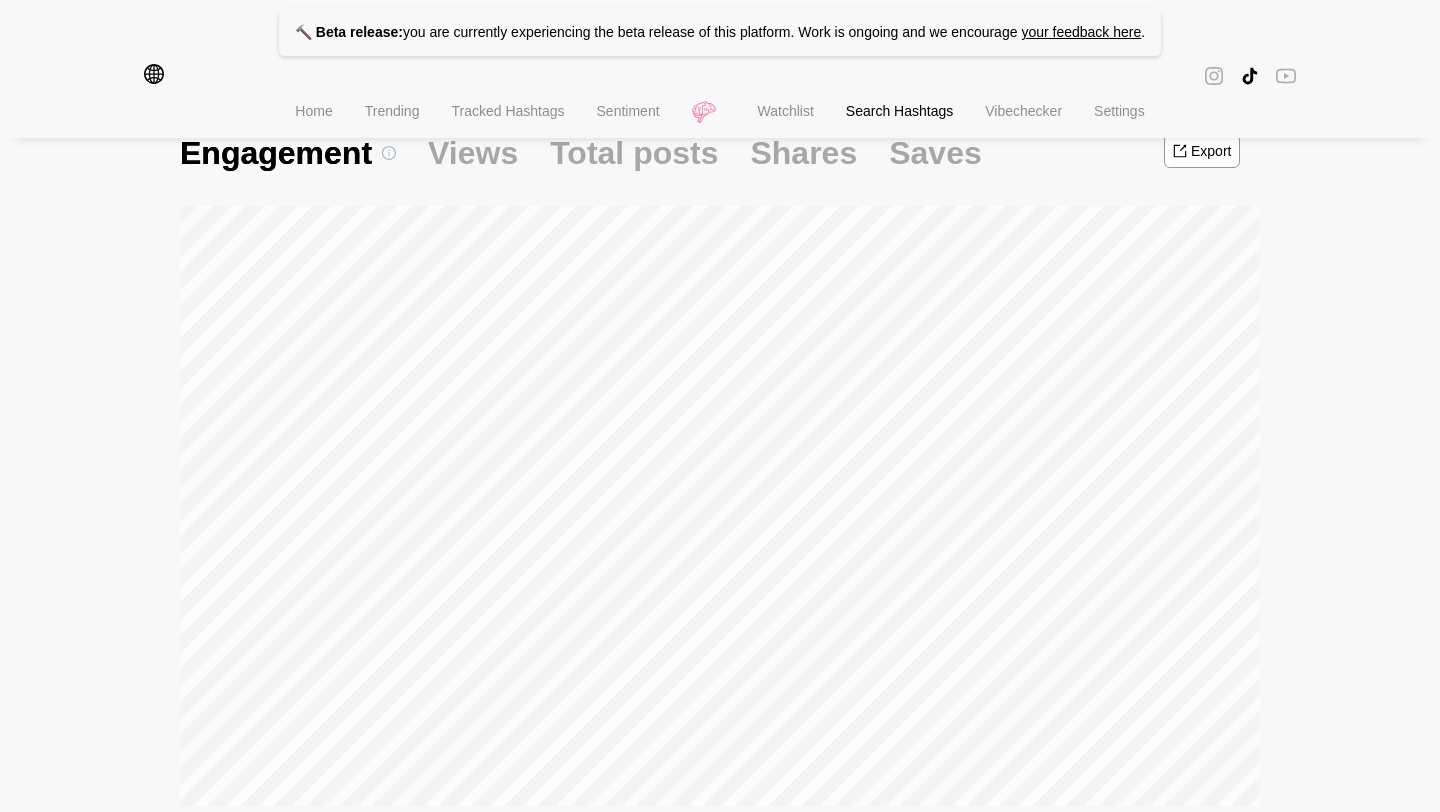 click 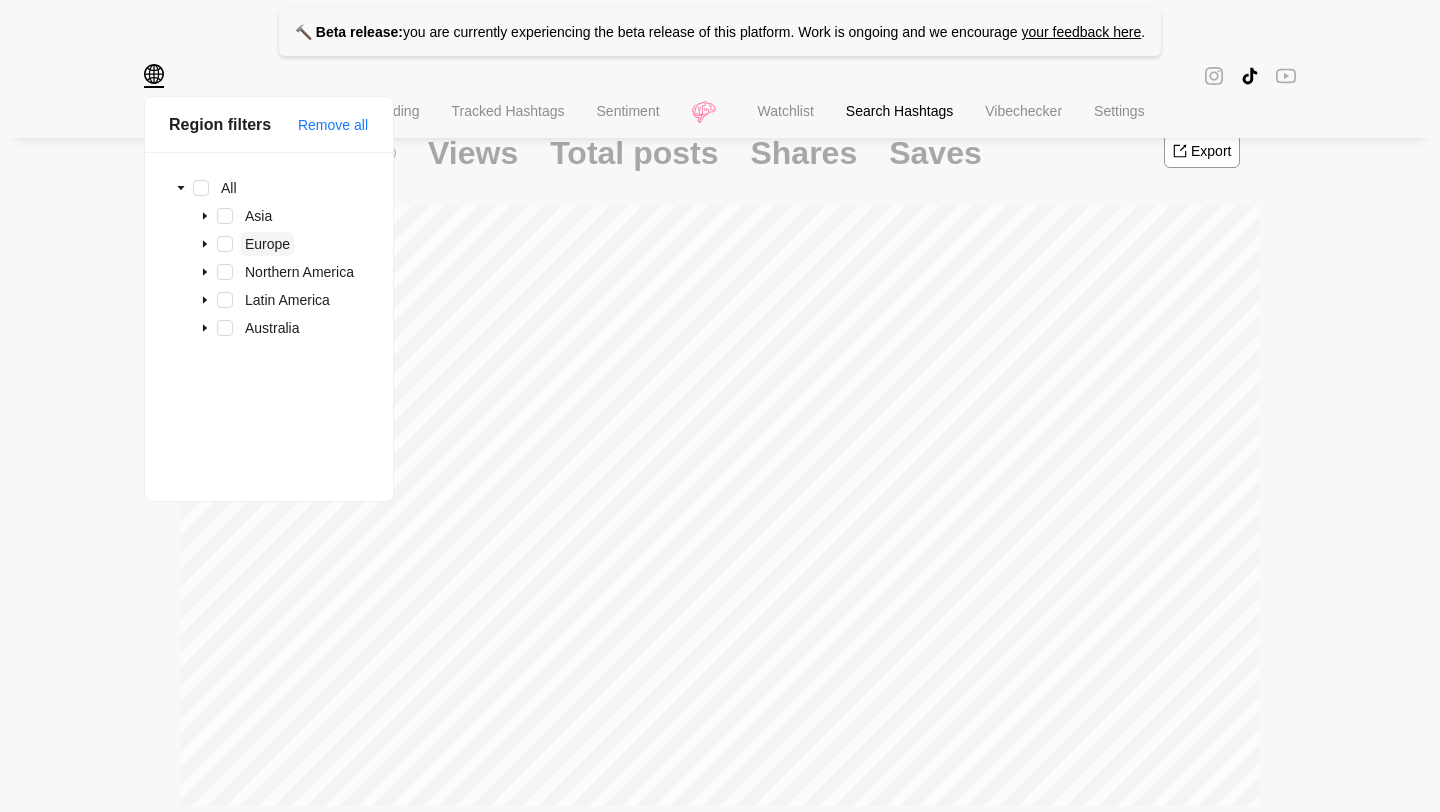 click on "Europe" at bounding box center [267, 244] 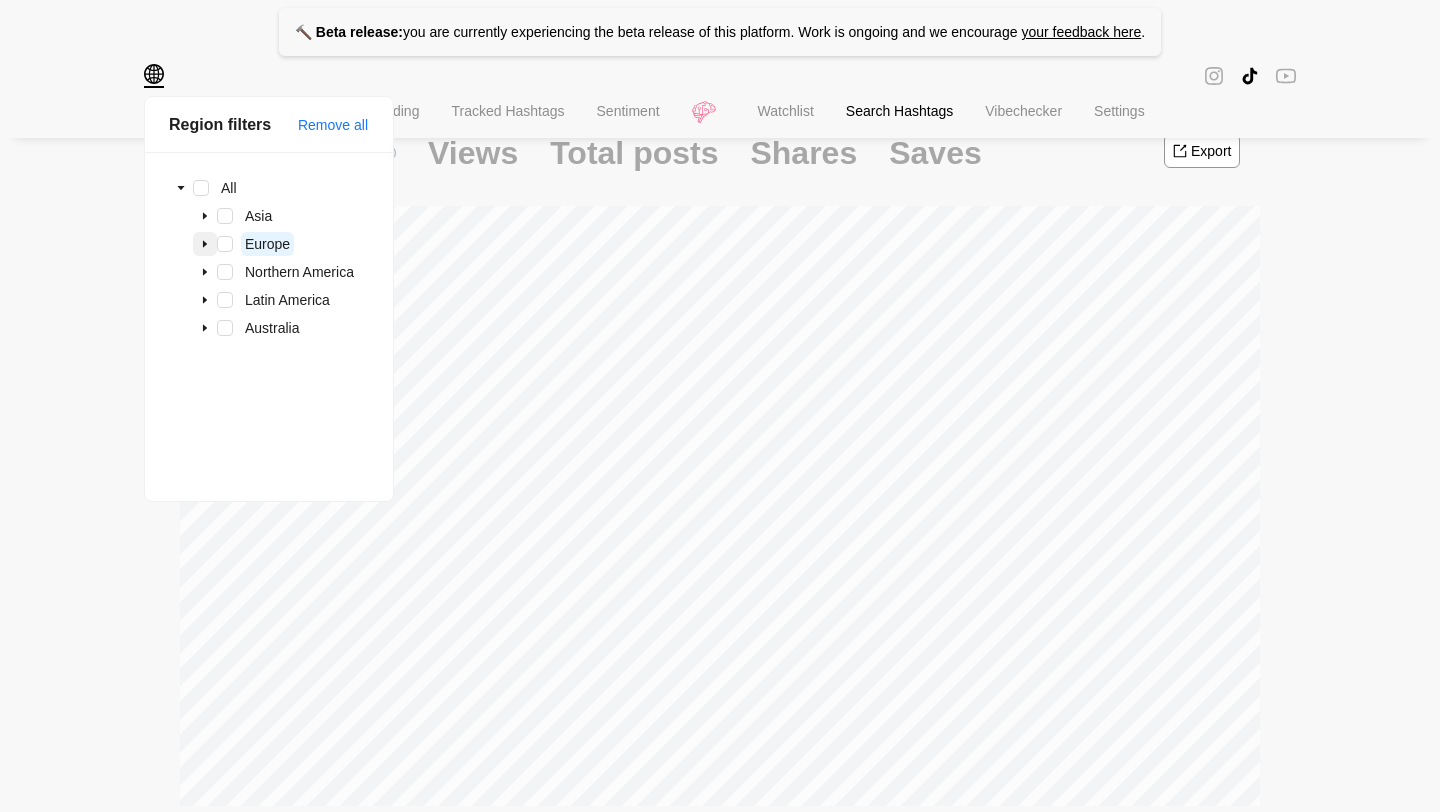 click at bounding box center [205, 244] 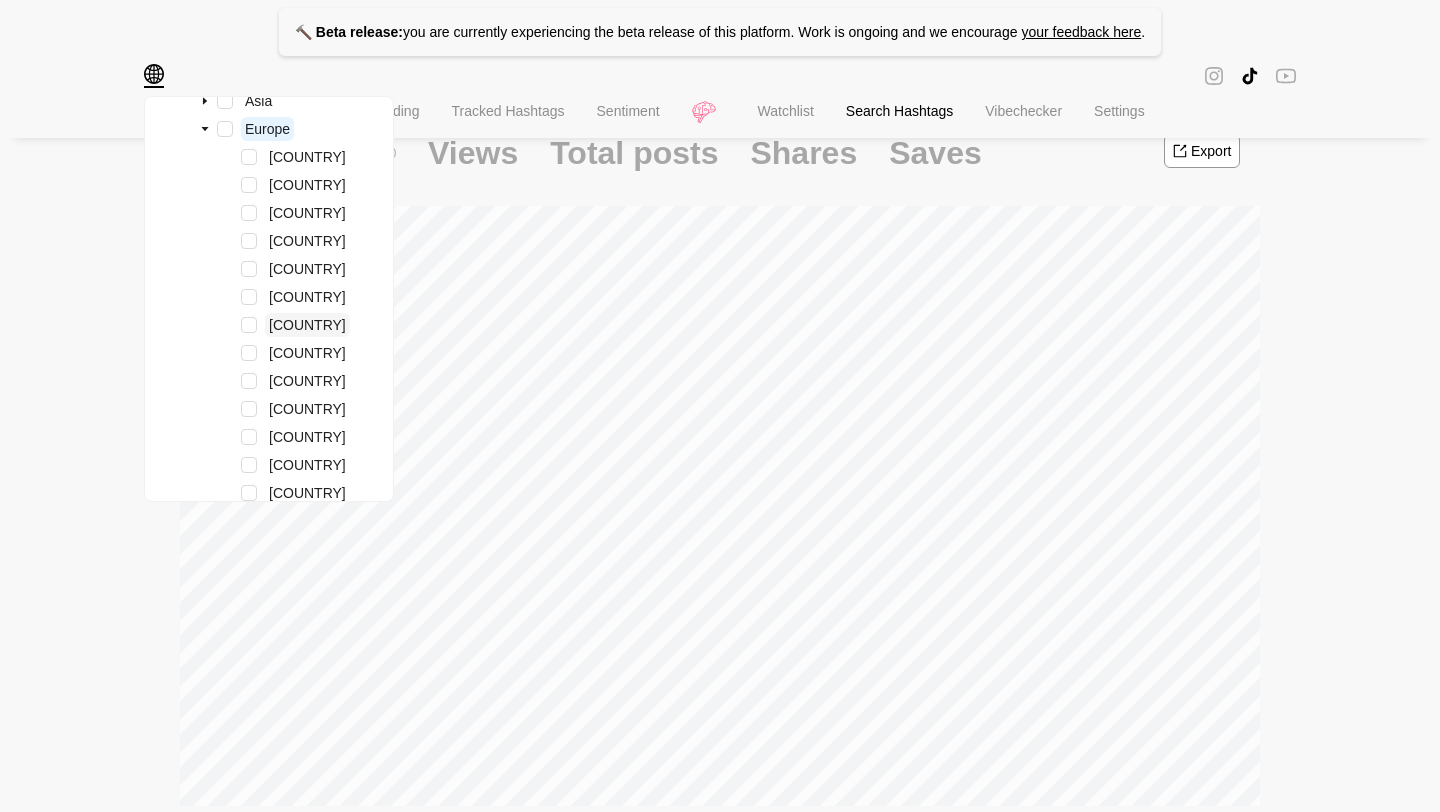 scroll, scrollTop: 114, scrollLeft: 0, axis: vertical 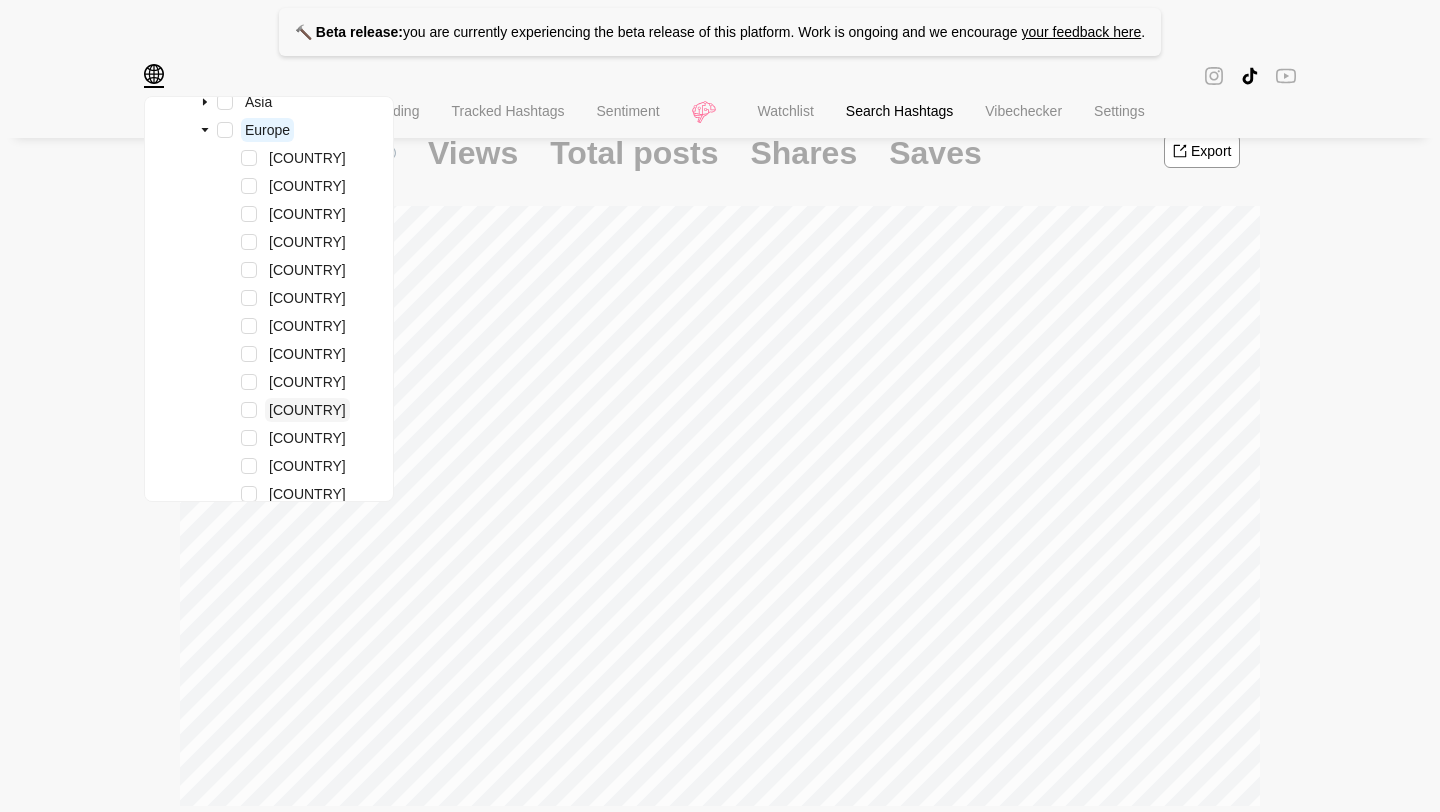 click on "United Kingdom" at bounding box center [307, 410] 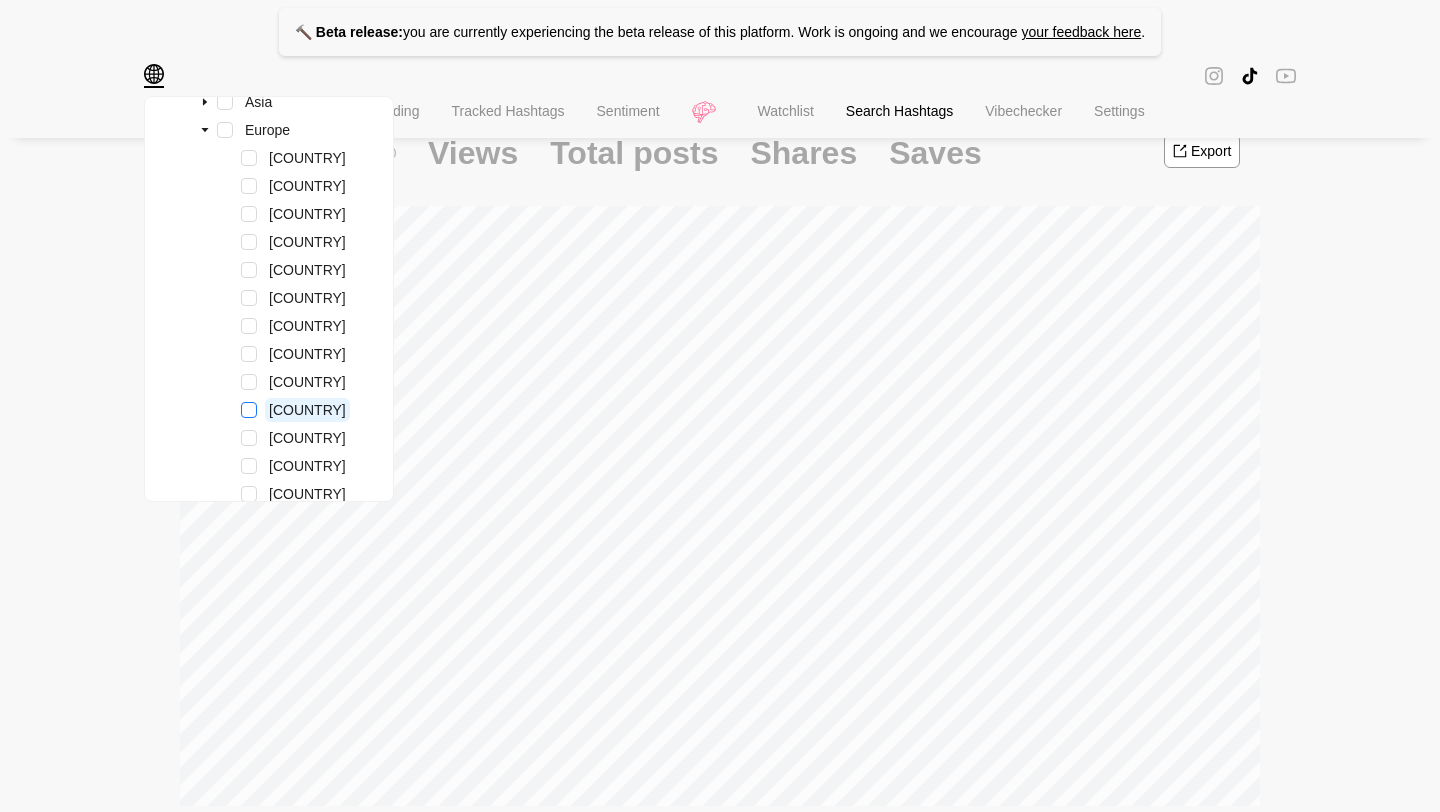 click at bounding box center [249, 410] 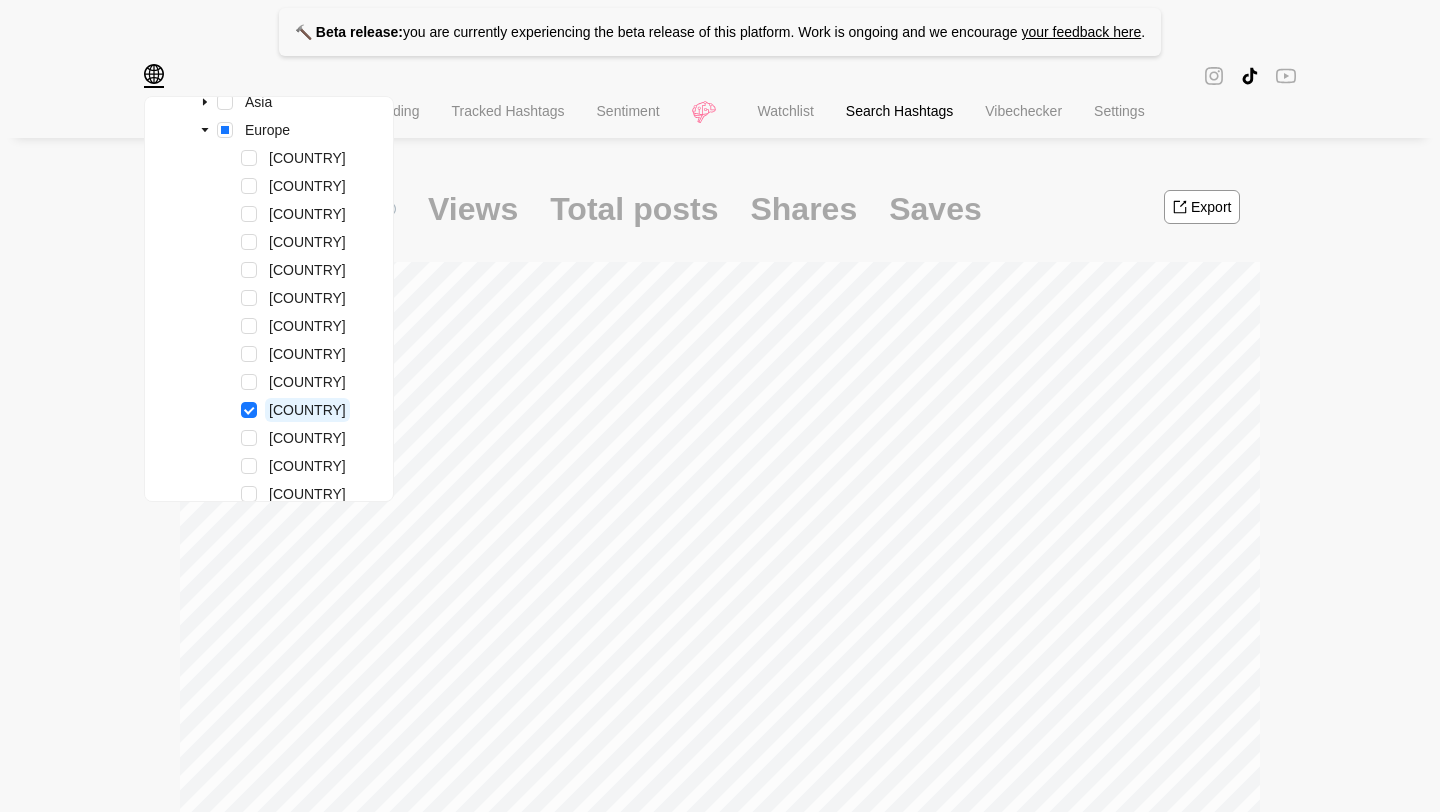 scroll, scrollTop: 150, scrollLeft: 0, axis: vertical 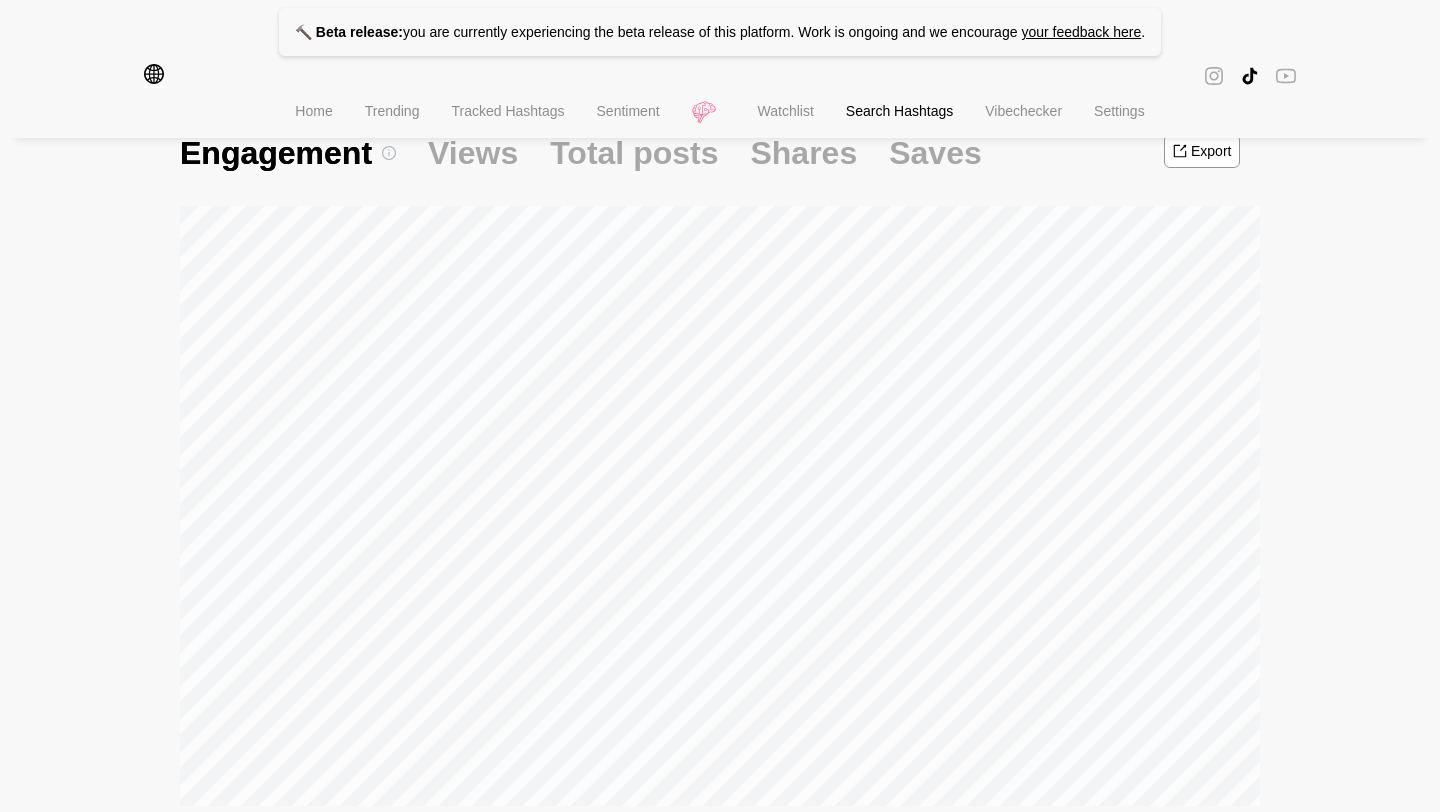 click on "🔨 Beta release:  you are currently experiencing the beta release of this platform. Work is ongoing and we encourage   your feedback here . Region filters Remove all All Asia Europe Denmark Estonia Finland Iceland Republic of Ireland Latvia Lithuania Norway Sweden United Kingdom Albania Andorra Bosnia and Herzegovina Croatia Cyprus Gibraltar Greece Italy Republic of Macedonia Montenegro Portugal Serbia Slovenia Spain Belarus Bulgaria Czech Republic Hungary Moldova Poland Romania Russia Slovakia Ukraine Austria Belgium France Germany Liechtenstein Luxembourg Monaco Netherlands Switzerland Northern America Latin America Australia Home Trending Tracked Hashtags Sentiment Watchlist Search Hashtags Vibechecker Settings dresses   Engagement Views Total posts Shares Saves Export Region Avg. engagement New content Content growth Growth Summary EUROPE 10% 0.15M  |  33.79K +73%  |   +2.50K% Conversations Content Creators United Kingdom" at bounding box center (720, 610) 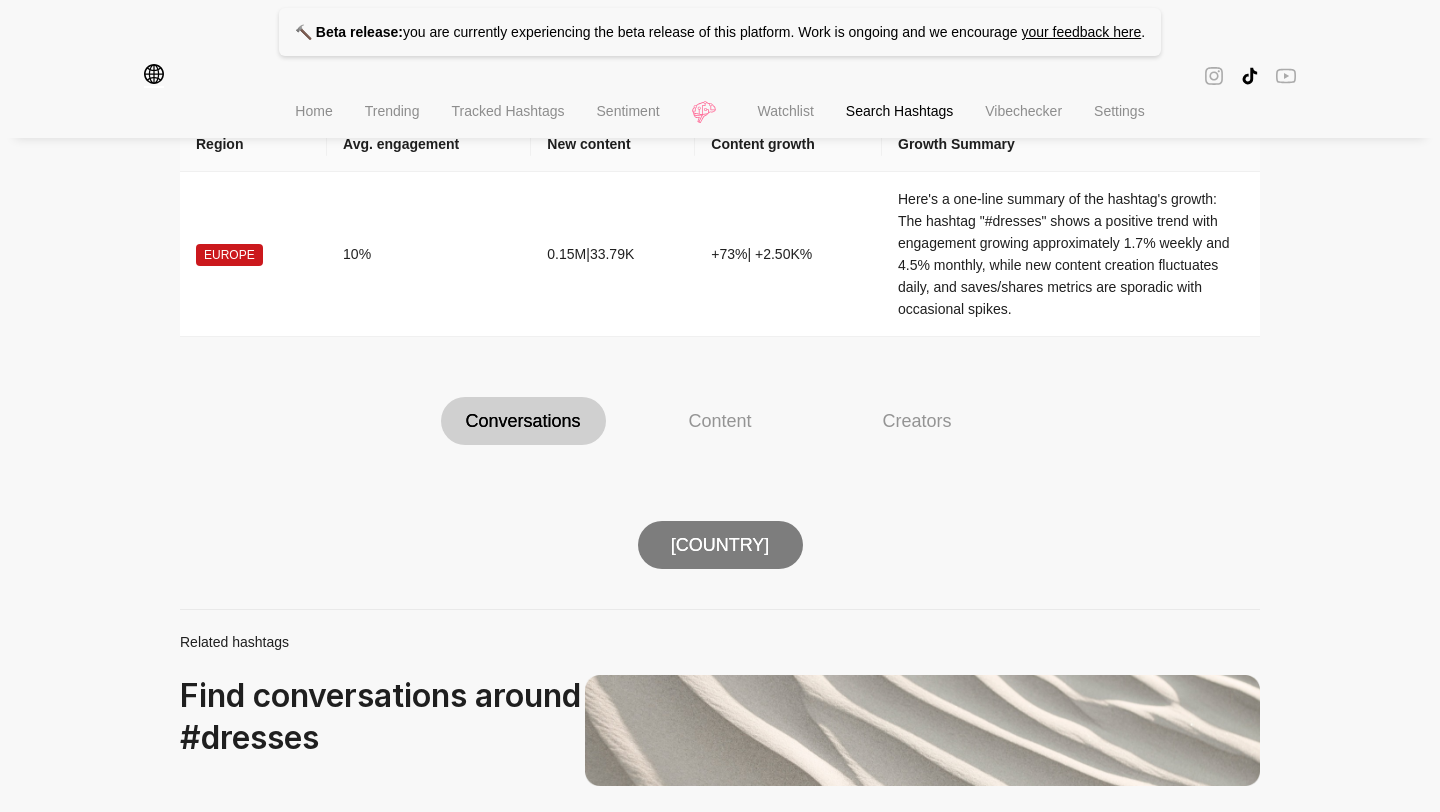 scroll, scrollTop: 1069, scrollLeft: 0, axis: vertical 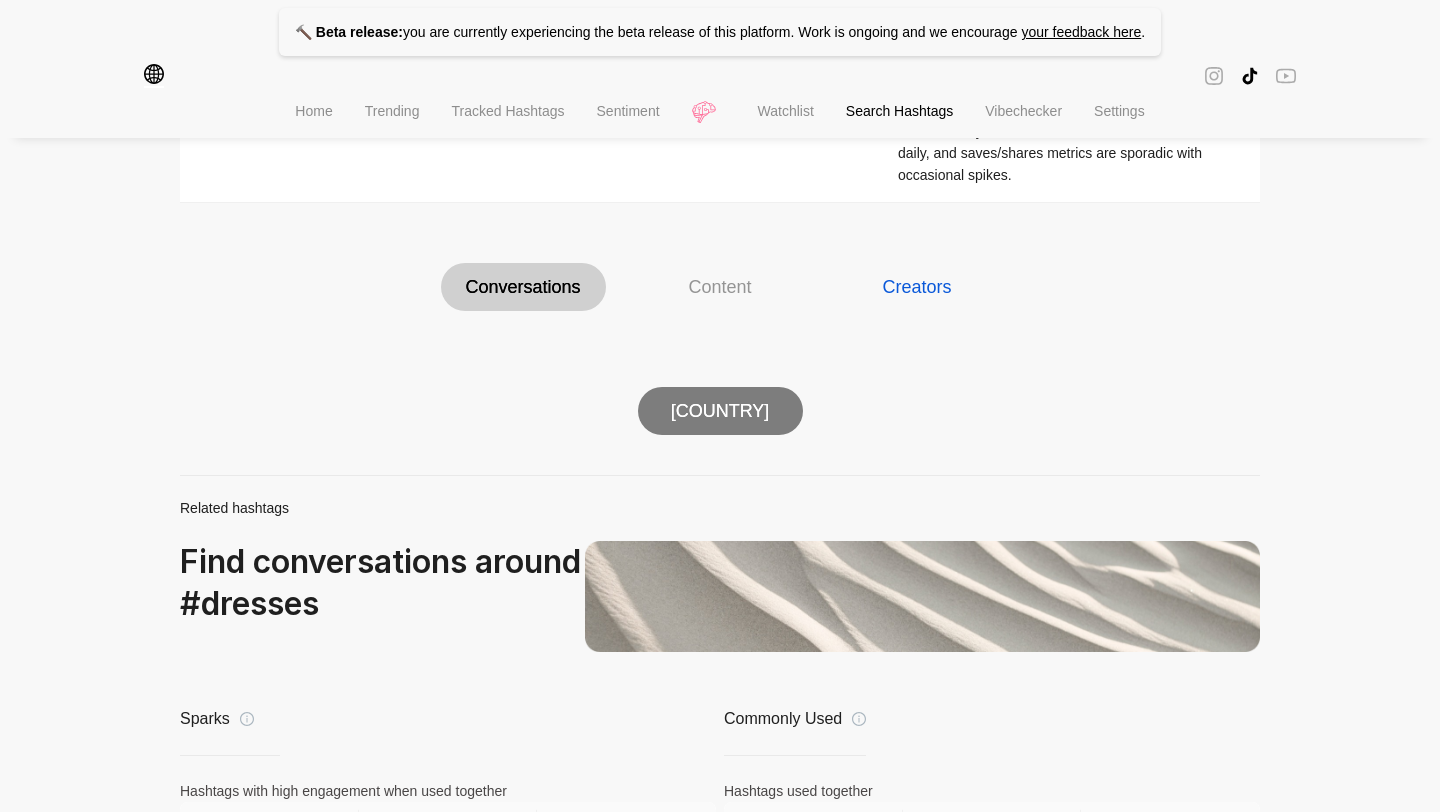 click on "Creators" at bounding box center (916, 287) 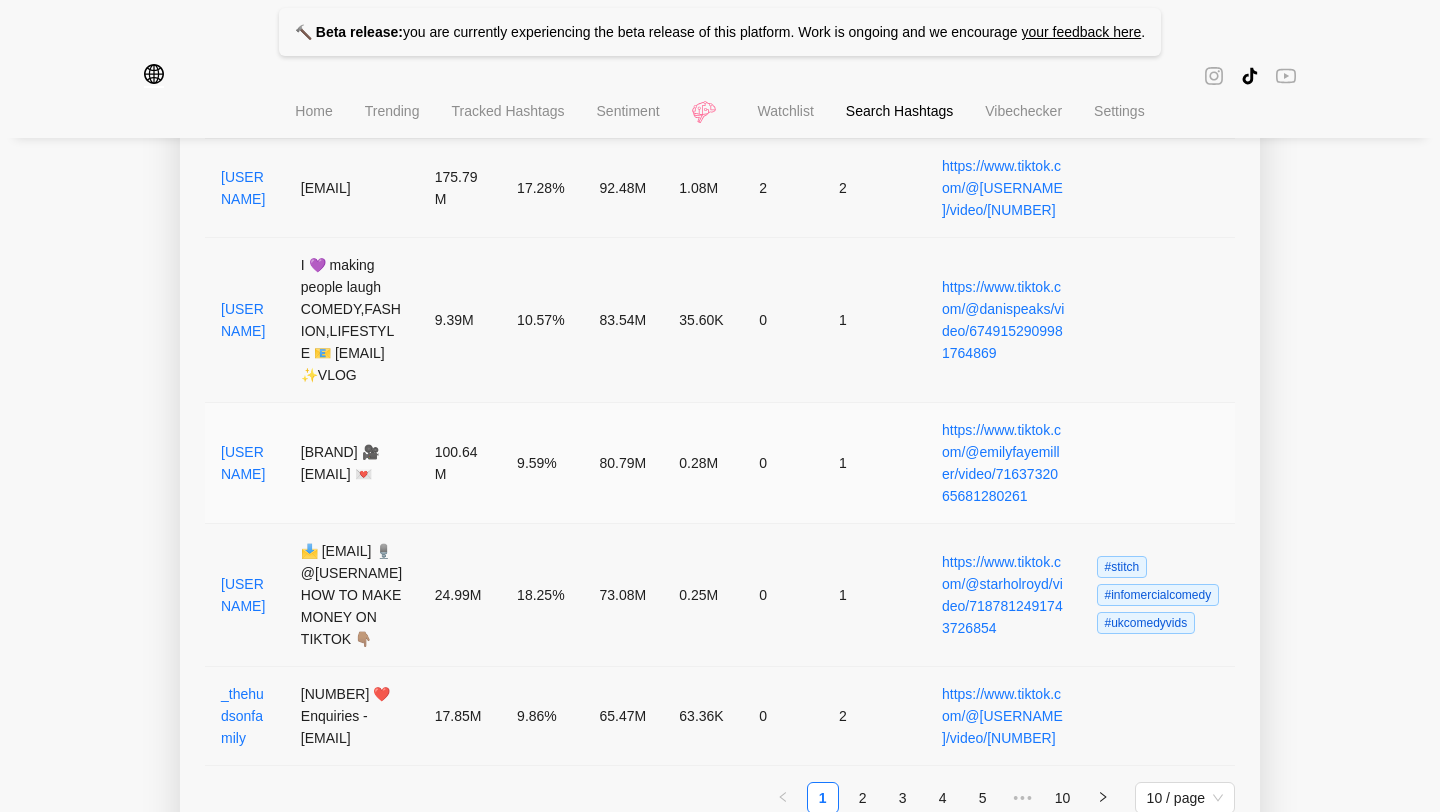 scroll, scrollTop: 2473, scrollLeft: 0, axis: vertical 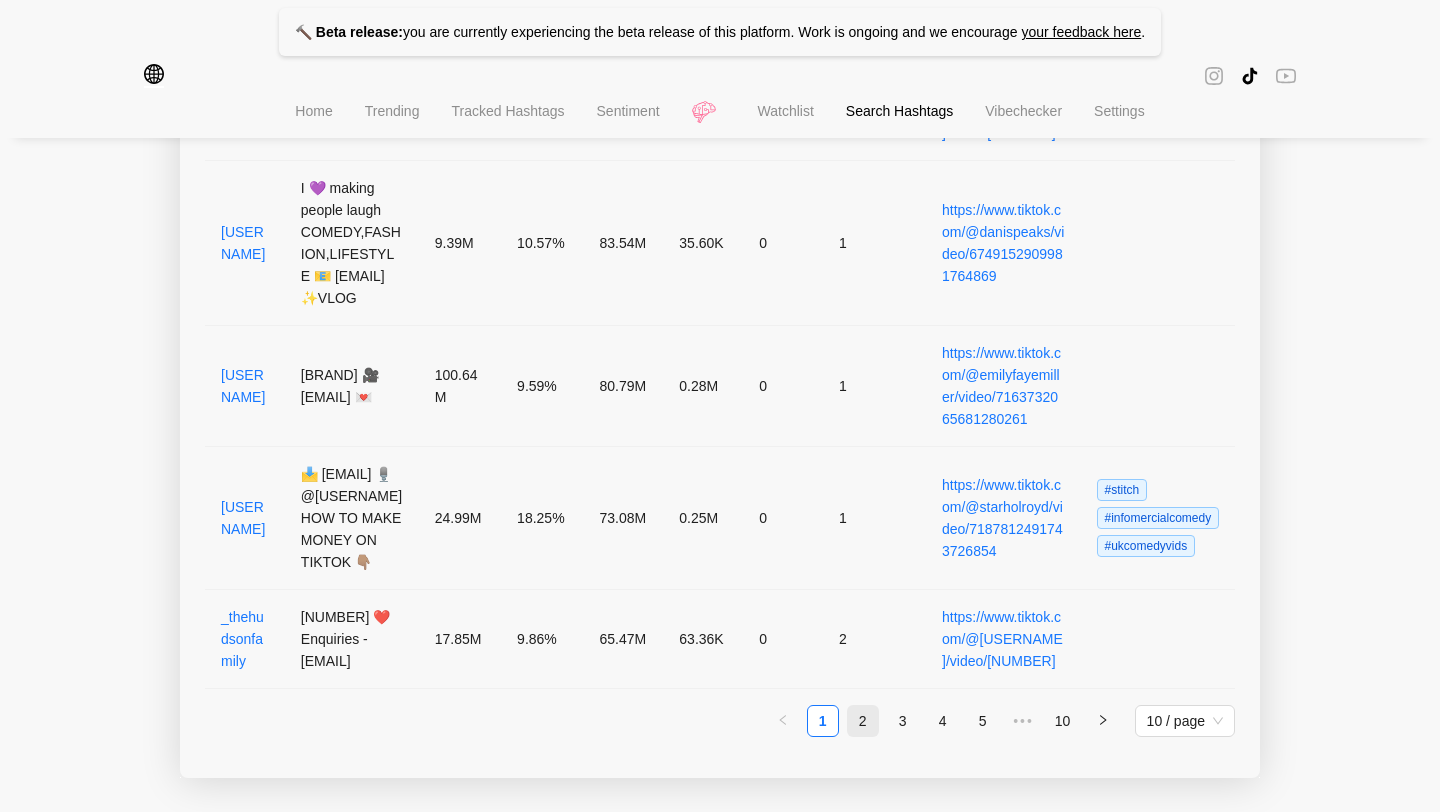 click on "2" at bounding box center [863, 721] 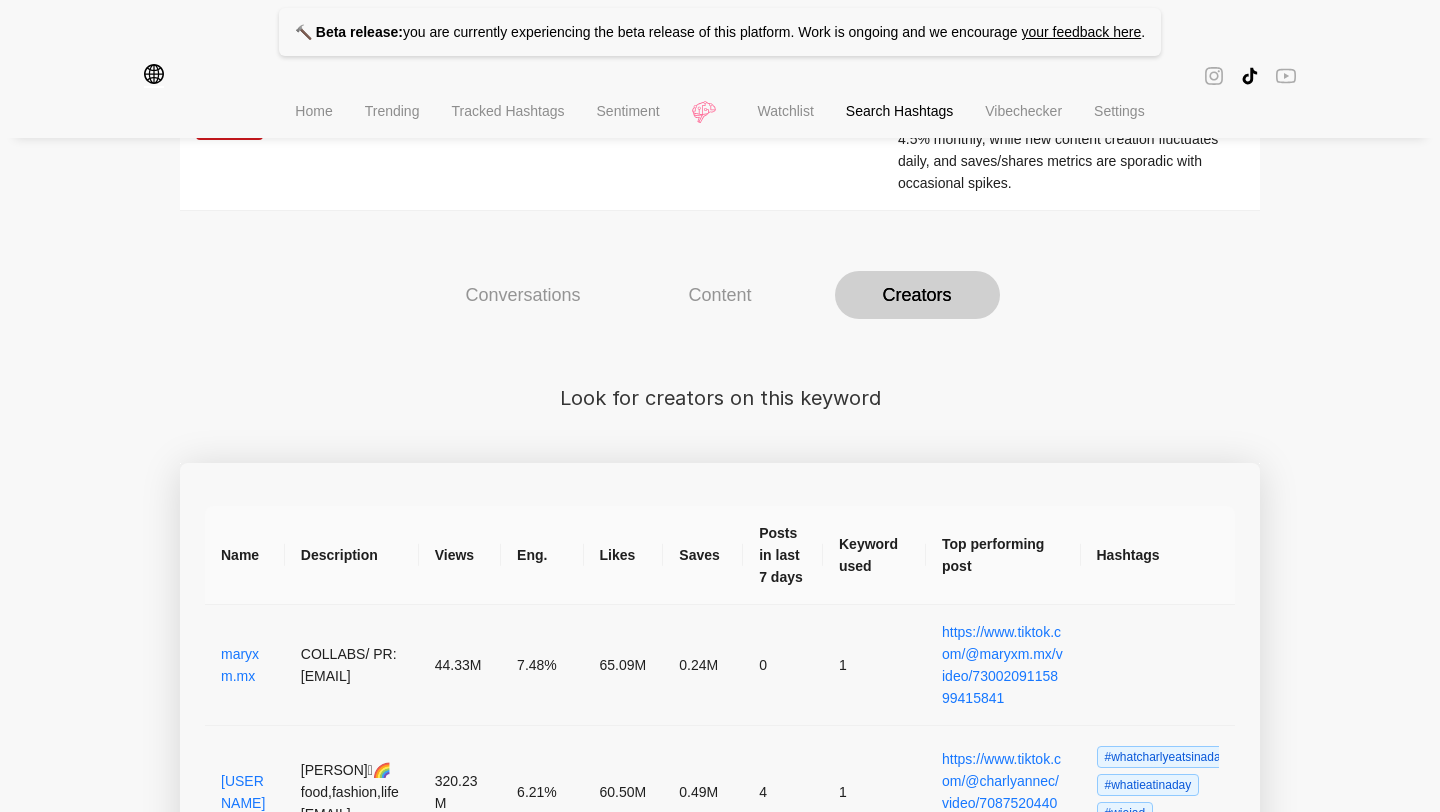 scroll, scrollTop: 1085, scrollLeft: 0, axis: vertical 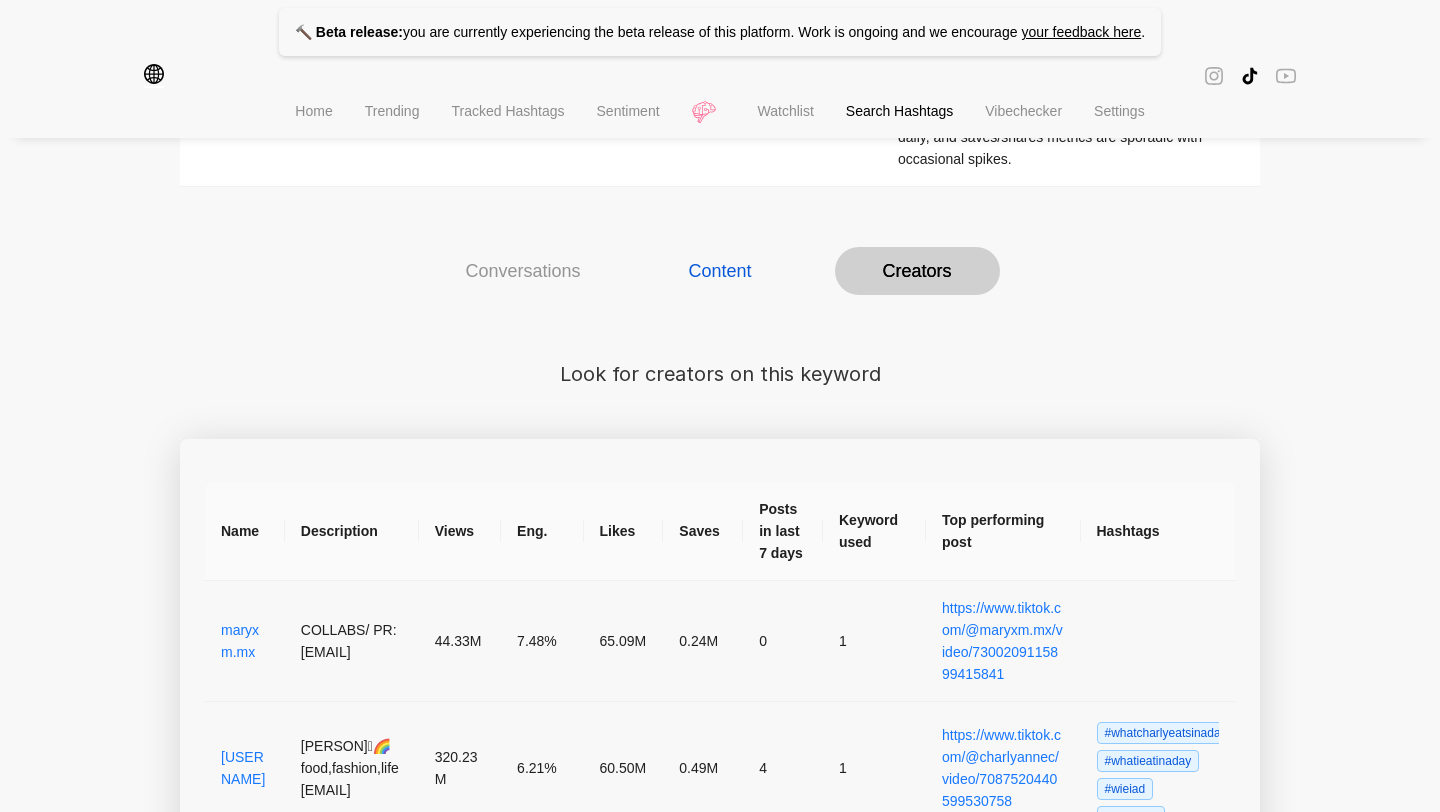 click on "Content" at bounding box center (719, 271) 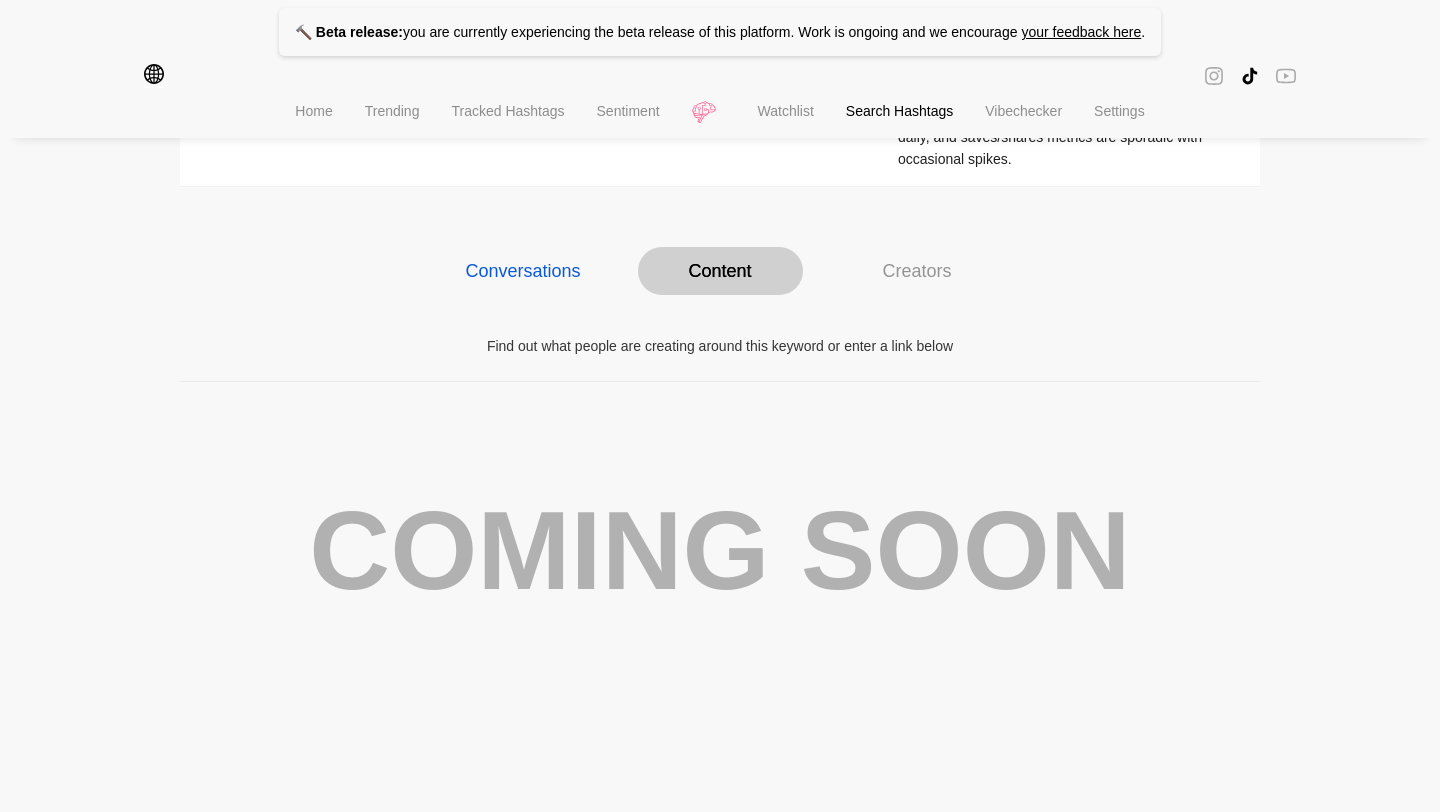 click on "Conversations" at bounding box center (522, 271) 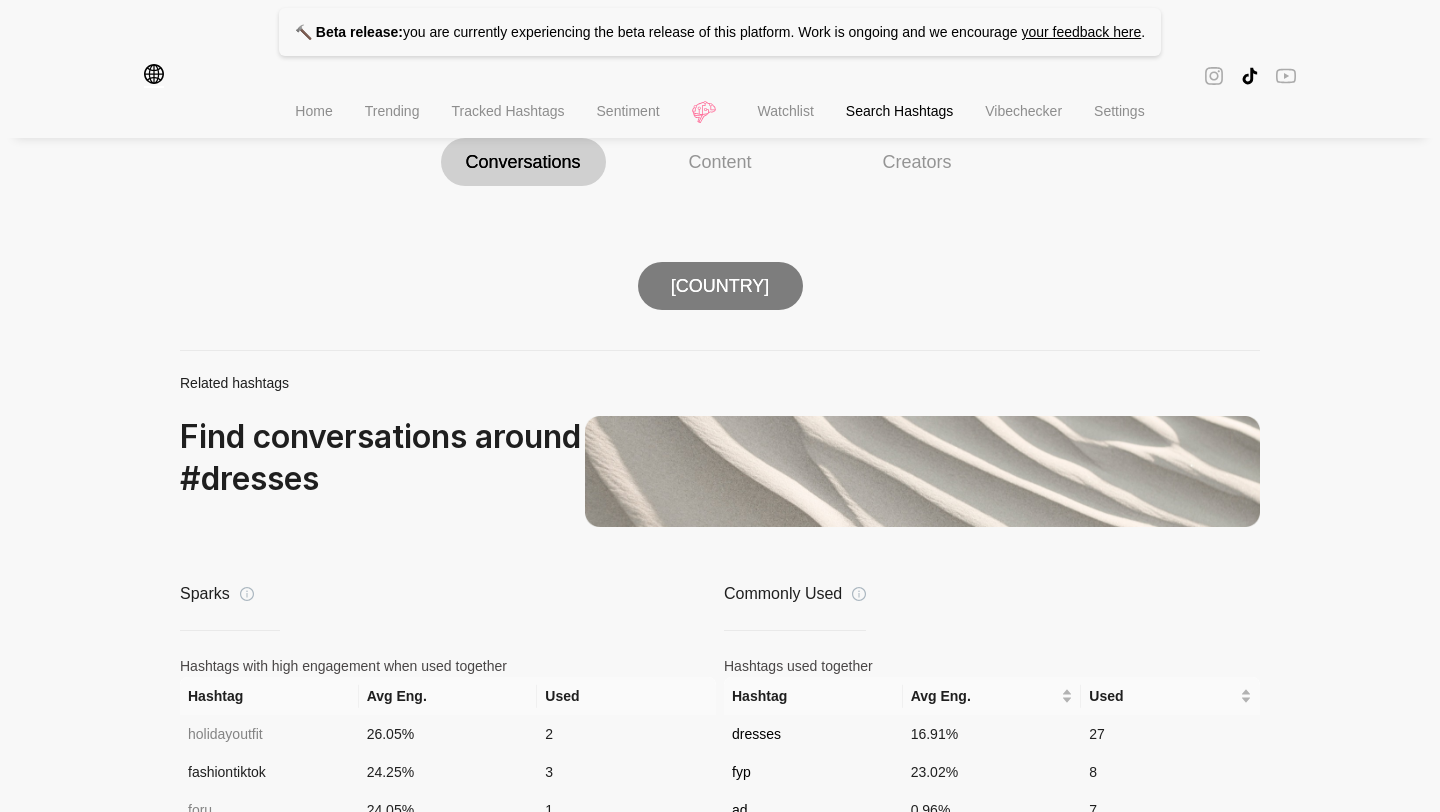 scroll, scrollTop: 1193, scrollLeft: 0, axis: vertical 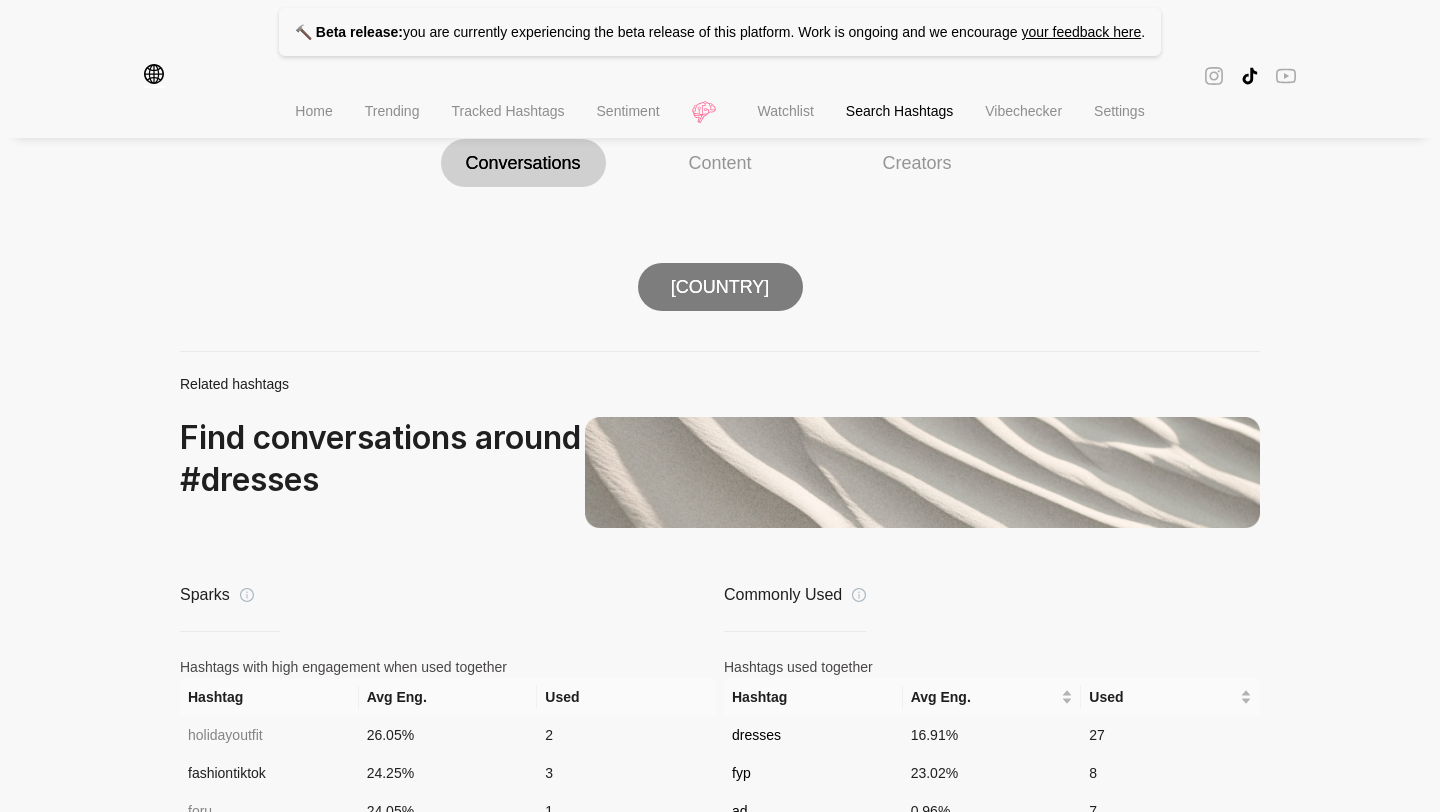 click on "United Kingdom" at bounding box center (720, 287) 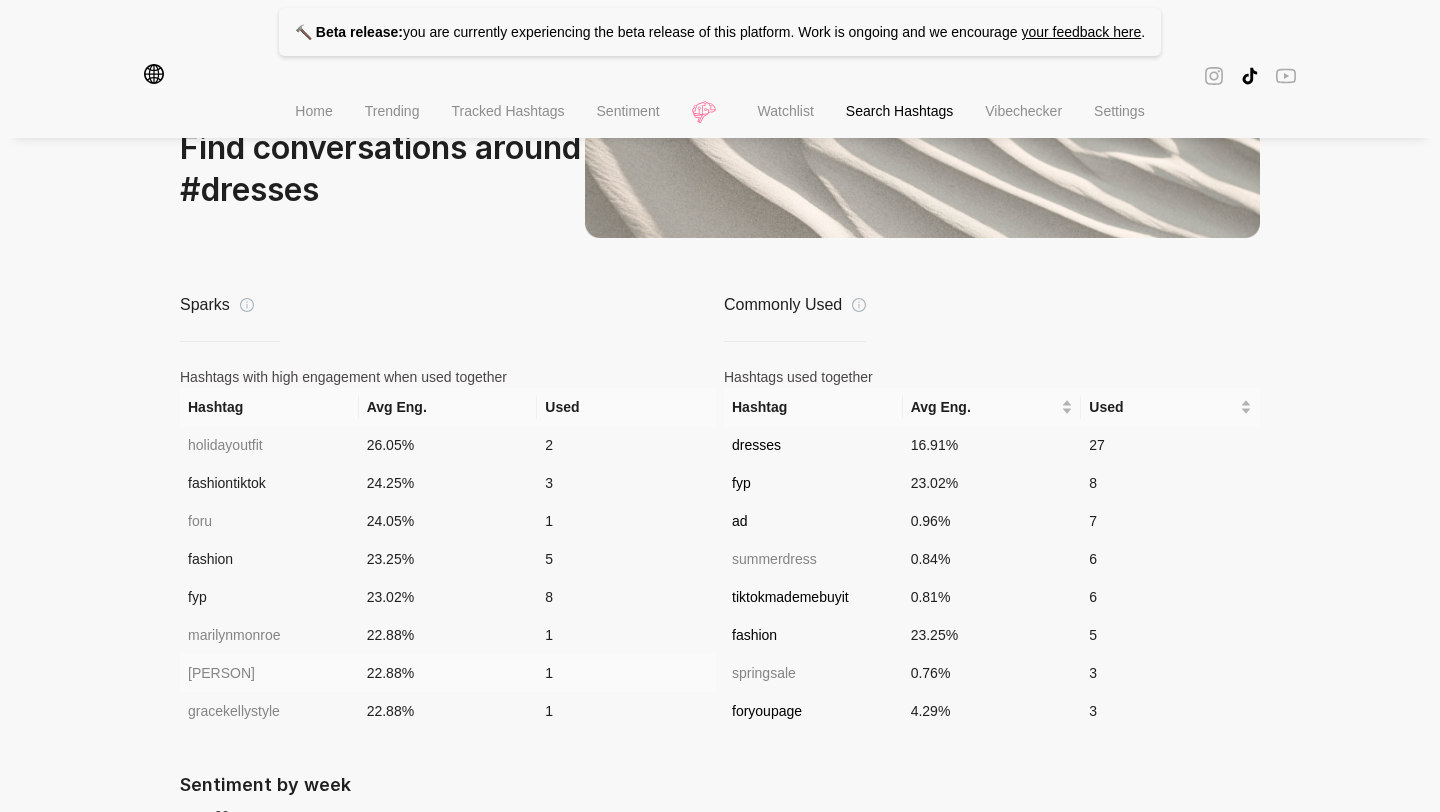 scroll, scrollTop: 1448, scrollLeft: 0, axis: vertical 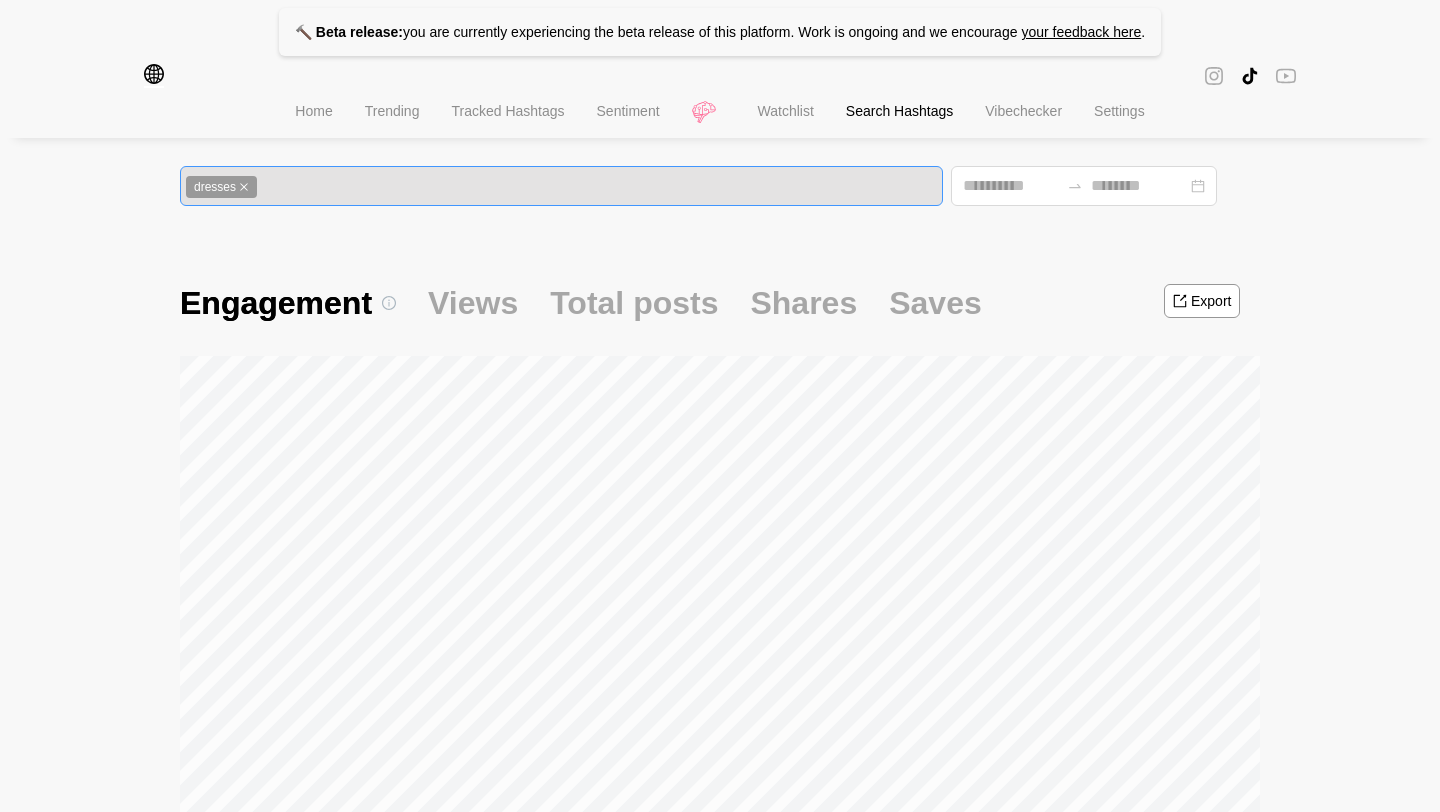 click on "dresses" at bounding box center (561, 186) 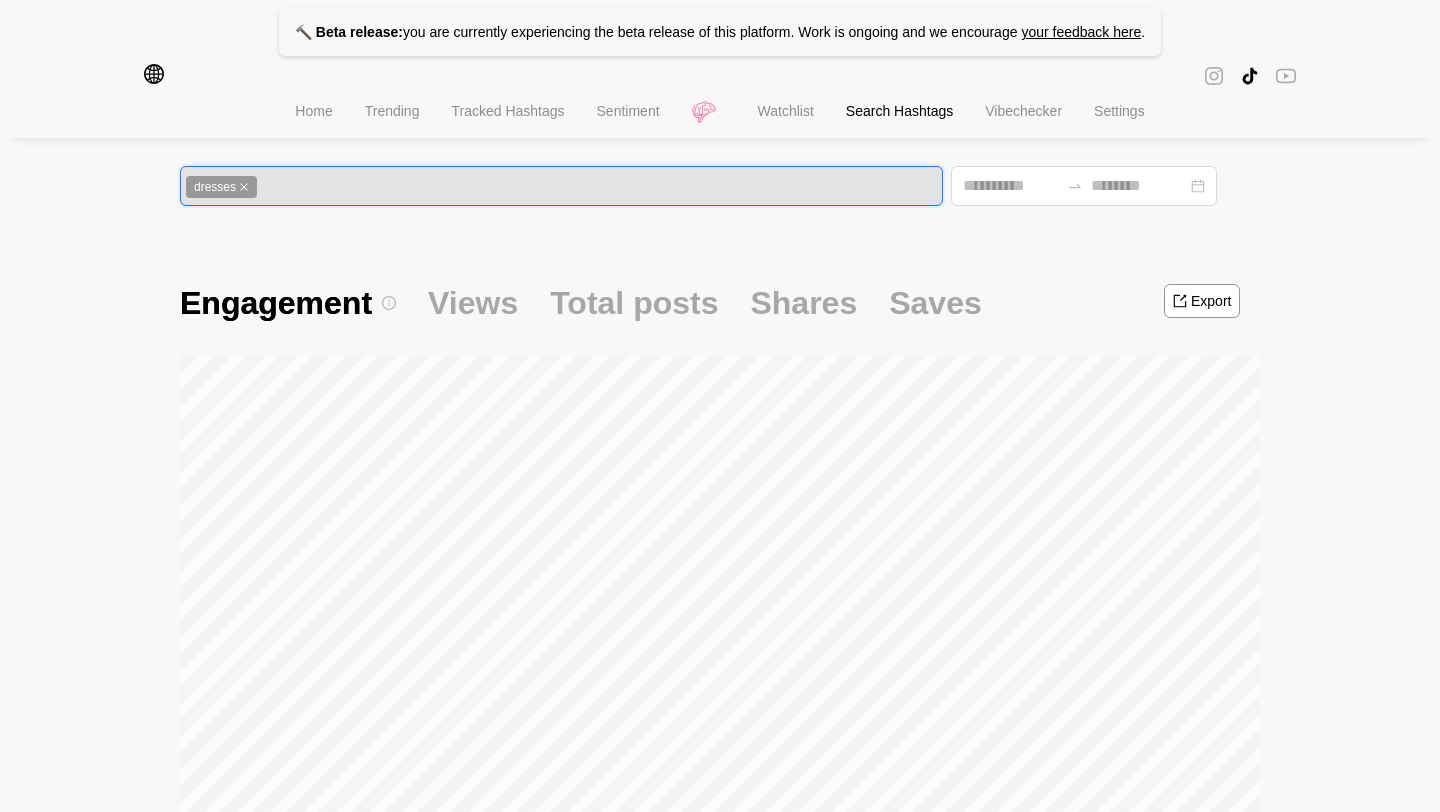 click on "dresses" at bounding box center [223, 186] 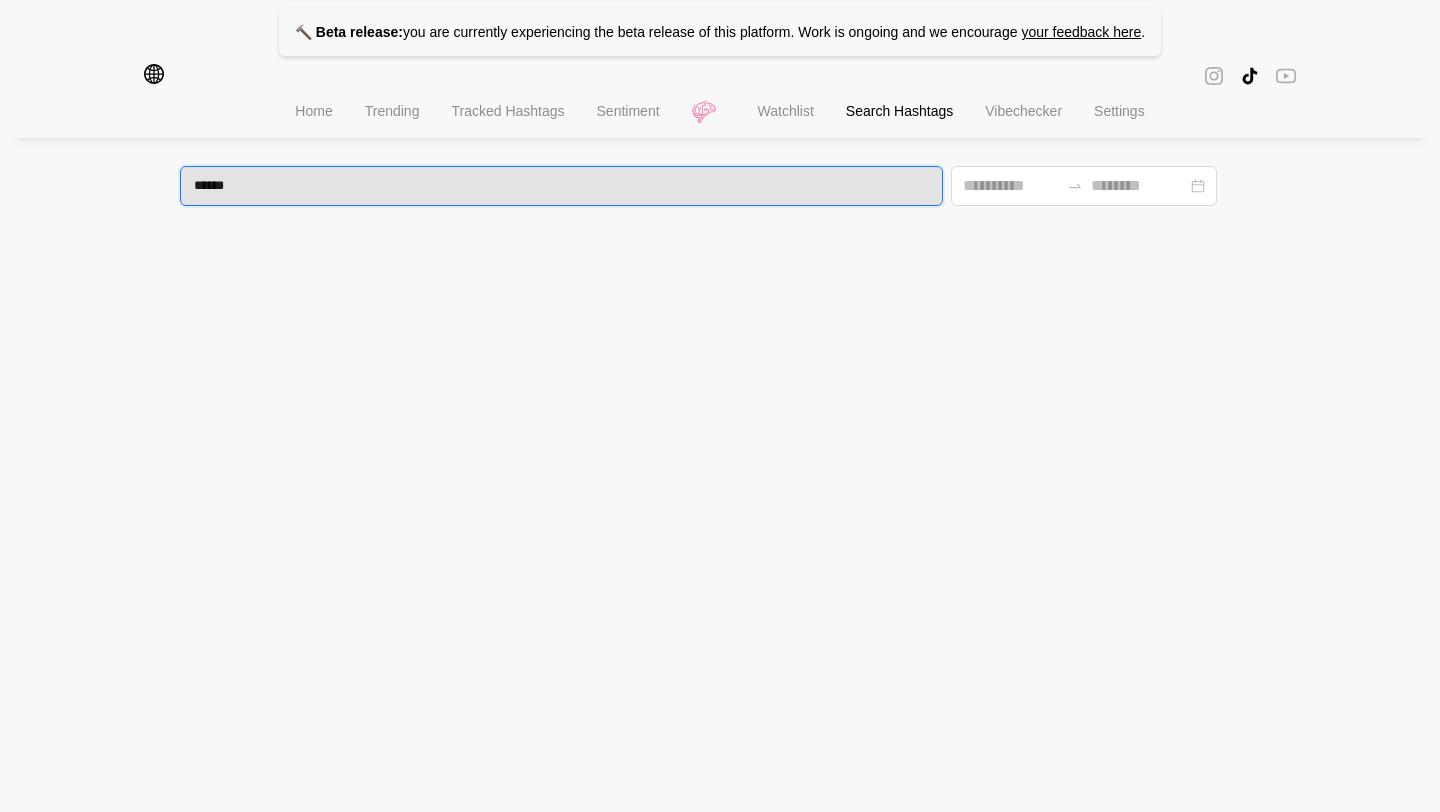 type on "*****" 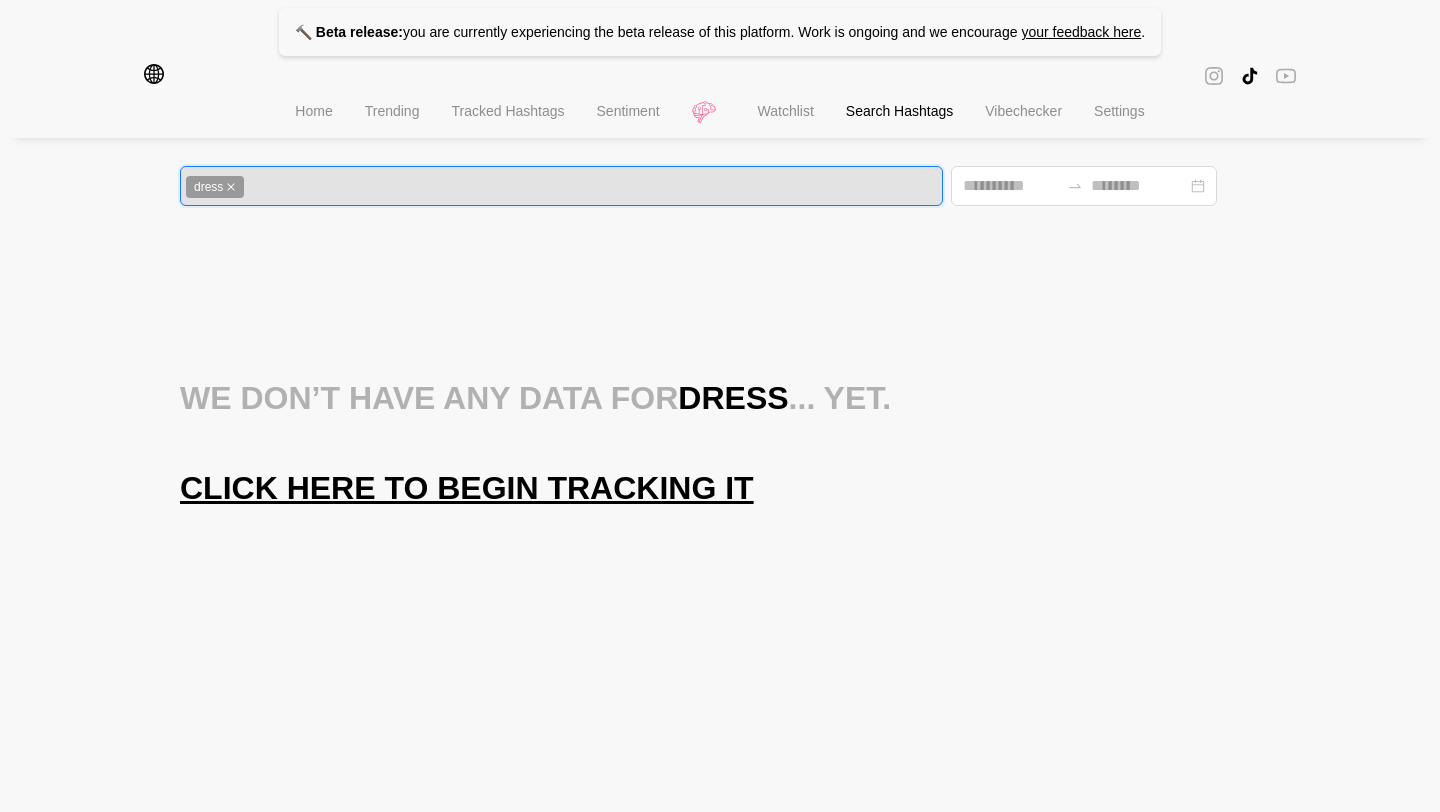 click on "dress" at bounding box center [561, 186] 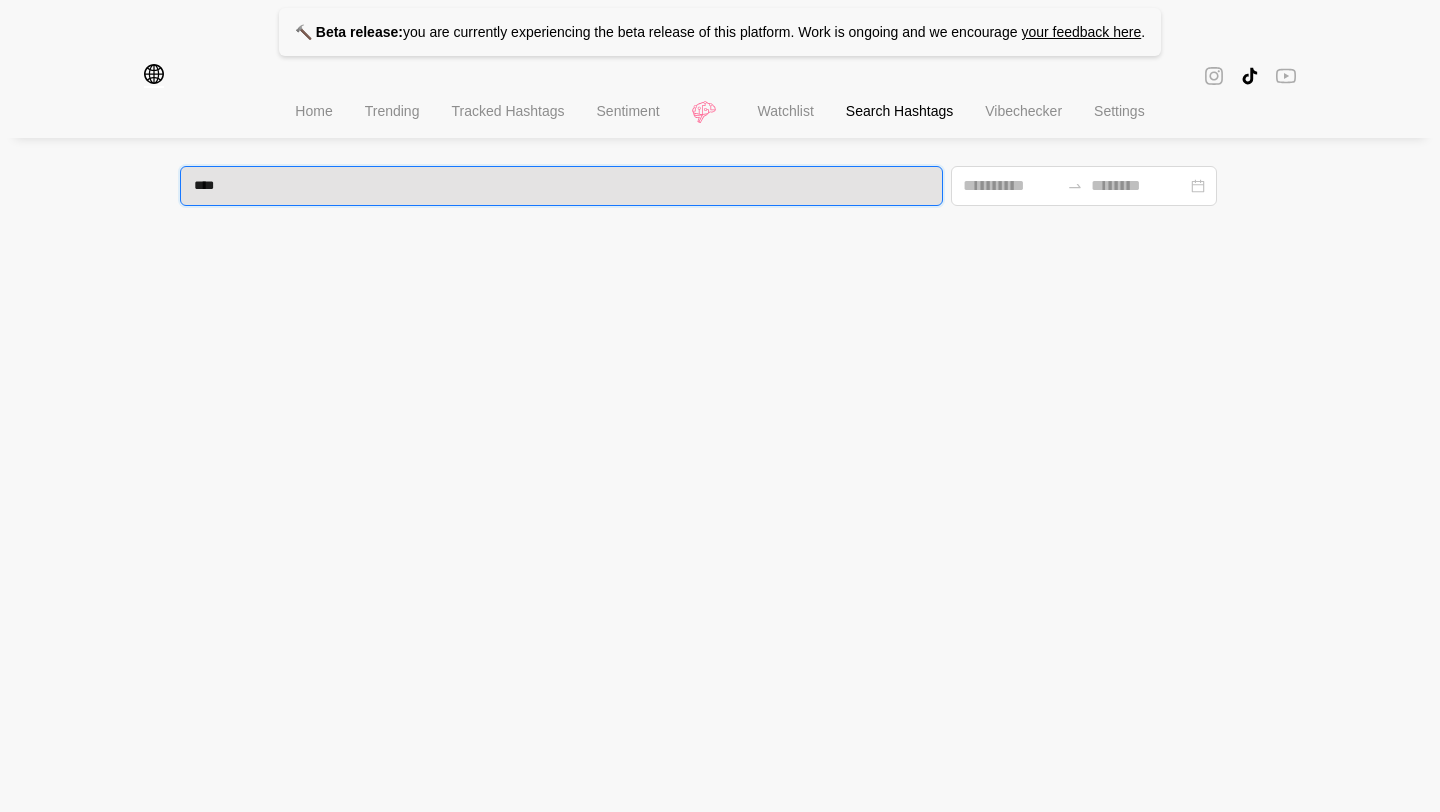 type on "*****" 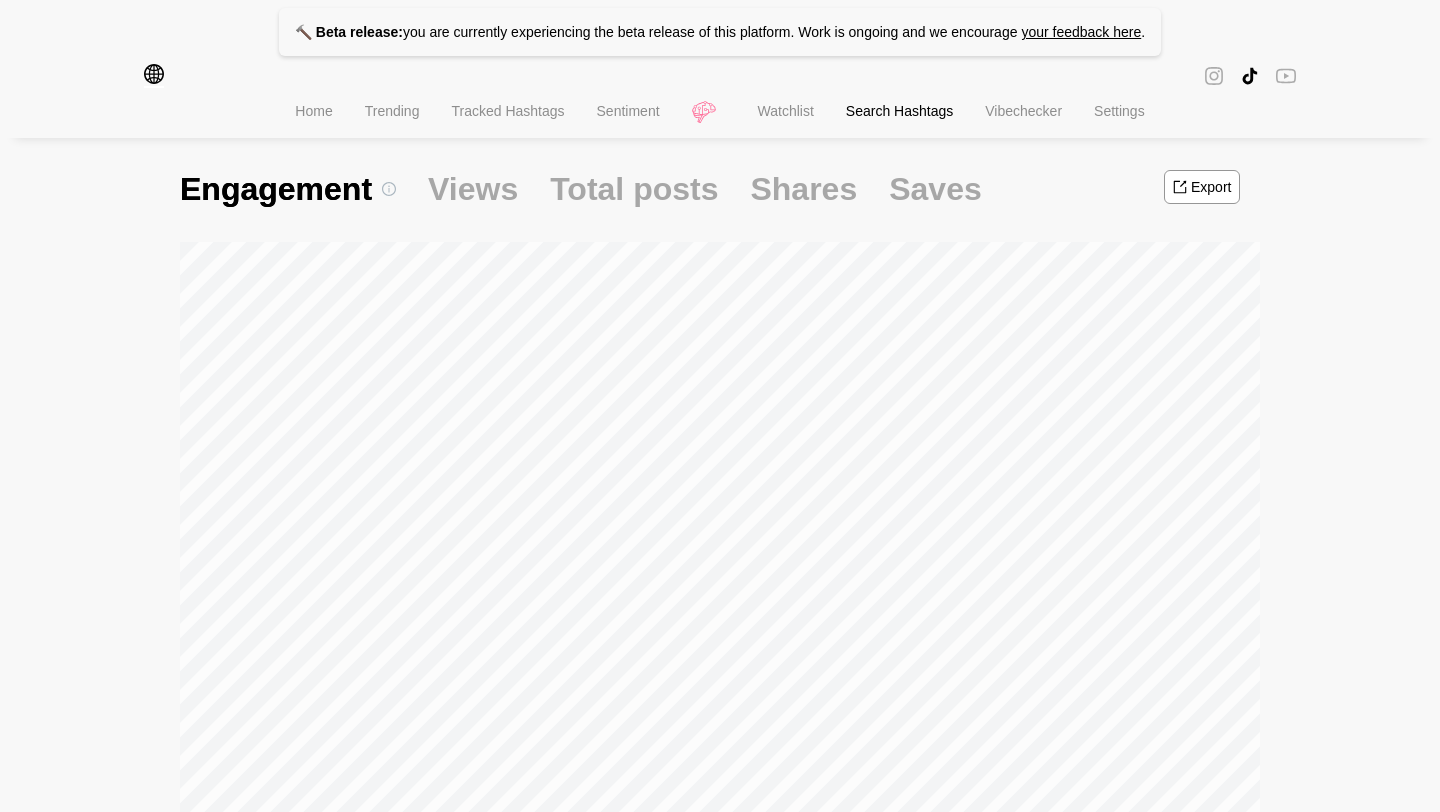 scroll, scrollTop: 0, scrollLeft: 0, axis: both 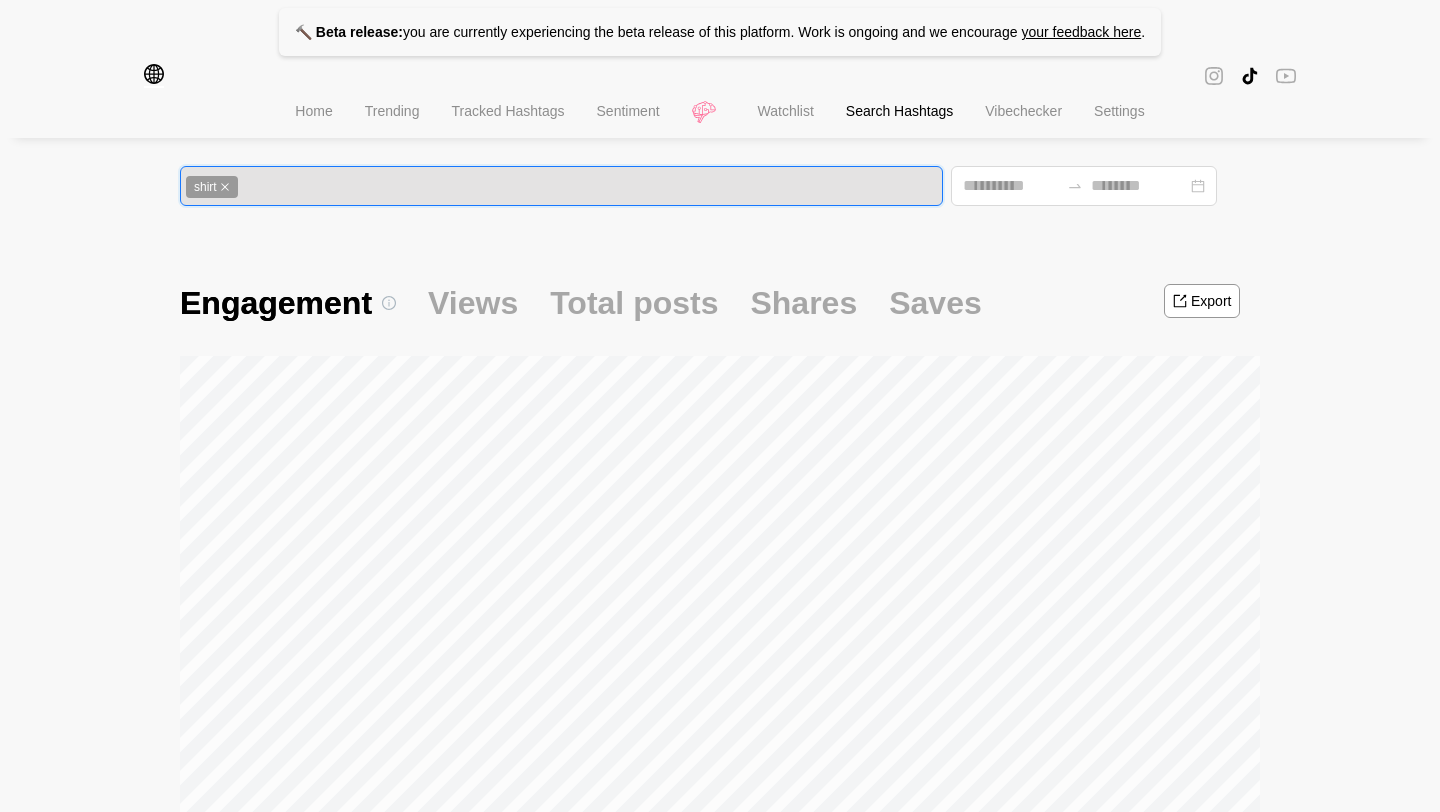 click on "shirt" at bounding box center (561, 186) 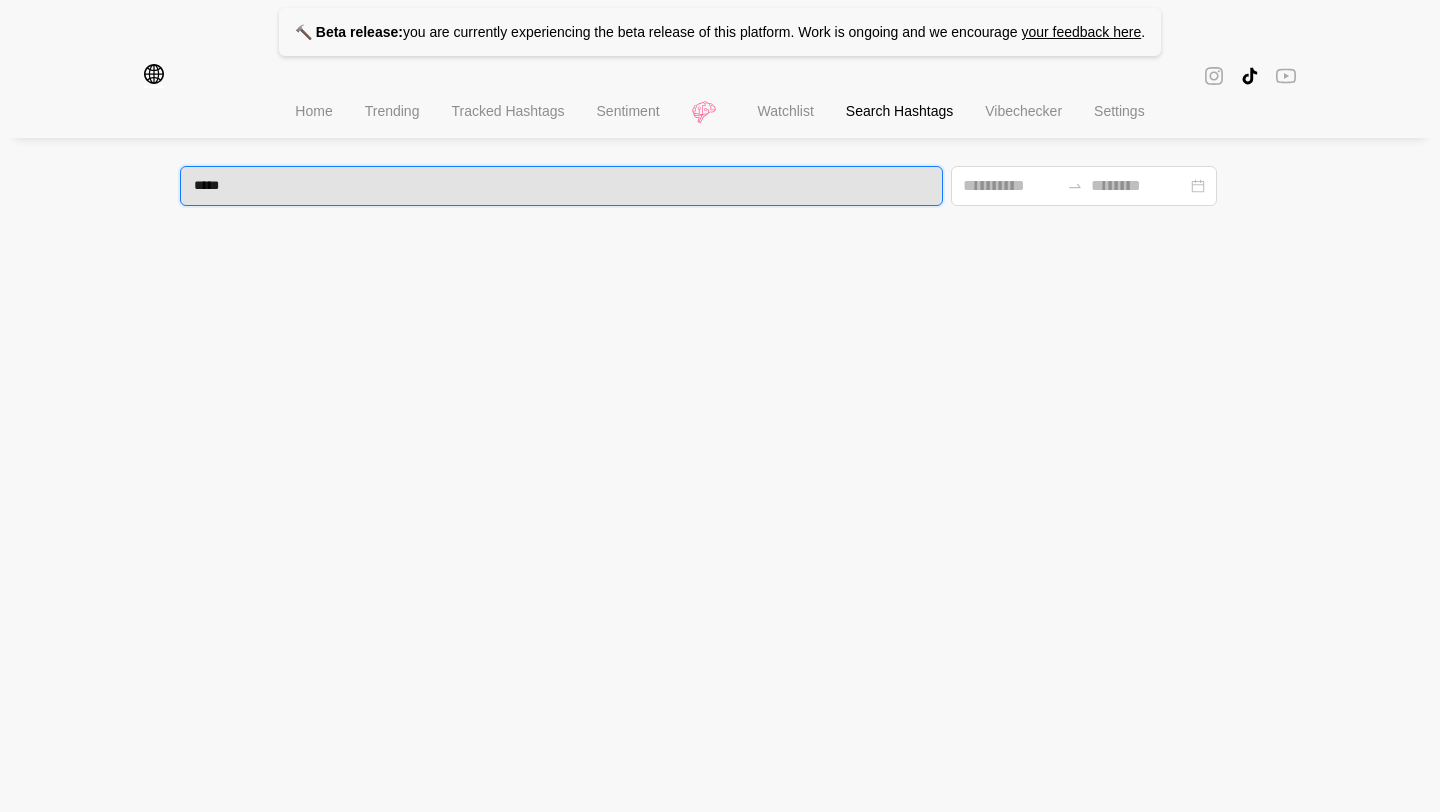 type on "******" 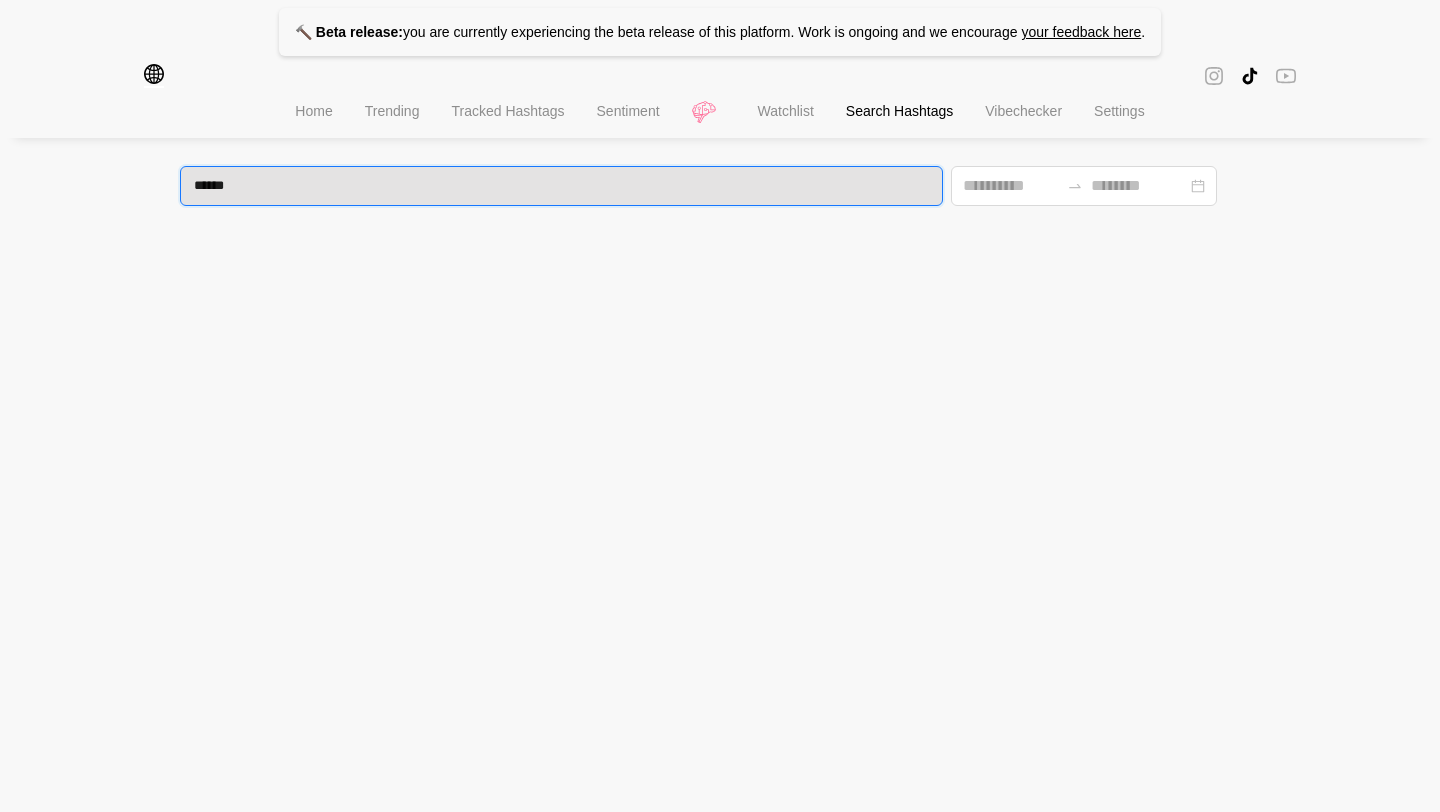 type 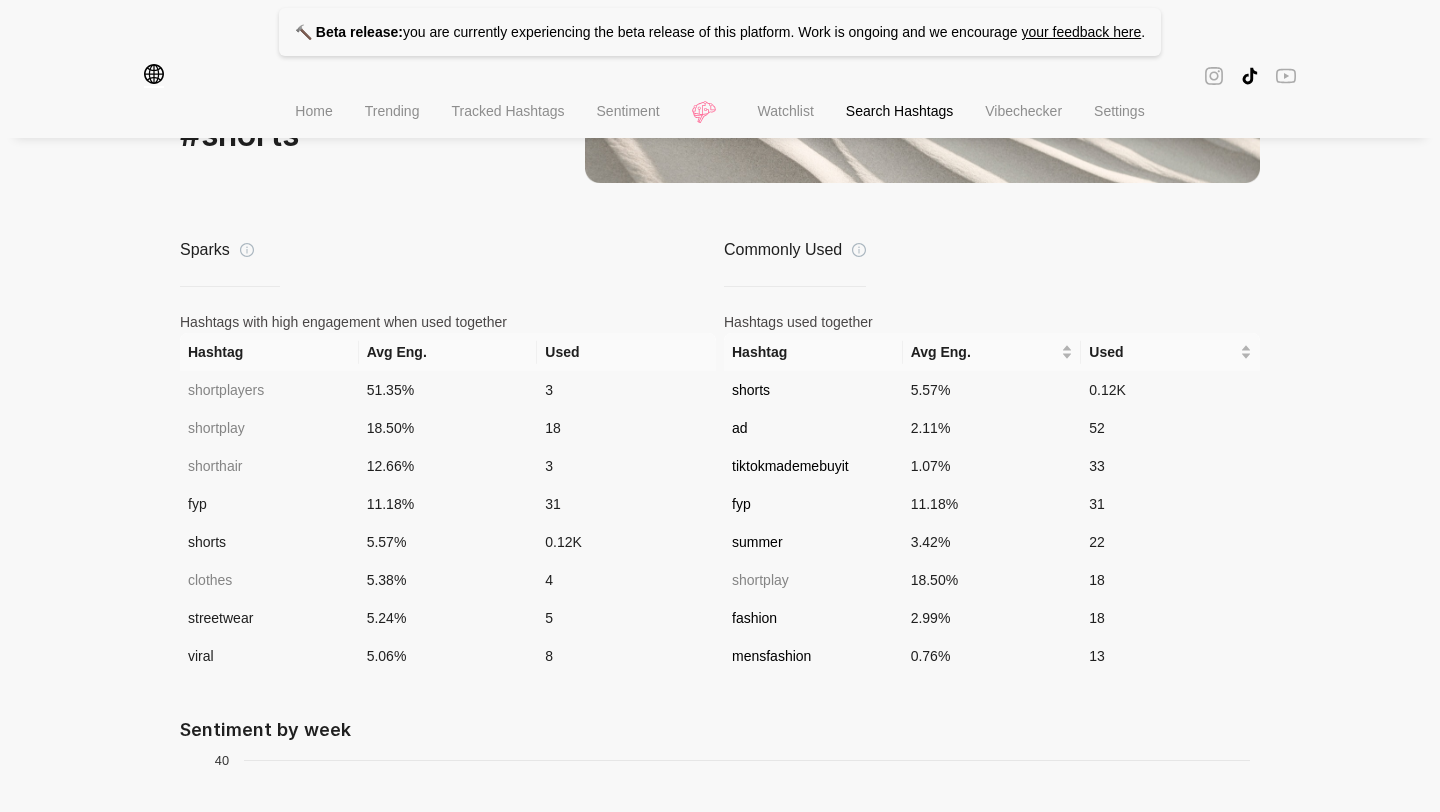 scroll, scrollTop: 1561, scrollLeft: 0, axis: vertical 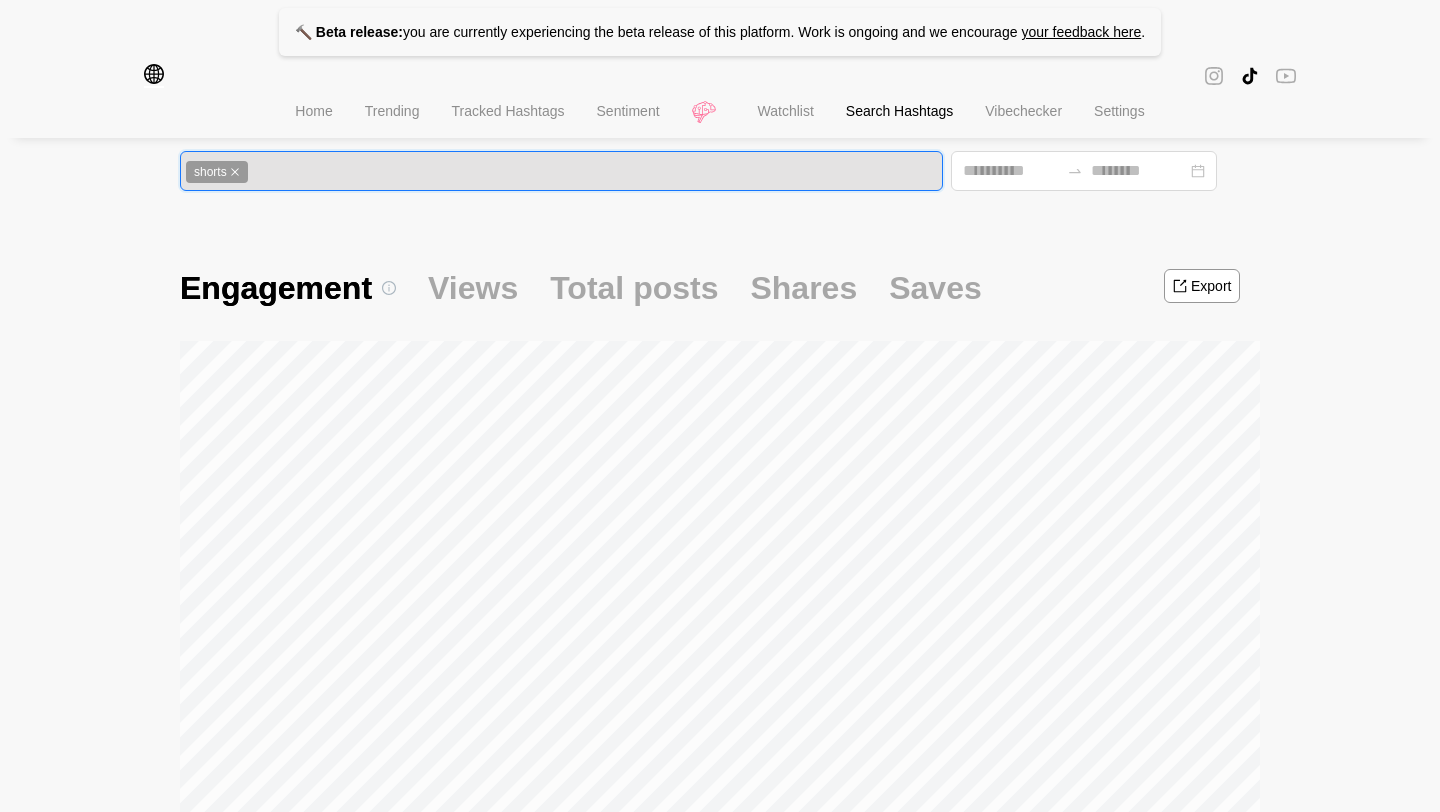 click on "Trending" at bounding box center [392, 111] 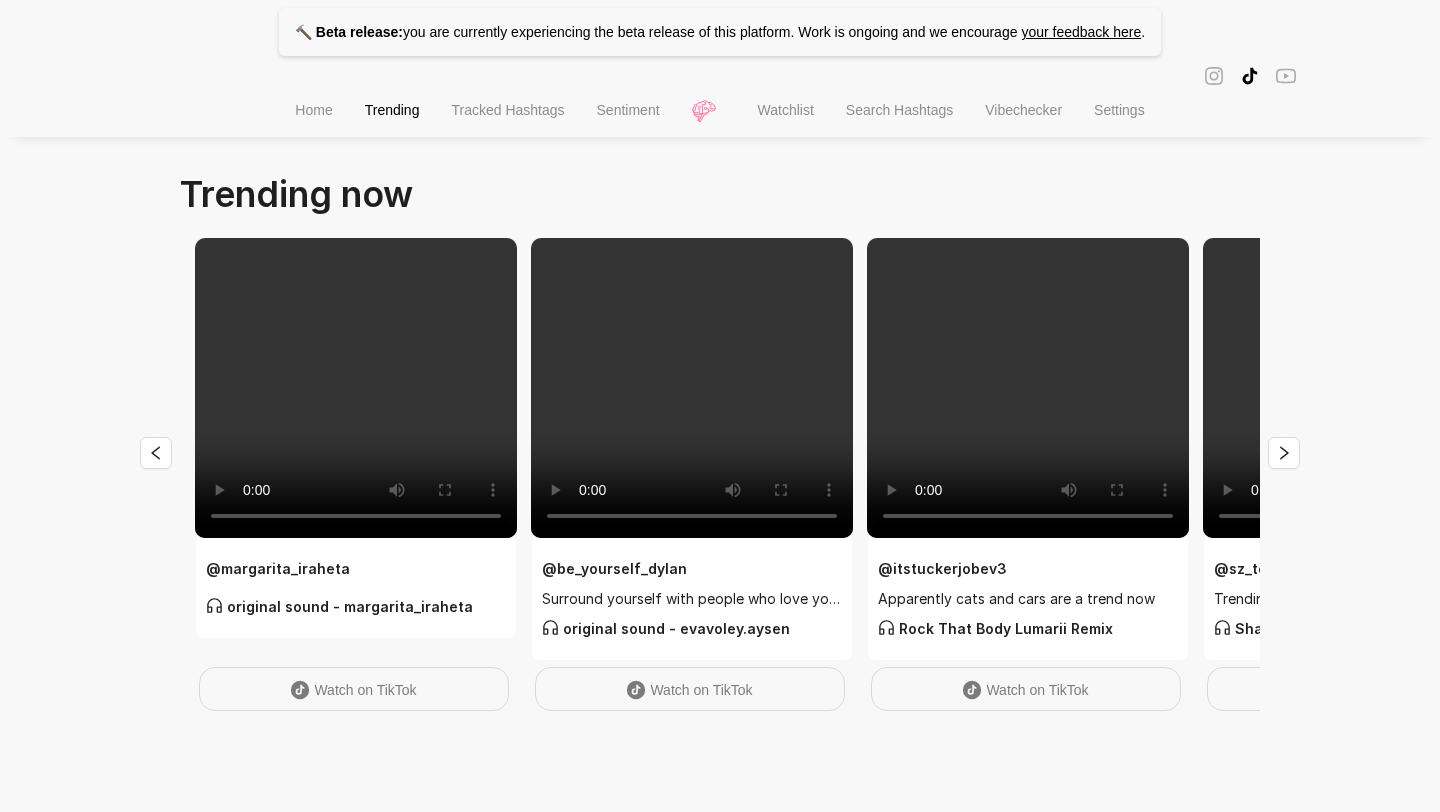 click on "Home" at bounding box center (313, 112) 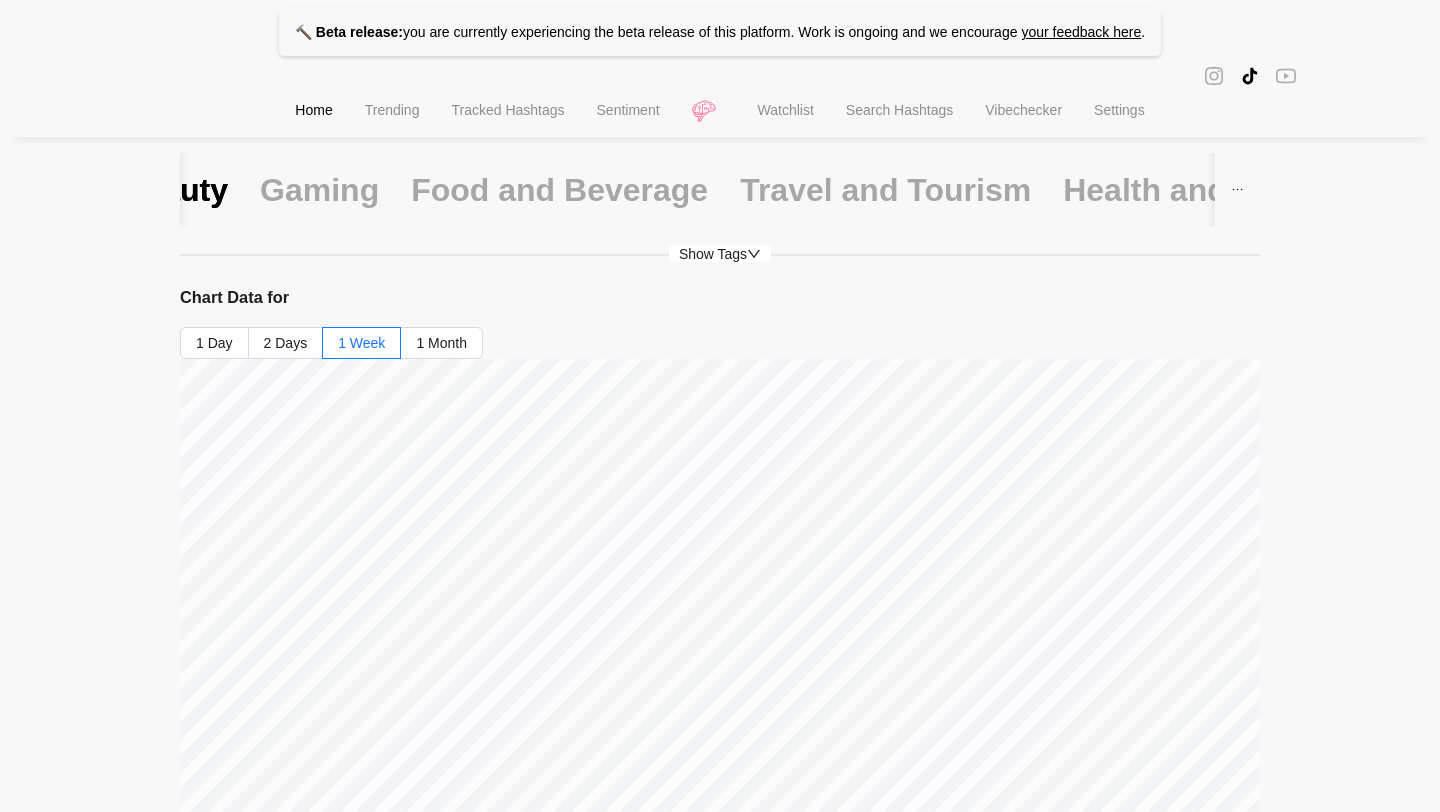 scroll, scrollTop: 116, scrollLeft: 0, axis: vertical 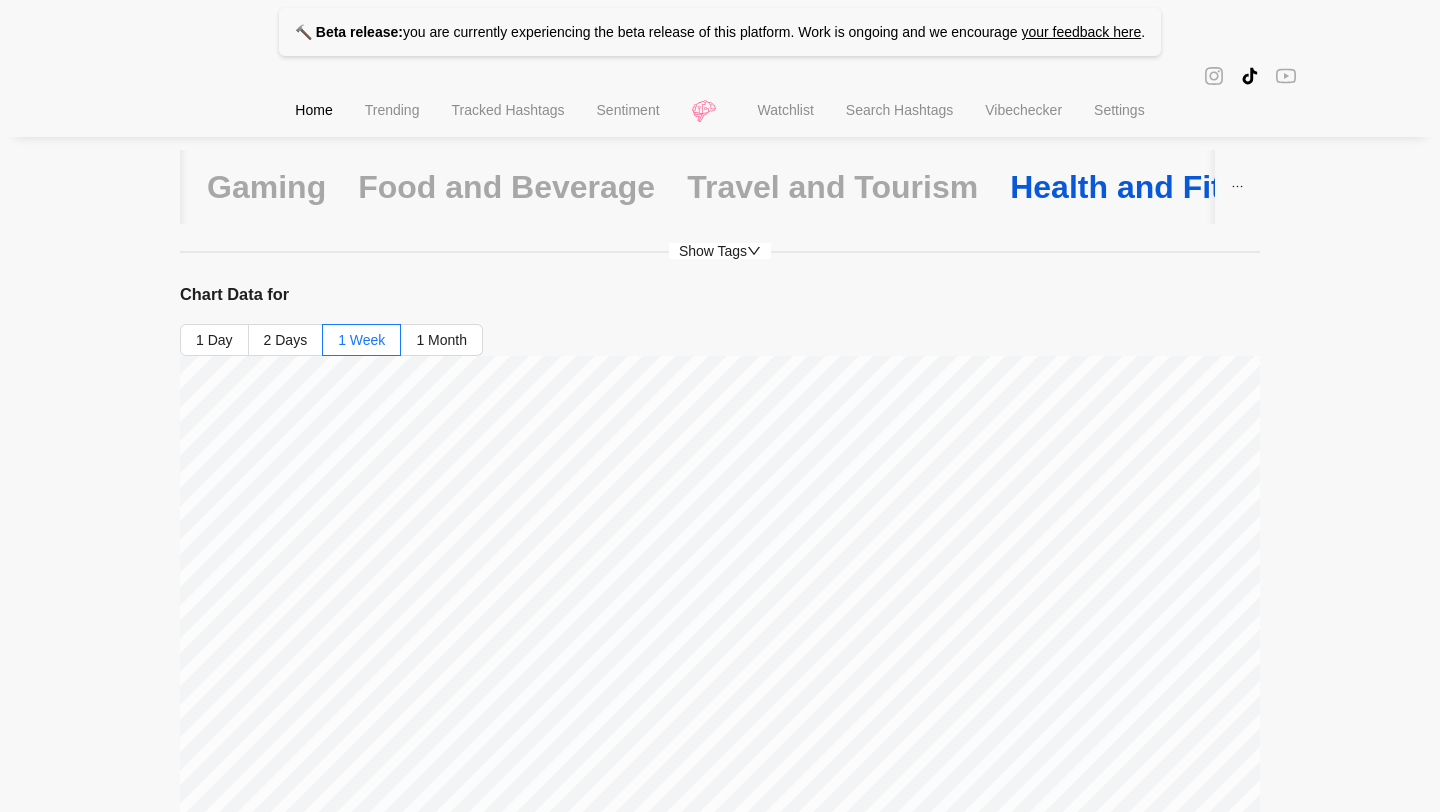 click on "Health and Fitness" at bounding box center [1152, 187] 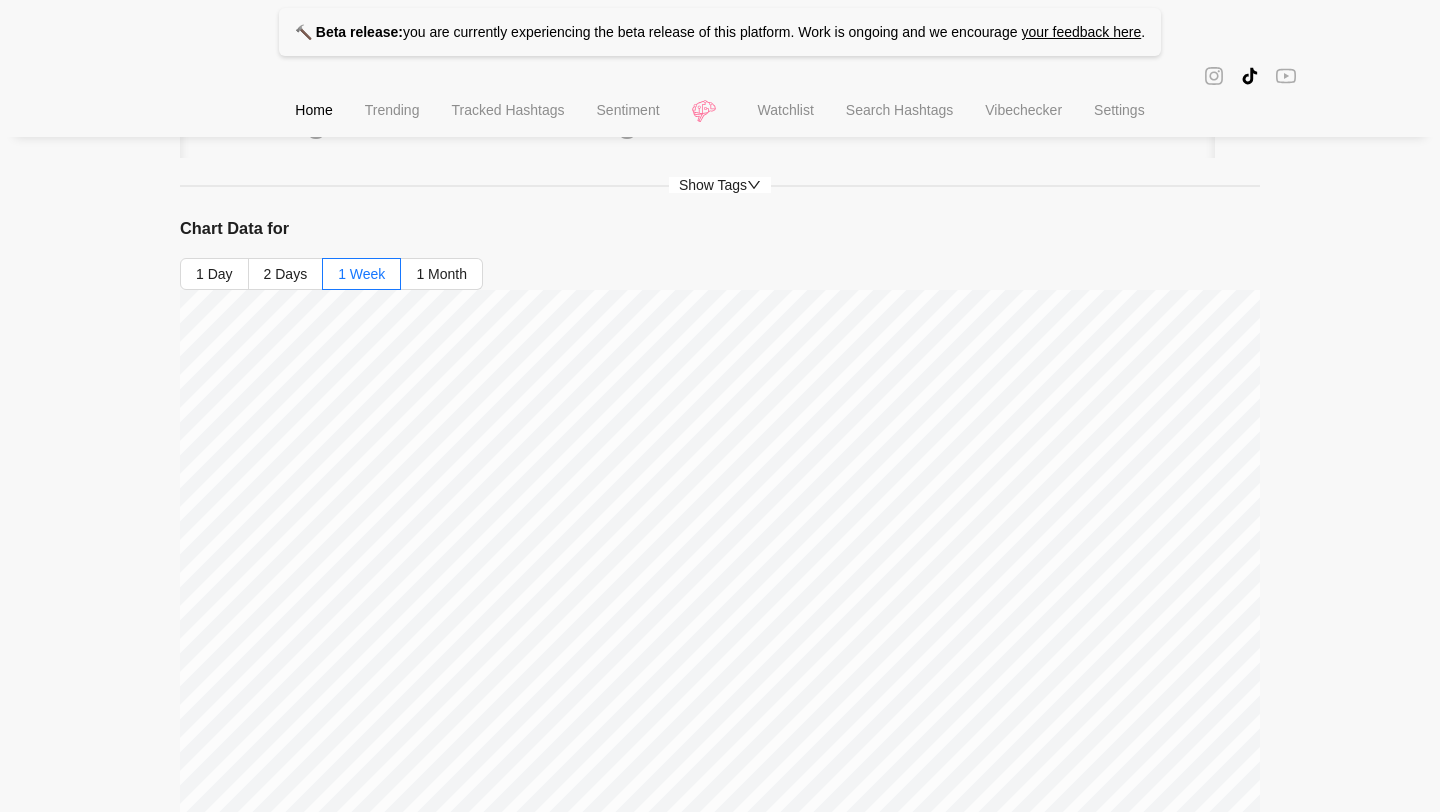 scroll, scrollTop: 0, scrollLeft: 0, axis: both 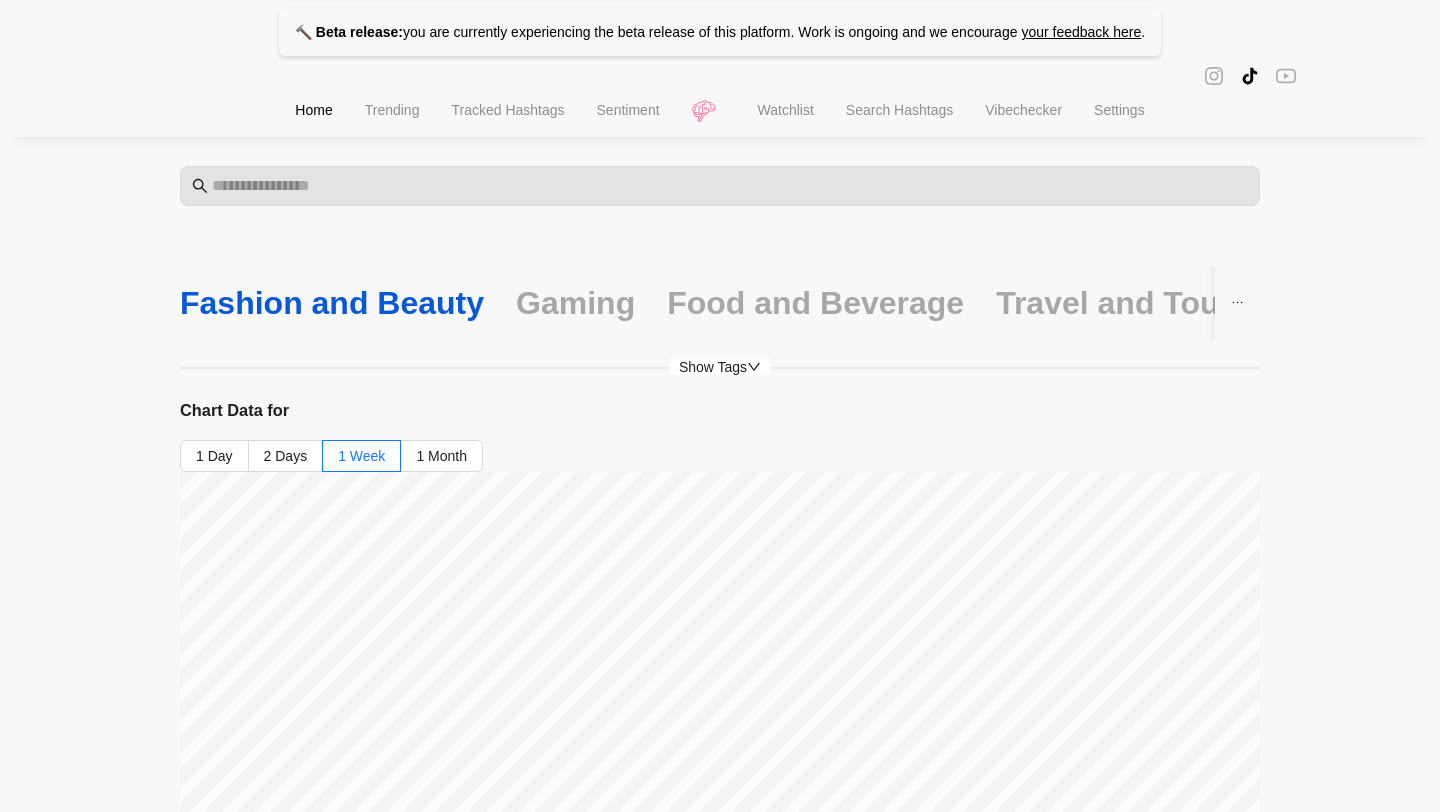 click on "Fashion and Beauty" at bounding box center [332, 303] 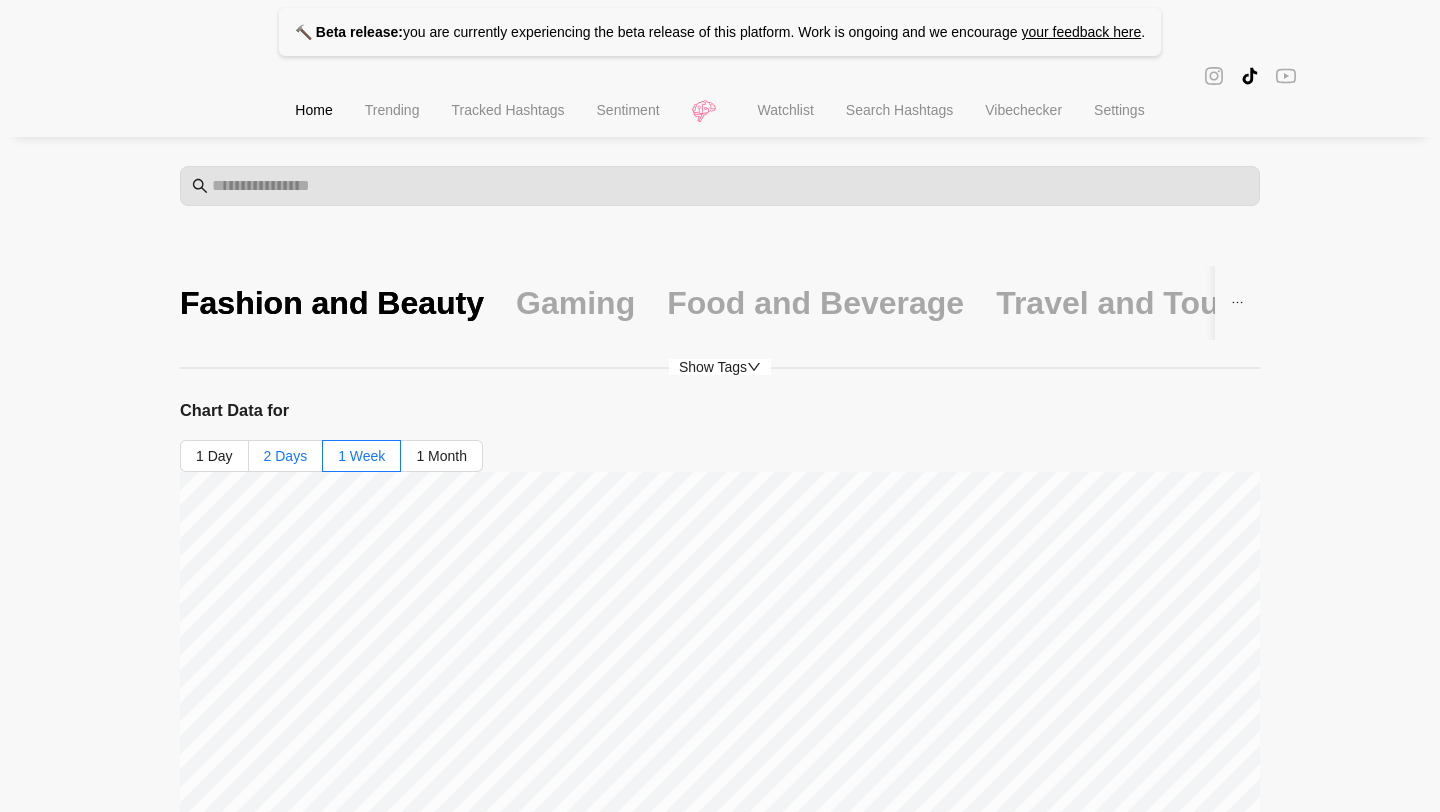 scroll, scrollTop: 28, scrollLeft: 0, axis: vertical 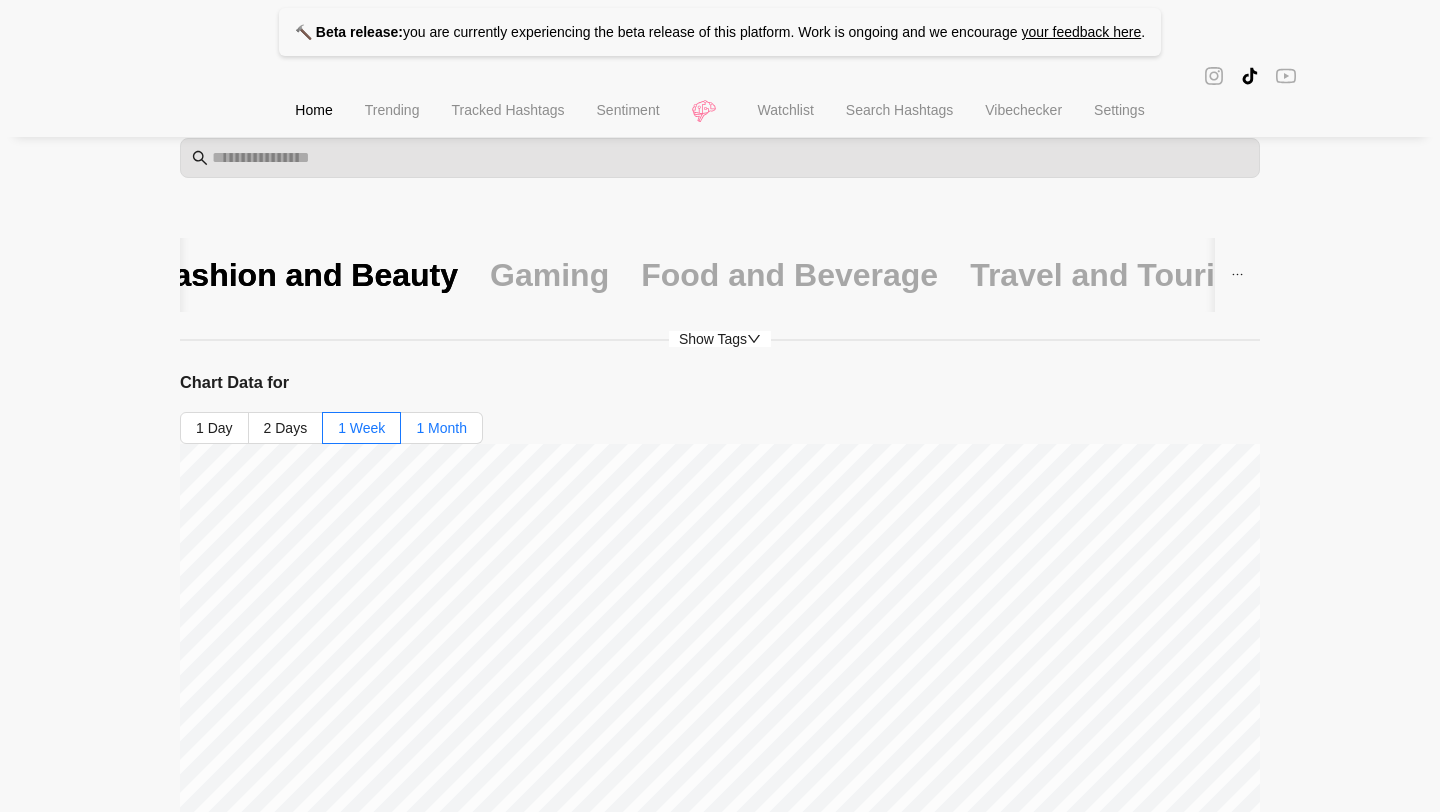 click on "1 Month" at bounding box center (441, 428) 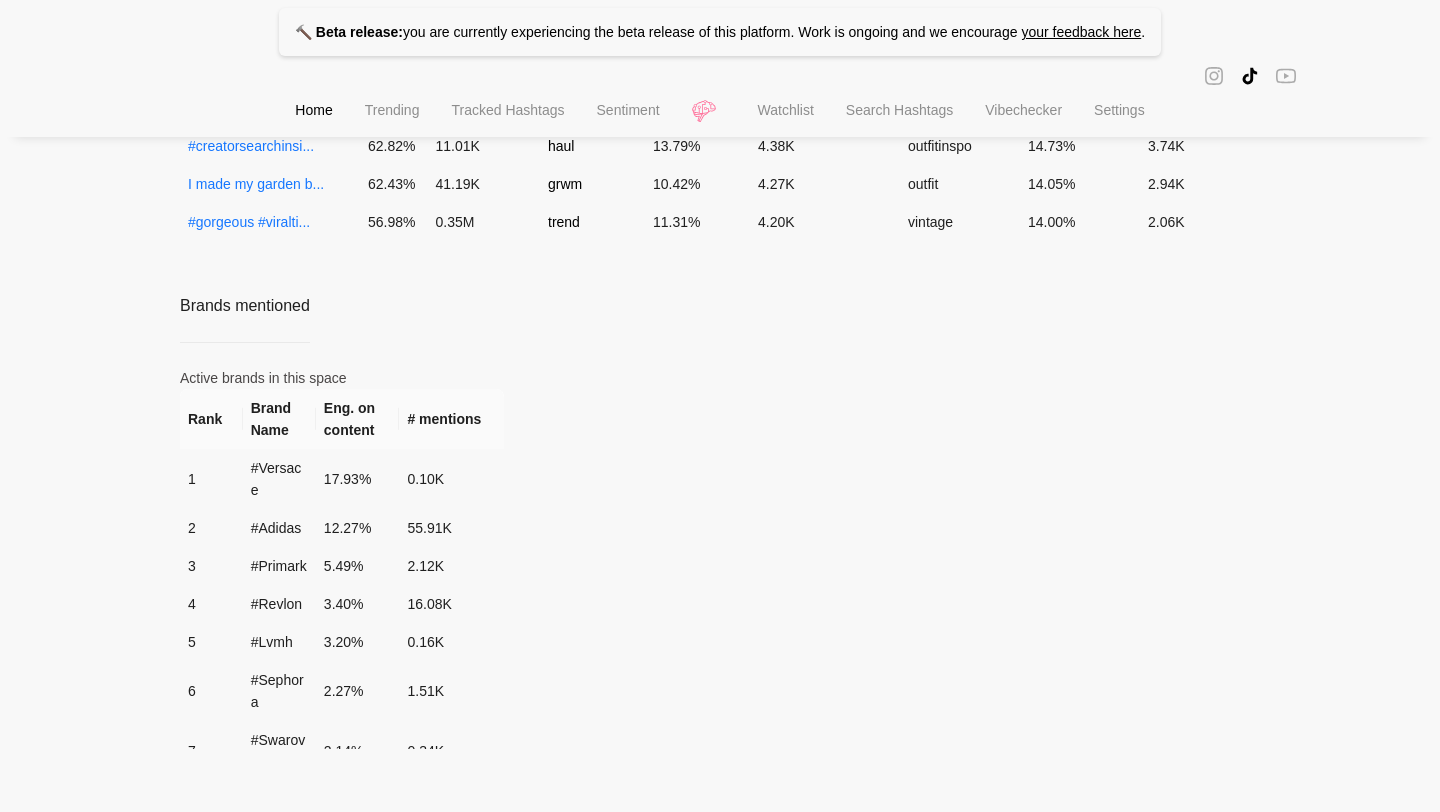 scroll, scrollTop: 0, scrollLeft: 0, axis: both 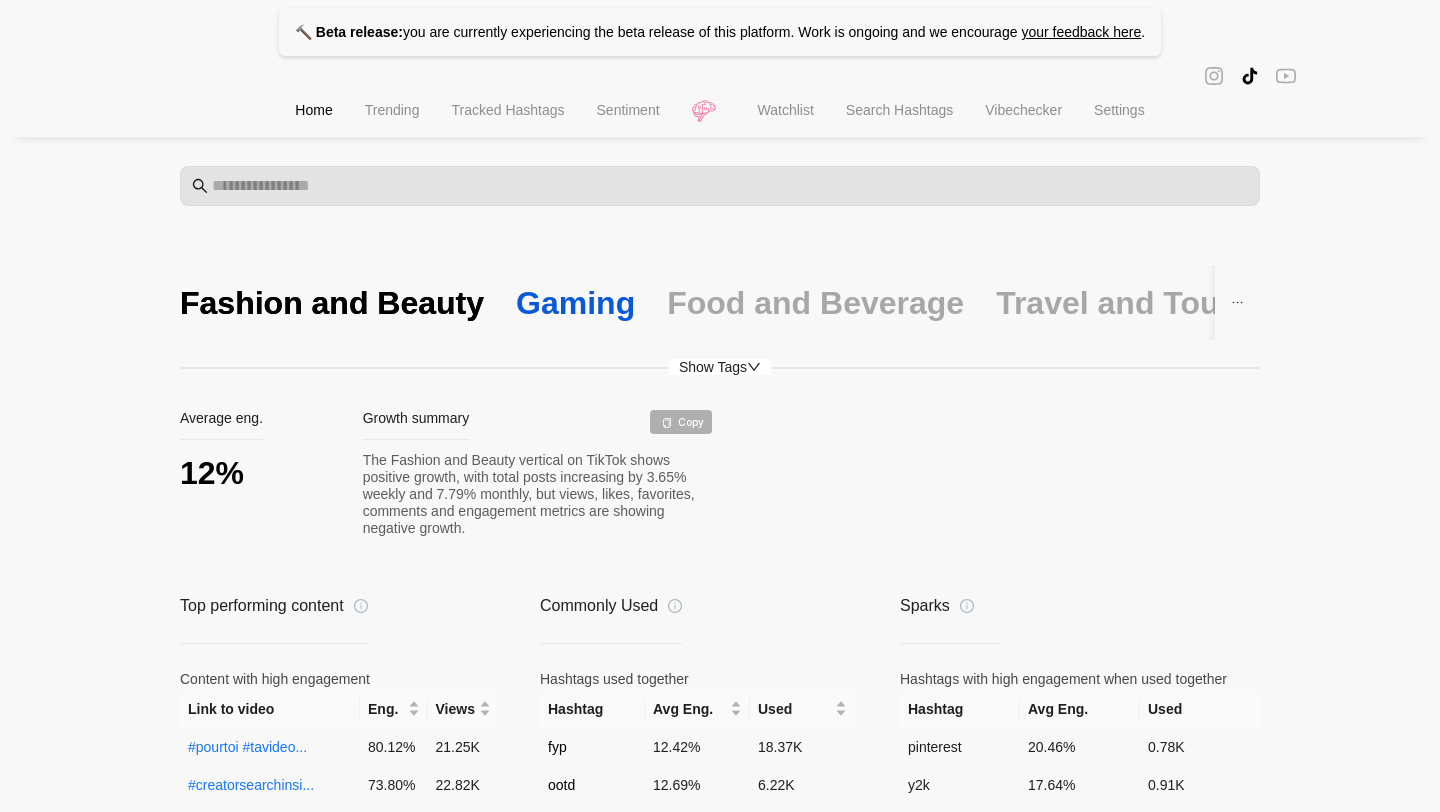 click on "Gaming" at bounding box center (575, 303) 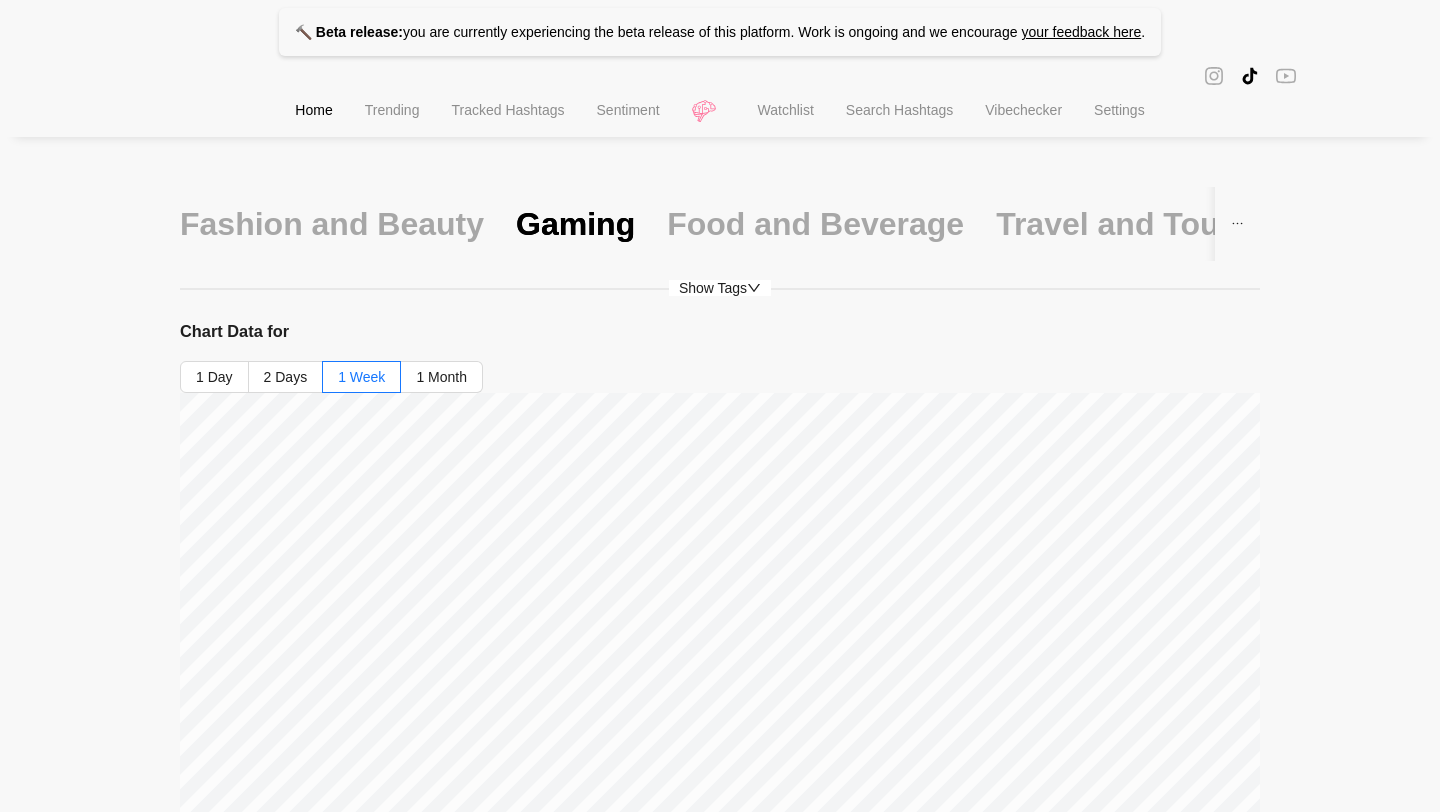 scroll, scrollTop: 127, scrollLeft: 0, axis: vertical 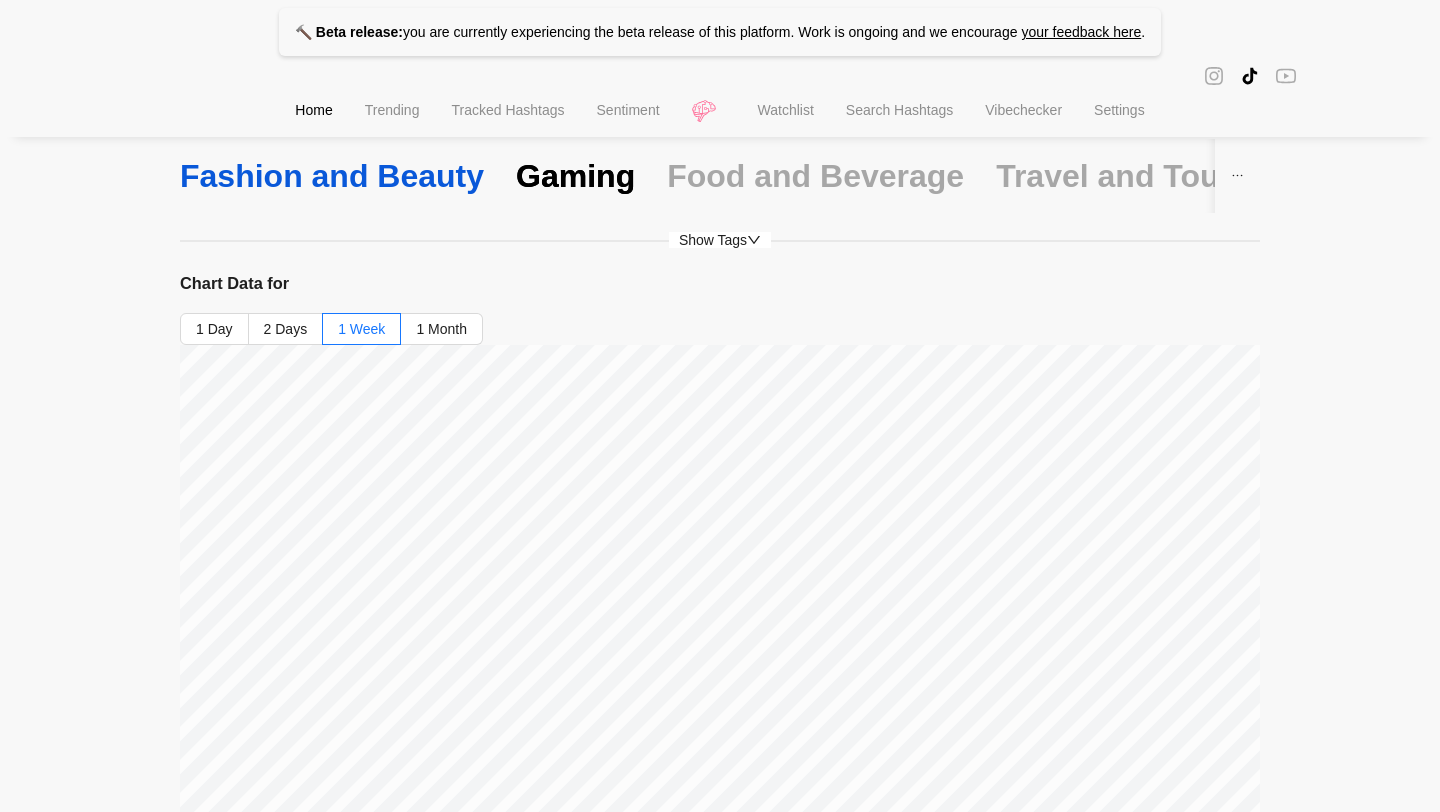 click on "Fashion and Beauty" at bounding box center (332, 176) 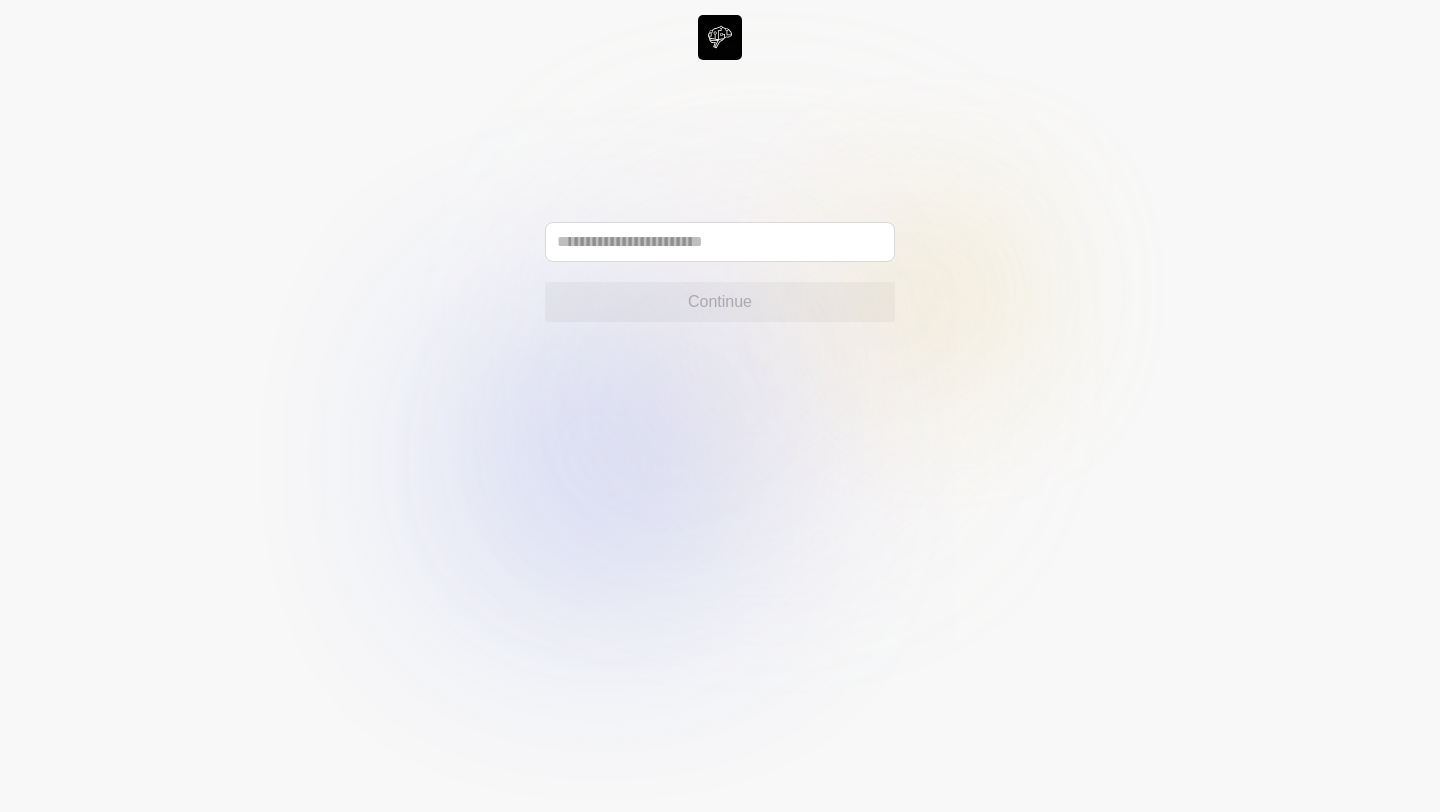 scroll, scrollTop: 0, scrollLeft: 0, axis: both 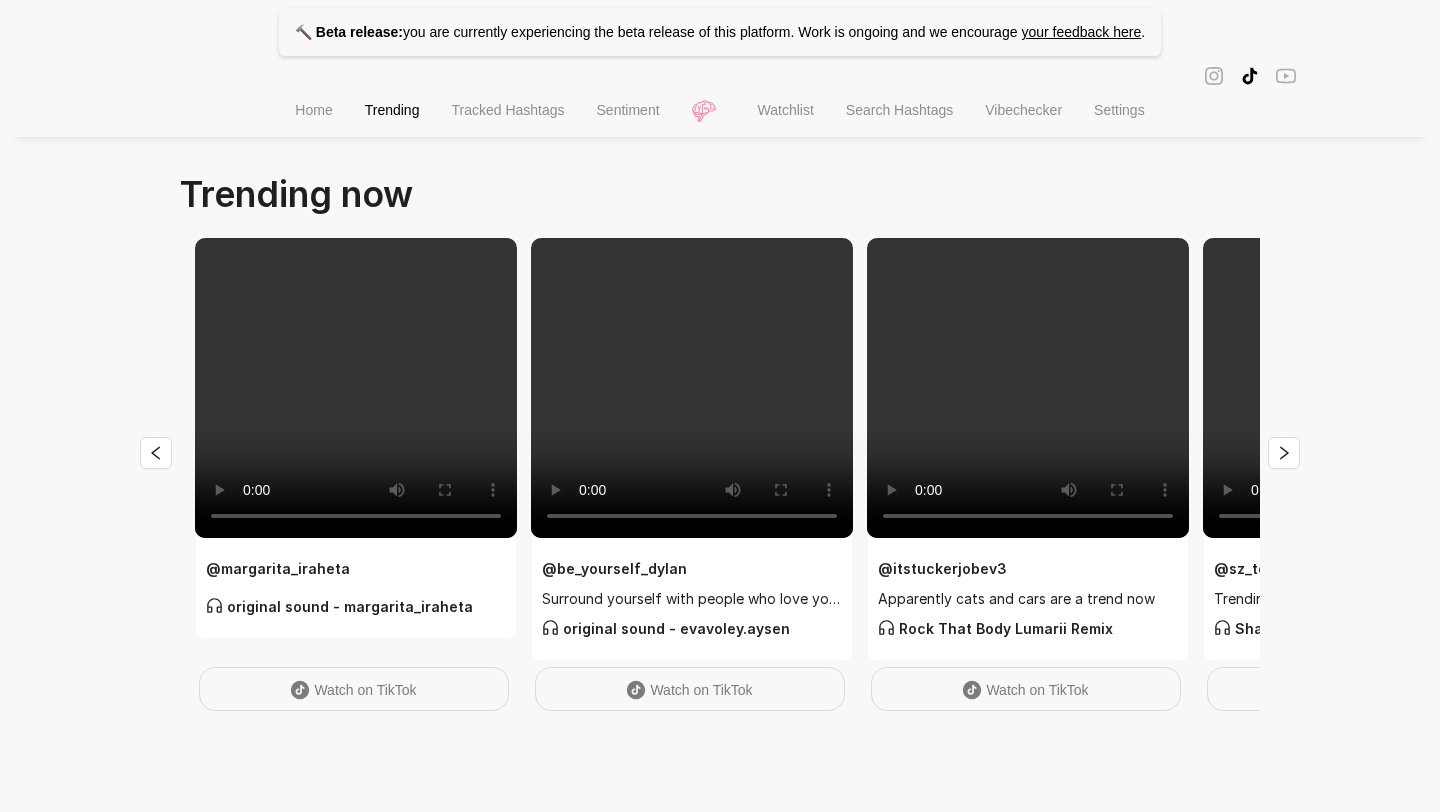 click on "Search Hashtags" at bounding box center [899, 110] 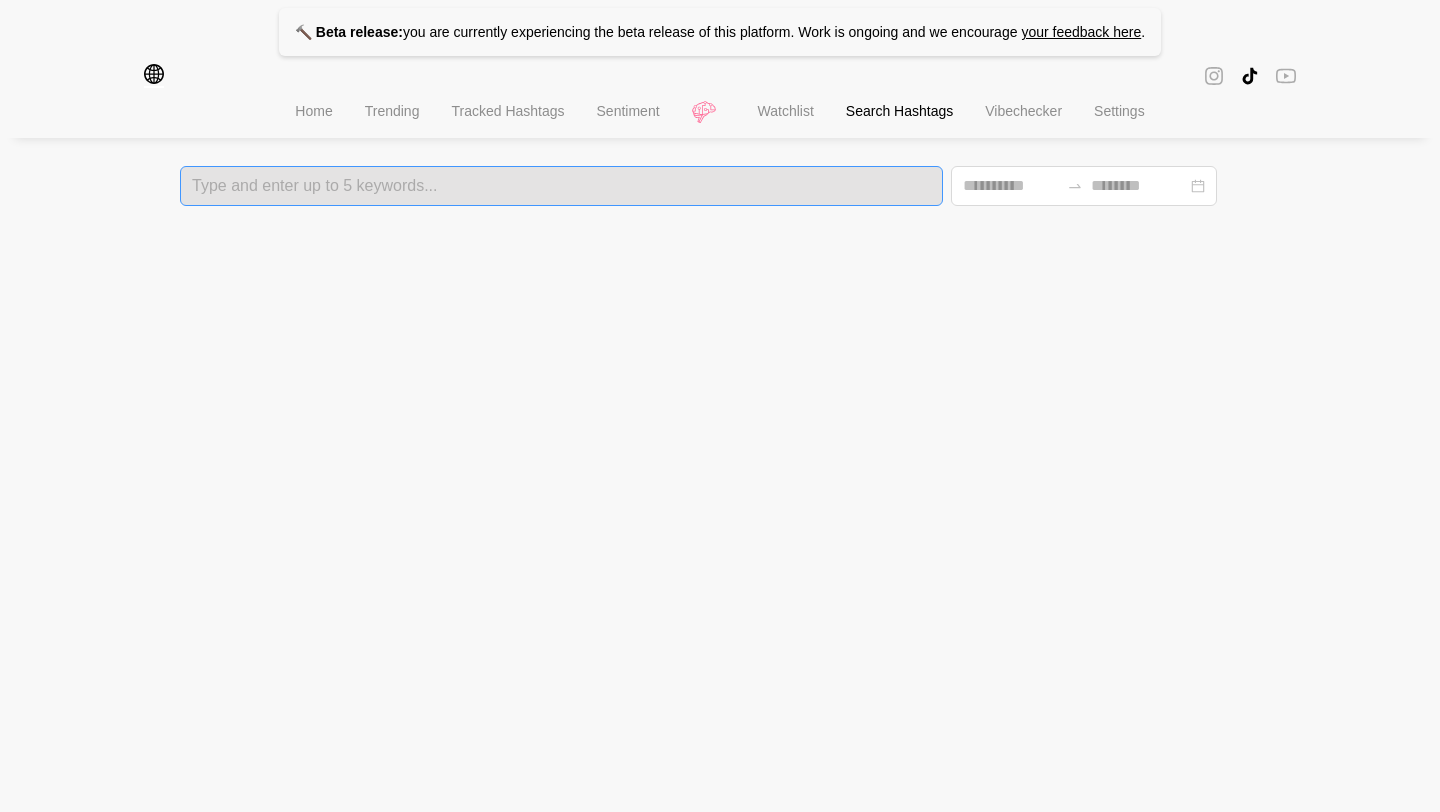 click on "Type and enter up to 5 keywords..." at bounding box center (561, 186) 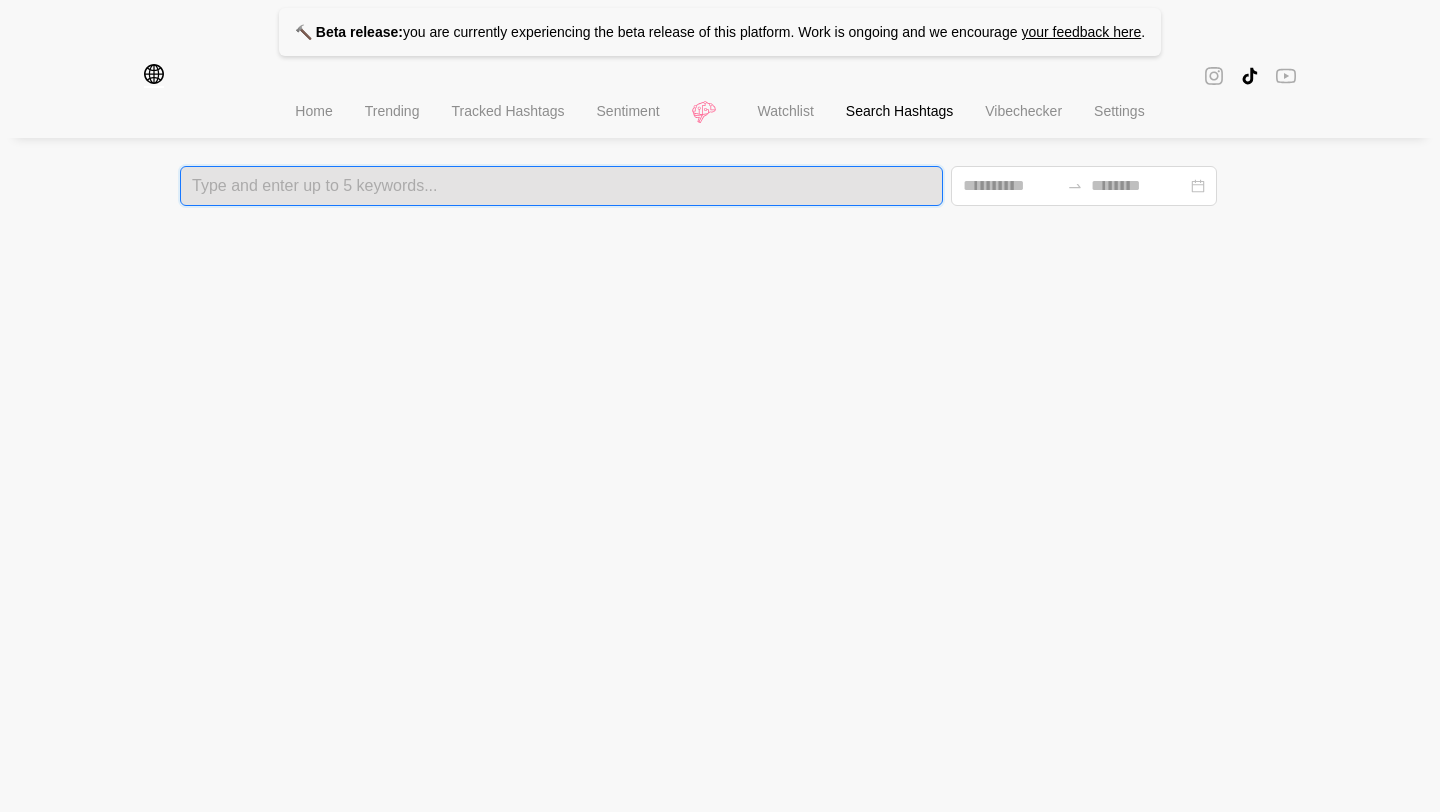 click at bounding box center (561, 186) 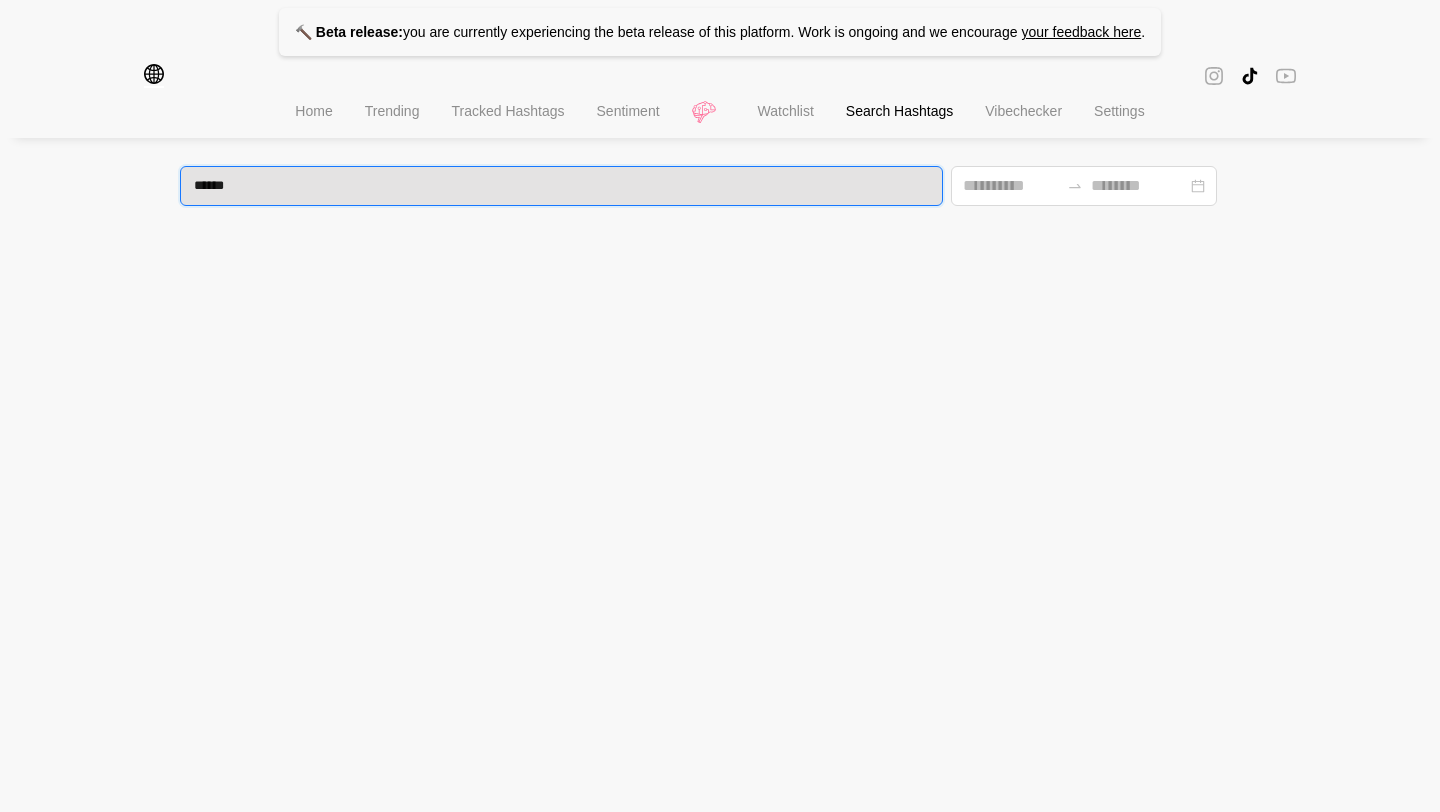 type on "*******" 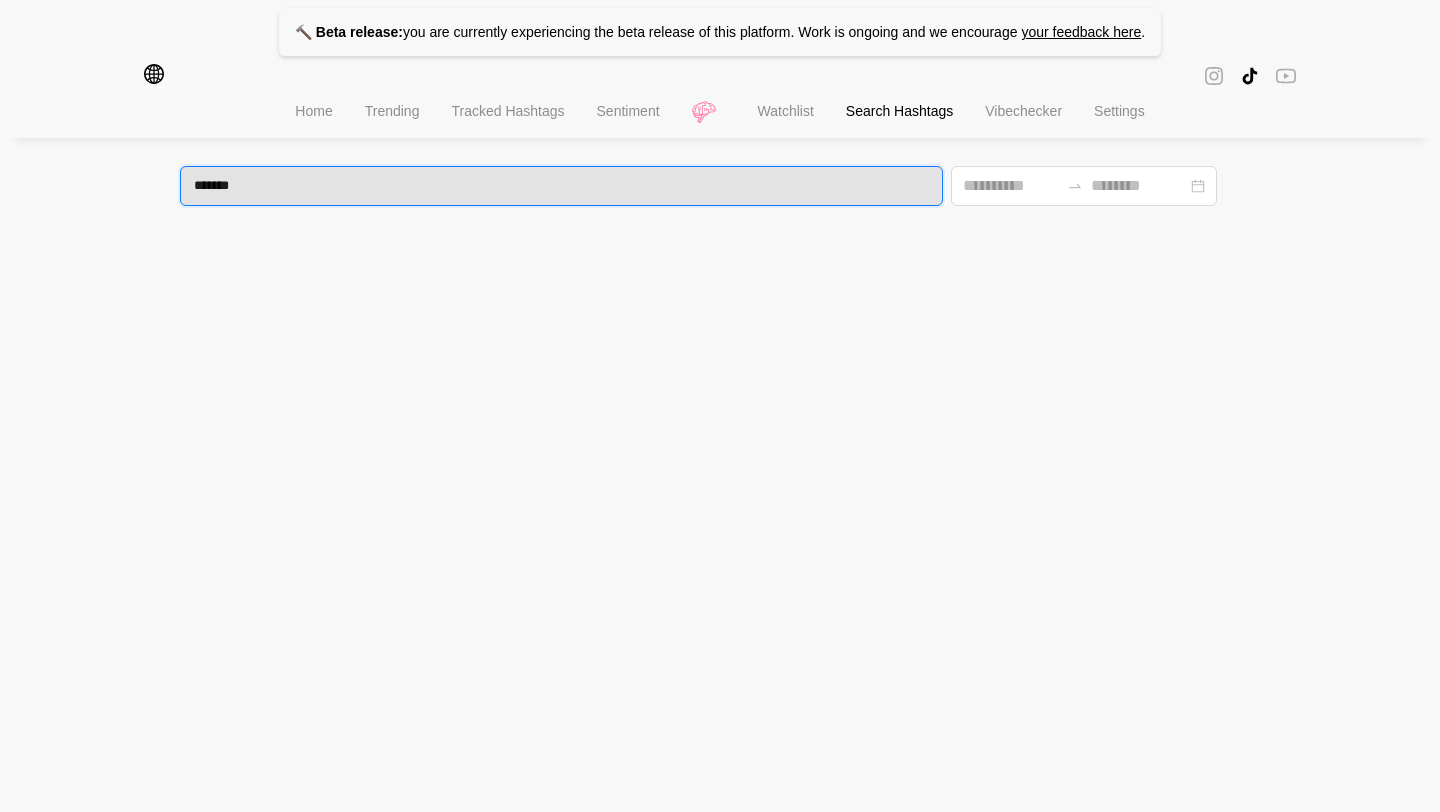 type 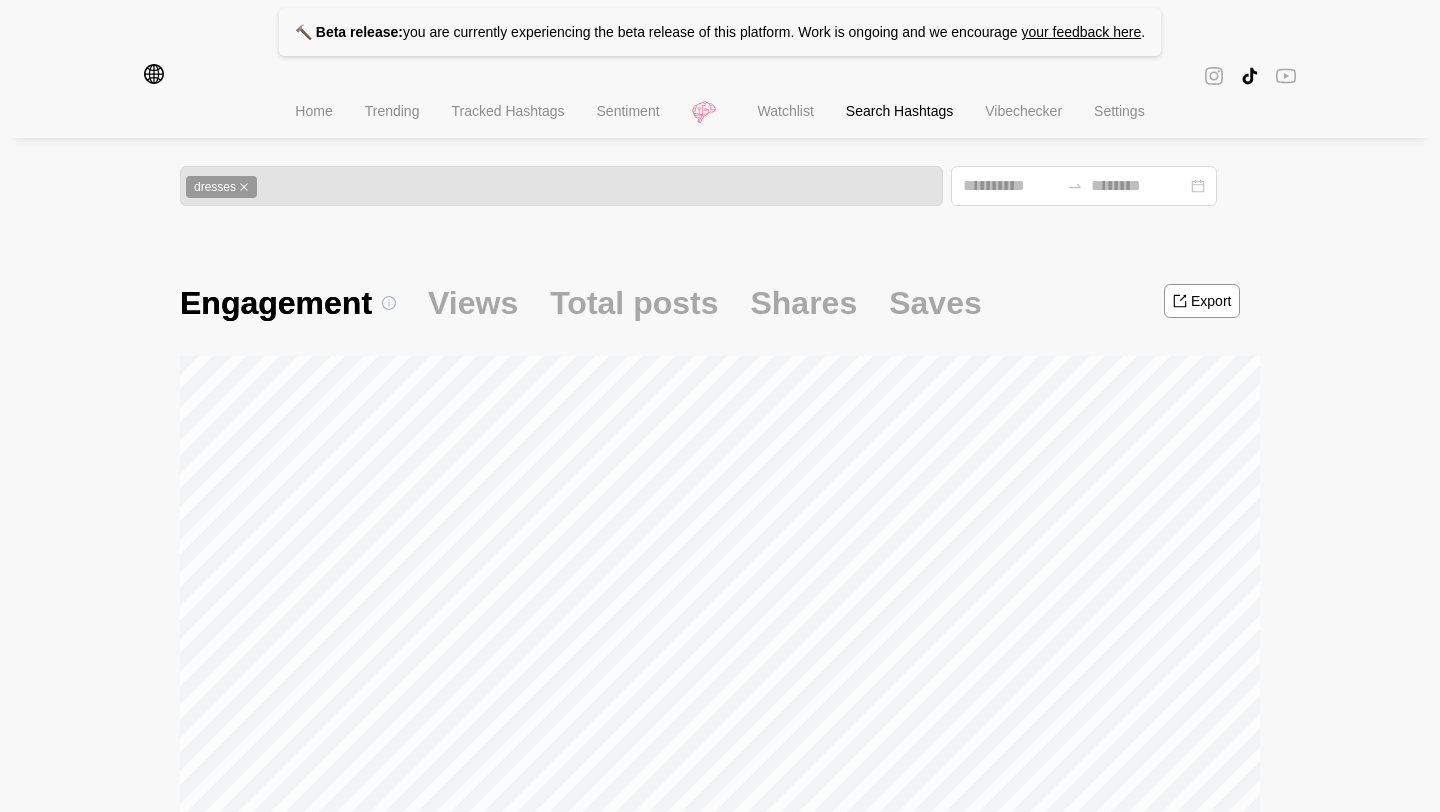 click 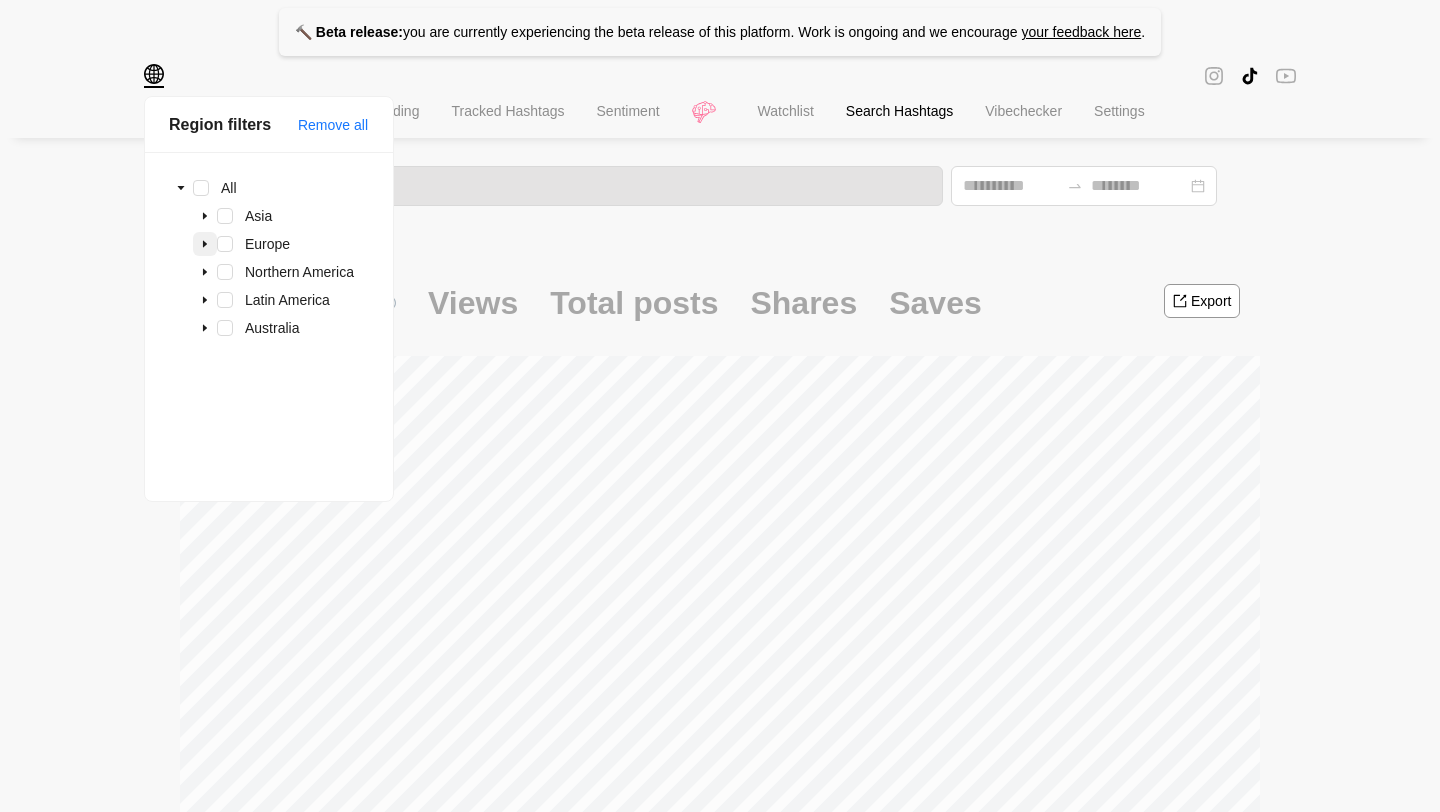 click at bounding box center (205, 244) 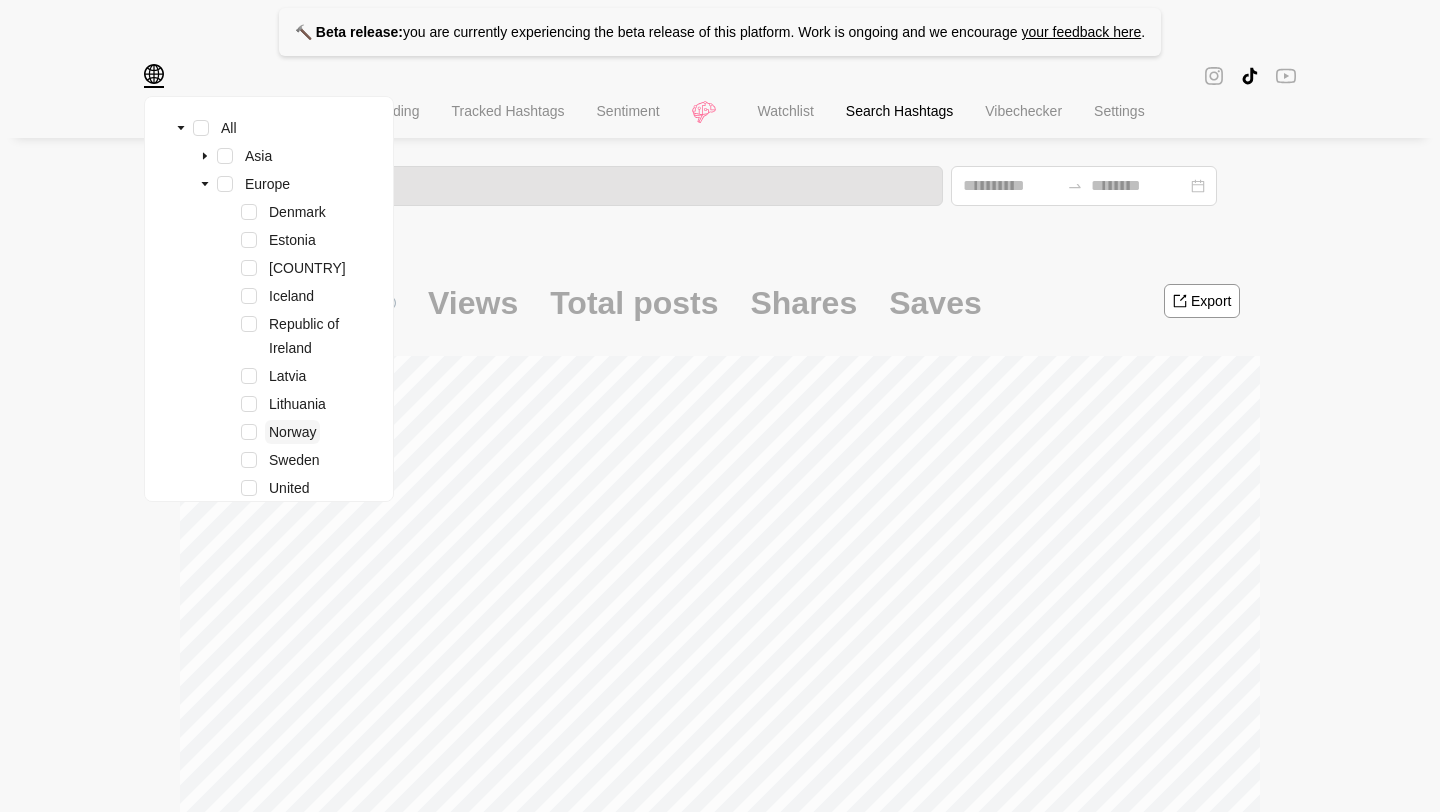 scroll, scrollTop: 118, scrollLeft: 0, axis: vertical 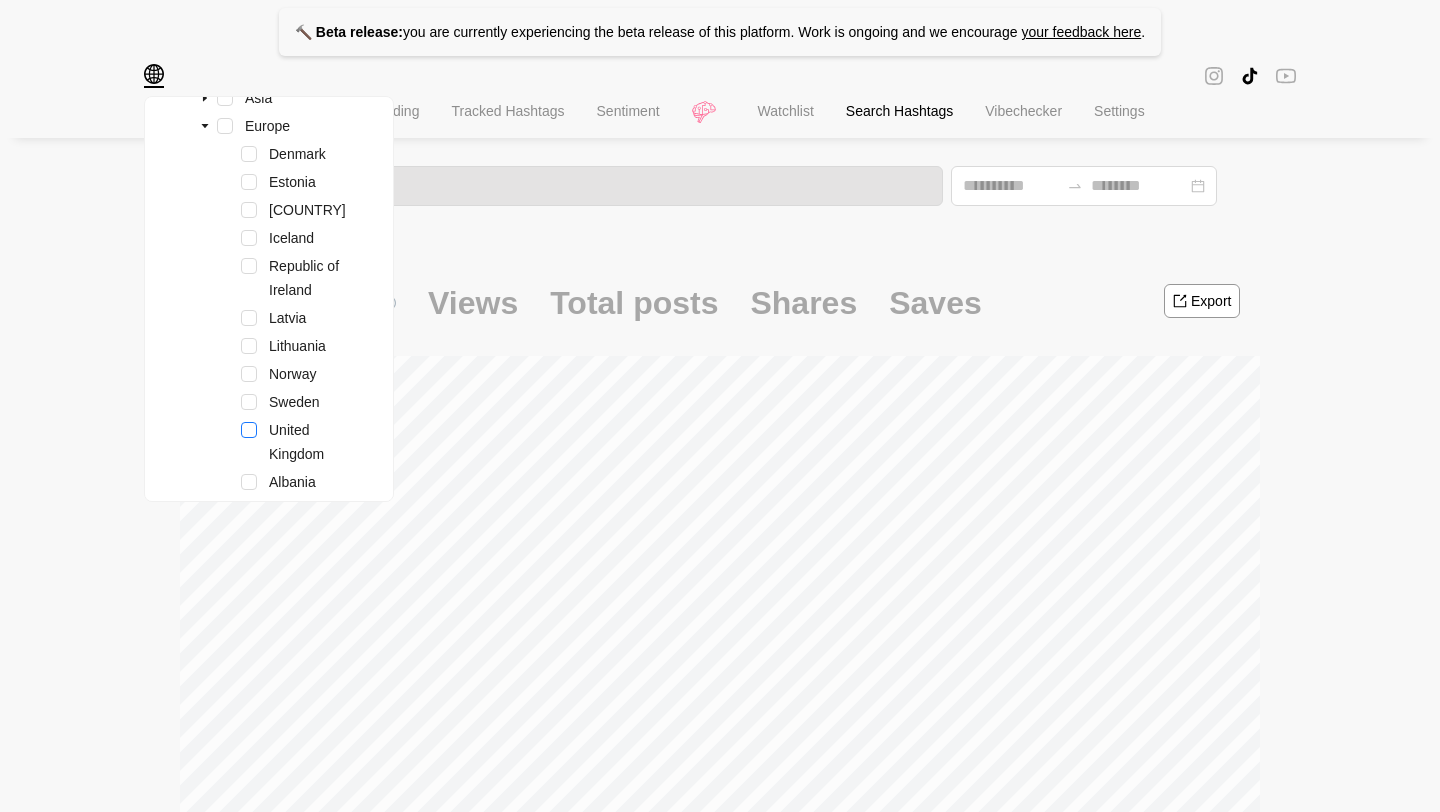 click at bounding box center [249, 430] 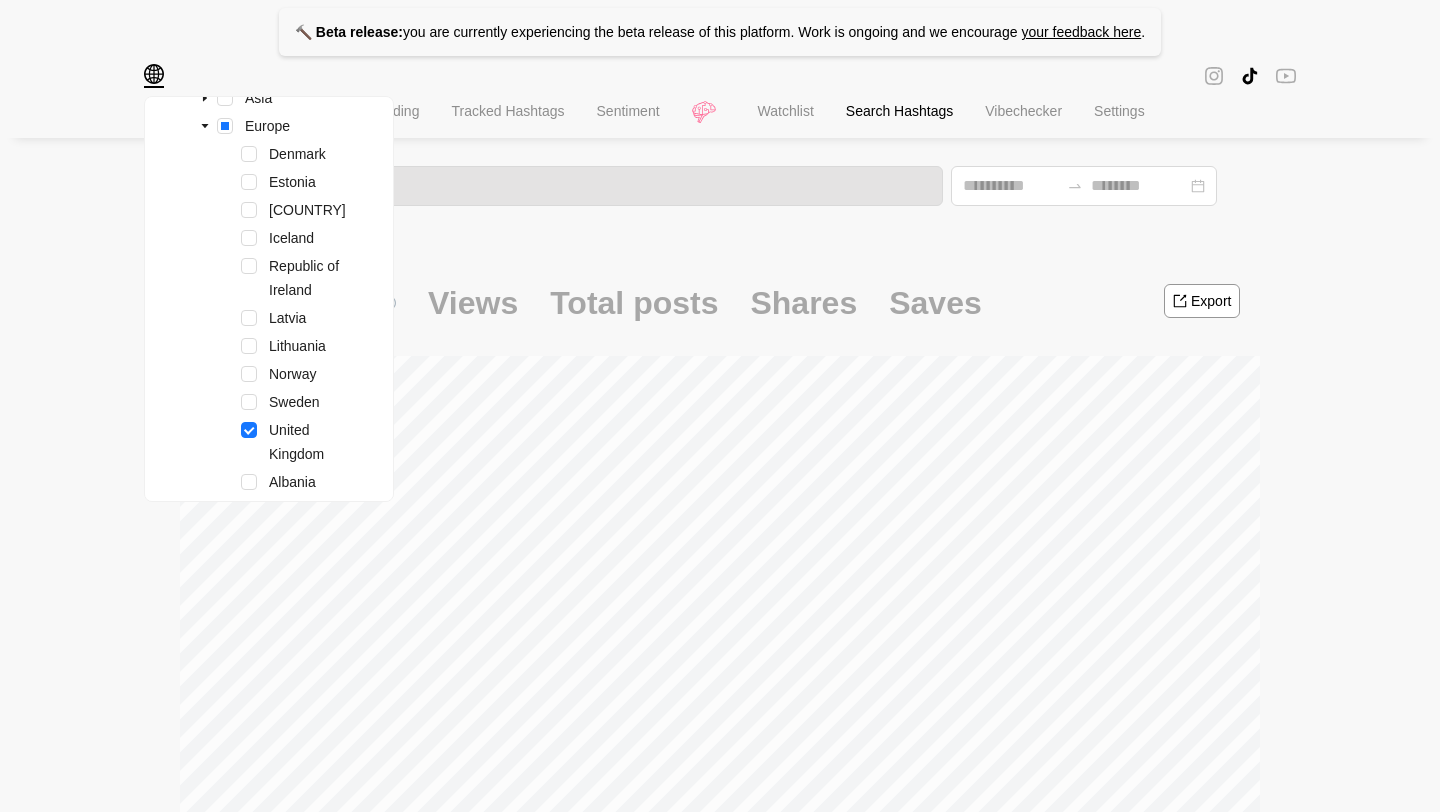 click on "🔨 Beta release:  you are currently experiencing the beta release of this platform. Work is ongoing and we encourage   your feedback here . Region filters Remove all All Asia Europe Denmark Estonia Finland Iceland Republic of Ireland Latvia Lithuania Norway Sweden United Kingdom Albania Andorra Bosnia and Herzegovina Croatia Cyprus Gibraltar Greece Italy Republic of Macedonia Montenegro Portugal Serbia Slovenia Spain Belarus Bulgaria Czech Republic Hungary Moldova Poland Romania Russia Slovakia Ukraine Austria Belgium France Germany Liechtenstein Luxembourg Monaco Netherlands Switzerland Northern America Latin America Australia Home Trending Tracked Hashtags Sentiment Watchlist Search Hashtags Vibechecker Settings dresses   Engagement Views Total posts Shares Saves Export Region Avg. engagement New content Content growth Growth Summary EUROPE 10% 0.15M  |  33.79K +73%  |   +2.50K% Conversations Content Creators United Kingdom Related hashtags Find conversations around # dresses Sparks Hashtag Avg Eng. Used" at bounding box center (720, 1368) 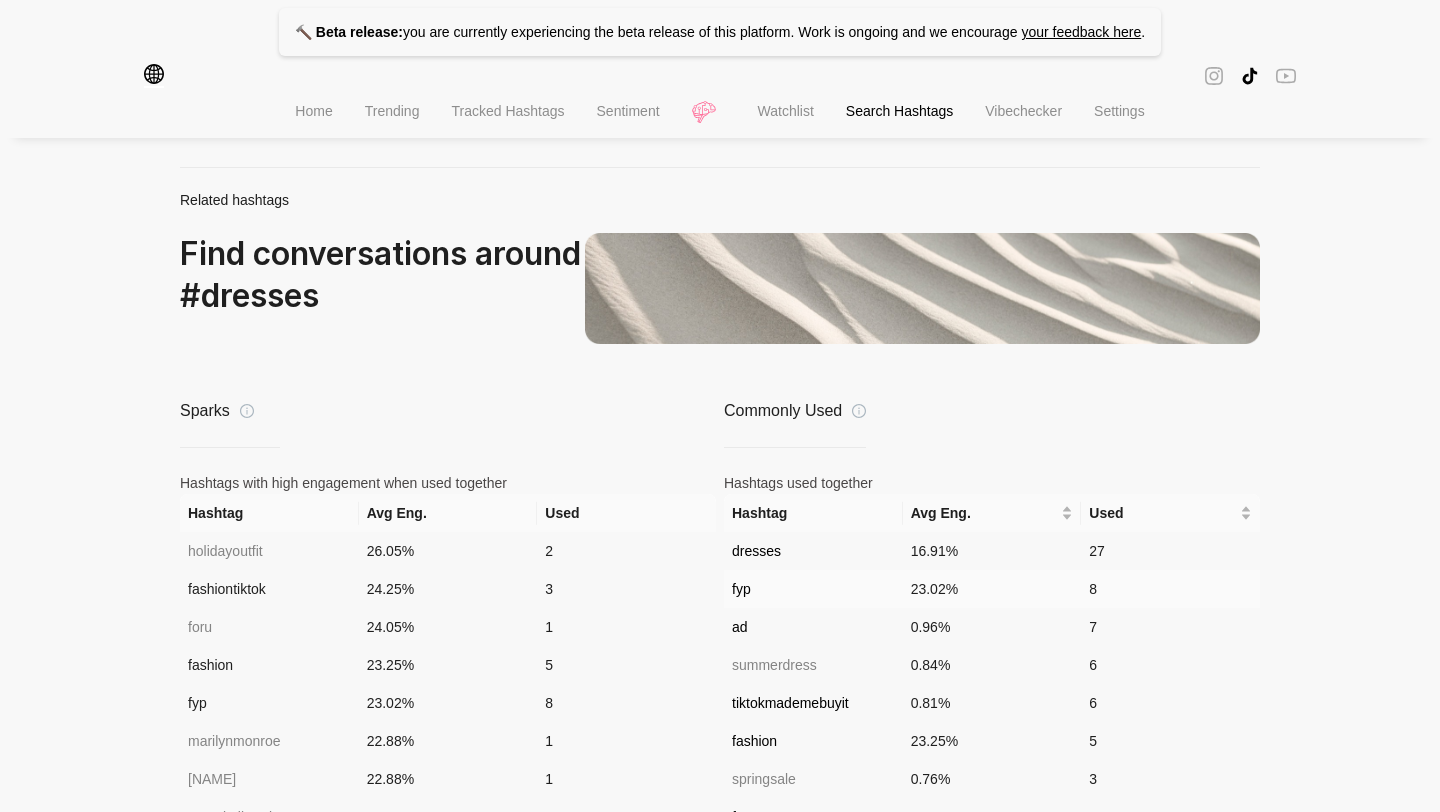 scroll, scrollTop: 1379, scrollLeft: 0, axis: vertical 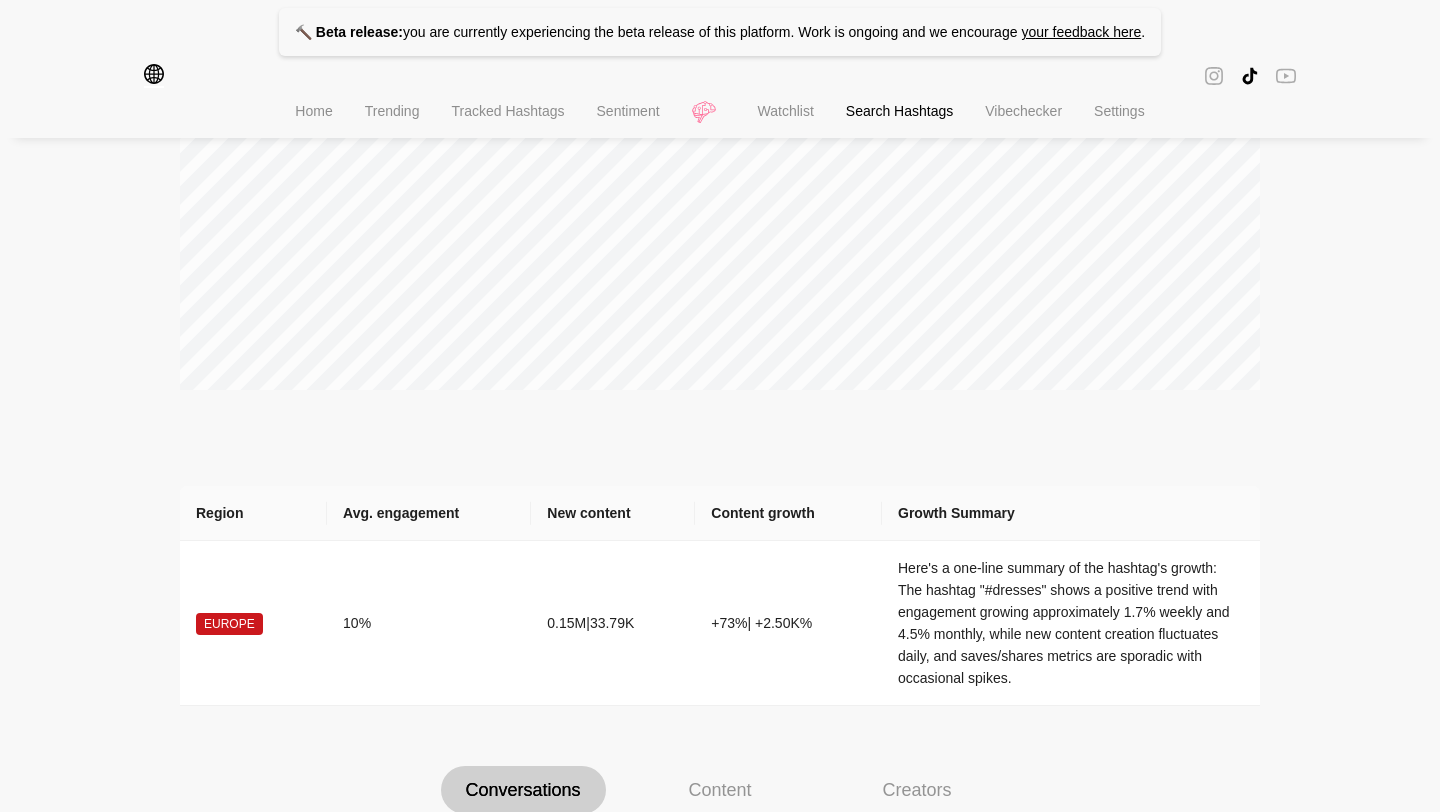 click on "Tracked Hashtags" at bounding box center (507, 113) 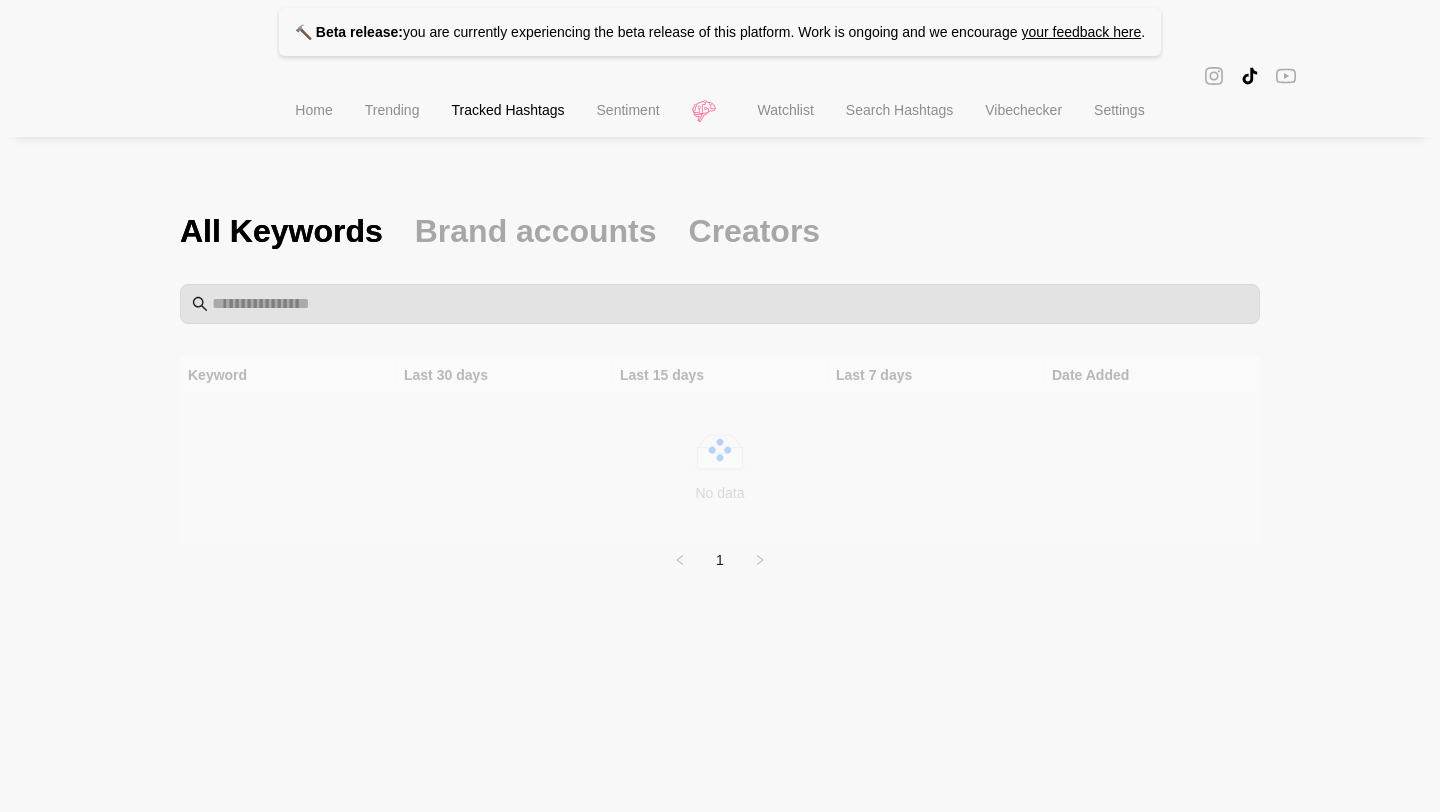 scroll, scrollTop: 0, scrollLeft: 0, axis: both 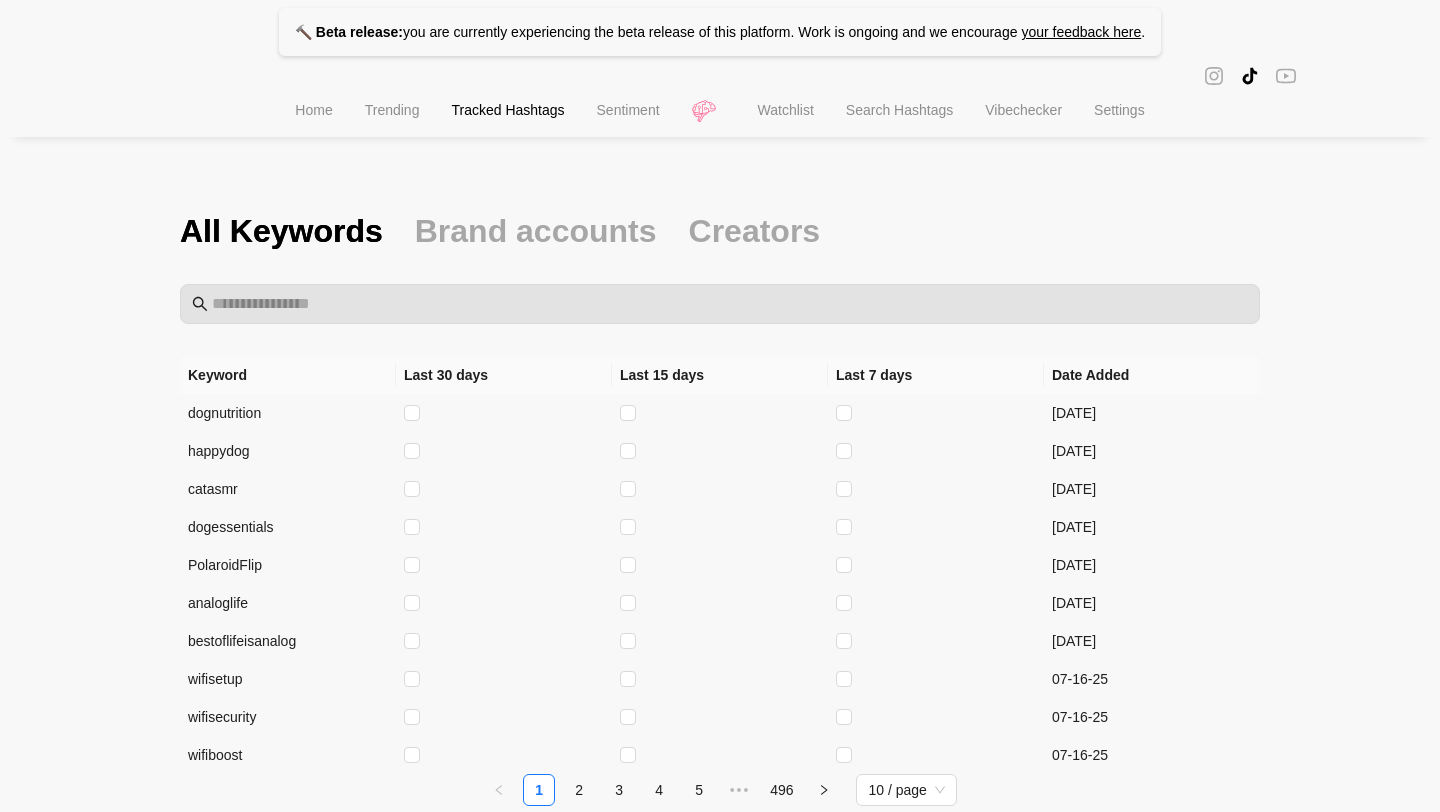 click on "Trending" at bounding box center (392, 110) 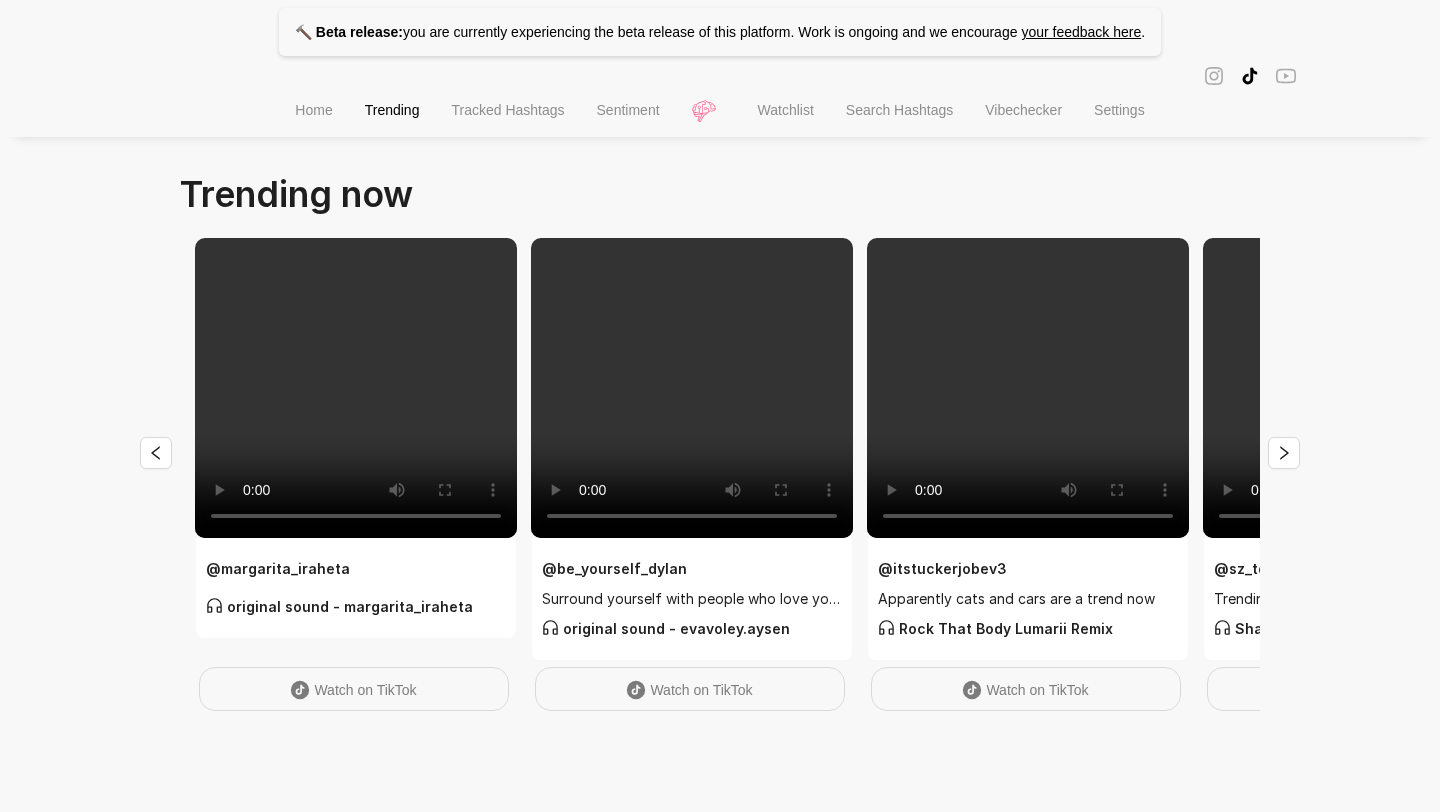 click on "Home" at bounding box center (313, 112) 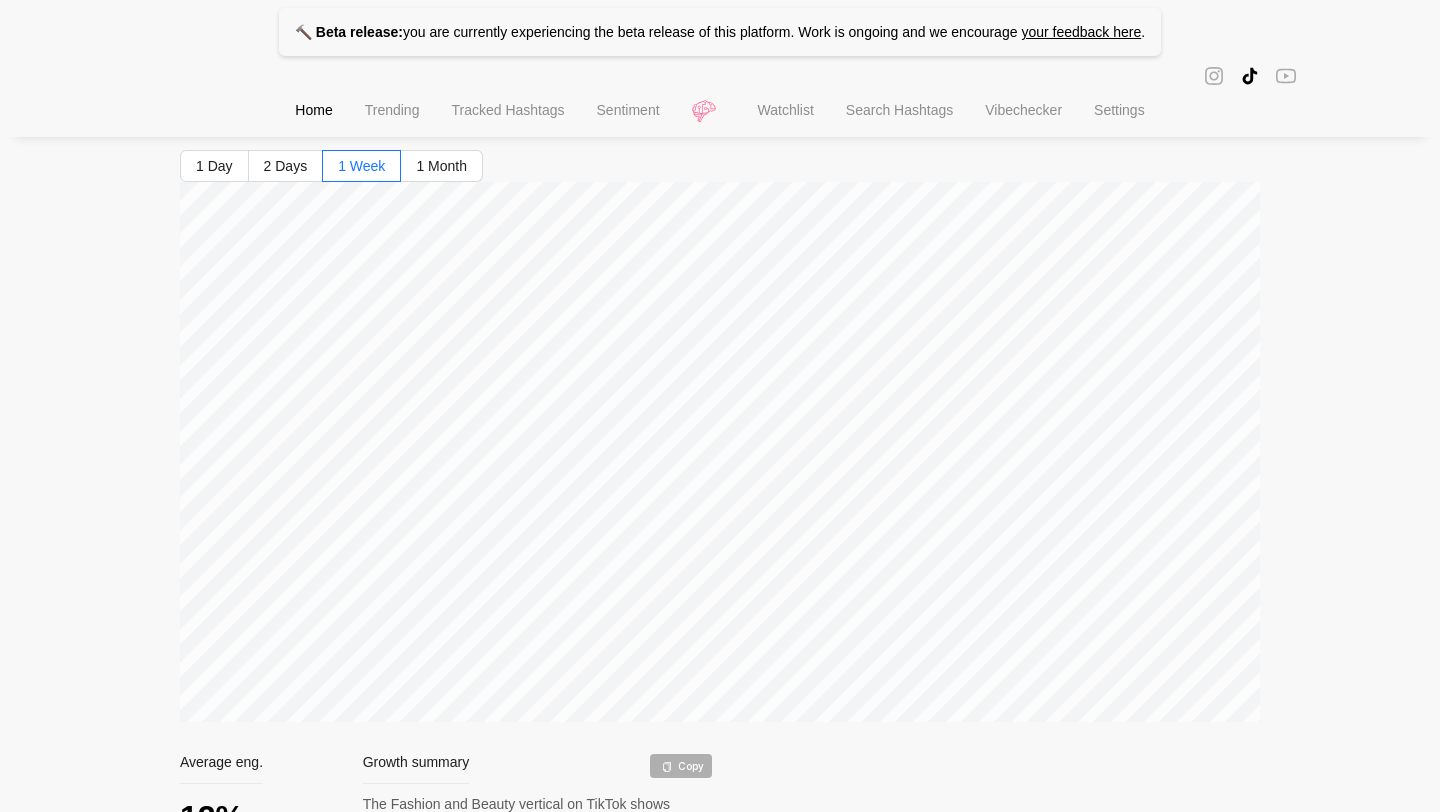 scroll, scrollTop: 265, scrollLeft: 0, axis: vertical 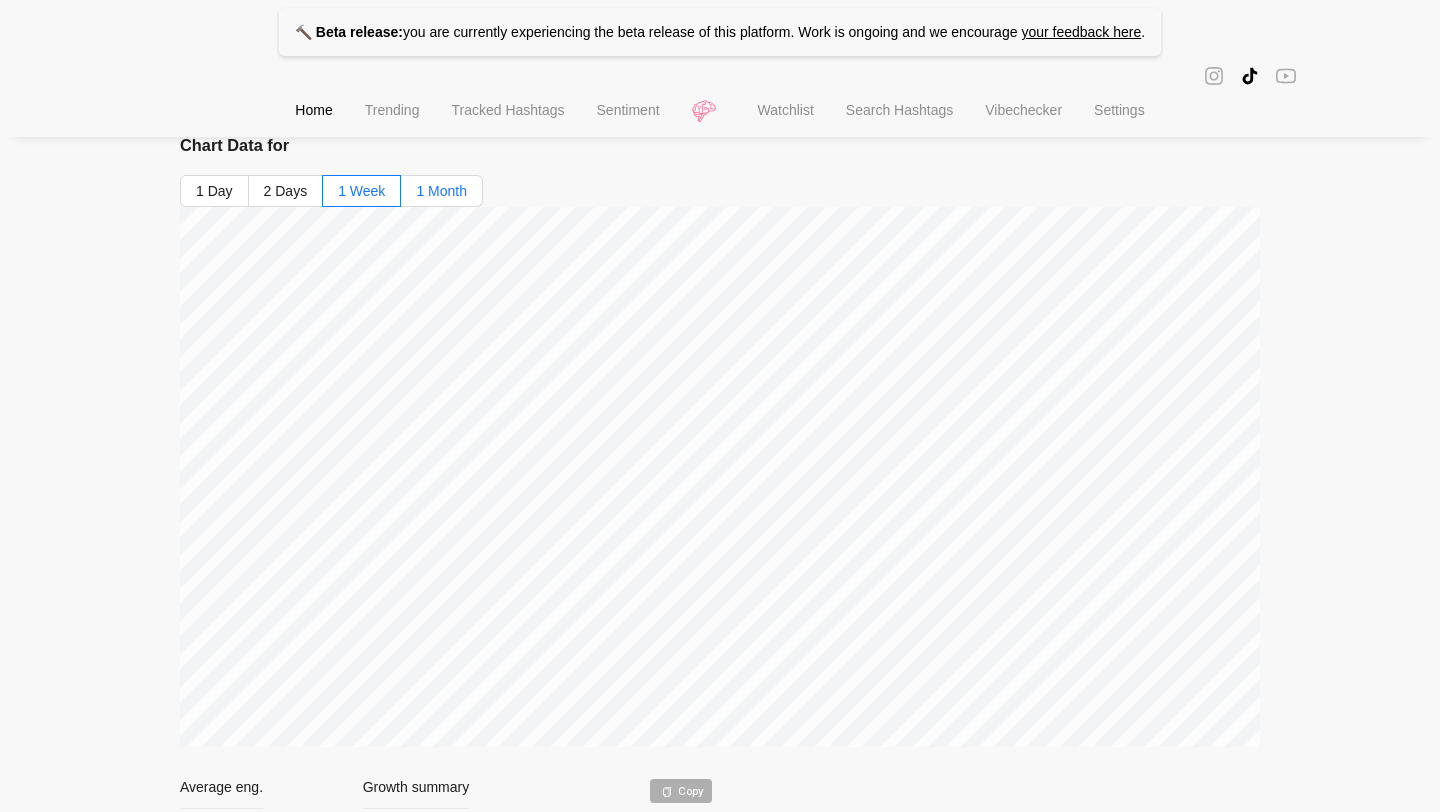 click on "1 Month" at bounding box center (441, 191) 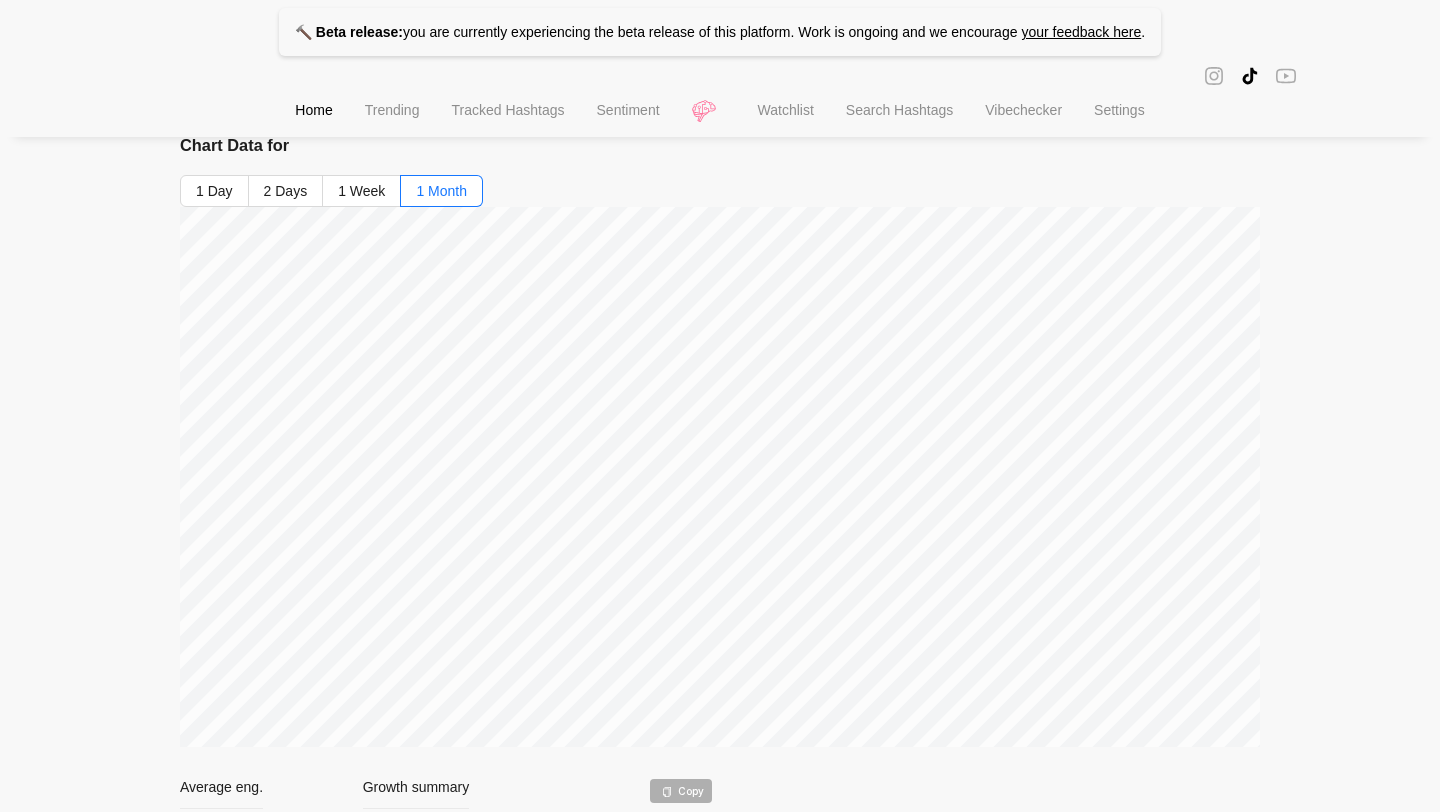 click on "🔨 Beta release:  you are currently experiencing the beta release of this platform. Work is ongoing and we encourage   your feedback here . Home Trending Tracked Hashtags Sentiment Watchlist Search Hashtags Vibechecker Settings Fashion and Beauty Gaming Food and Beverage Travel and Tourism Health and Fitness Tech and Gadgets Finance and Investment Automotive Real Estate Entertainment and Media Show Tags  Chart Data for 1 Day 2 Days 1 Week 1 Month Average eng. 12% Growth summary Copy The Fashion and Beauty vertical on TikTok shows positive growth, with total posts increasing by 3.65% weekly and 7.79% monthly, but views, likes, favorites, comments and engagement metrics are showing negative growth.
Top performing content Content with high engagement Link to video Eng. Views       #pourtoi  #tavideo... 80.12 % 21.25K #creatorsearchinsi... 73.80 % 22.82K Do you like my sum... 68.24 % 15.67K @Malaksfamily this... 67.76 % 61.42K Do you like my sum... 64.45 % 0.20M #creatorsearchinsi... 62.82 % 11.01K 62.43 %" at bounding box center (720, 822) 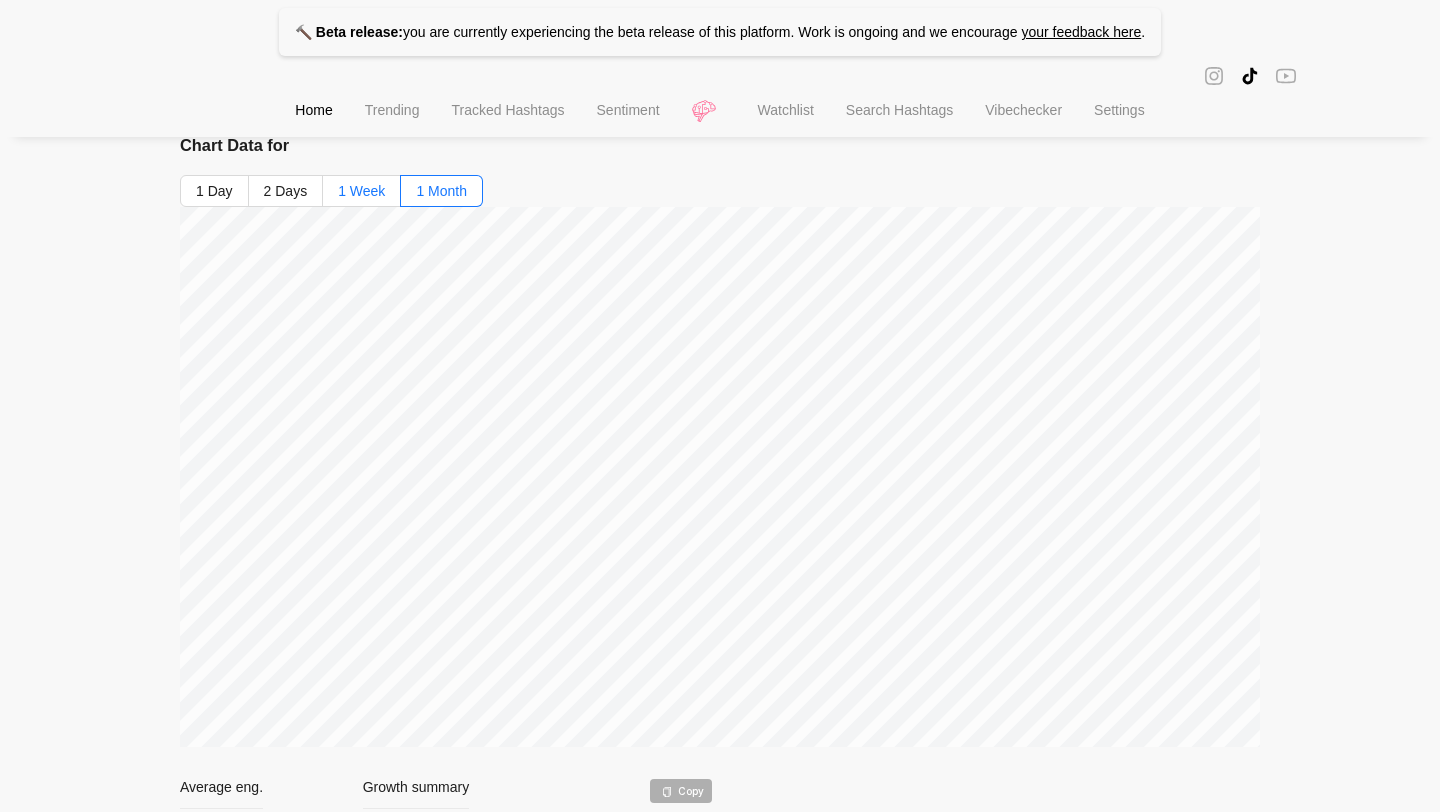 click on "1 Week" at bounding box center (361, 191) 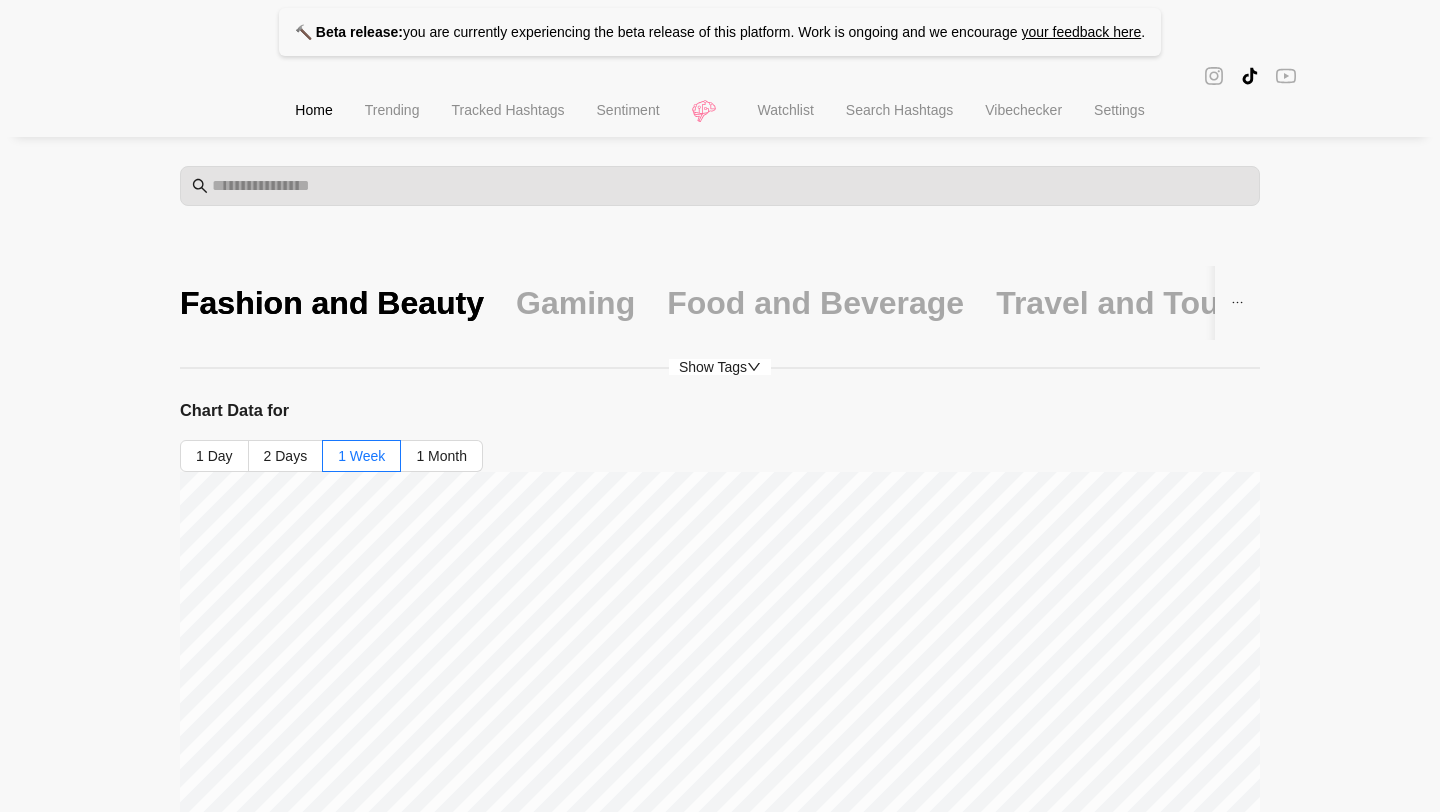 scroll, scrollTop: 127, scrollLeft: 0, axis: vertical 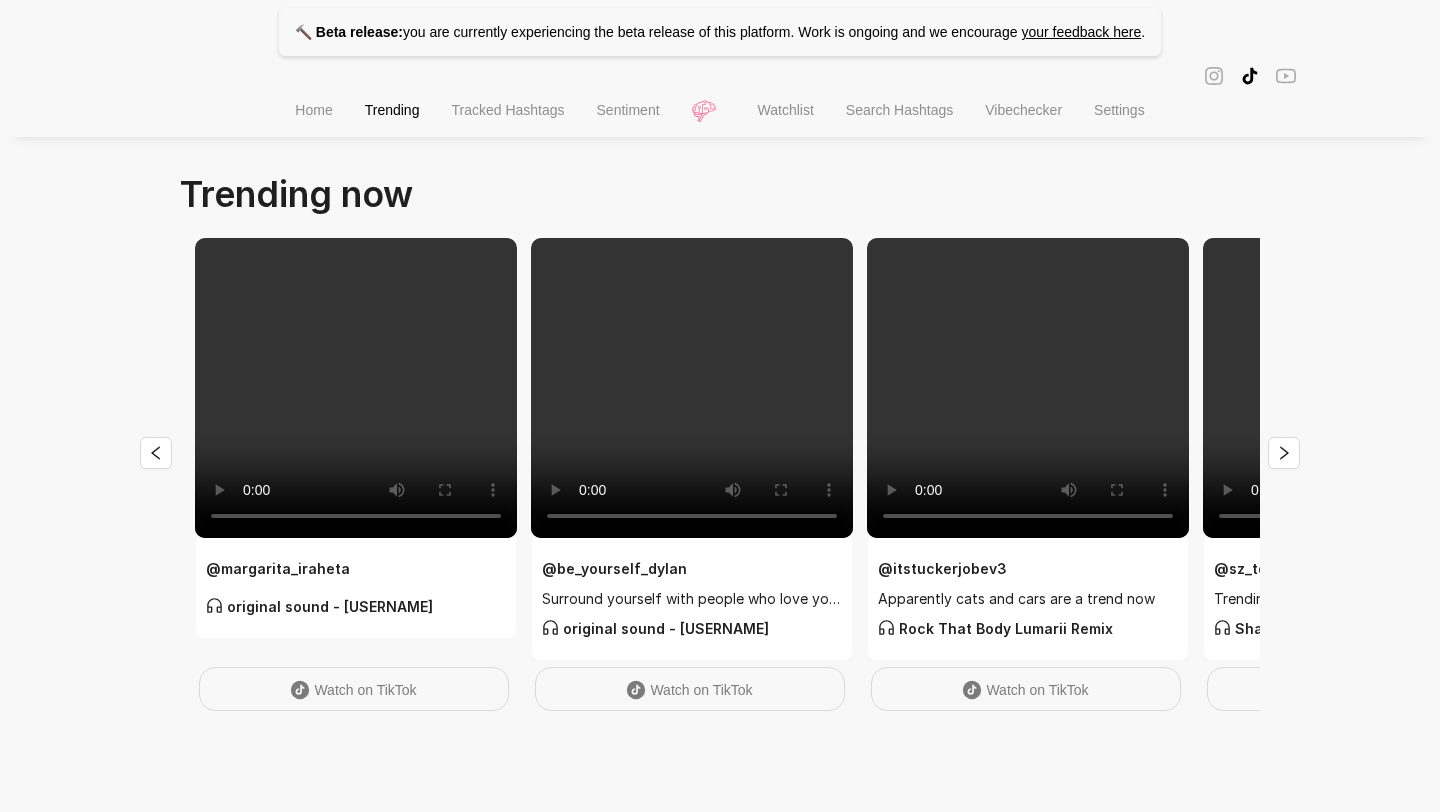 click on "Search Hashtags" at bounding box center (899, 110) 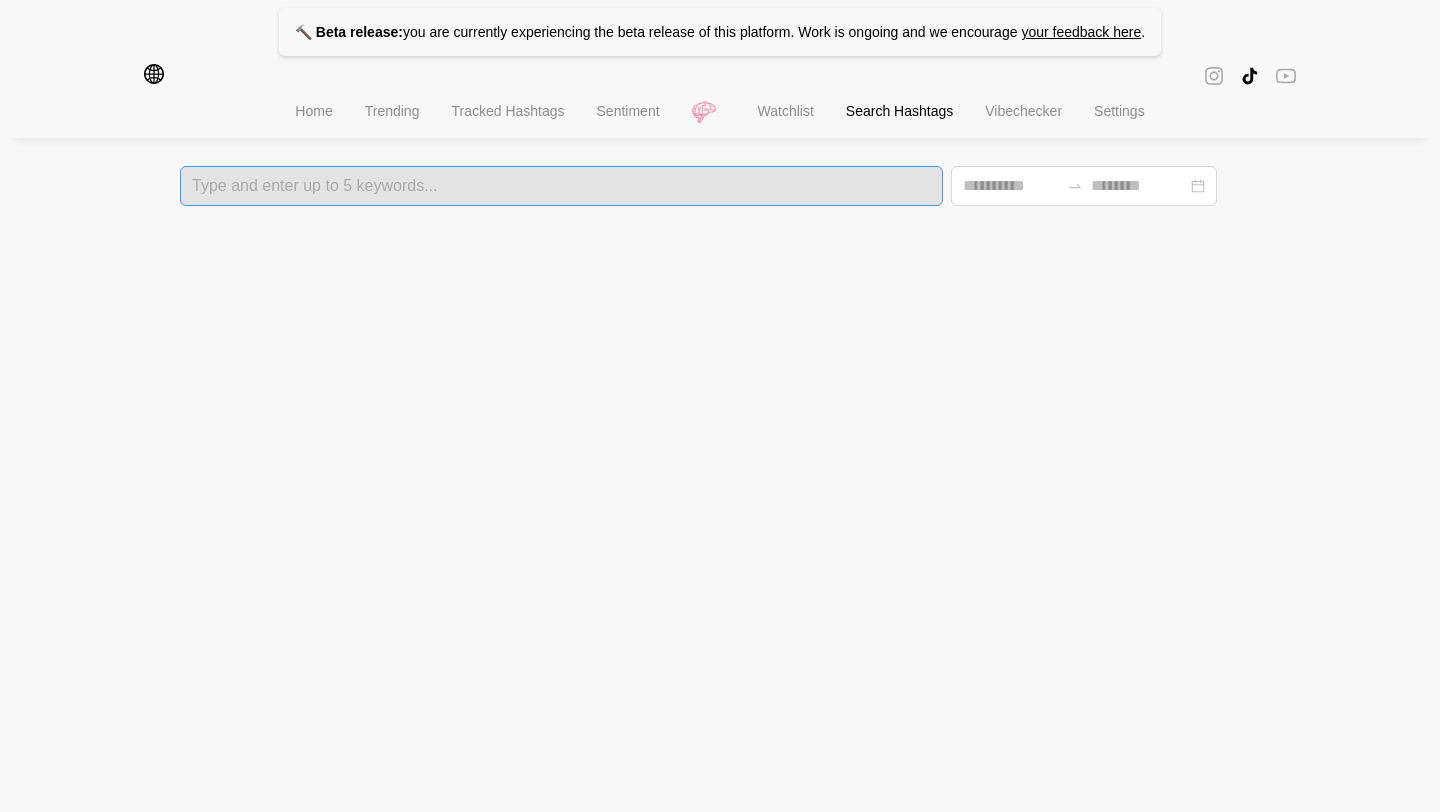 click on "Type and enter up to 5 keywords..." at bounding box center (561, 186) 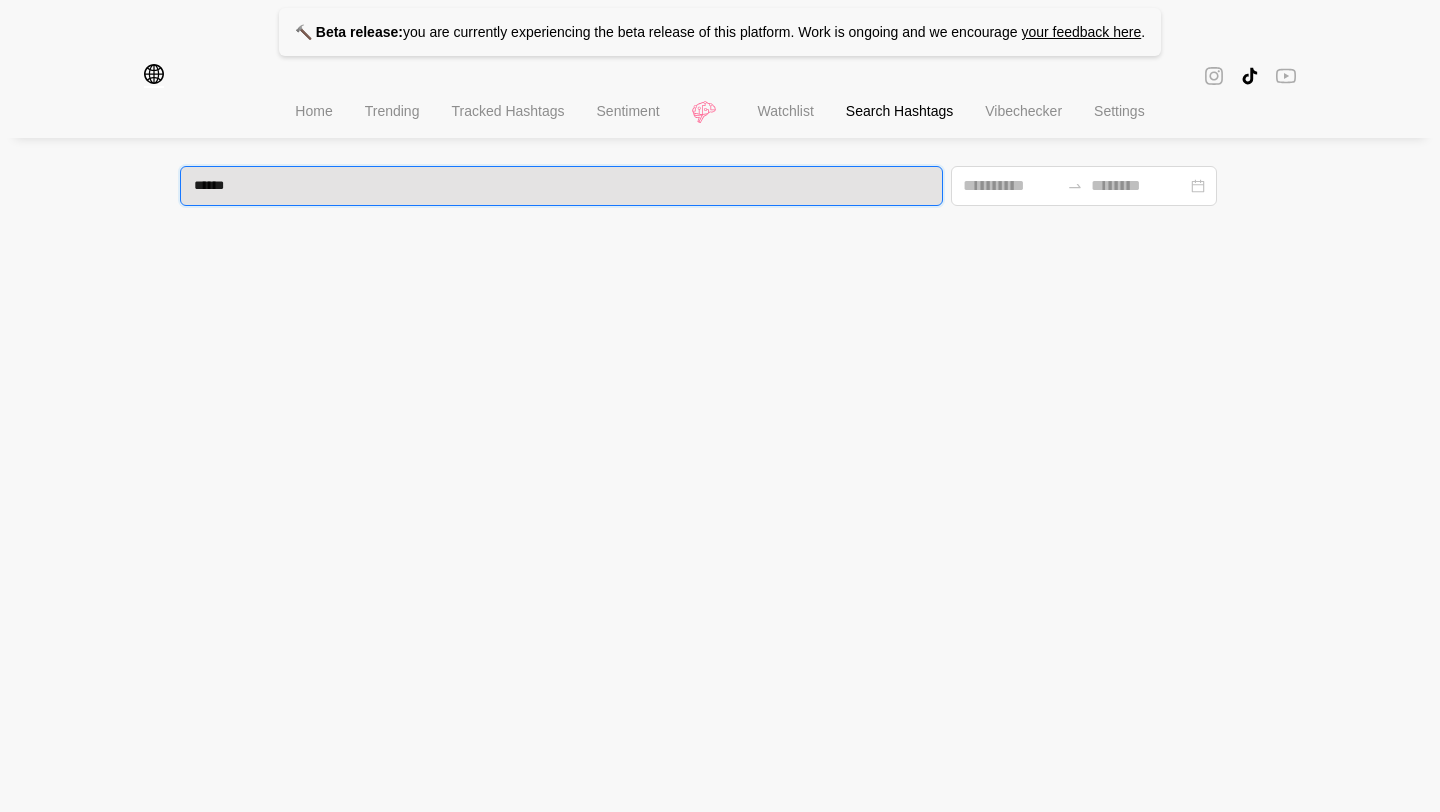 type on "*******" 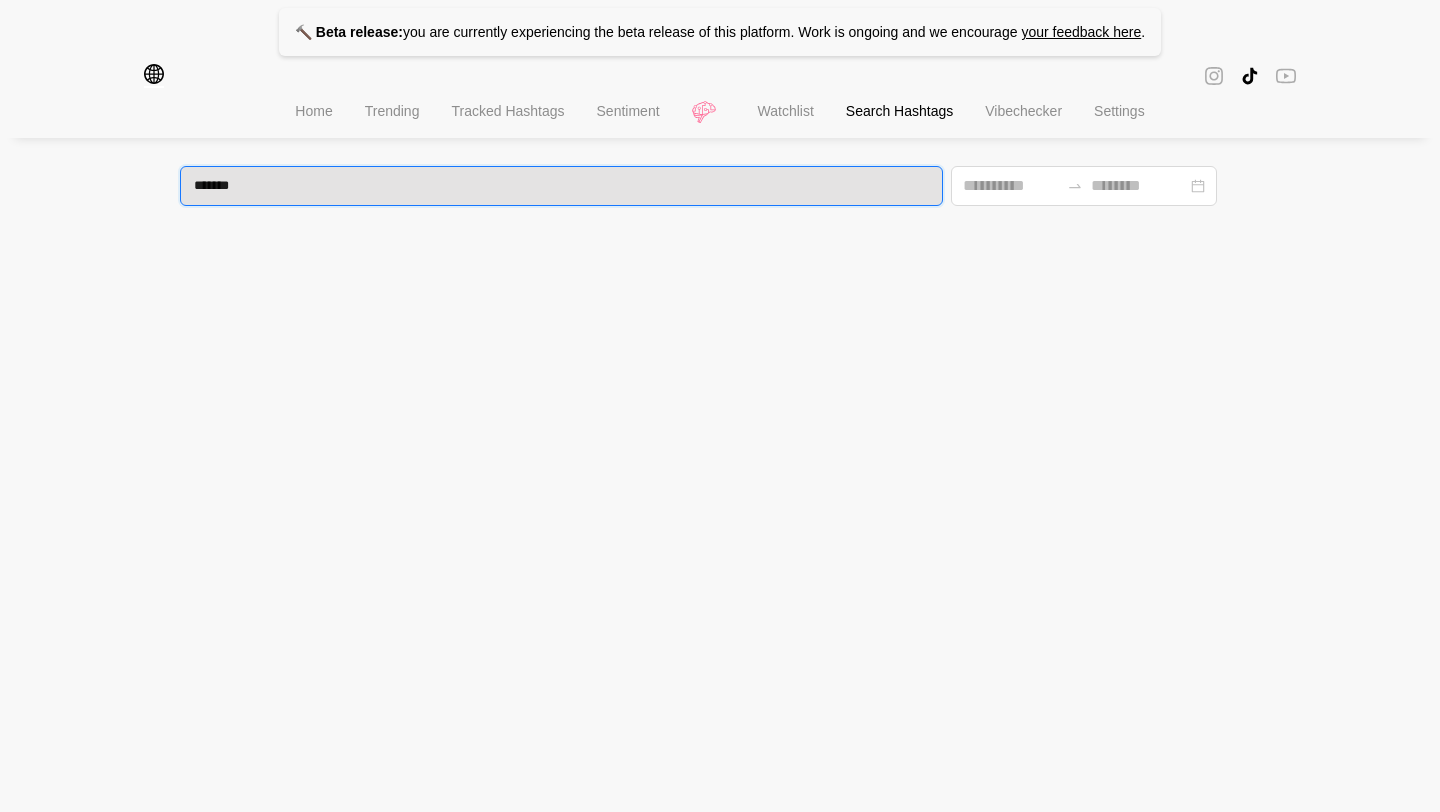 type 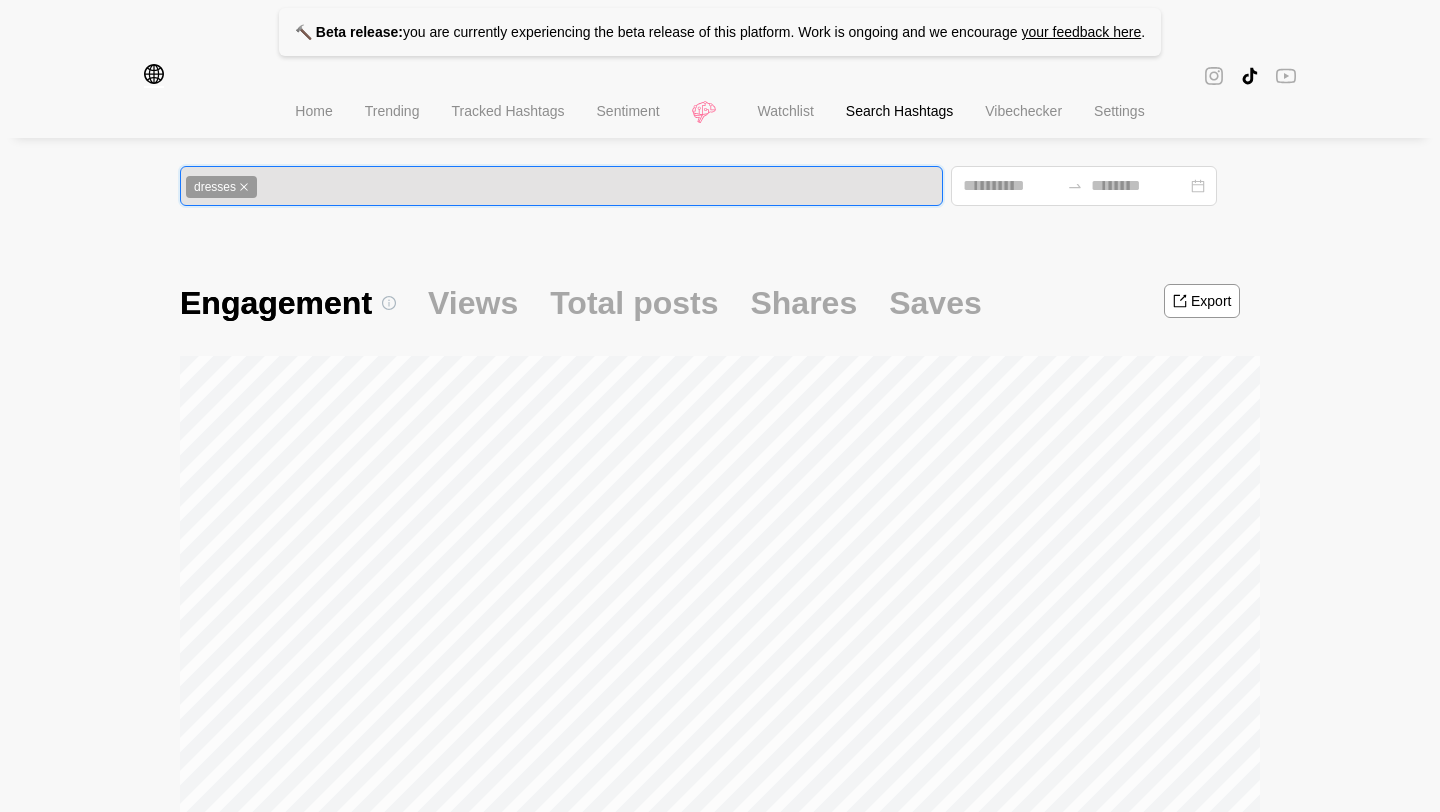 click 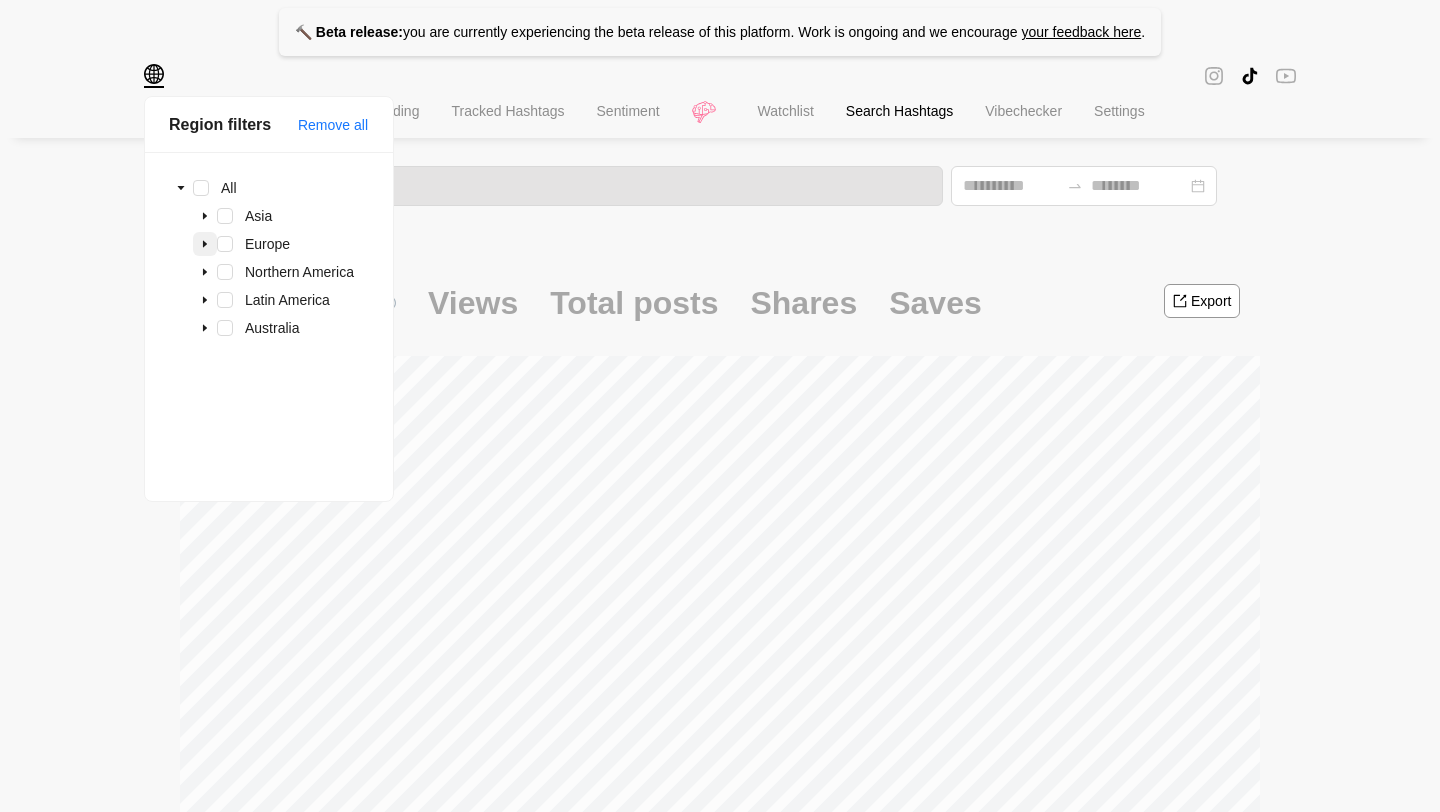 click 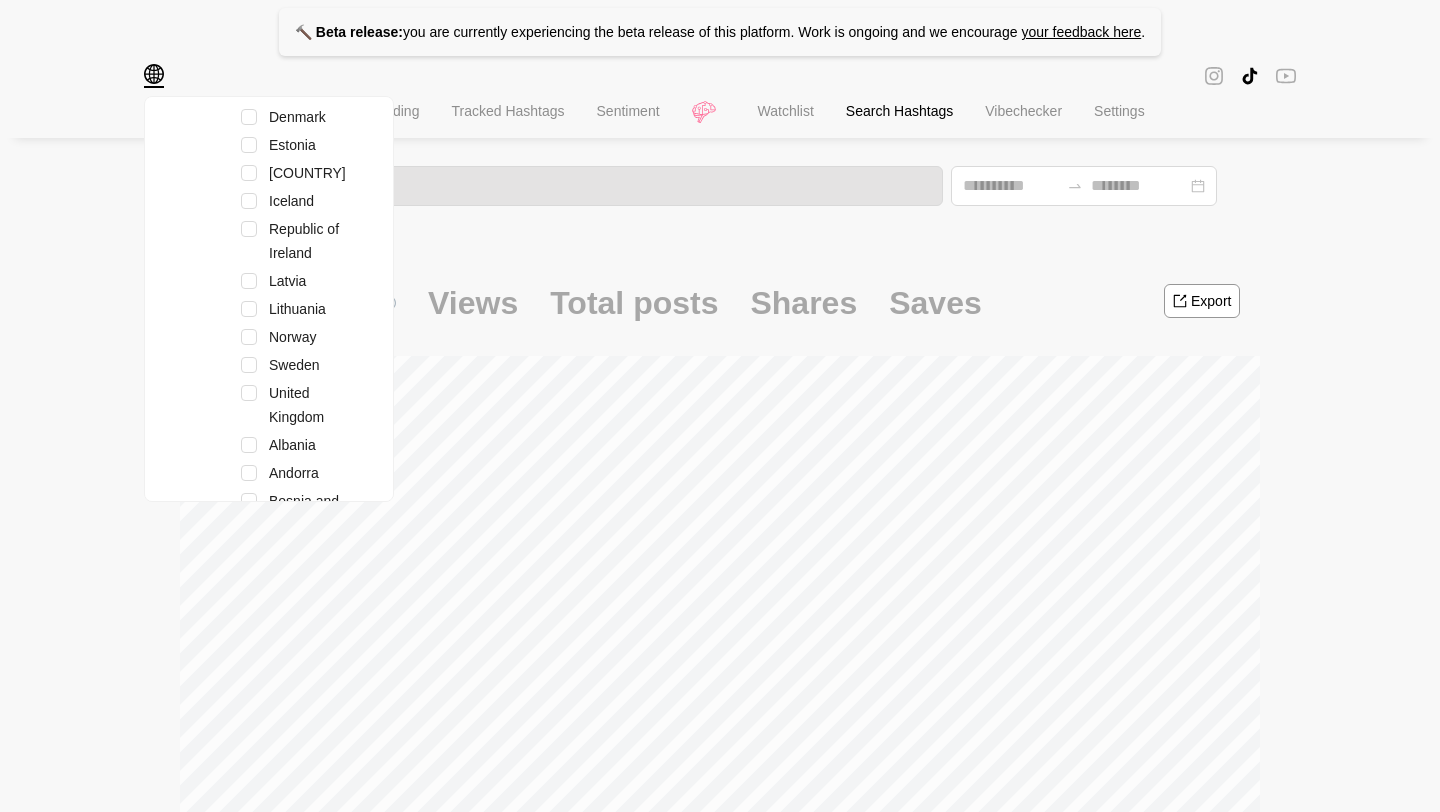 scroll, scrollTop: 156, scrollLeft: 0, axis: vertical 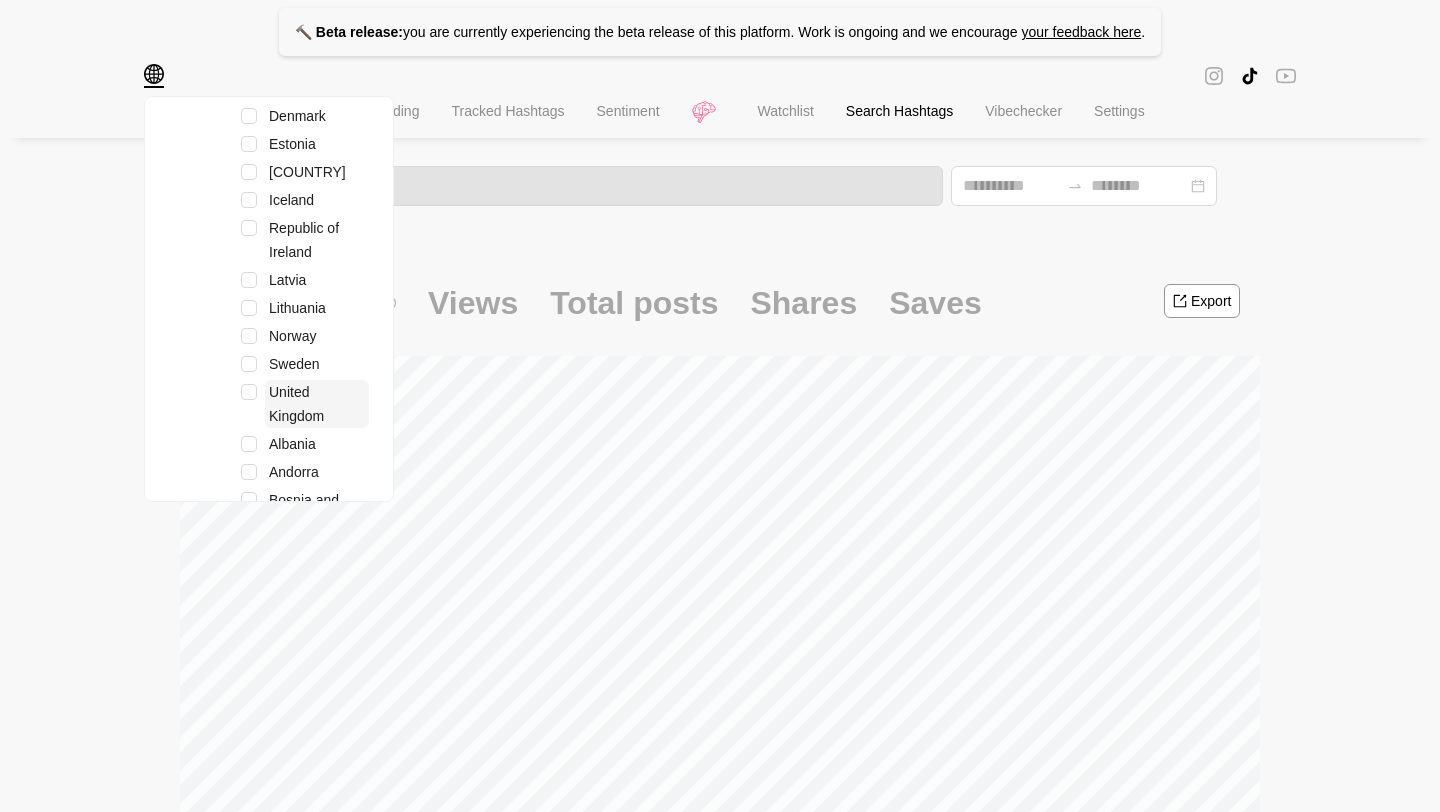 click on "United Kingdom" at bounding box center (296, 404) 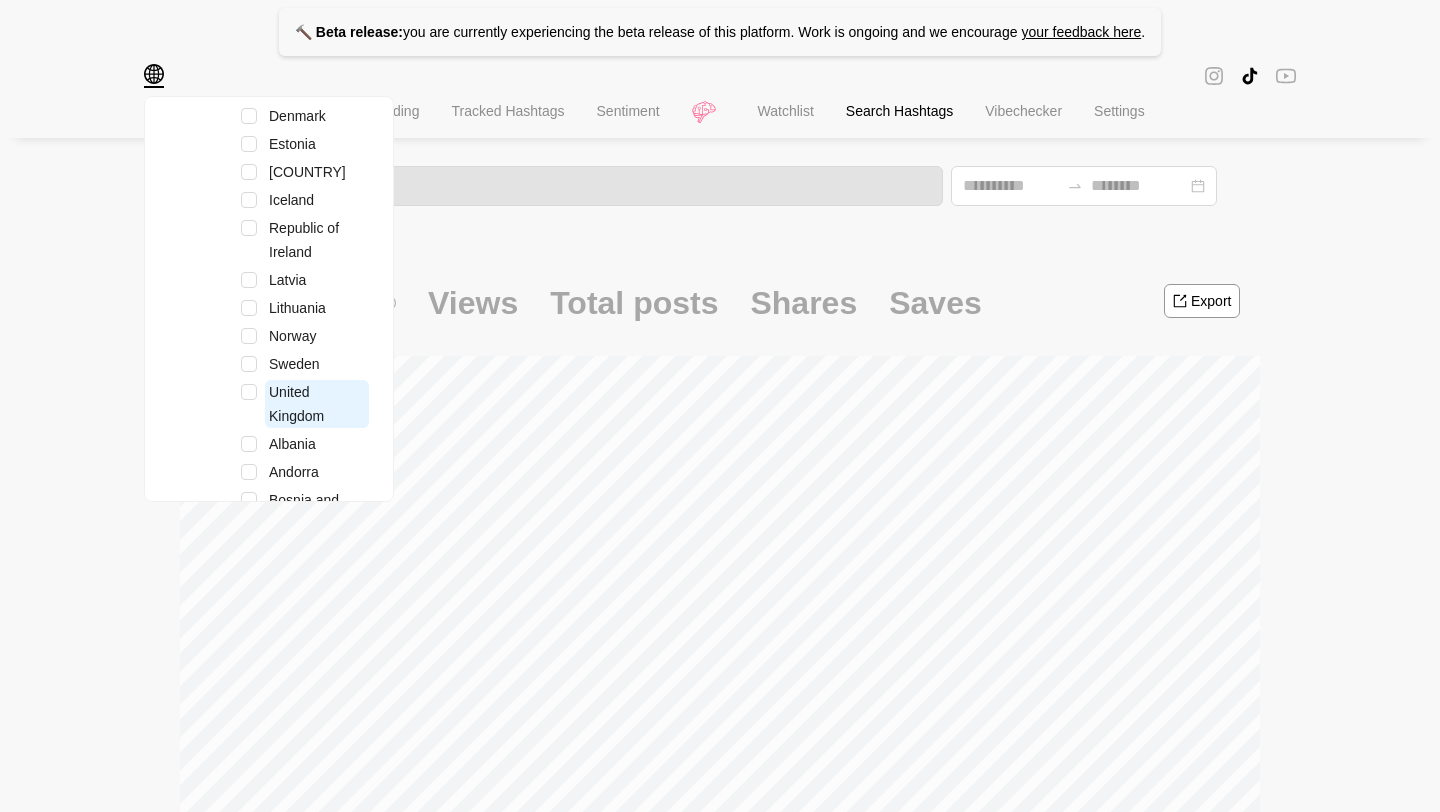 click on "United Kingdom" at bounding box center [296, 404] 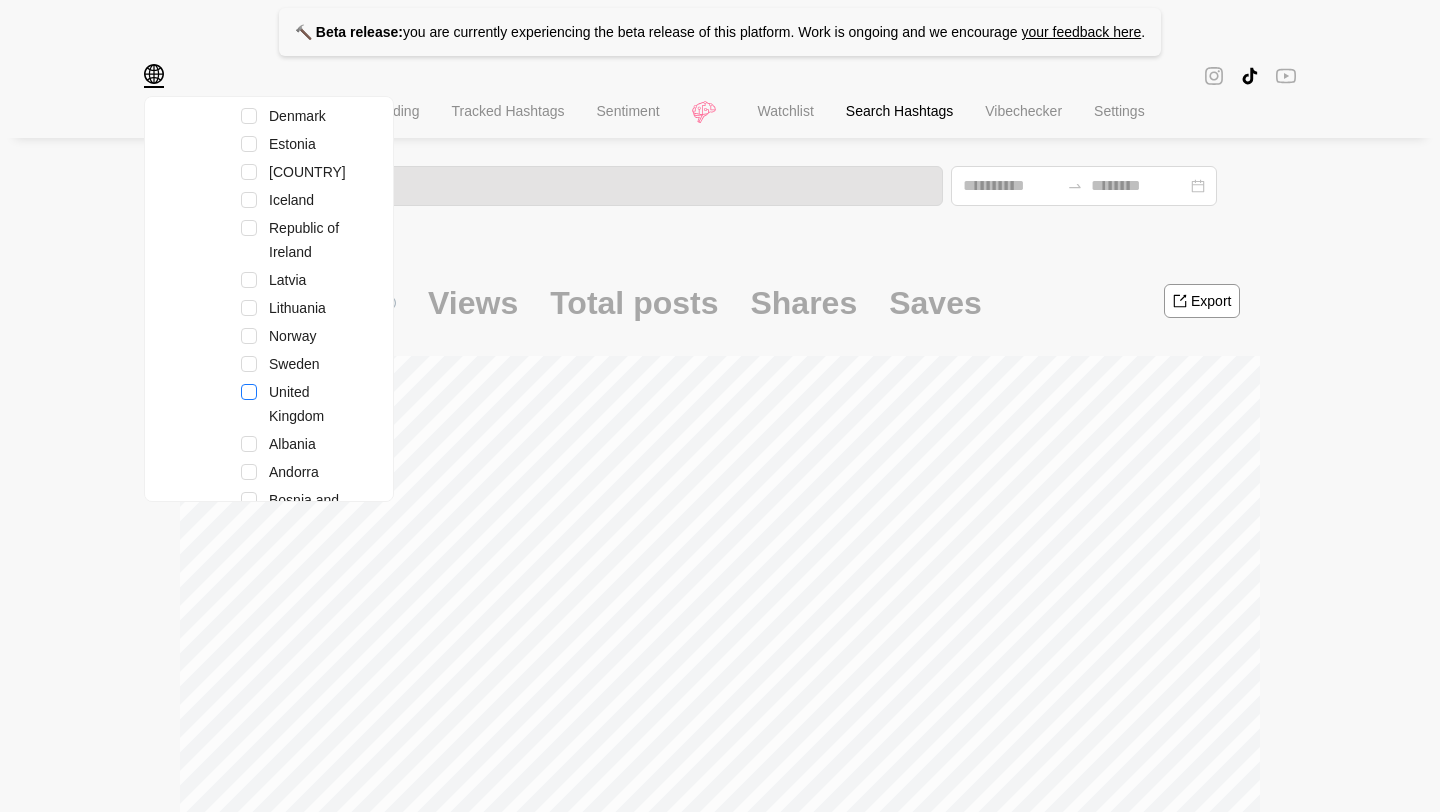 click at bounding box center [249, 392] 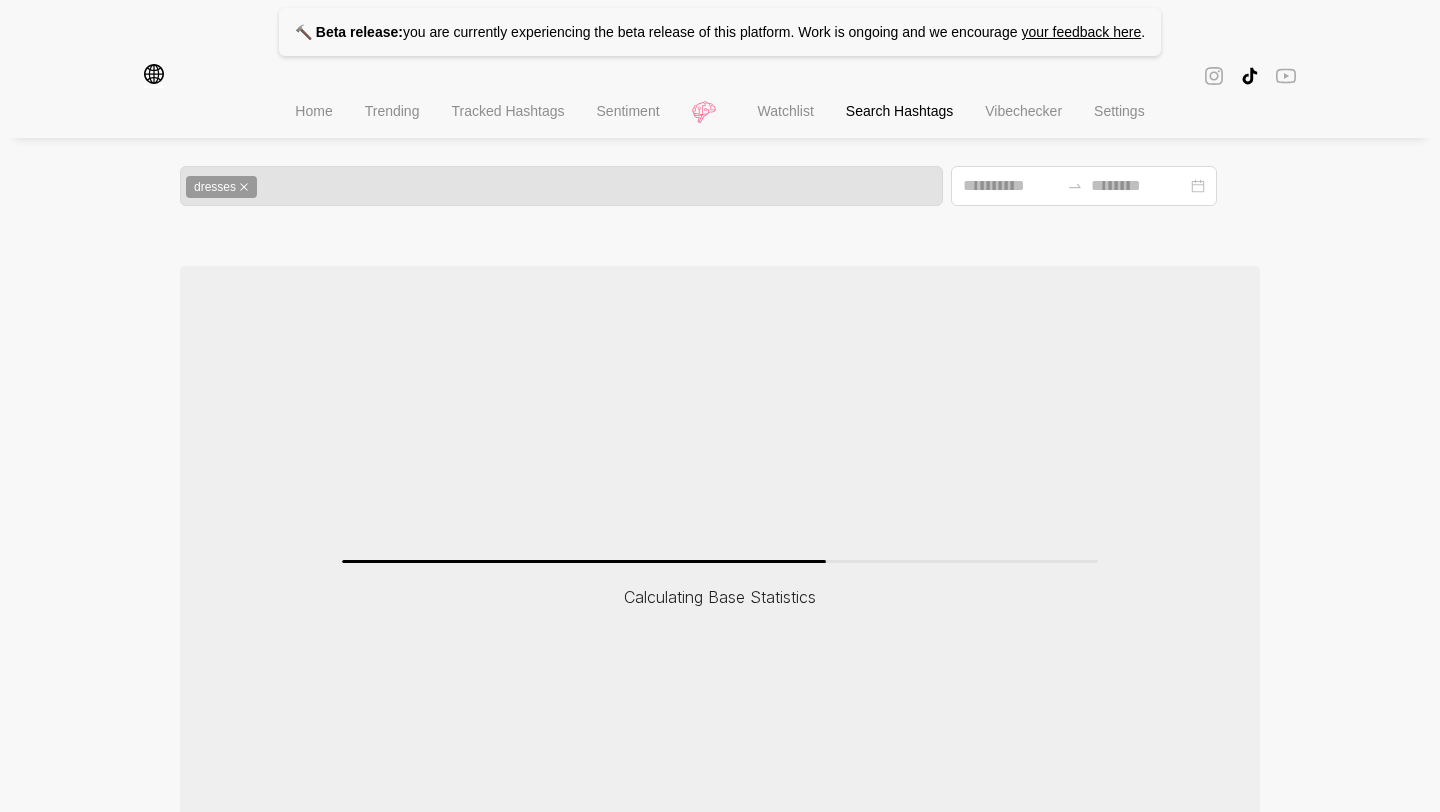 click on "🔨 Beta release:  you are currently experiencing the beta release of this platform. Work is ongoing and we encourage   your feedback here . Region filters Remove all All Asia Europe Denmark Estonia Finland Iceland Republic of Ireland Latvia Lithuania Norway Sweden United Kingdom Albania Andorra Bosnia and Herzegovina Croatia Cyprus Gibraltar Greece Italy Republic of Macedonia Montenegro Portugal Serbia Slovenia Spain Belarus Bulgaria Czech Republic Hungary Moldova Poland Romania Russia Slovakia Ukraine Austria Belgium France Germany Liechtenstein Luxembourg Monaco Netherlands Switzerland Northern America Latin America Australia Home Trending Tracked Hashtags Sentiment Watchlist Search Hashtags Vibechecker Settings dresses   Calculating Base Statistics" at bounding box center [720, 453] 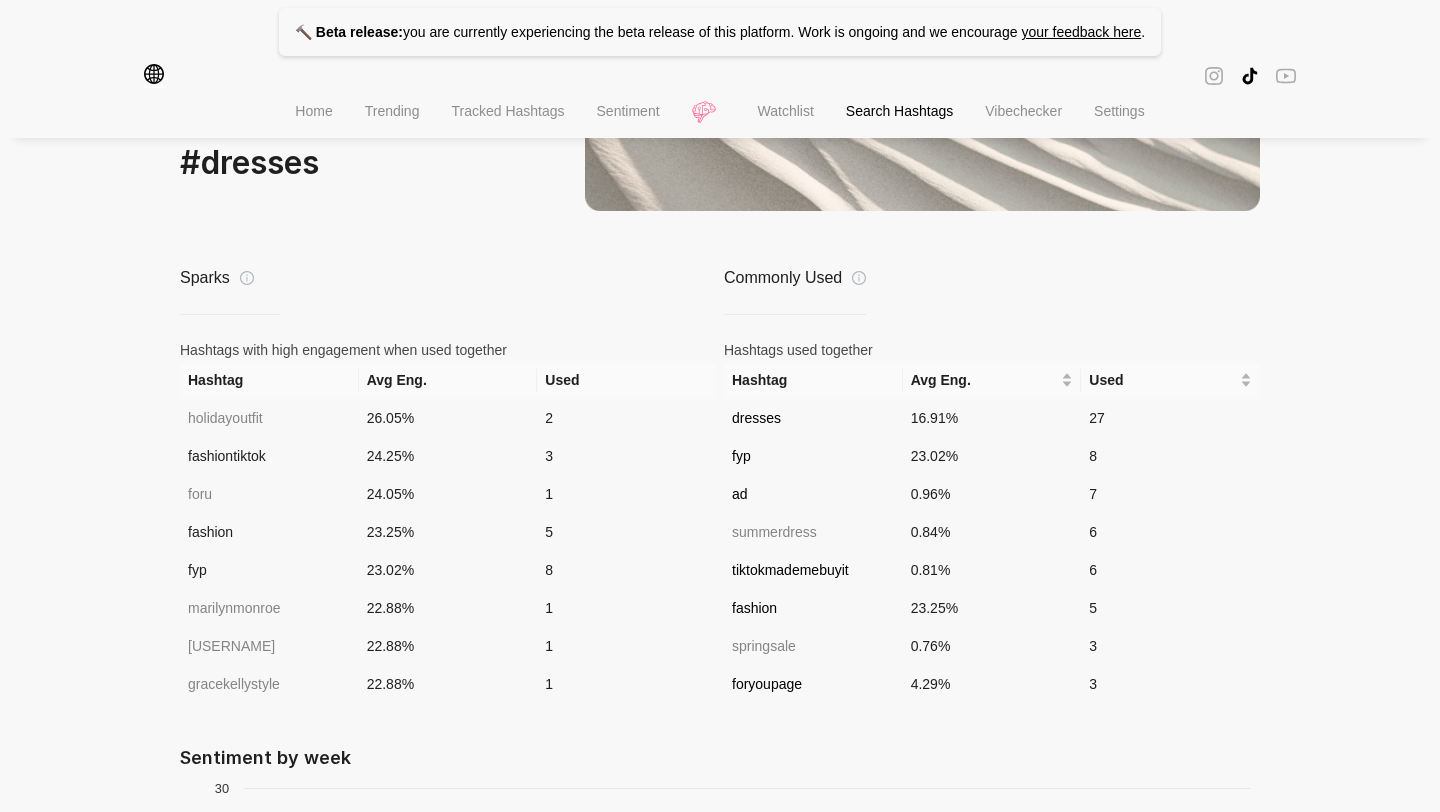 scroll, scrollTop: 1542, scrollLeft: 0, axis: vertical 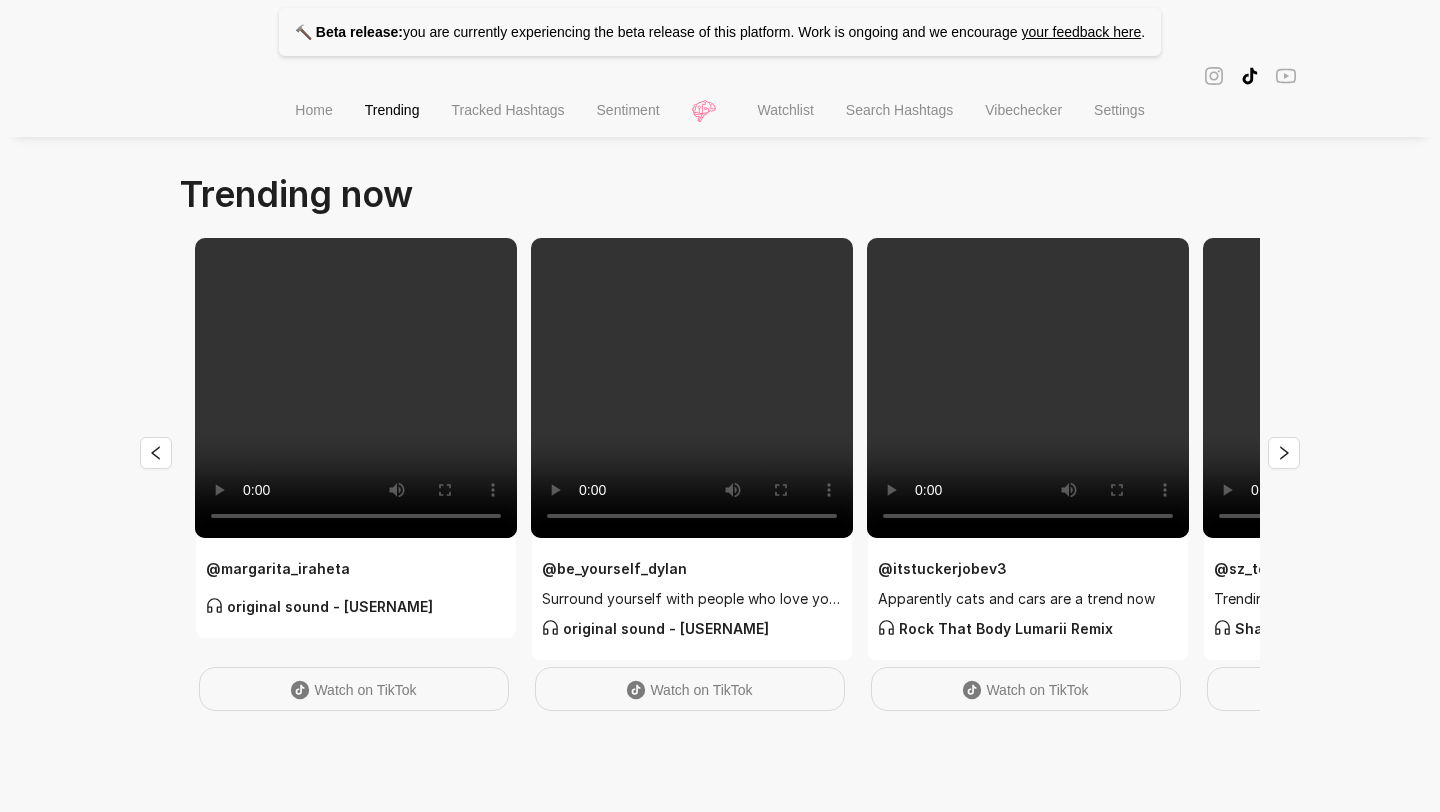 click on "Search Hashtags" at bounding box center (899, 110) 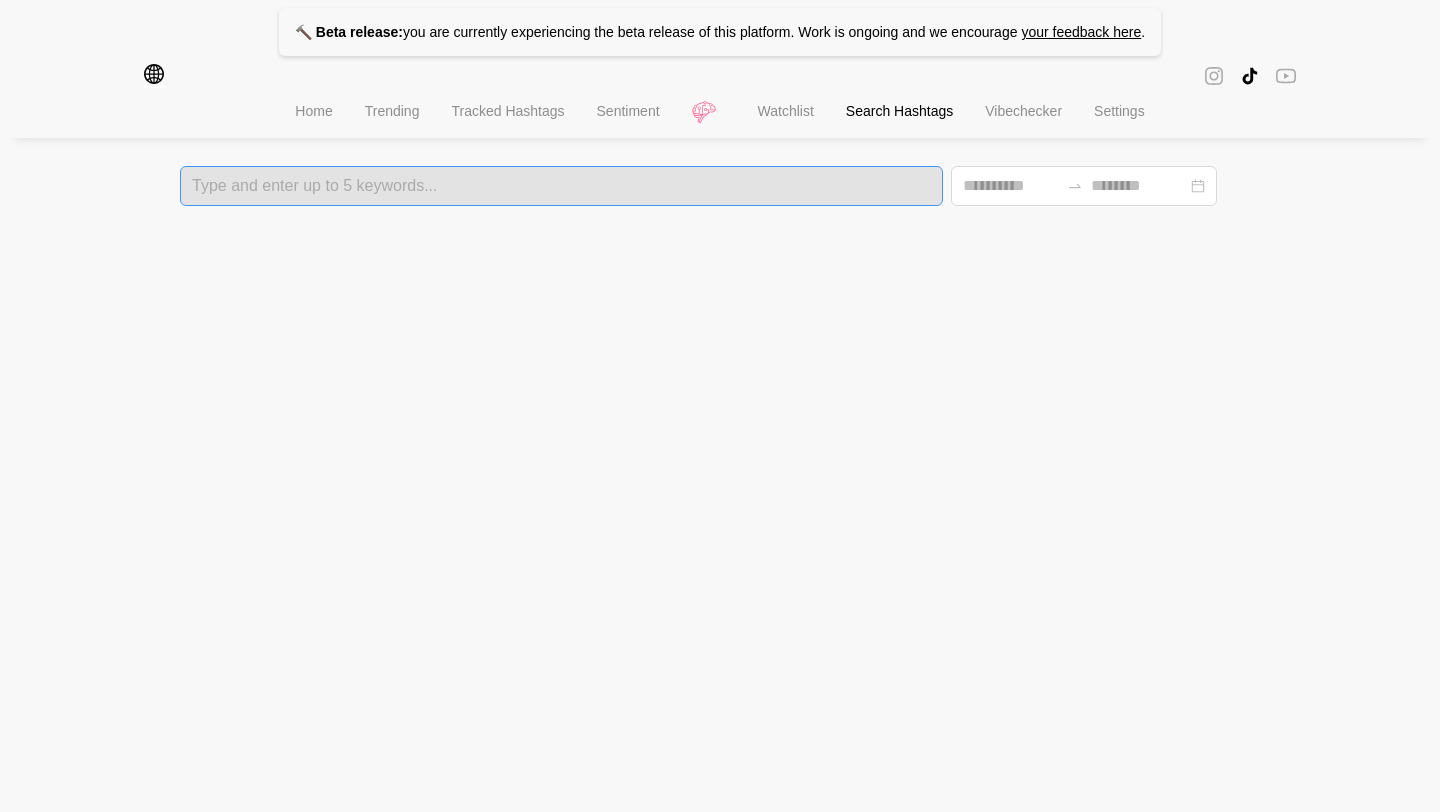 click on "Type and enter up to 5 keywords..." at bounding box center [561, 186] 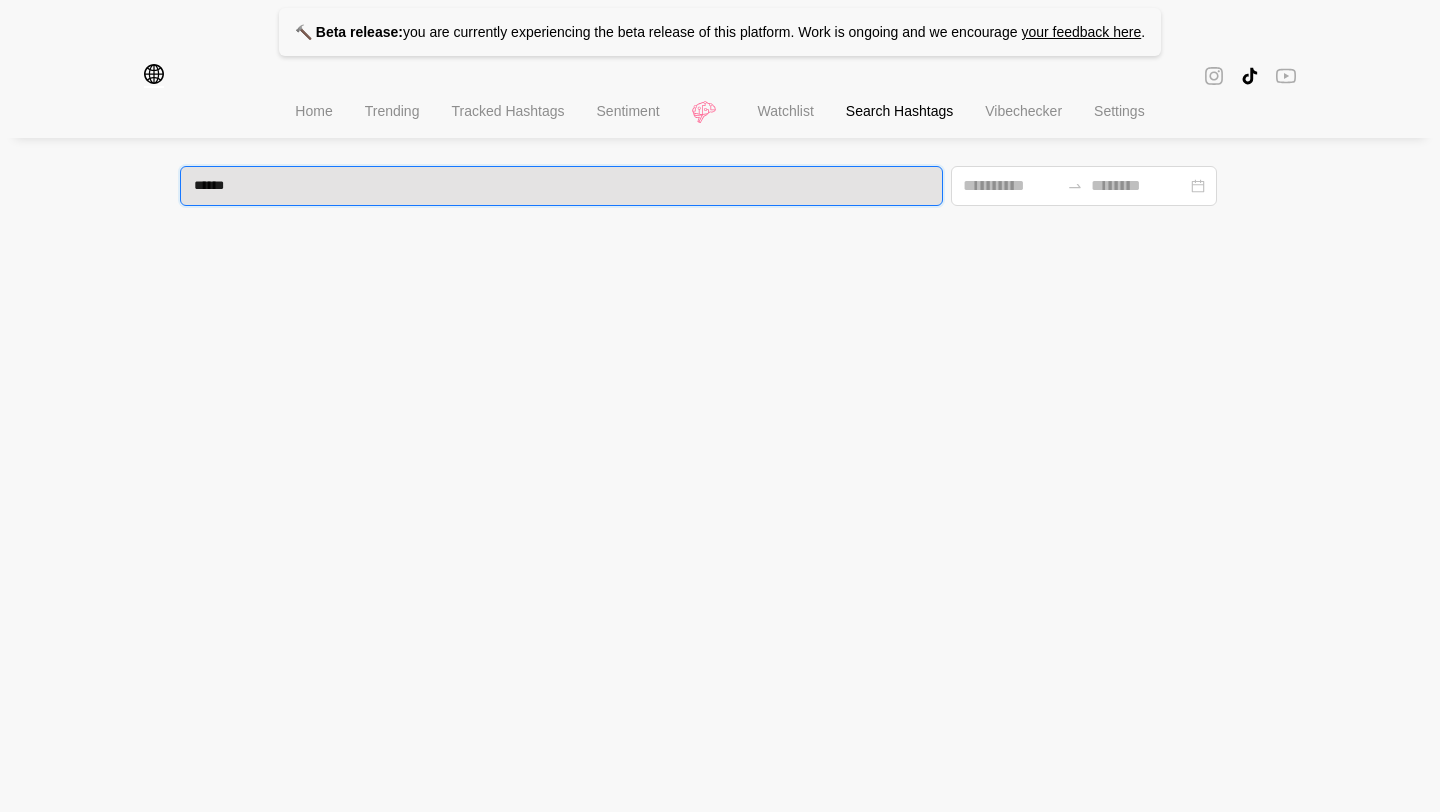 type on "*******" 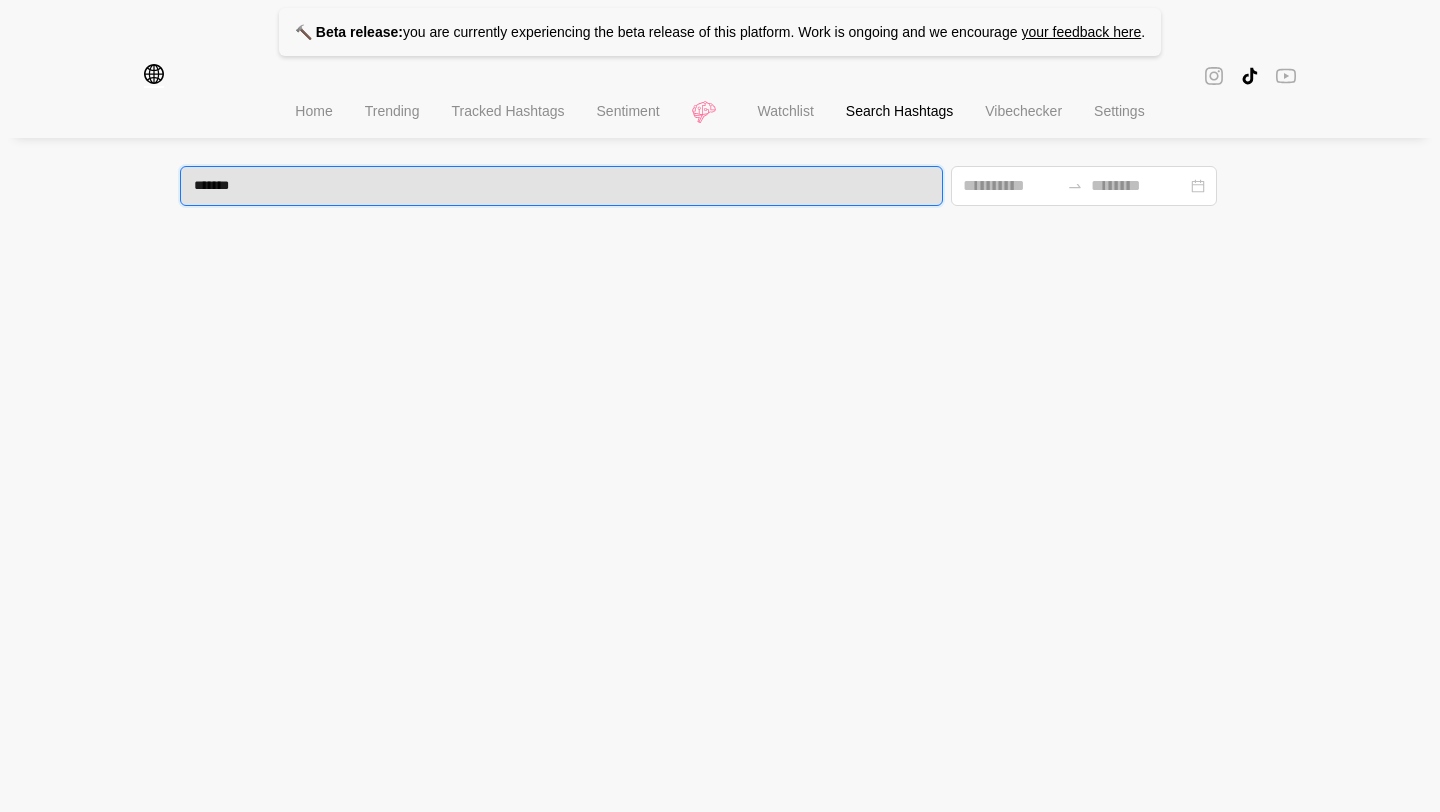 type 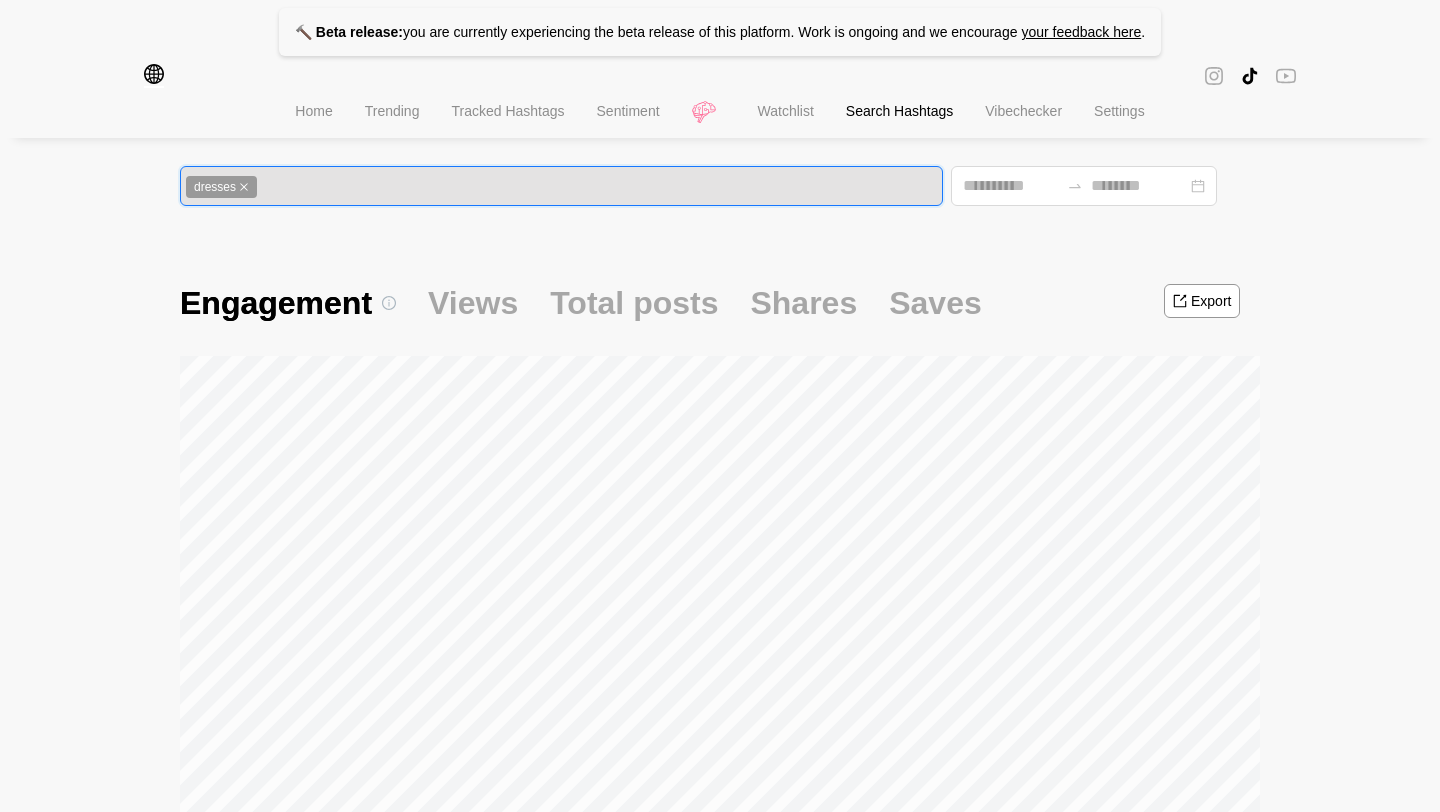 click 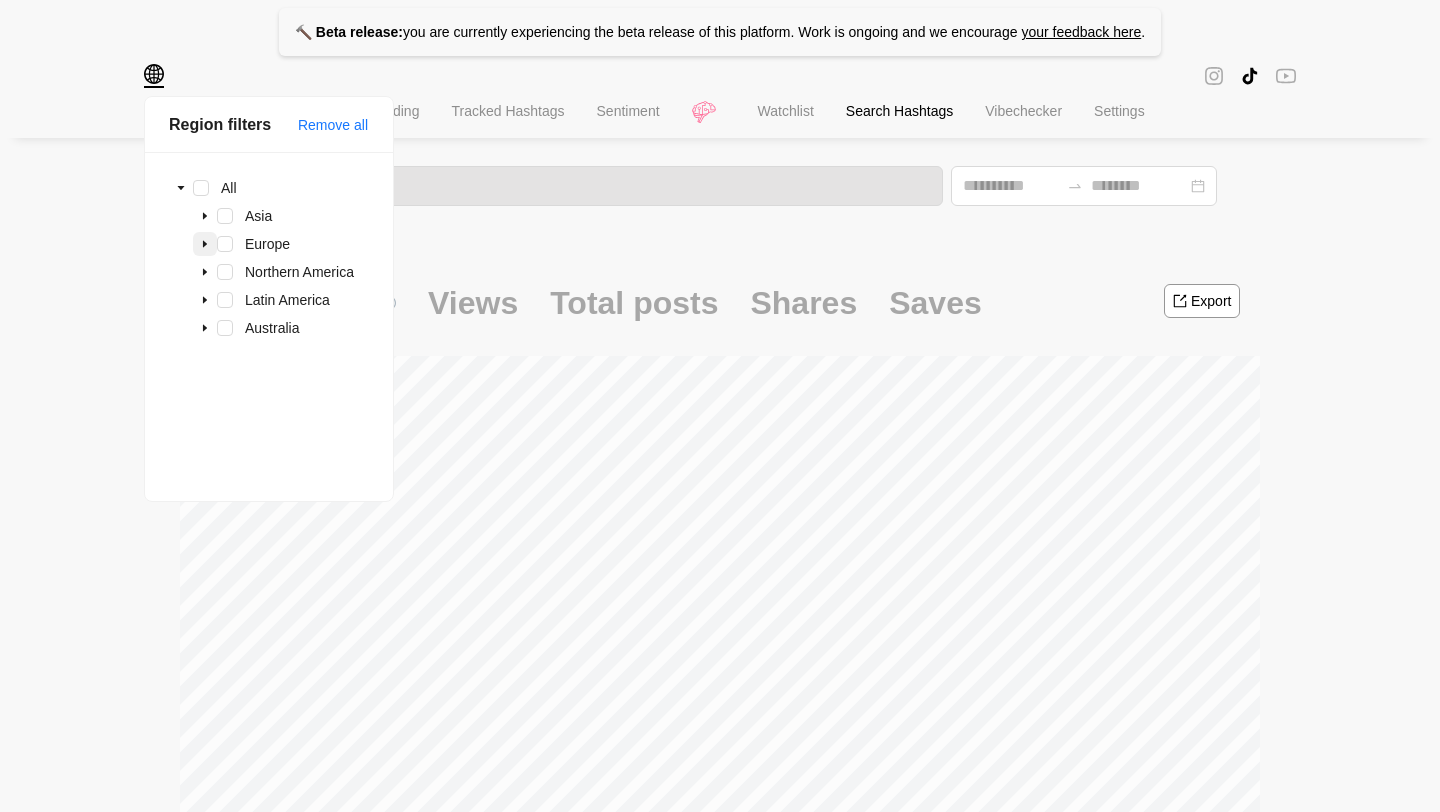 click at bounding box center [205, 244] 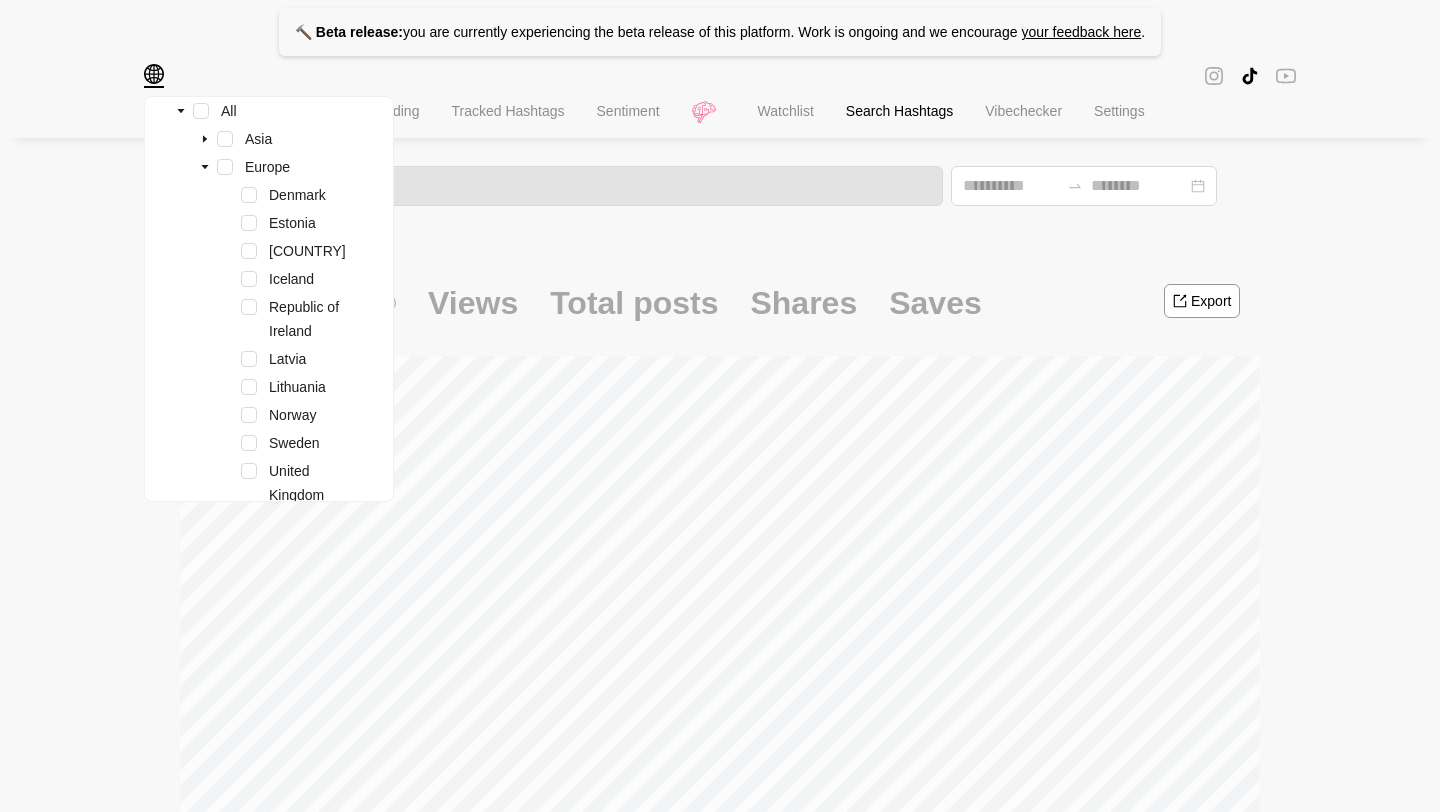 scroll, scrollTop: 84, scrollLeft: 0, axis: vertical 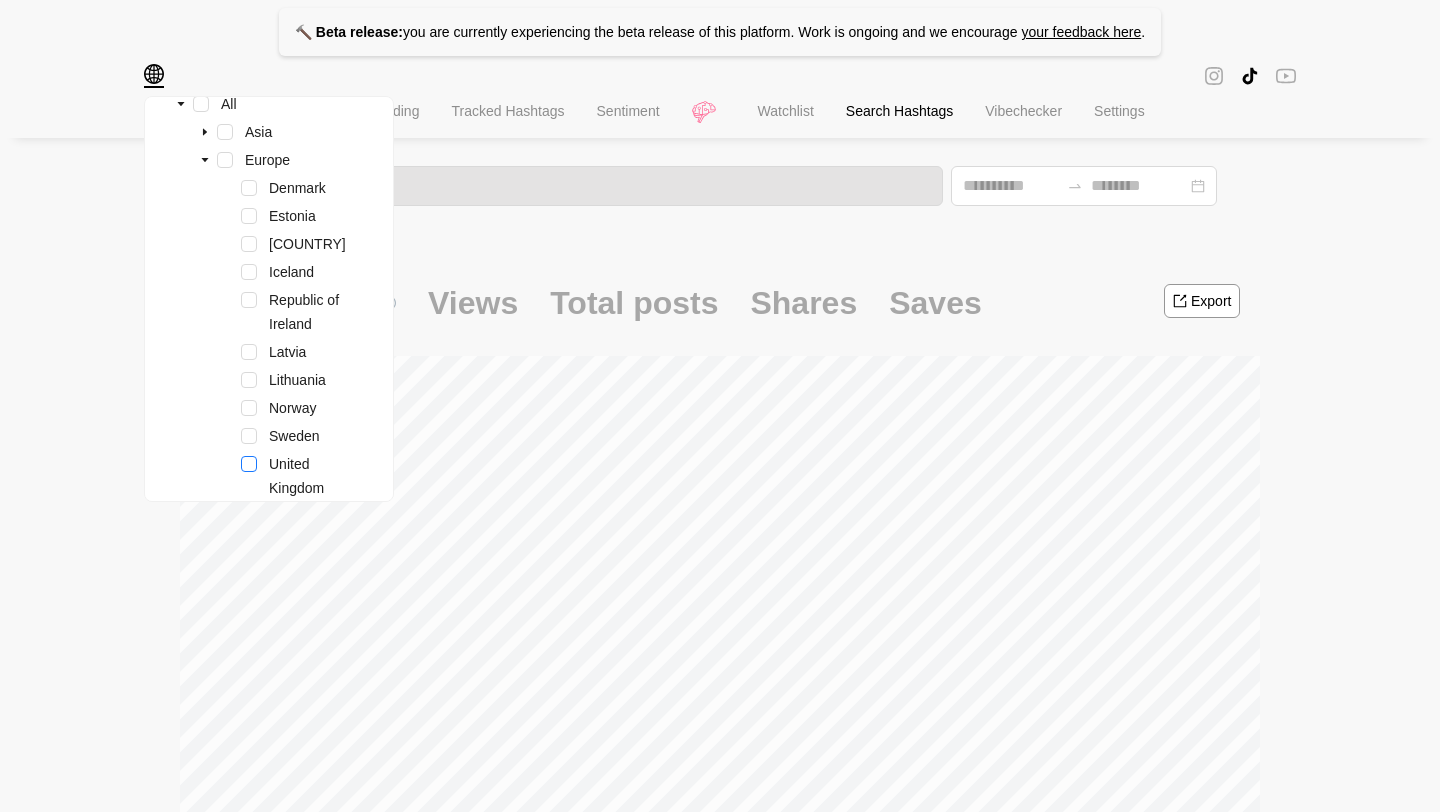 click at bounding box center [249, 464] 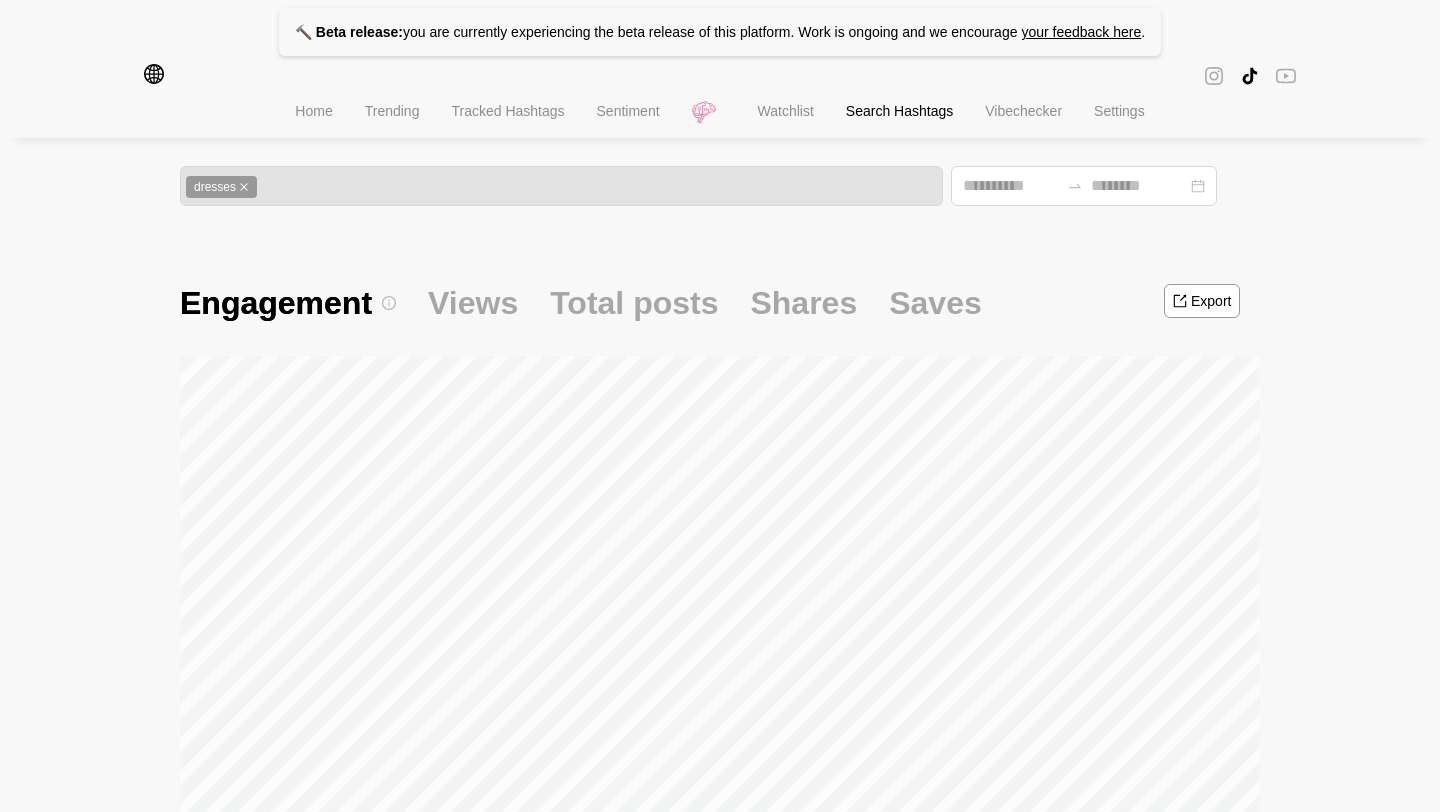 click on "🔨 Beta release:  you are currently experiencing the beta release of this platform. Work is ongoing and we encourage   your feedback here . Region filters Remove all All Asia Europe Denmark Estonia Finland Iceland Republic of Ireland Latvia Lithuania Norway Sweden United Kingdom Albania Andorra Bosnia and Herzegovina Croatia Cyprus Gibraltar Greece Italy Republic of Macedonia Montenegro Portugal Serbia Slovenia Spain Belarus Bulgaria Czech Republic Hungary Moldova Poland Romania Russia Slovakia Ukraine Austria Belgium France Germany Liechtenstein Luxembourg Monaco Netherlands Switzerland Northern America Latin America Australia Home Trending Tracked Hashtags Sentiment Watchlist Search Hashtags Vibechecker Settings dresses   Engagement Views Total posts Shares Saves Export Region Avg. engagement New content Content growth Growth Summary EUROPE 10% 0.15M  |  33.79K +73%  |   +2.50K% Conversations Content Creators United Kingdom" at bounding box center (720, 771) 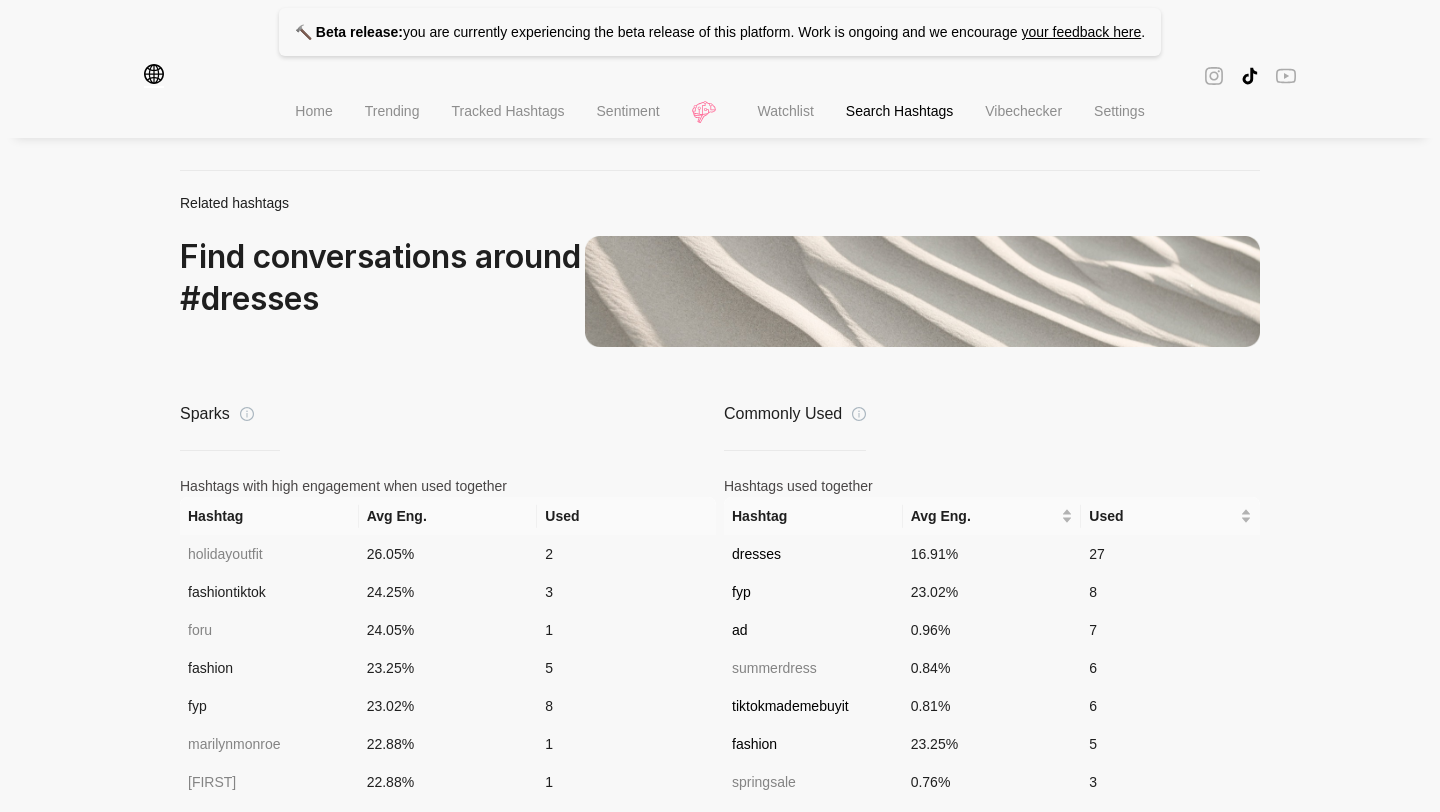 scroll, scrollTop: 1421, scrollLeft: 0, axis: vertical 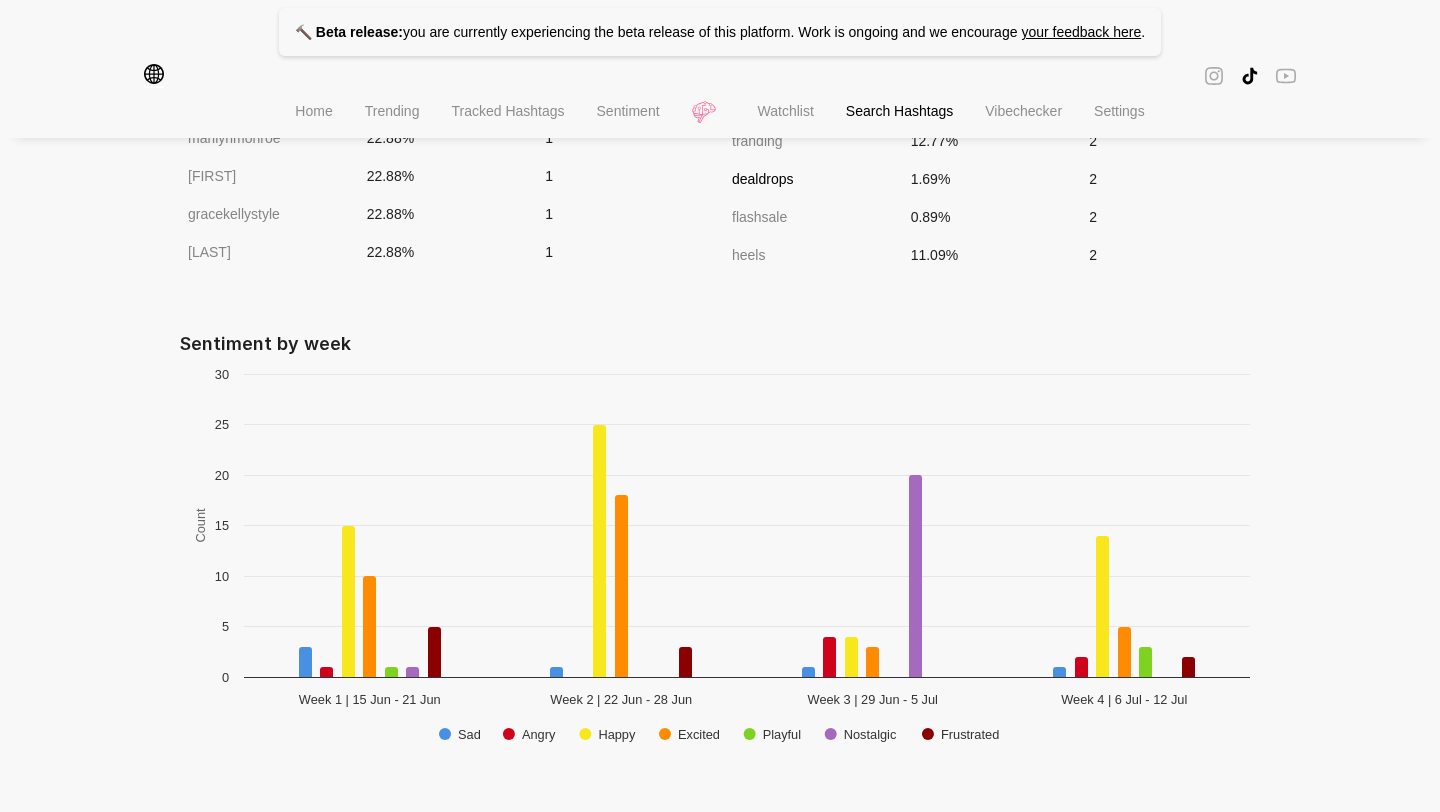 click on "Home" at bounding box center [313, 111] 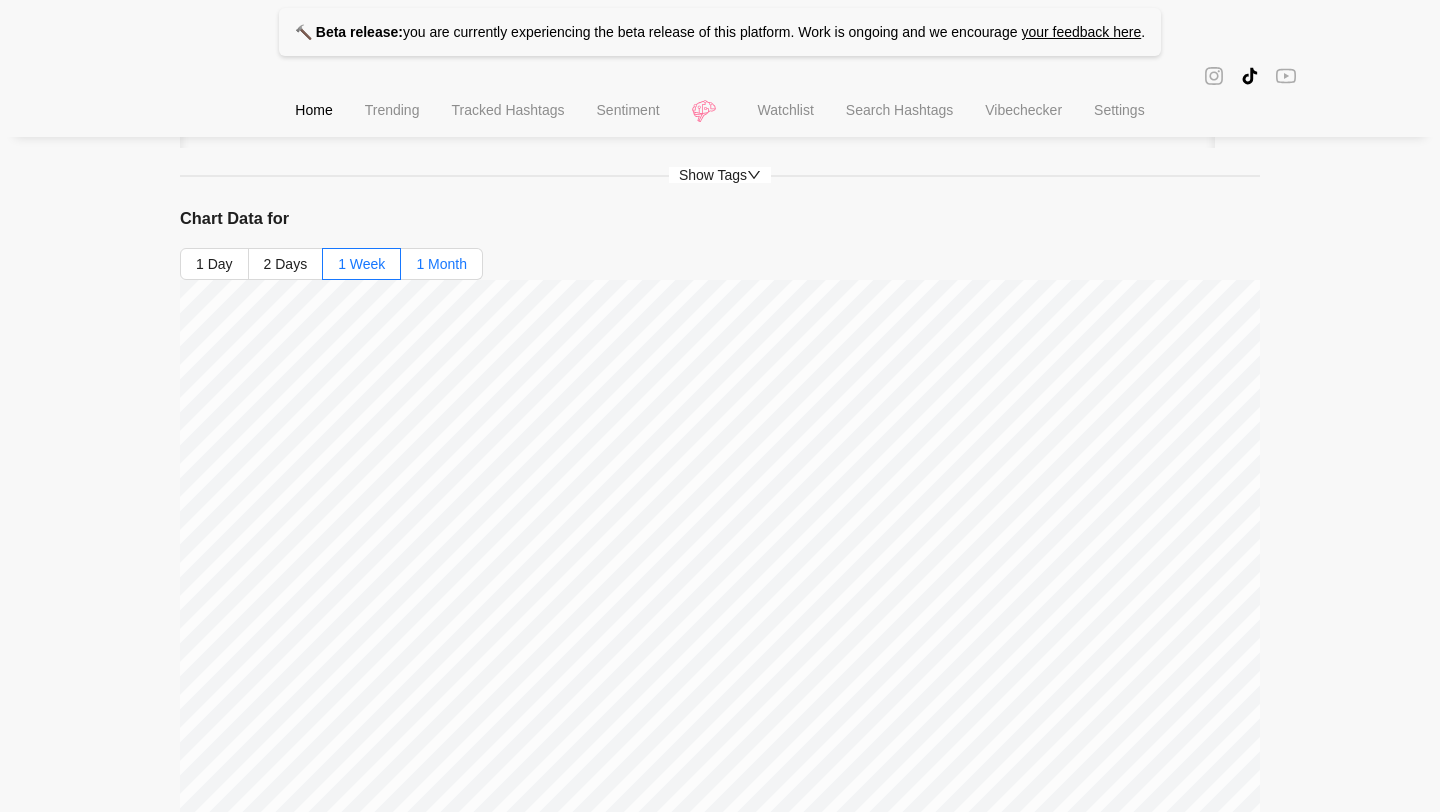 scroll, scrollTop: 198, scrollLeft: 0, axis: vertical 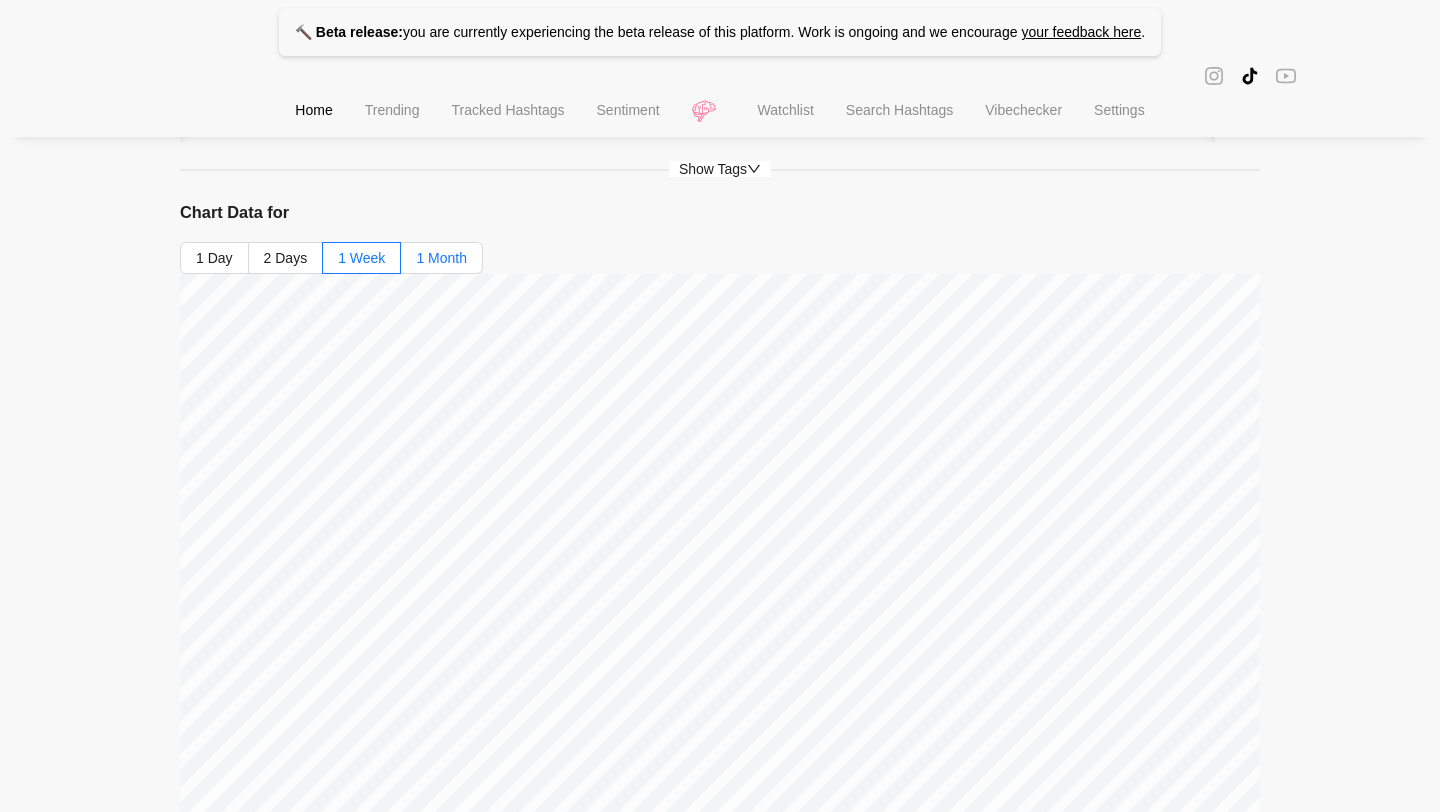 click on "1 Month" at bounding box center (442, 258) 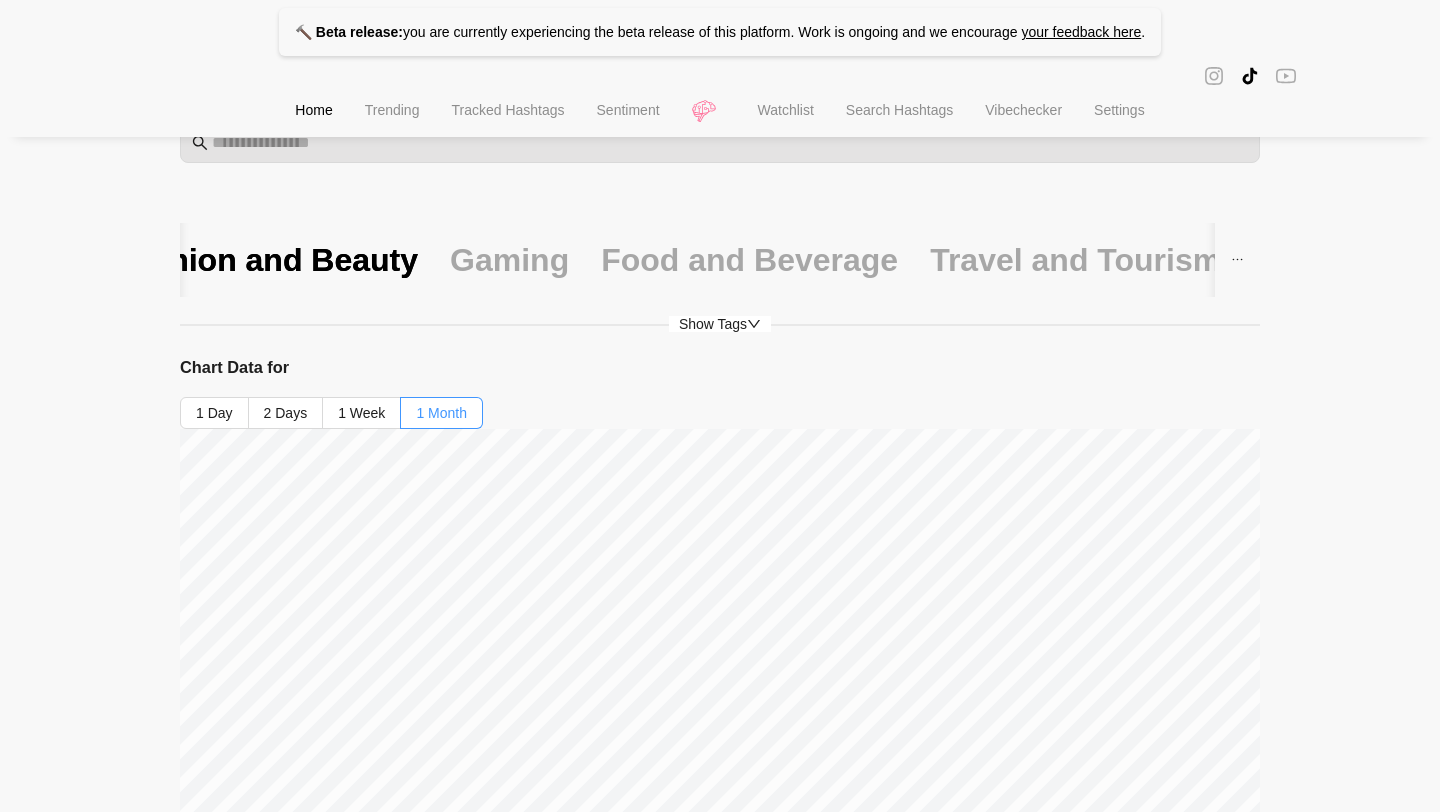 scroll, scrollTop: 0, scrollLeft: 0, axis: both 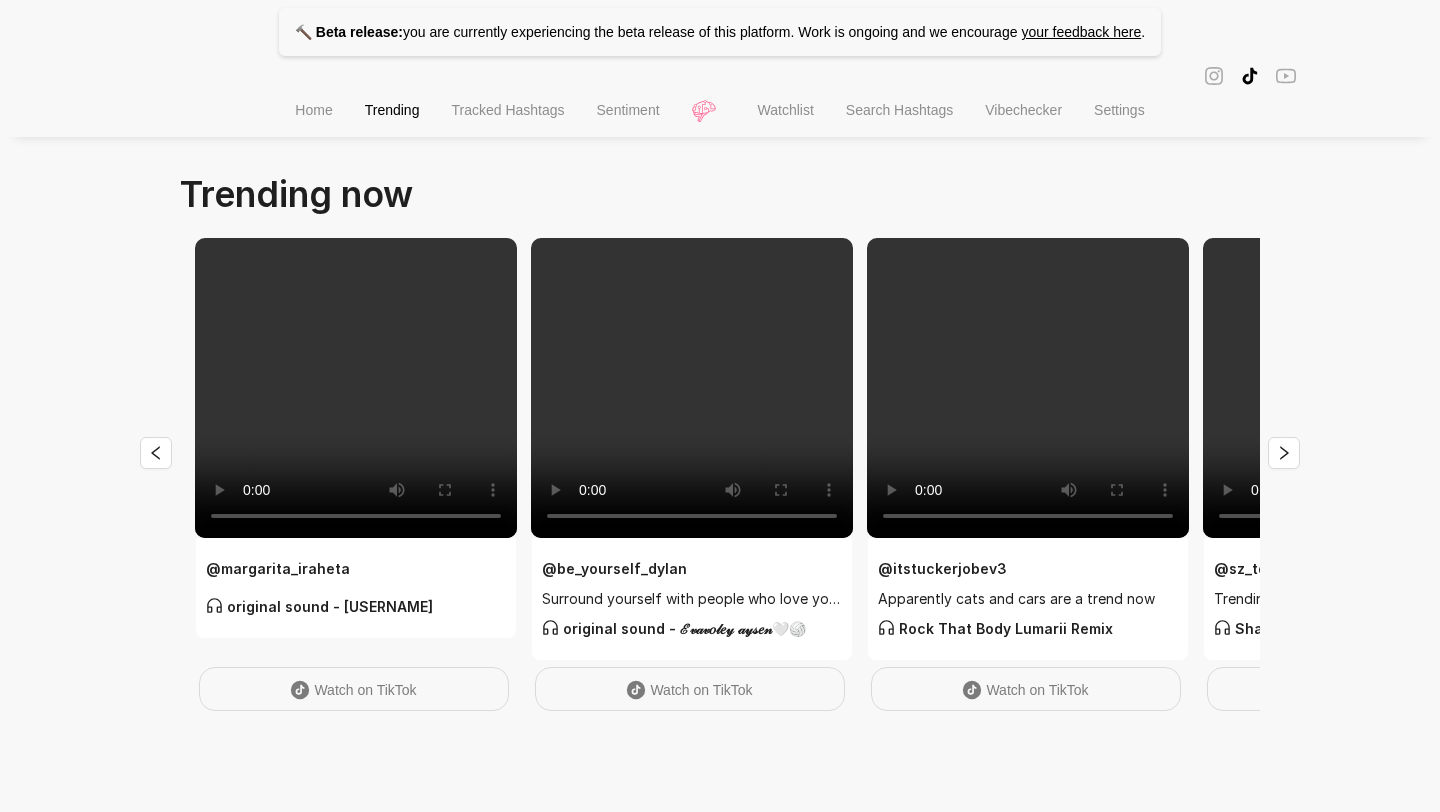 click on "Search Hashtags" at bounding box center [899, 110] 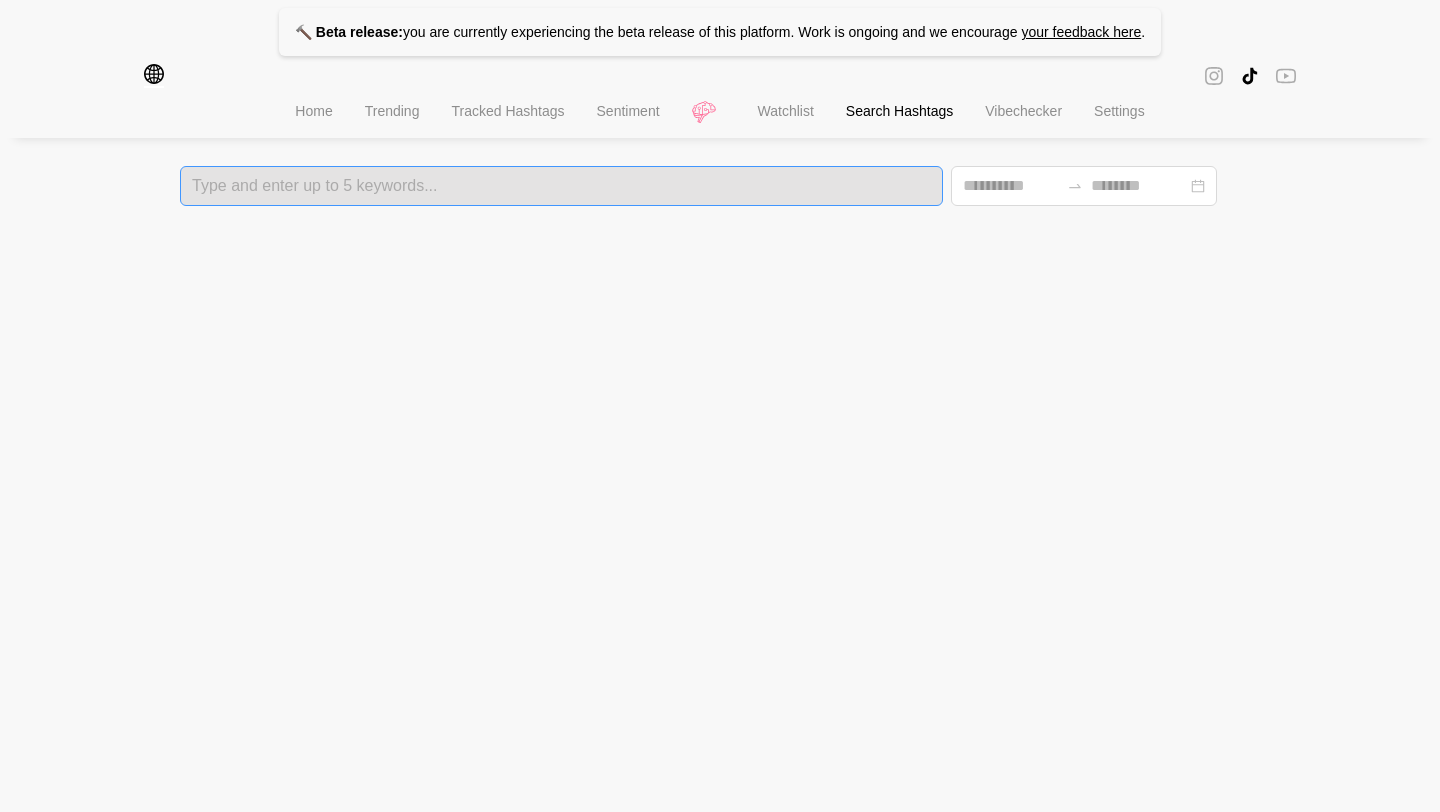 click at bounding box center [561, 186] 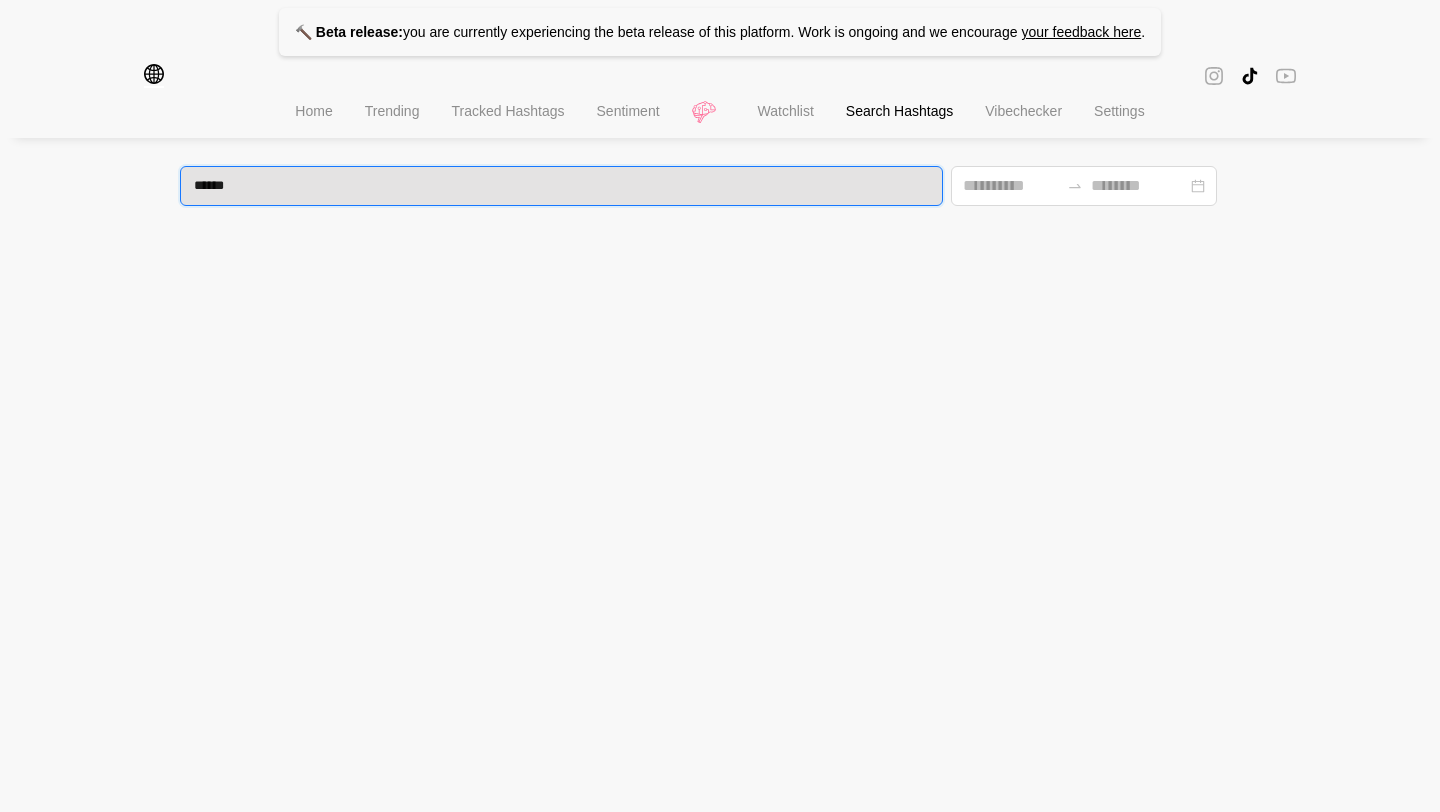 type on "*******" 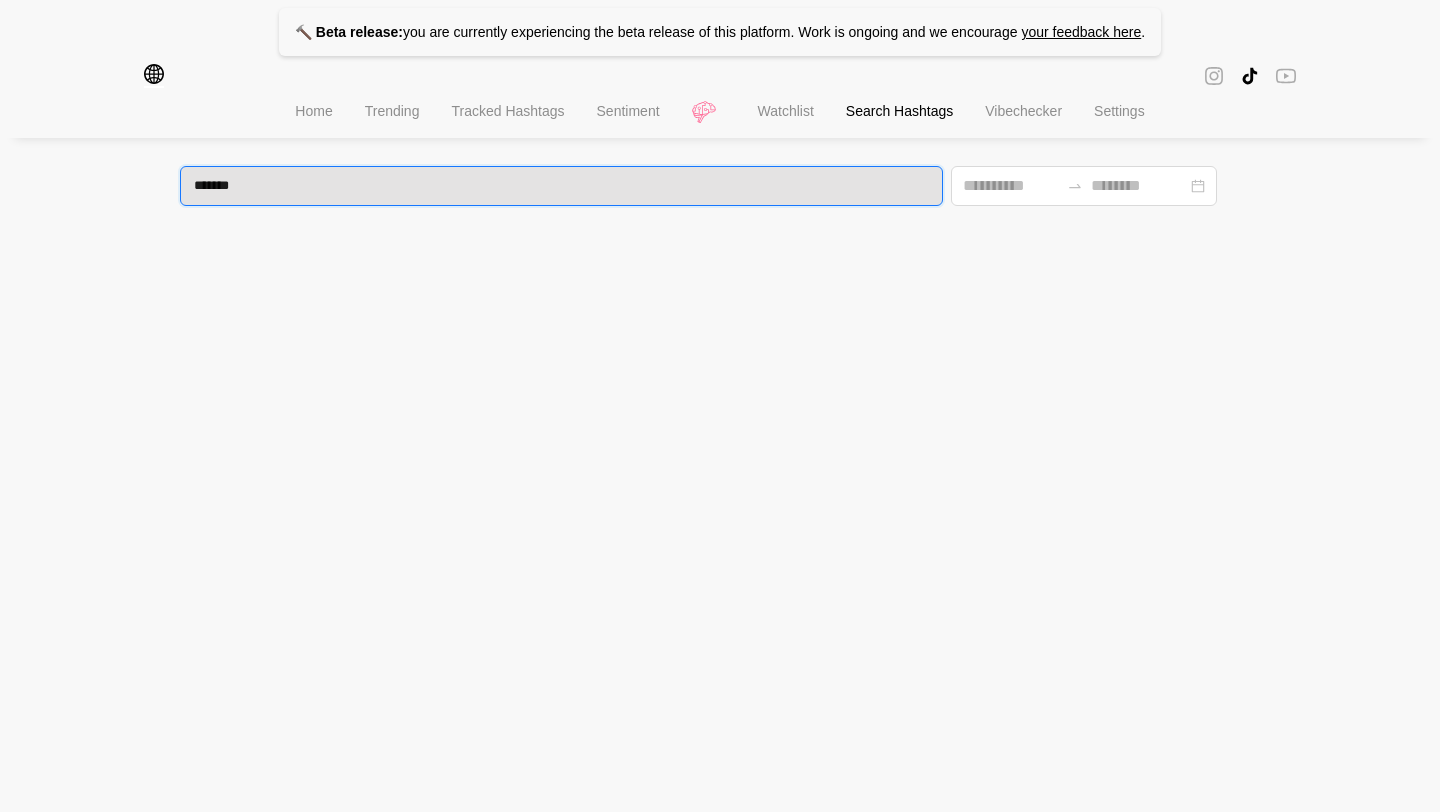 type 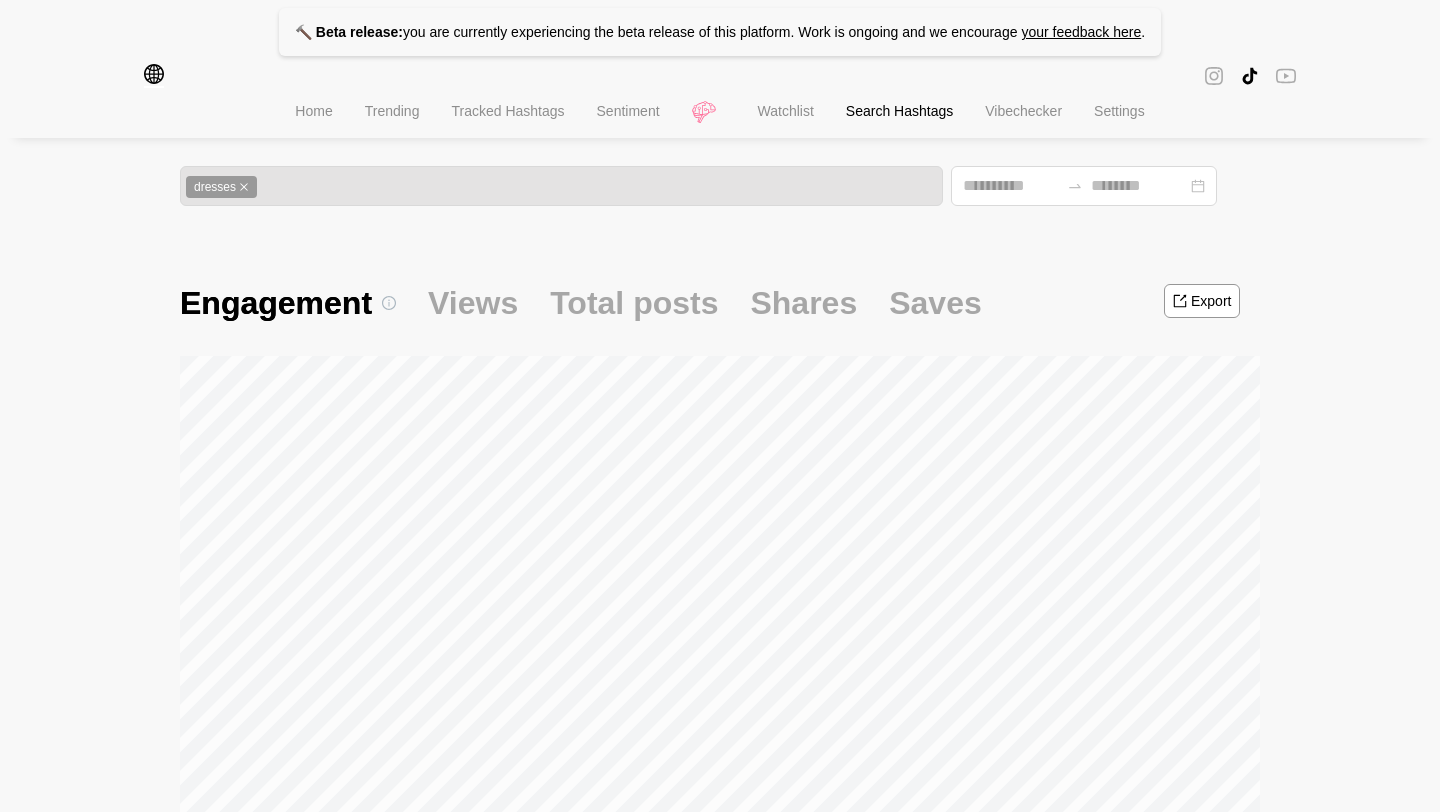 click 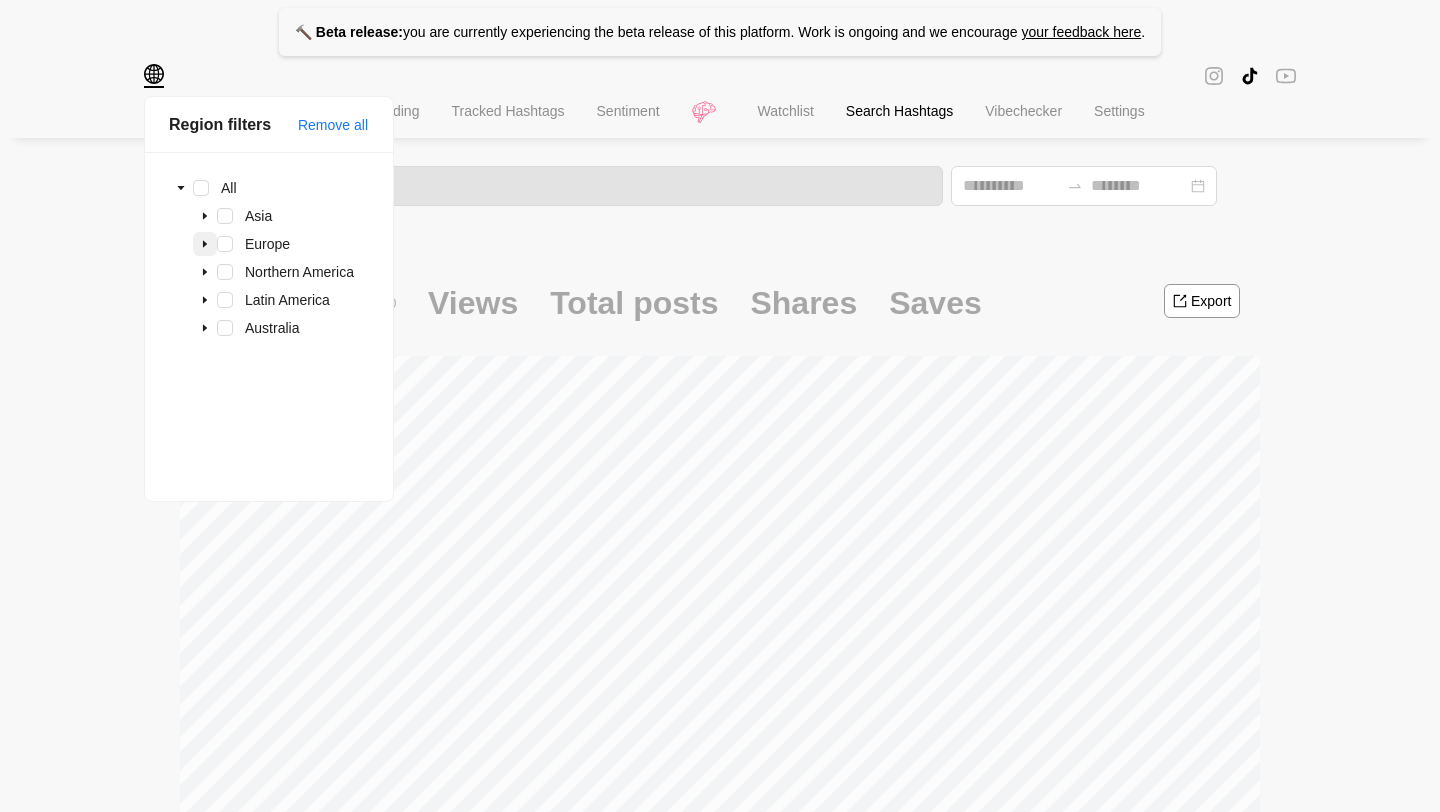 click 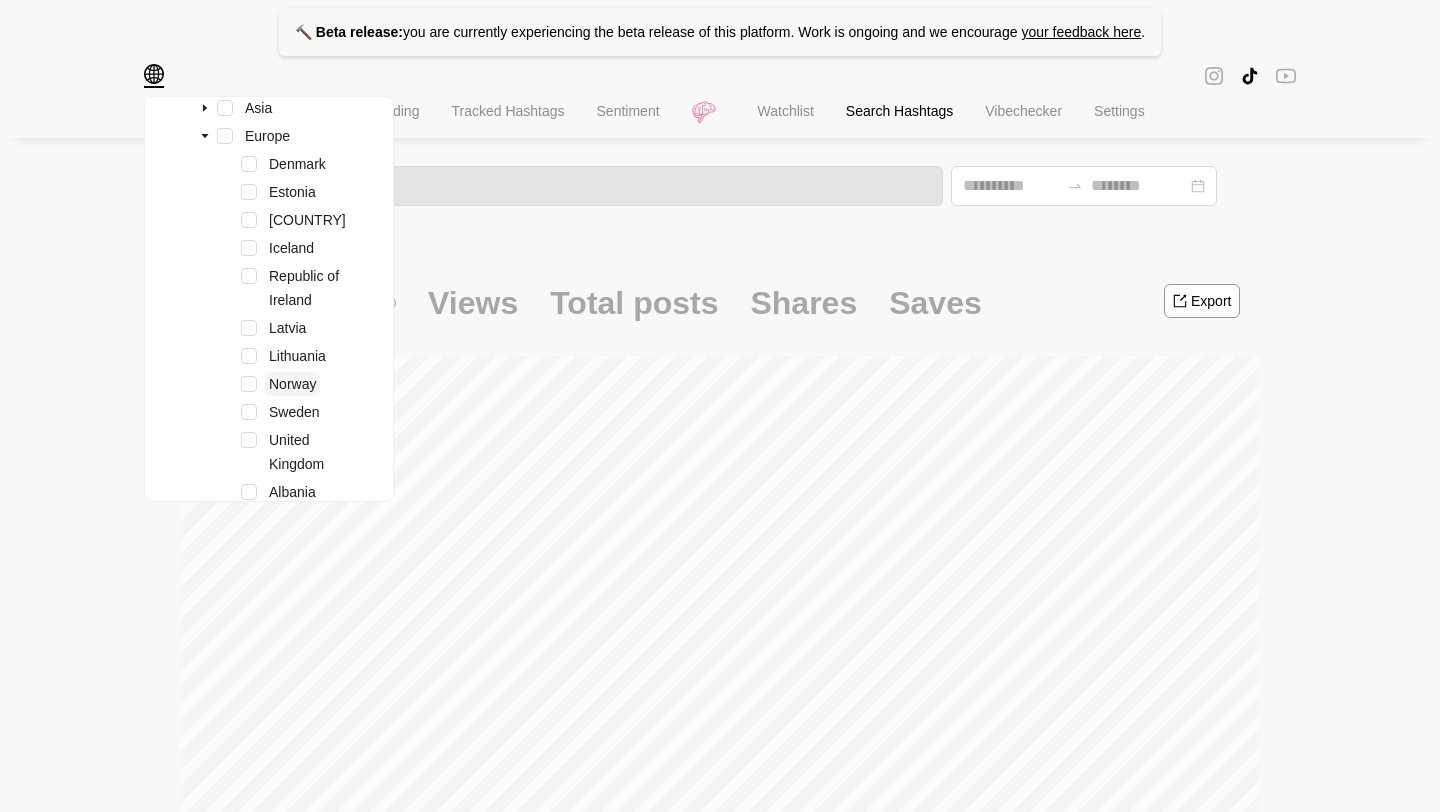 scroll, scrollTop: 109, scrollLeft: 0, axis: vertical 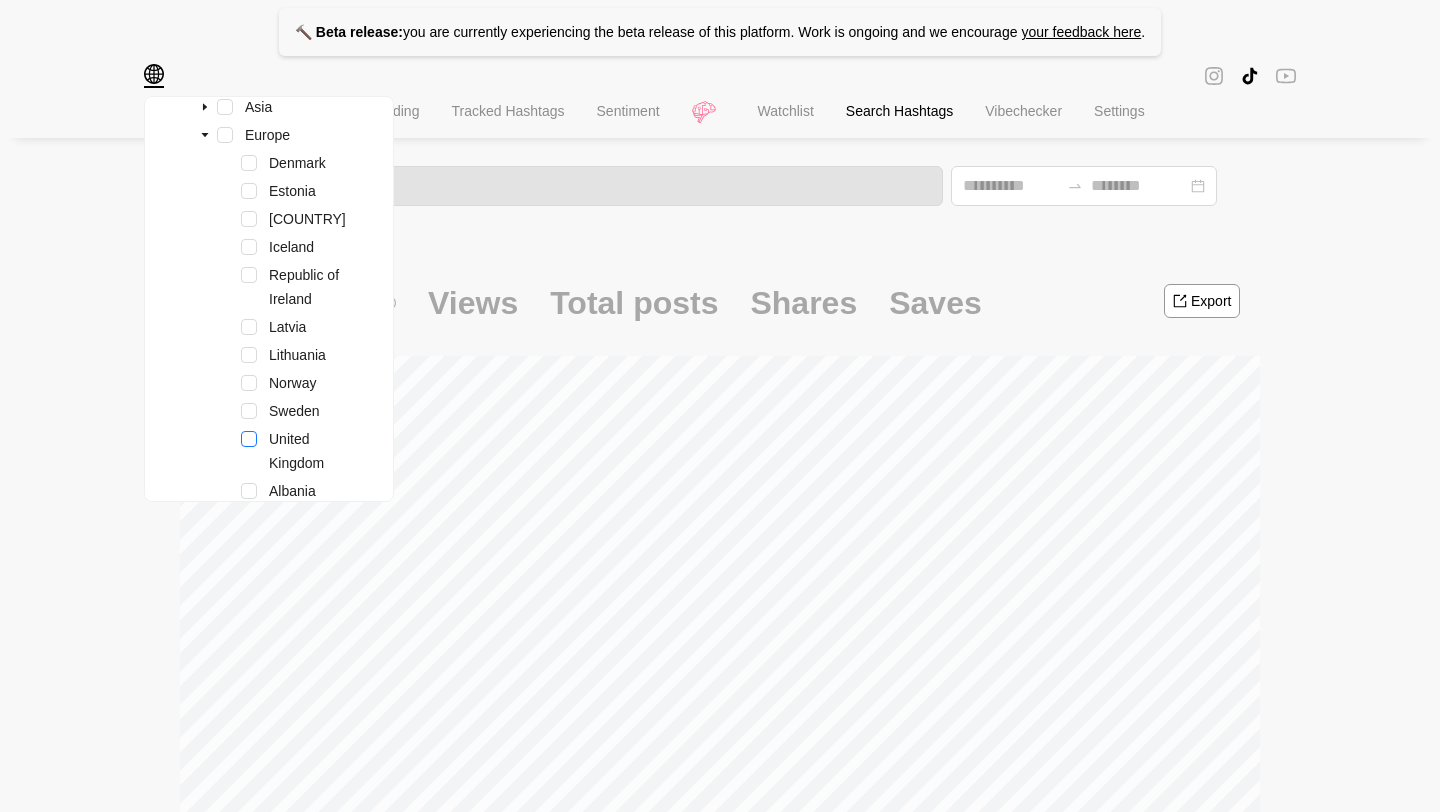 click at bounding box center [249, 439] 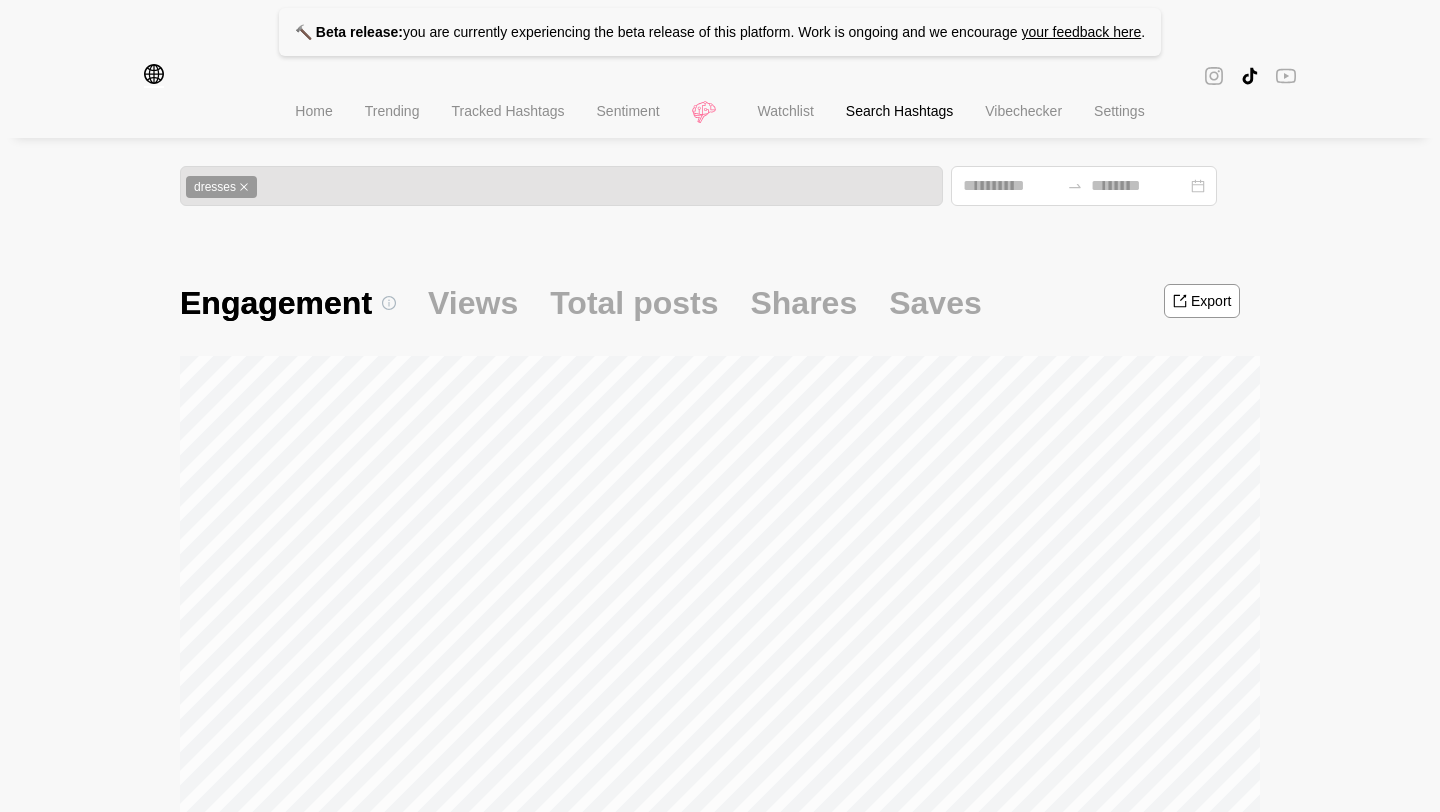 click on "🔨 Beta release: you are currently experiencing the beta release of this platform. Work is ongoing and we encourage your feedback here . Region filters Remove all All Asia Europe Denmark Estonia Finland Iceland Republic of Ireland Latvia Lithuania Norway Sweden United Kingdom Albania Andorra Bosnia and Herzegovina Croatia Cyprus Gibraltar Greece Italy Republic of Macedonia Montenegro Portugal Serbia Slovenia Spain Belarus Bulgaria Czech Republic Hungary Moldova Poland Romania Russia Slovakia Ukraine Austria Belgium France Germany Liechtenstein Luxembourg Monaco Netherlands Switzerland Northern America Latin America Australia Home Trending Tracked Hashtags Sentiment Watchlist Search Hashtags Vibechecker Settings dresses Engagement Views Total posts Shares Saves Export Region Avg. engagement New content Content growth Growth Summary EUROPE 10% 0.15M | 33.79K +73% +2.50K% Conversations Content Creators United Kingdom Related hashtags Find conversations around # dresses Sparks Hashtag Avg Eng. Used" at bounding box center (720, 1379) 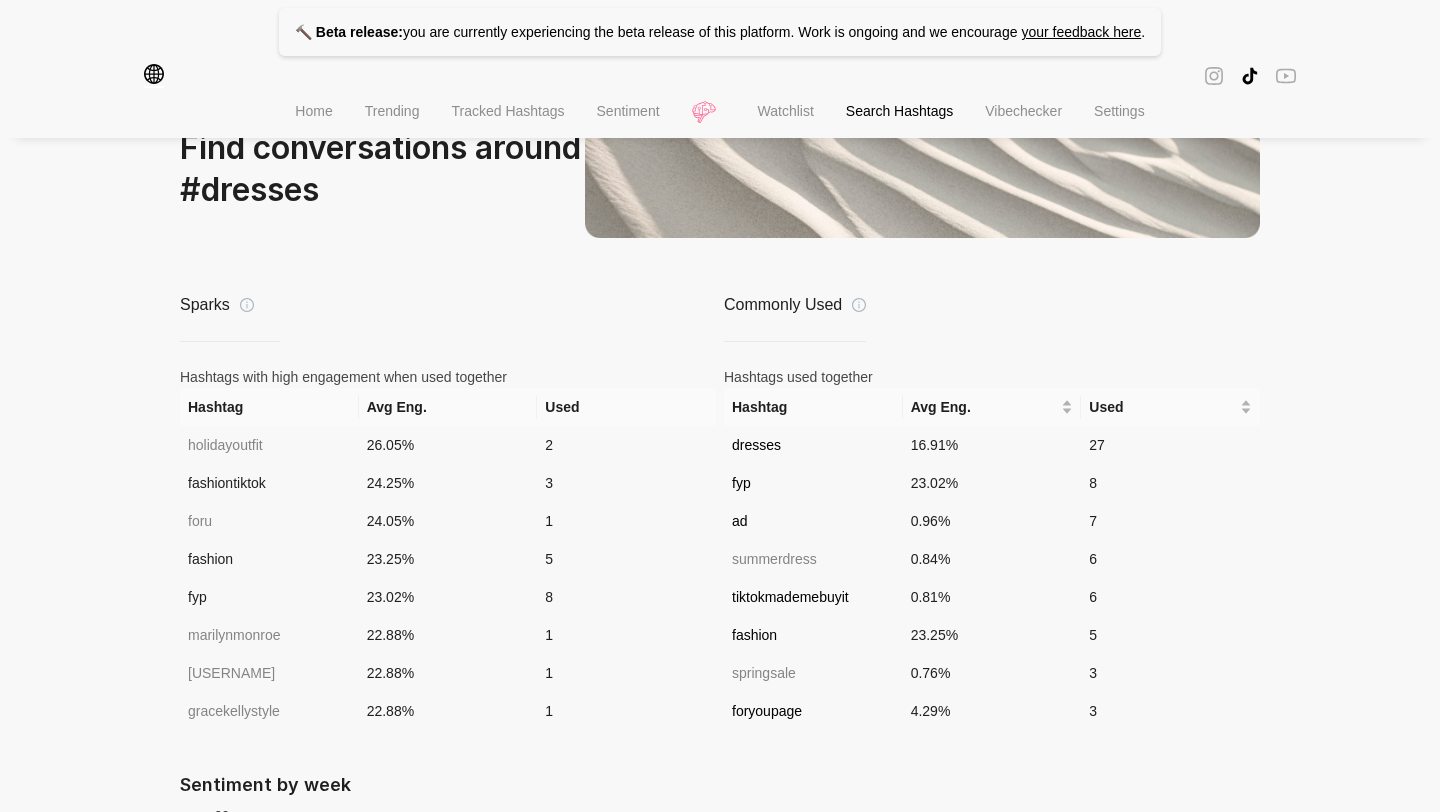 scroll, scrollTop: 1506, scrollLeft: 0, axis: vertical 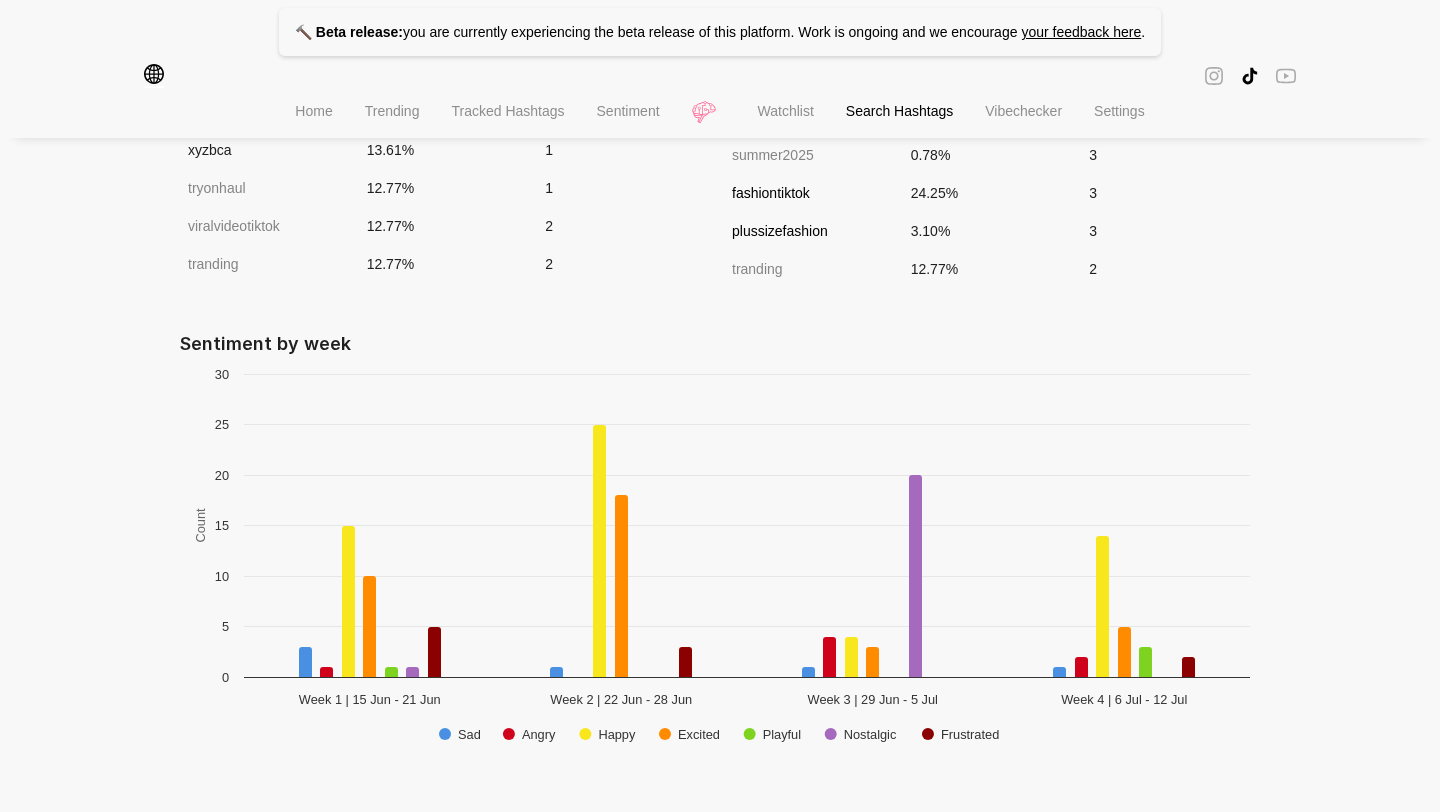 click on "Home" at bounding box center [313, 113] 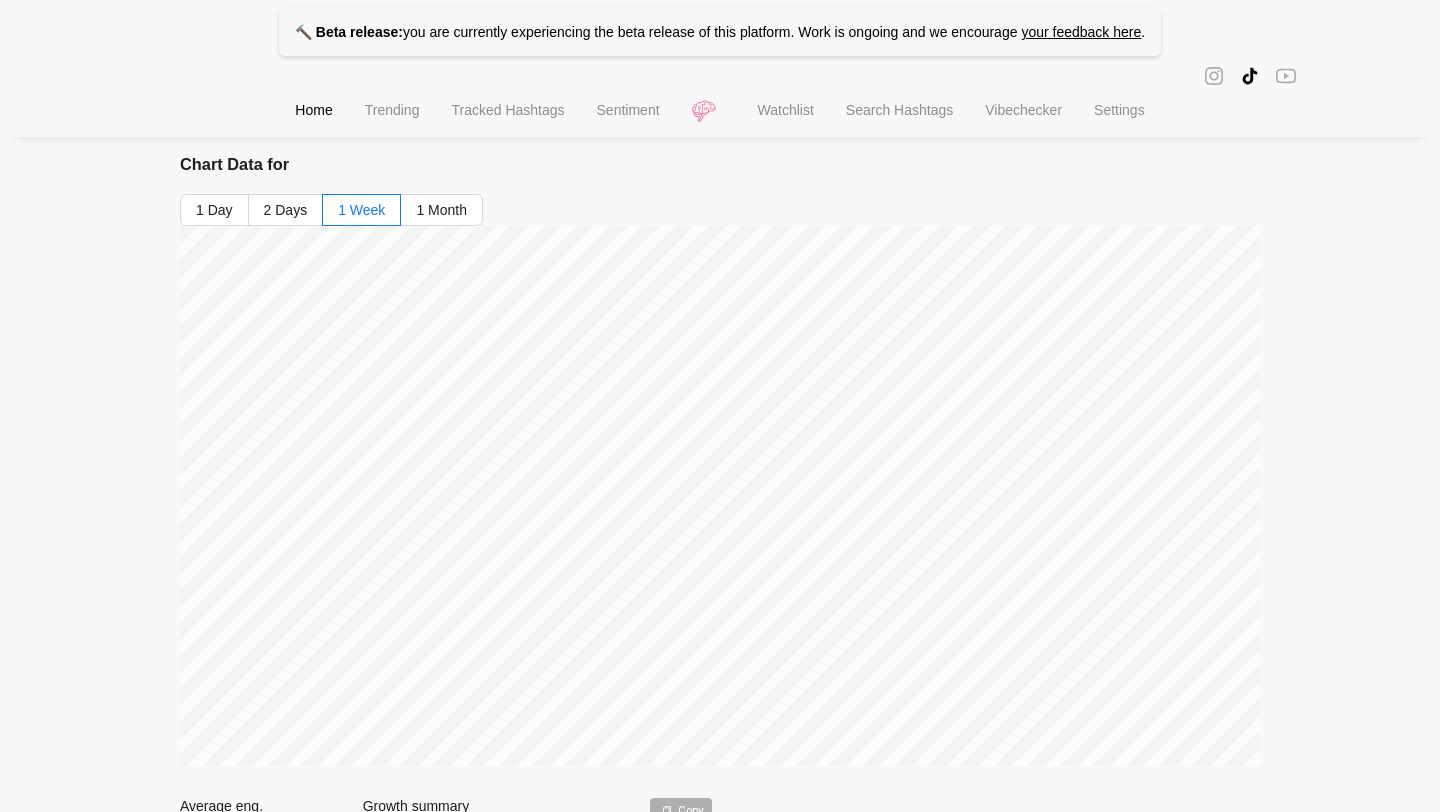 scroll, scrollTop: 252, scrollLeft: 0, axis: vertical 